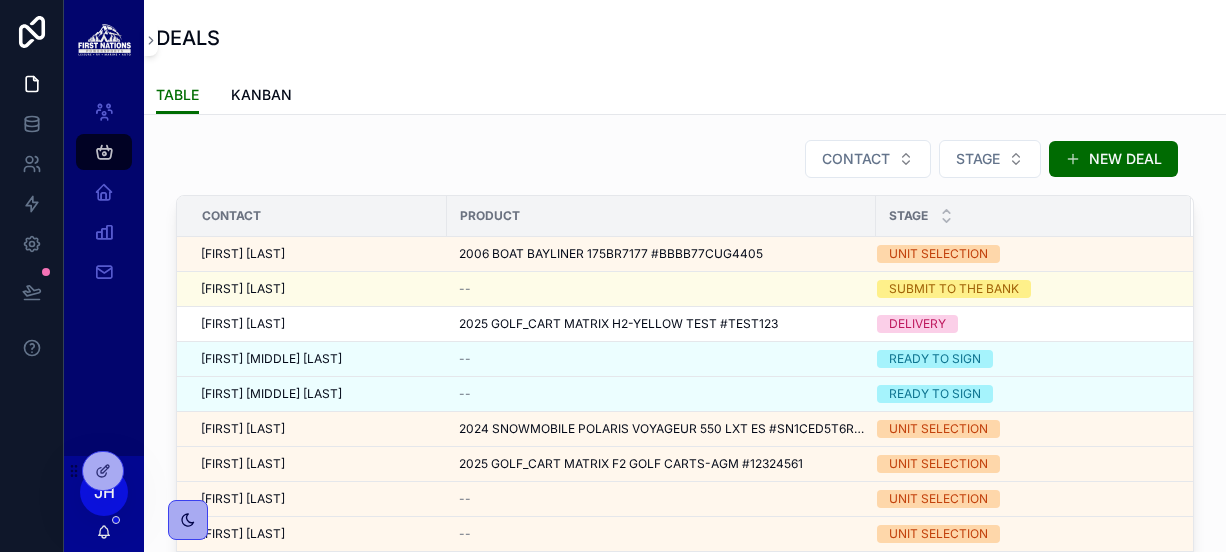 scroll, scrollTop: 0, scrollLeft: 0, axis: both 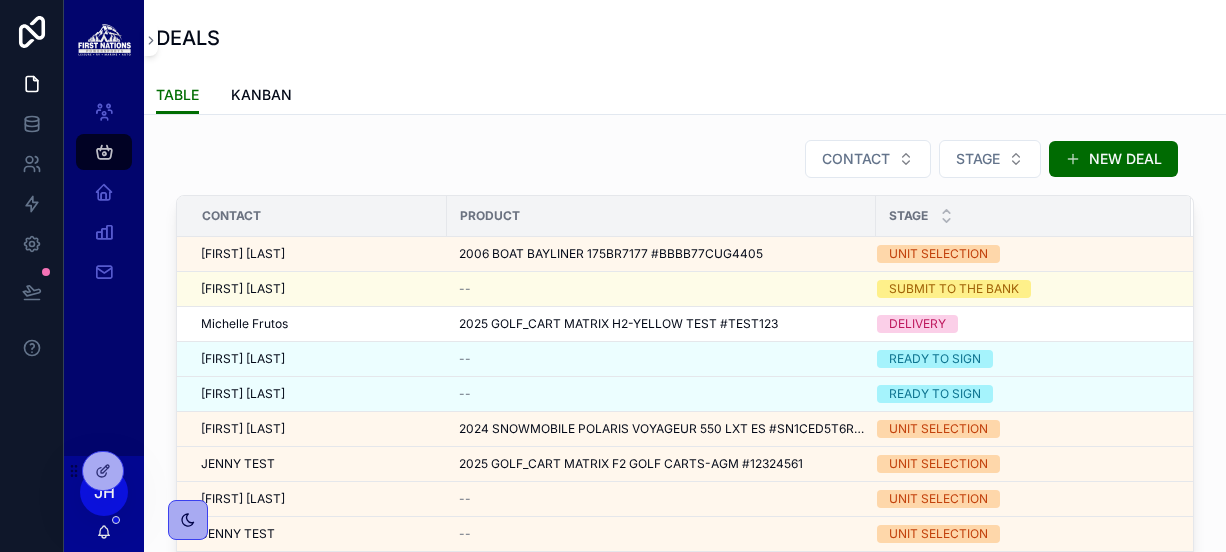 click on "DEALS" at bounding box center [685, 38] 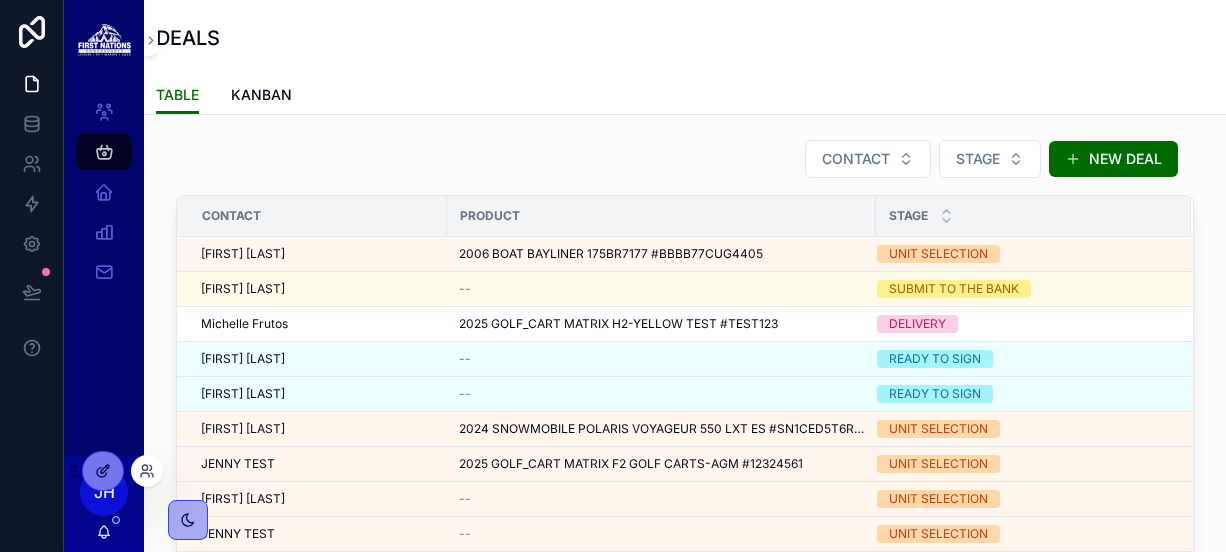 click at bounding box center (103, 471) 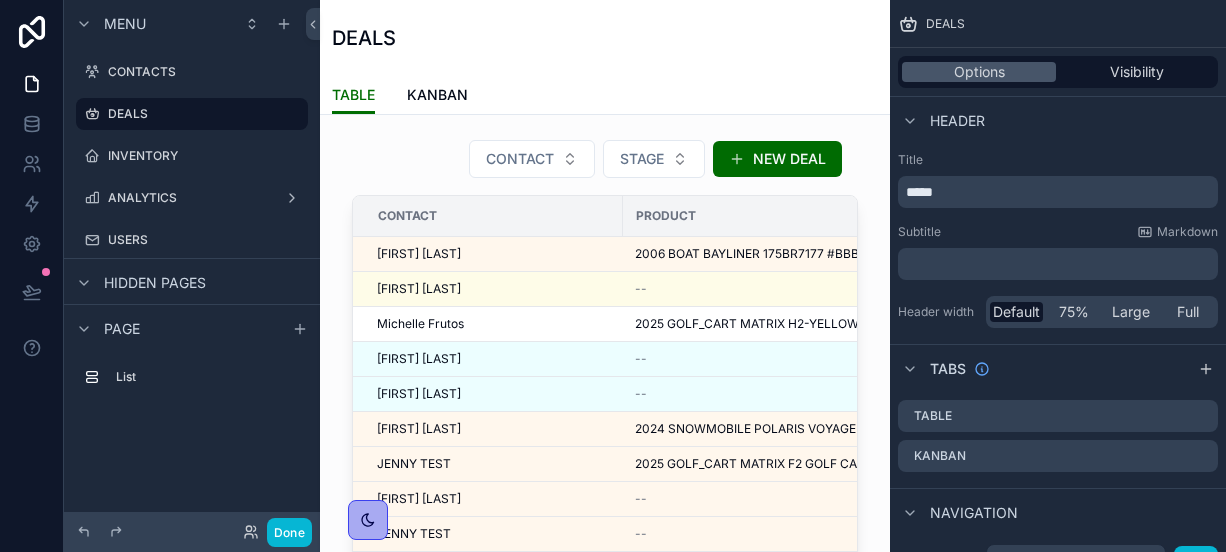 click on "Hidden pages" at bounding box center (155, 283) 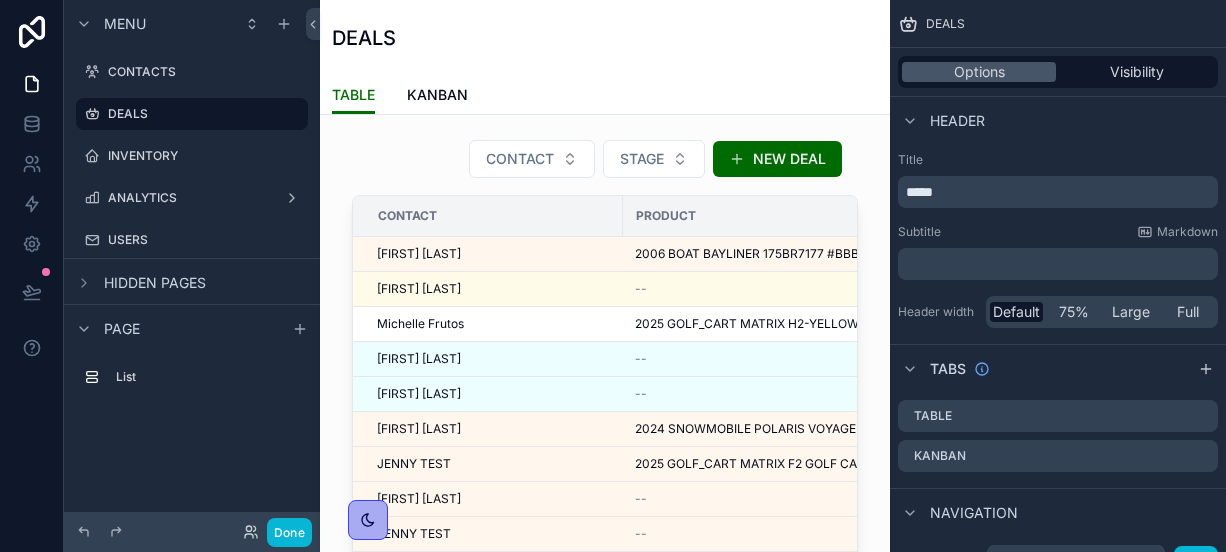 click on "Hidden pages" at bounding box center (155, 283) 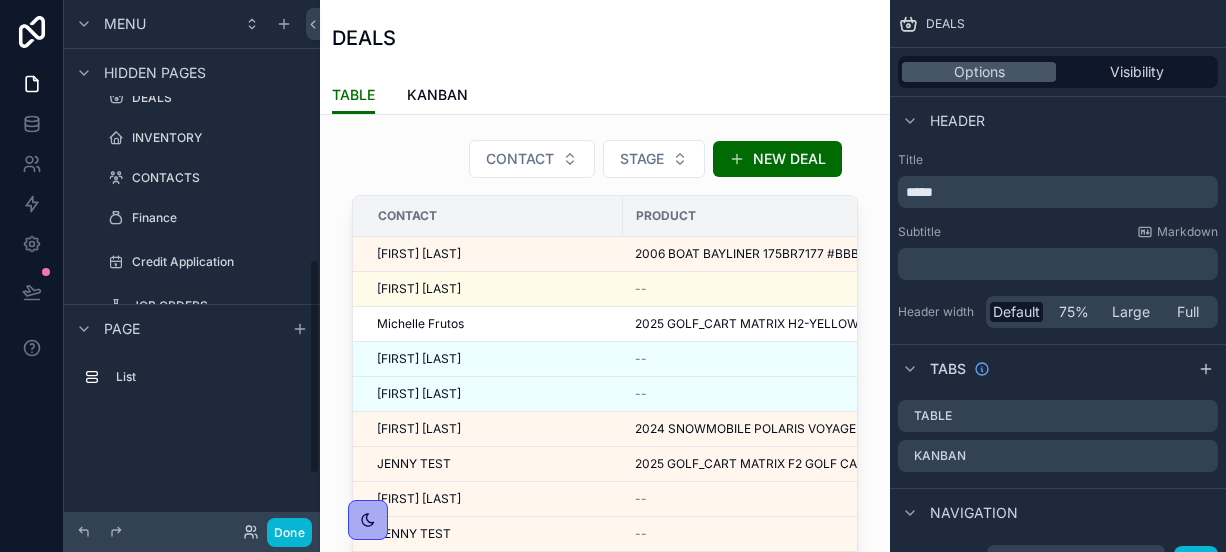scroll, scrollTop: 766, scrollLeft: 0, axis: vertical 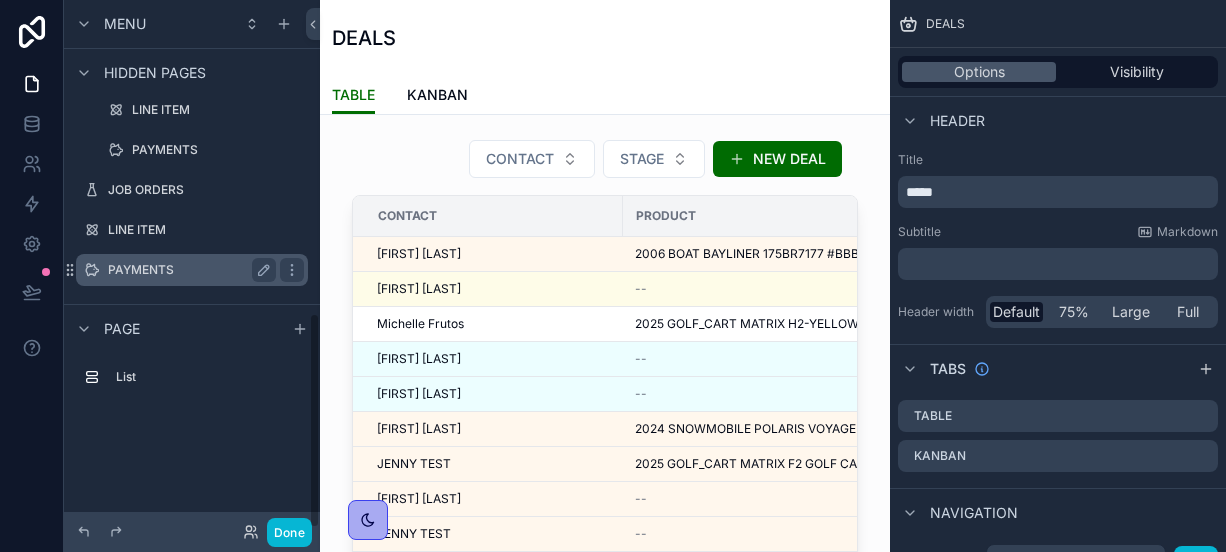 click on "PAYMENTS" at bounding box center (188, 270) 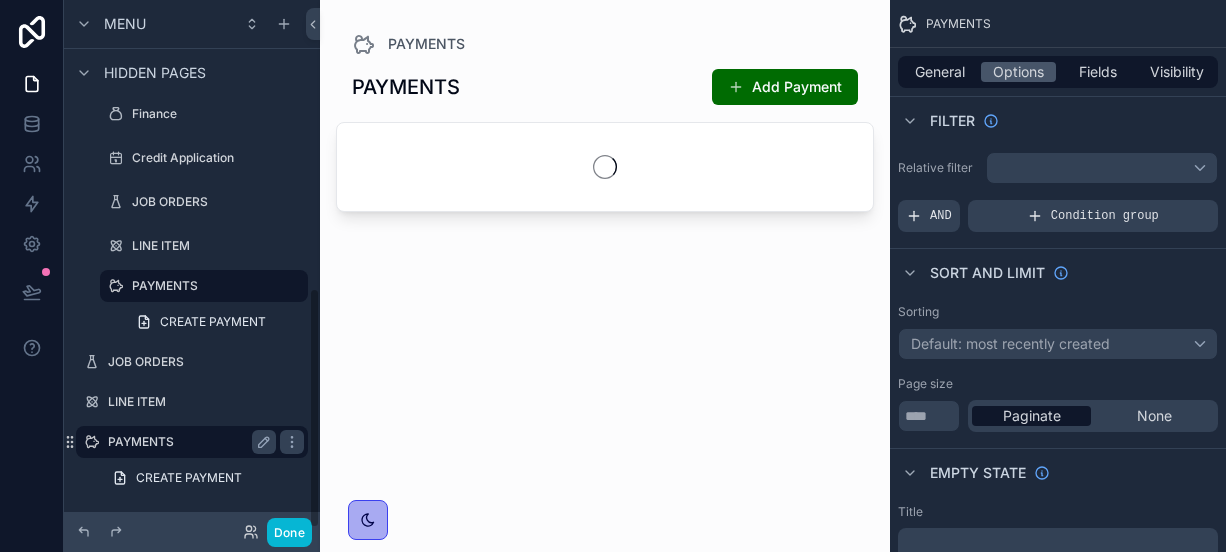 scroll, scrollTop: 630, scrollLeft: 0, axis: vertical 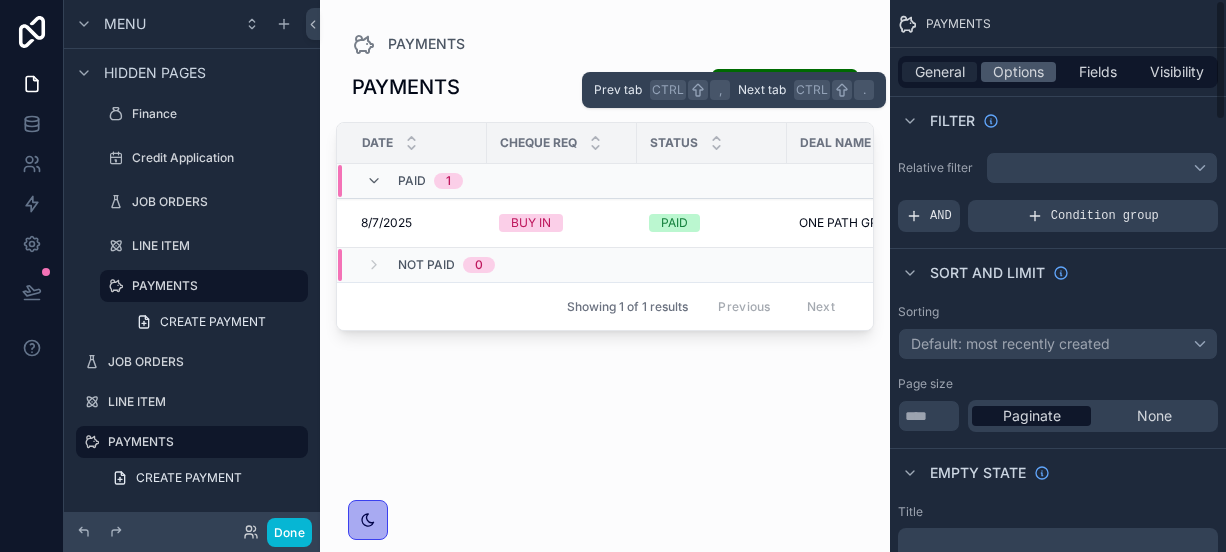 click on "General" at bounding box center [940, 72] 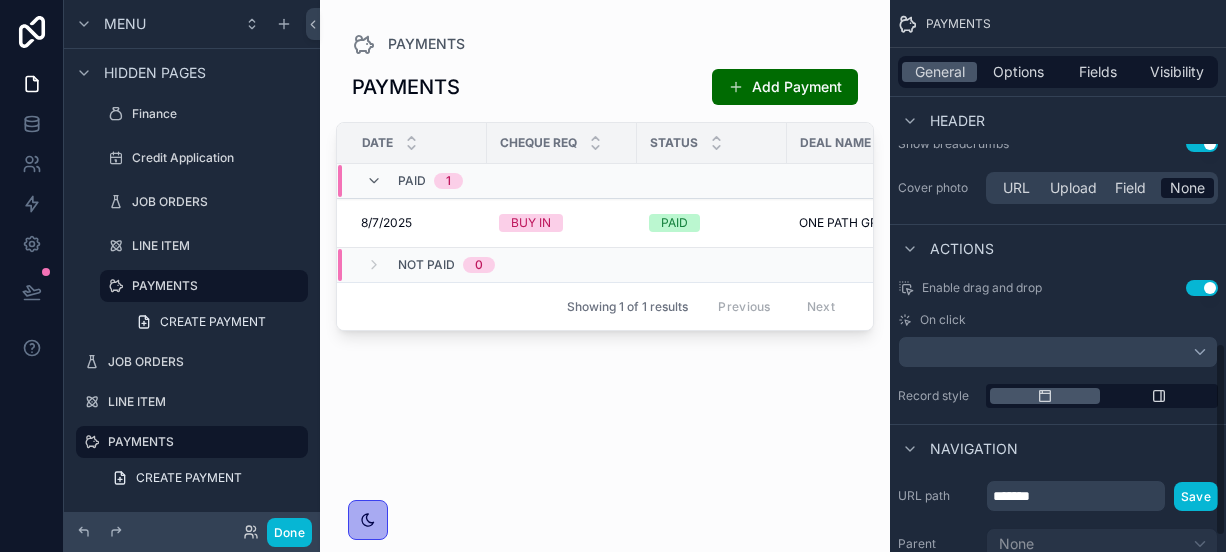scroll, scrollTop: 1025, scrollLeft: 0, axis: vertical 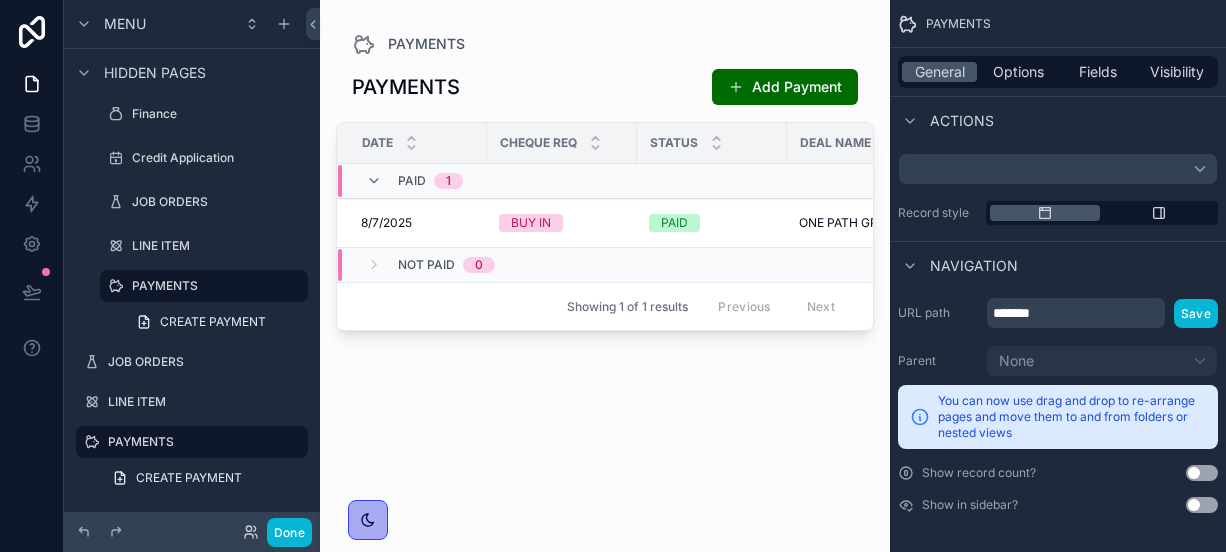 click on "Use setting" at bounding box center [1202, 505] 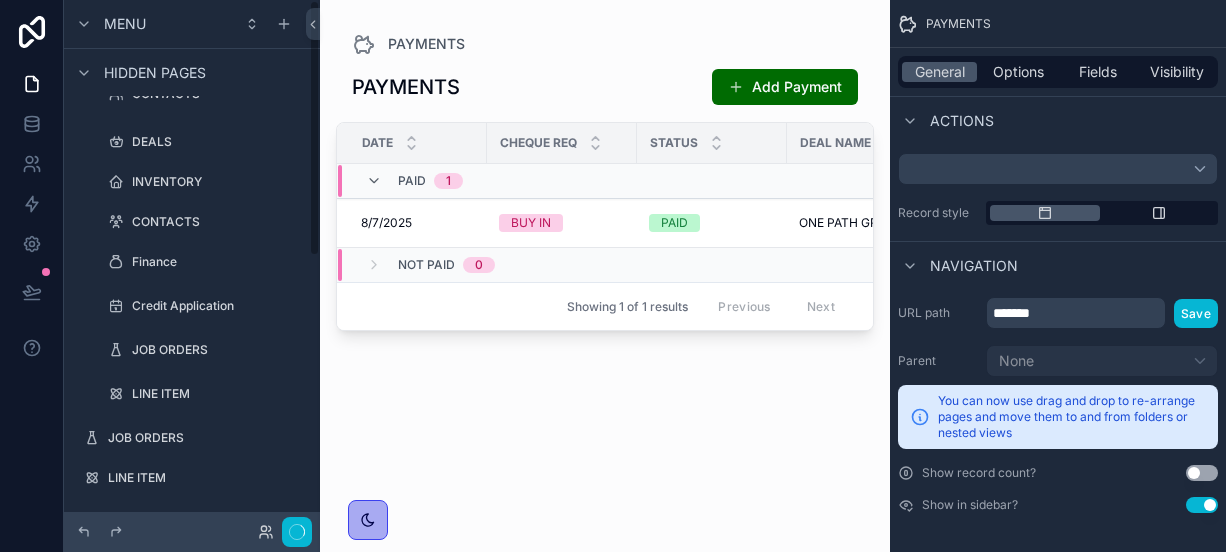 scroll, scrollTop: 0, scrollLeft: 0, axis: both 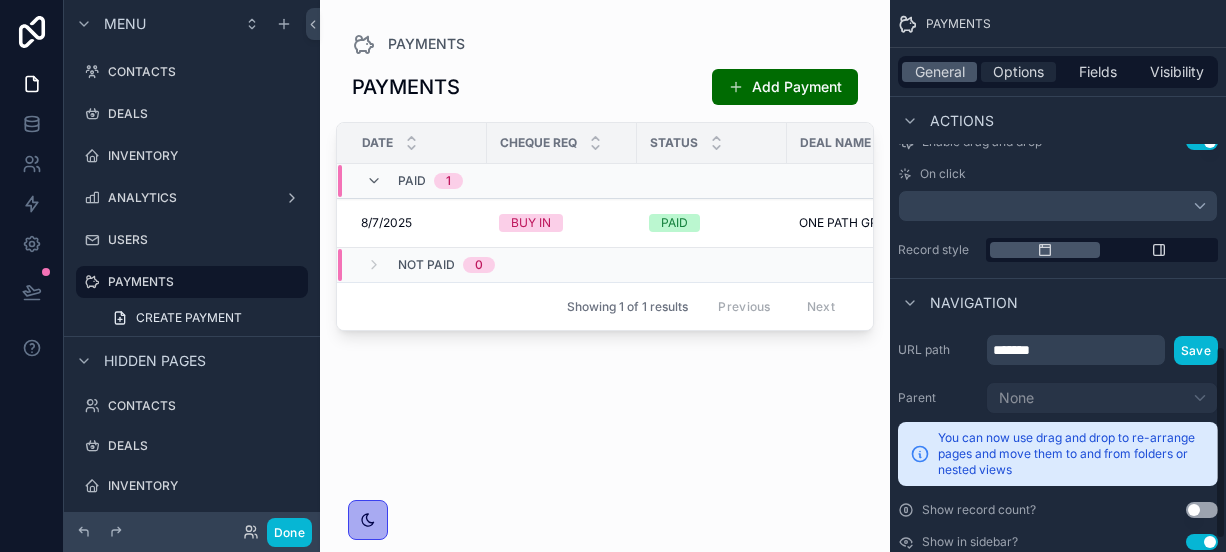 click on "Options" at bounding box center (1018, 72) 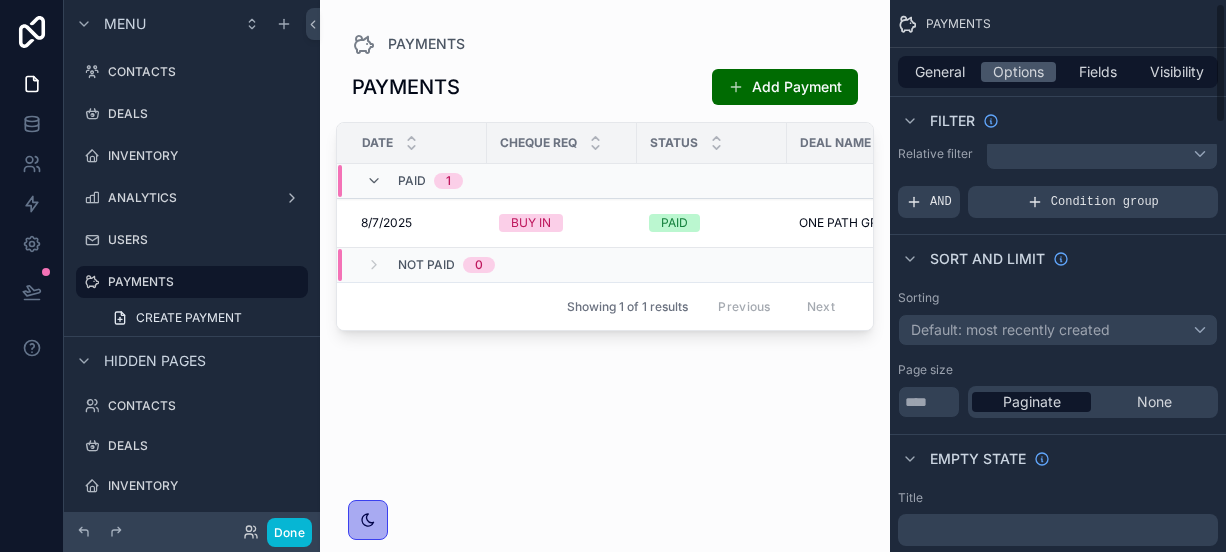 scroll, scrollTop: 0, scrollLeft: 0, axis: both 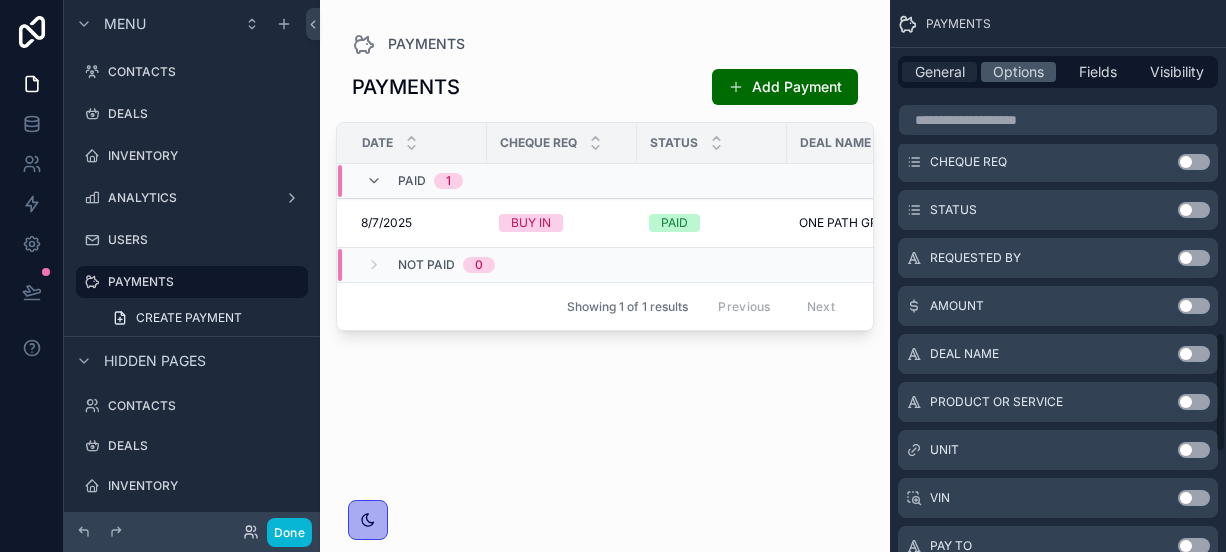 click on "General" at bounding box center (940, 72) 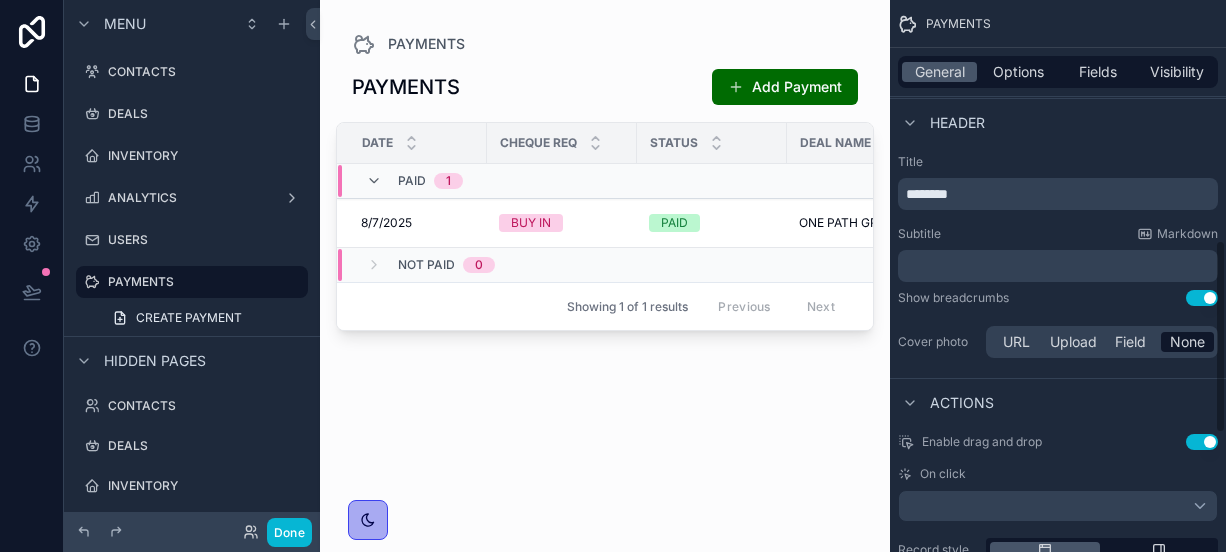 scroll, scrollTop: 686, scrollLeft: 0, axis: vertical 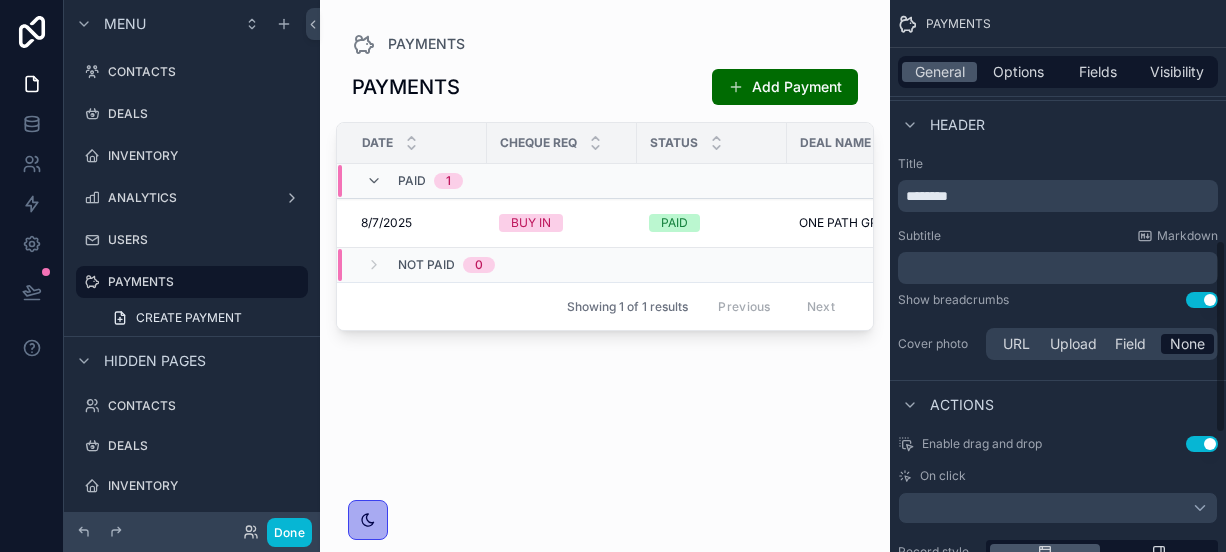 click at bounding box center [605, 264] 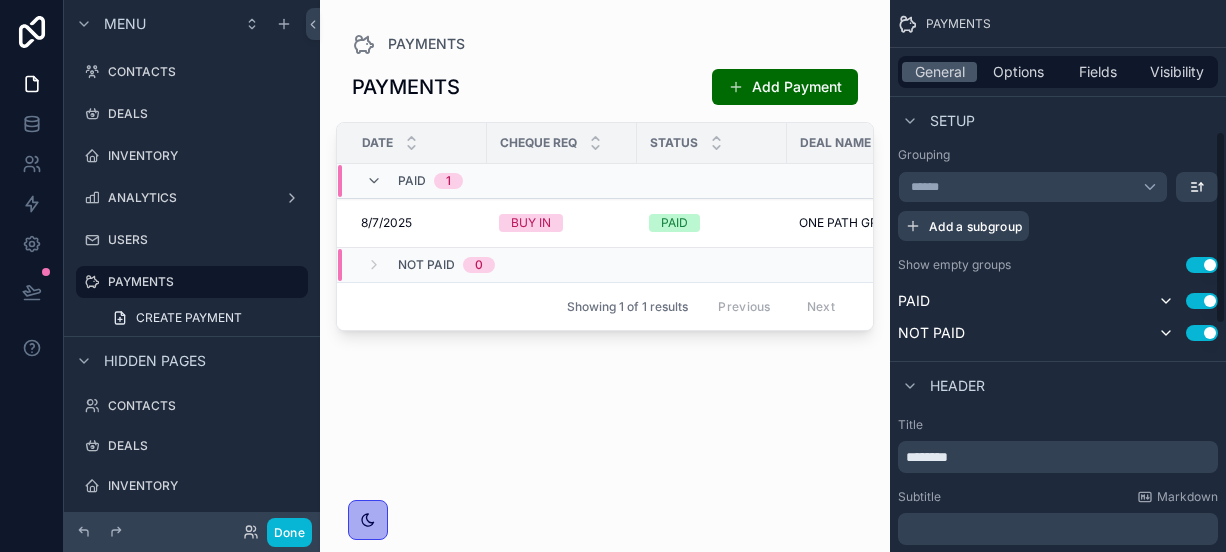 scroll, scrollTop: 303, scrollLeft: 0, axis: vertical 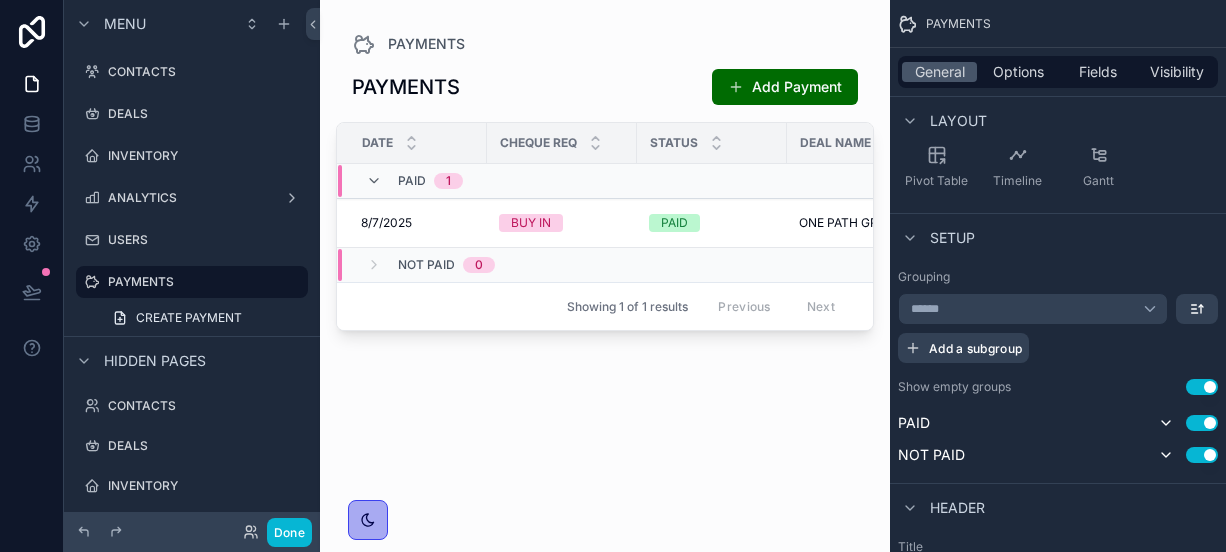 click on "Use setting" at bounding box center [1202, 387] 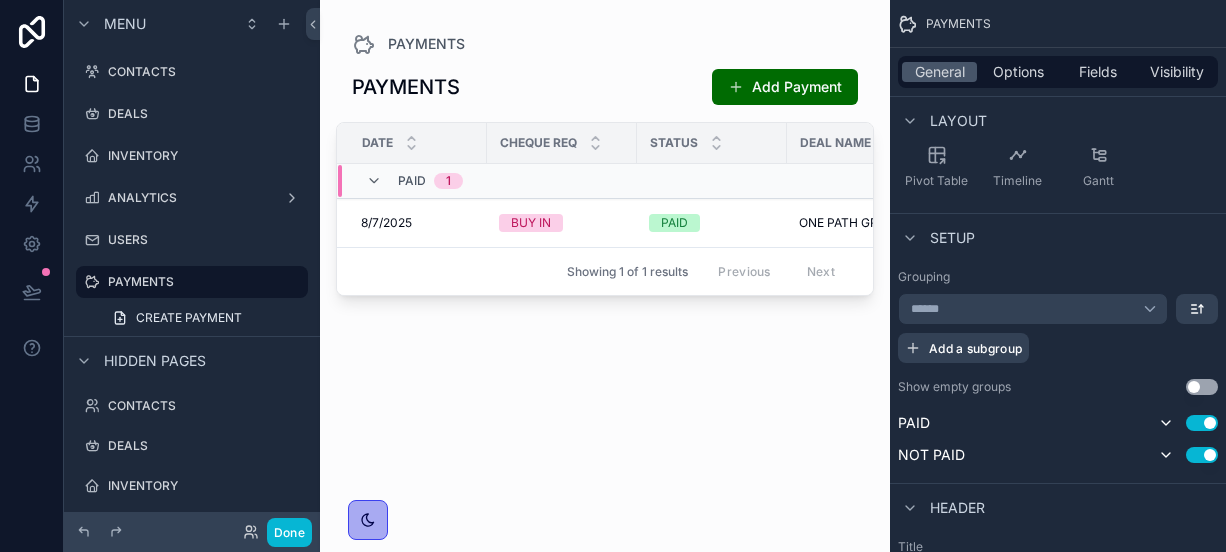 click on "Use setting" at bounding box center [1202, 387] 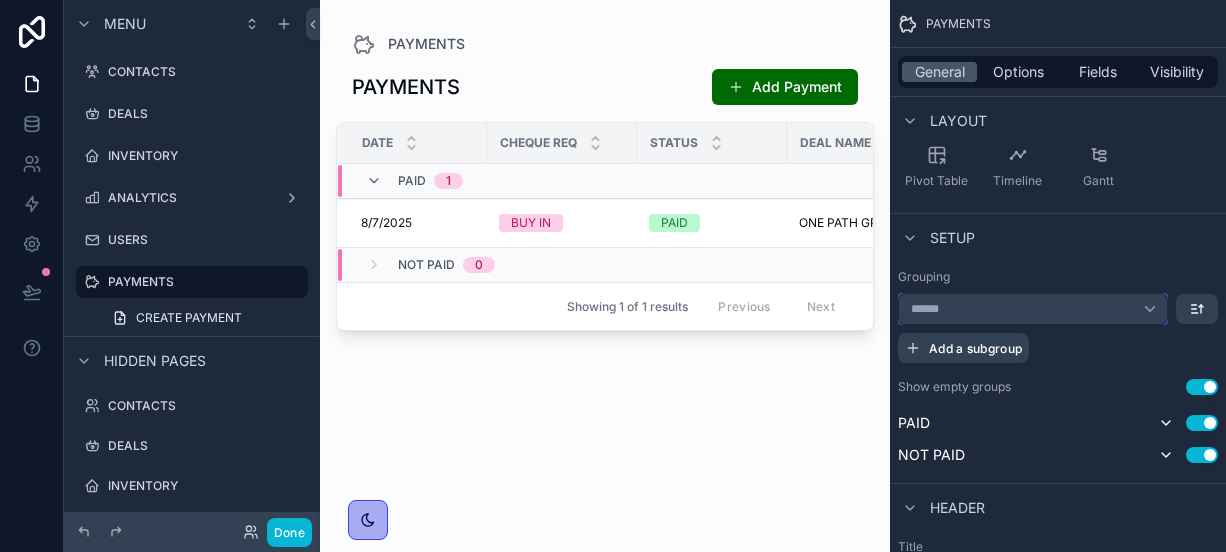 click on "******" at bounding box center (1033, 309) 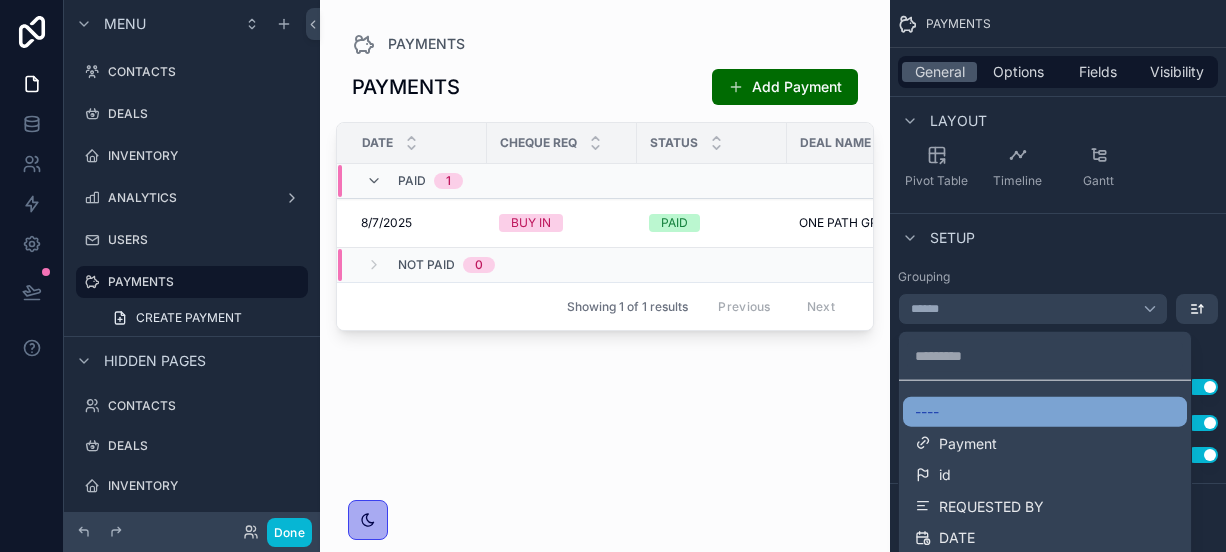 click on "----" at bounding box center (1045, 412) 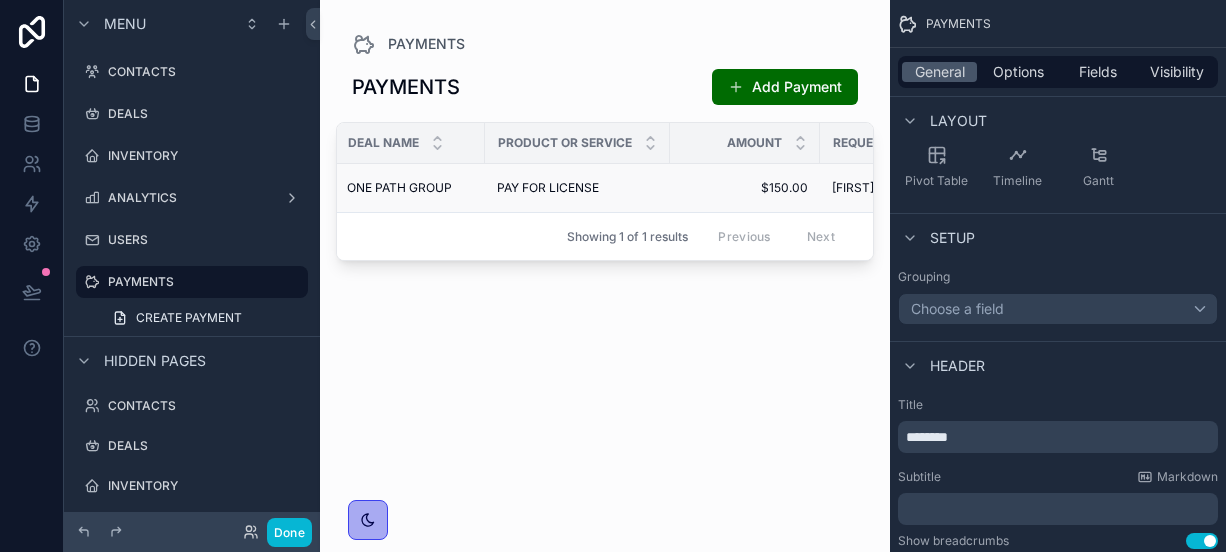 scroll, scrollTop: 0, scrollLeft: 0, axis: both 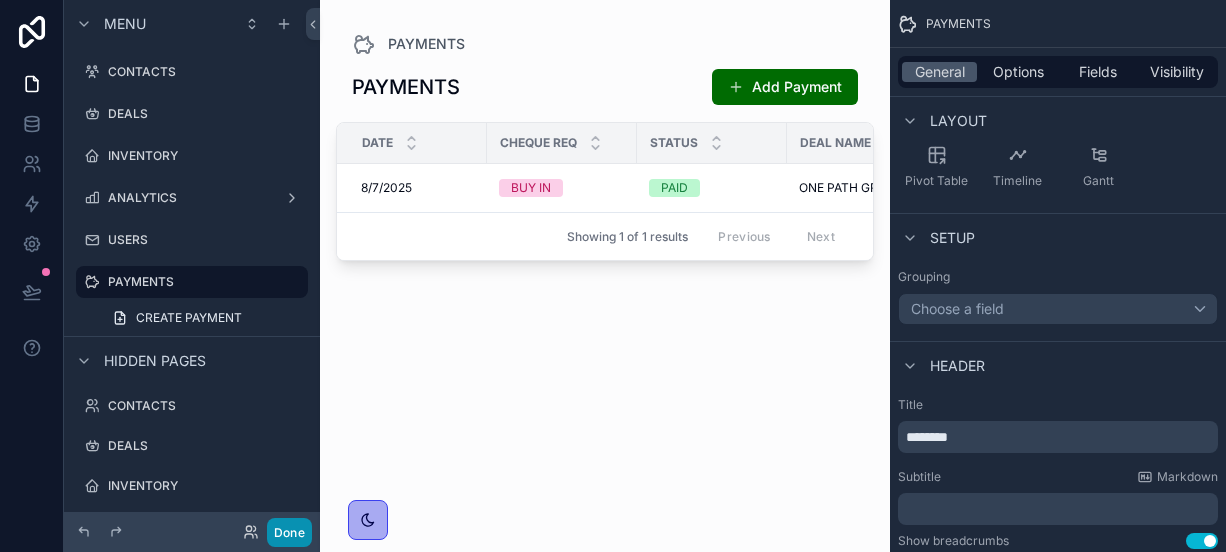 click on "Done" at bounding box center [289, 532] 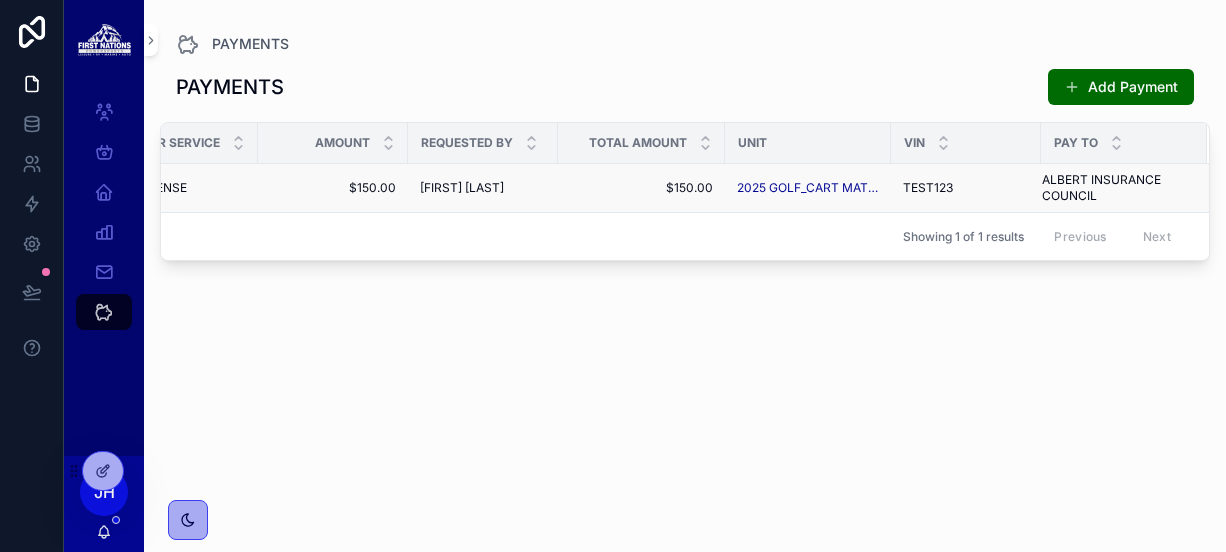 scroll, scrollTop: 0, scrollLeft: 0, axis: both 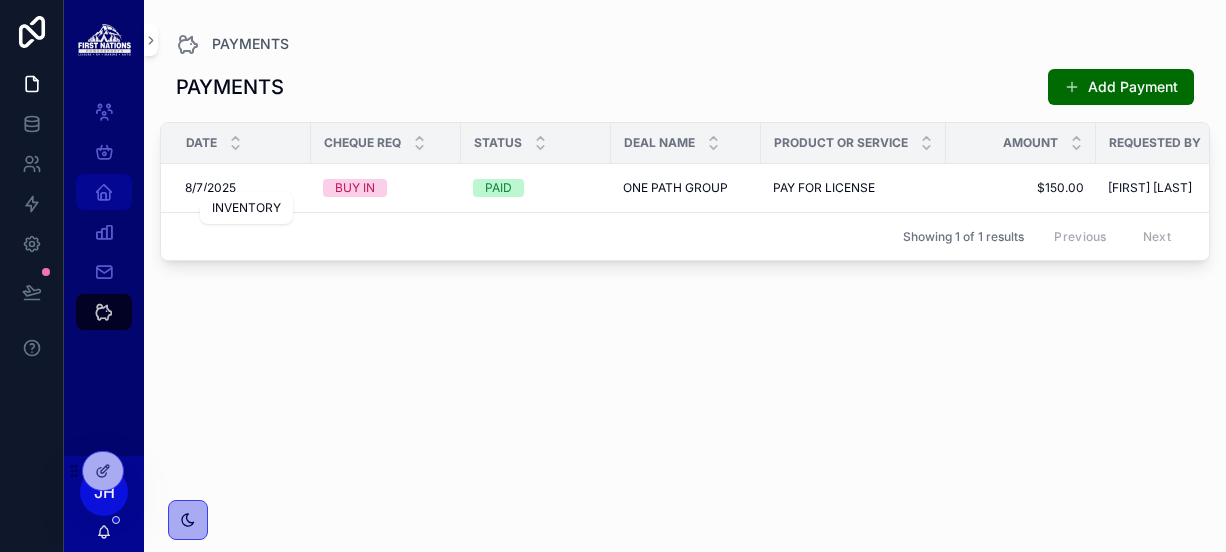 click at bounding box center (104, 192) 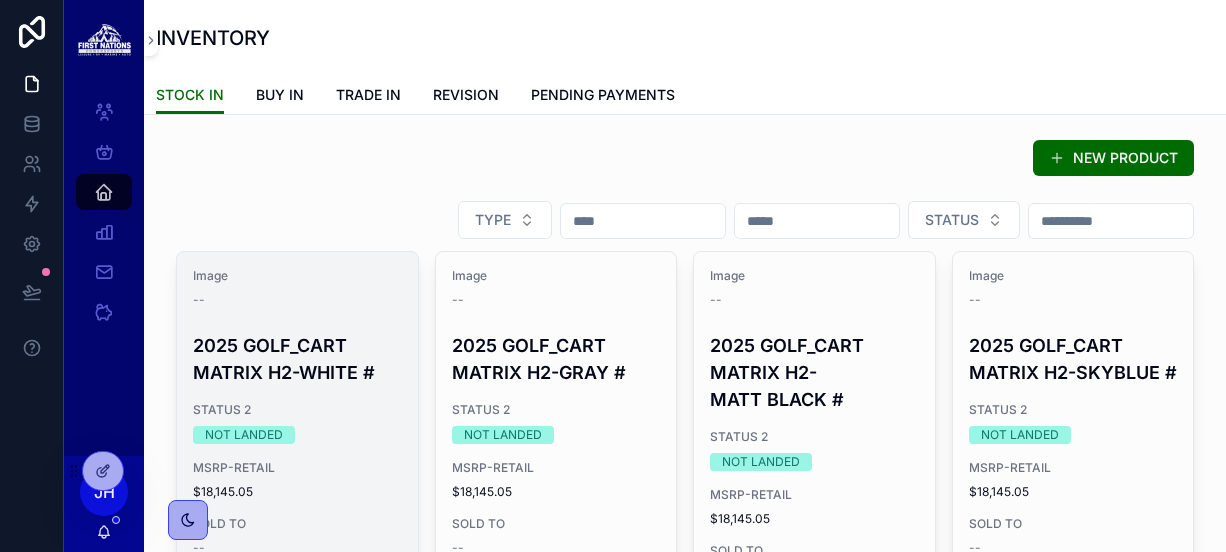 click on "Image --" at bounding box center [297, 288] 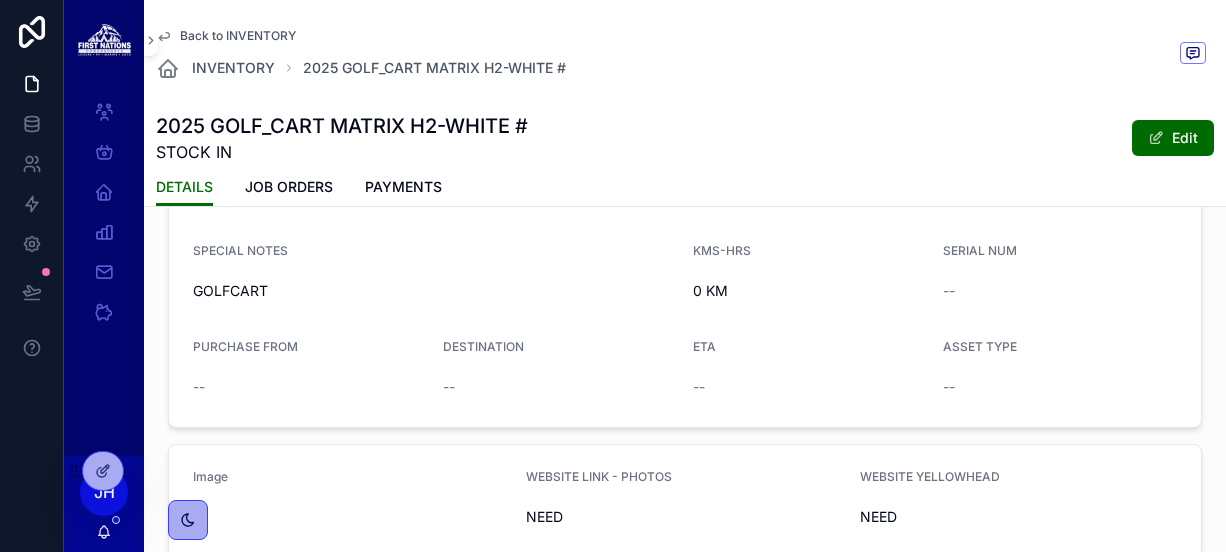 scroll, scrollTop: 888, scrollLeft: 0, axis: vertical 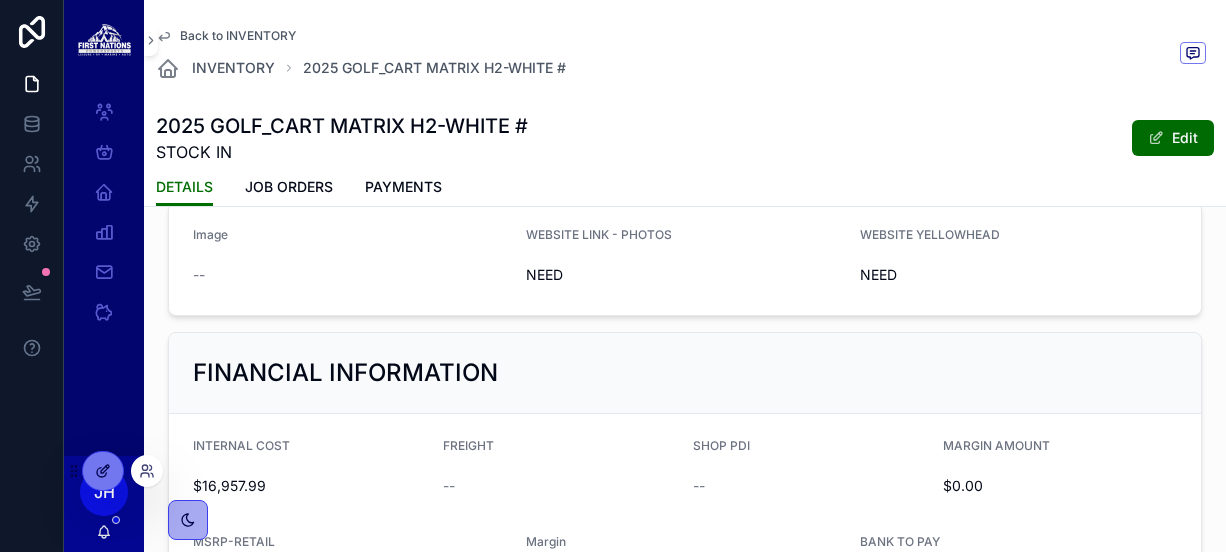 click 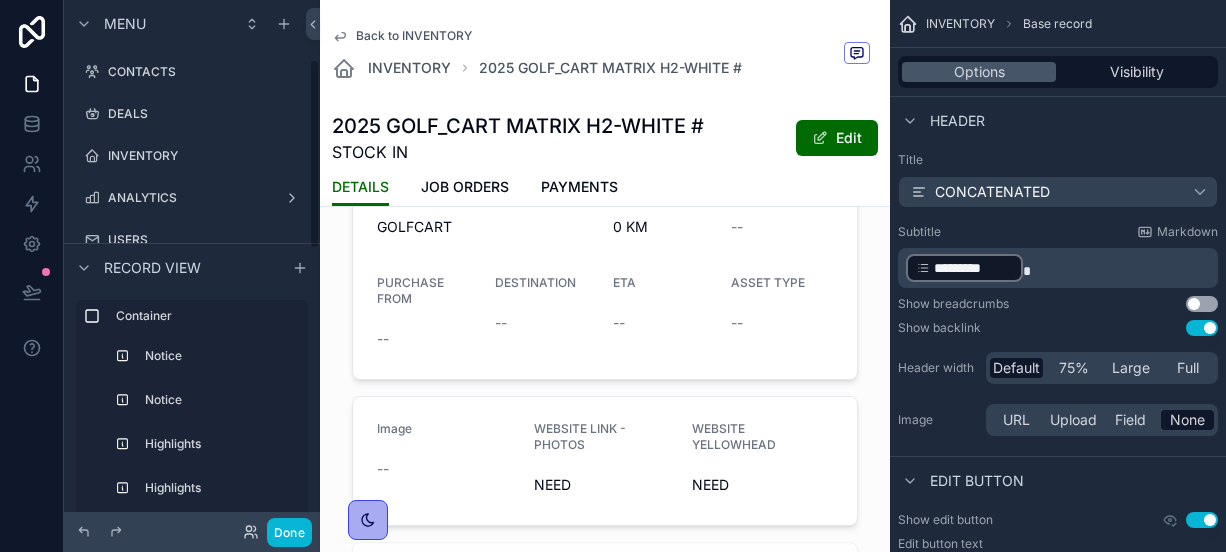 scroll, scrollTop: 166, scrollLeft: 0, axis: vertical 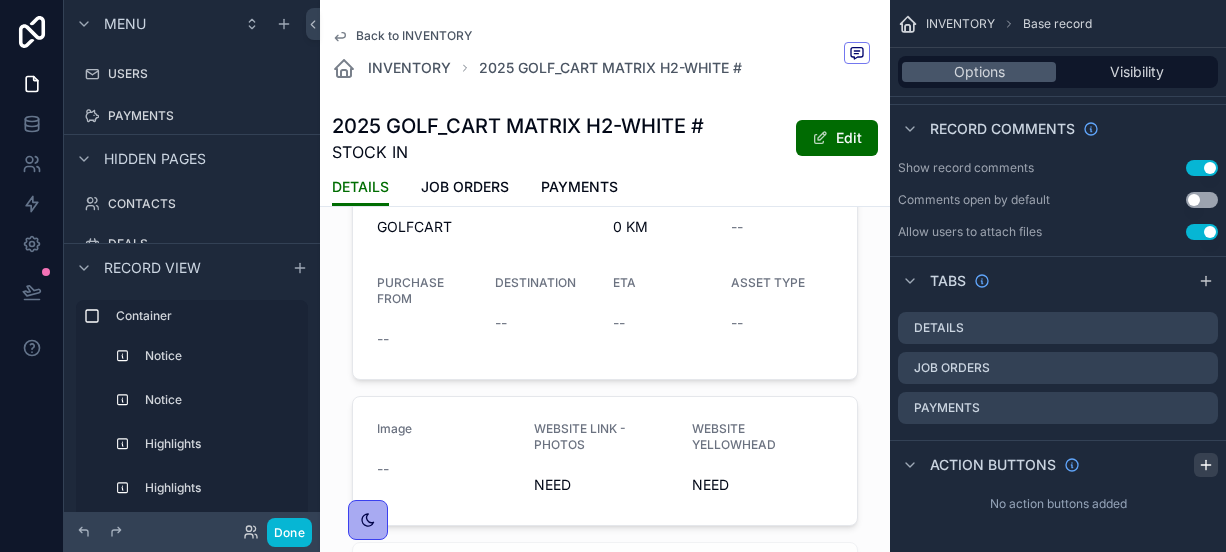 click 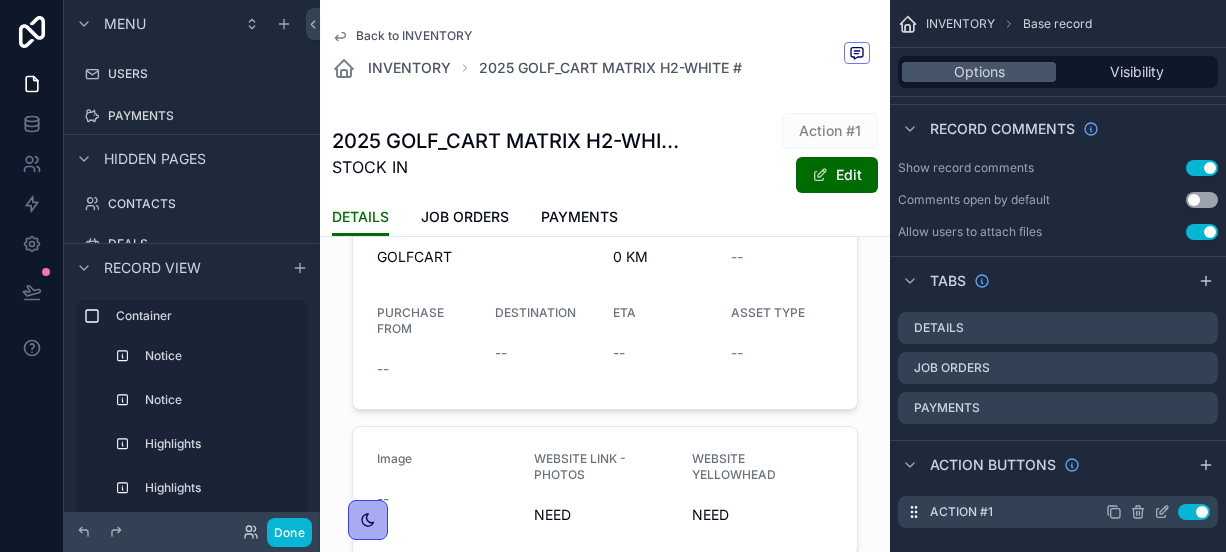 click 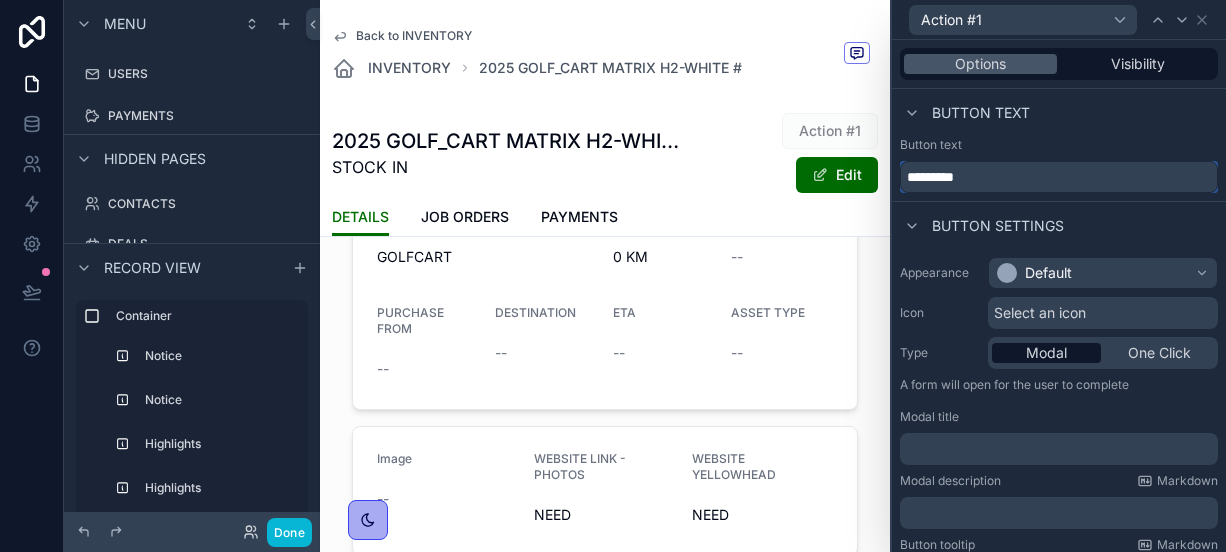 click on "*********" at bounding box center (1059, 177) 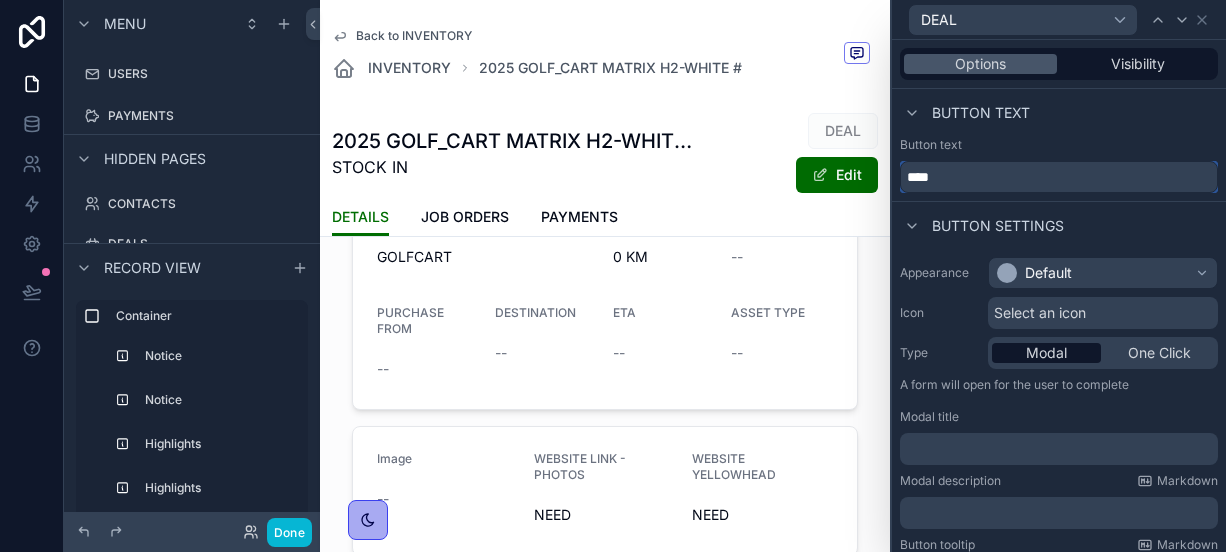 scroll, scrollTop: 130, scrollLeft: 0, axis: vertical 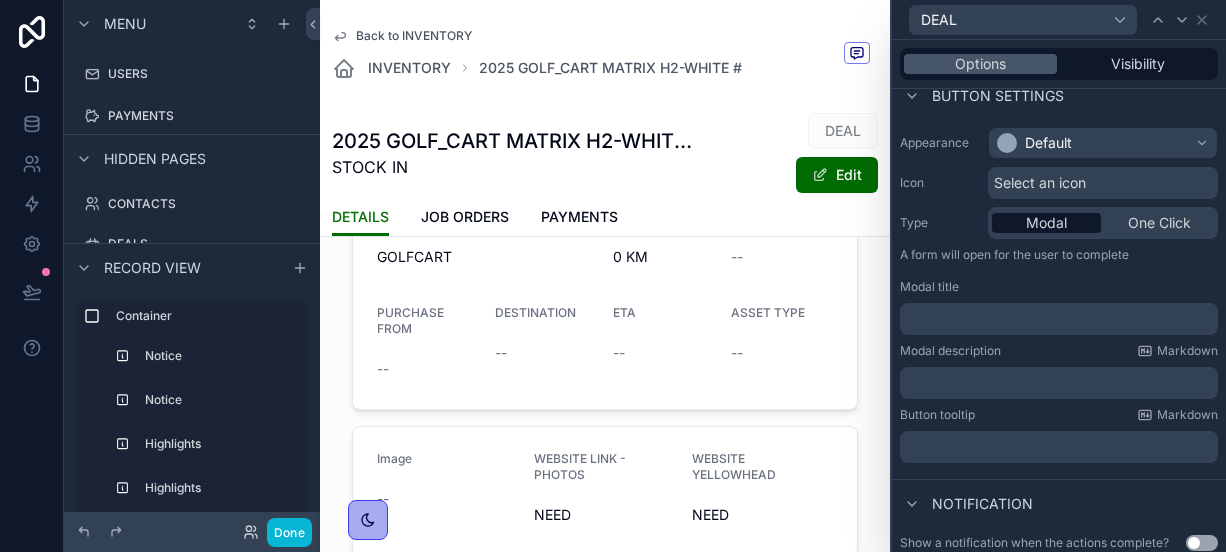 type on "****" 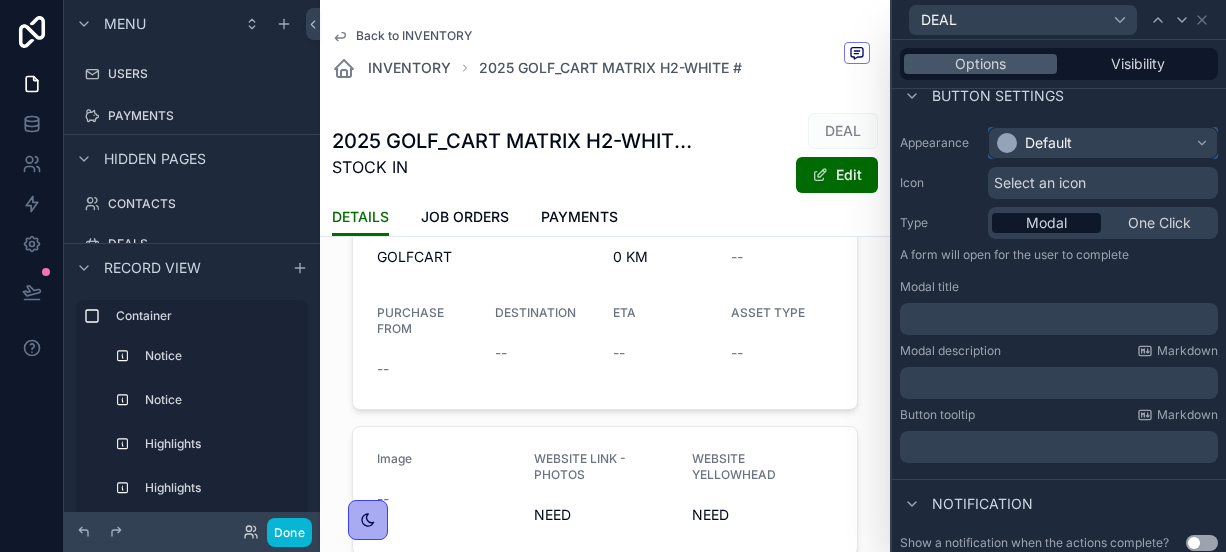 click on "Default" at bounding box center [1048, 143] 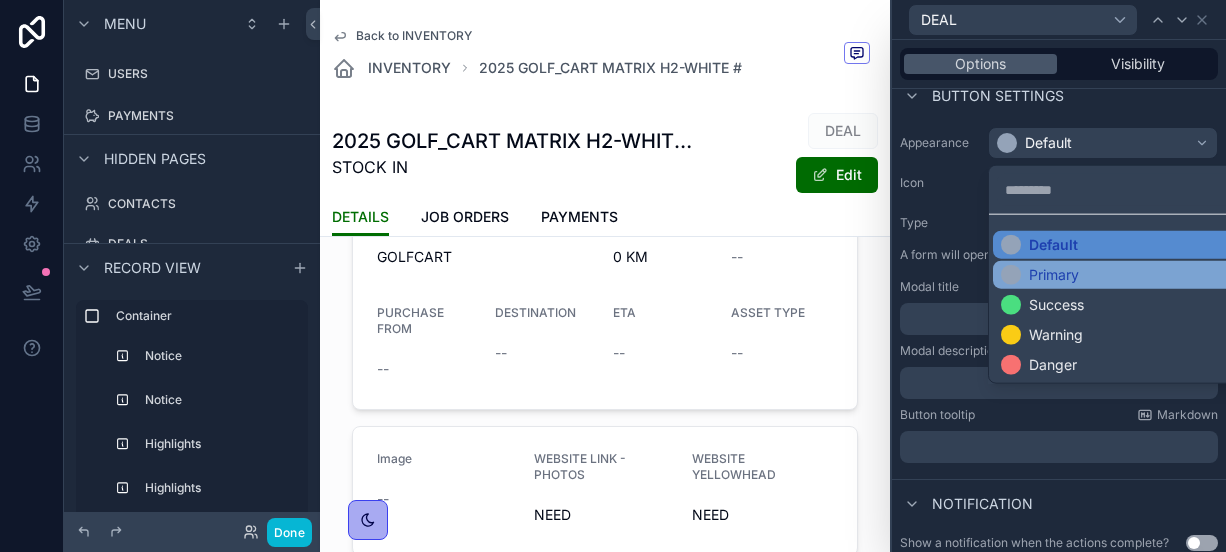 click on "Primary" at bounding box center [1054, 275] 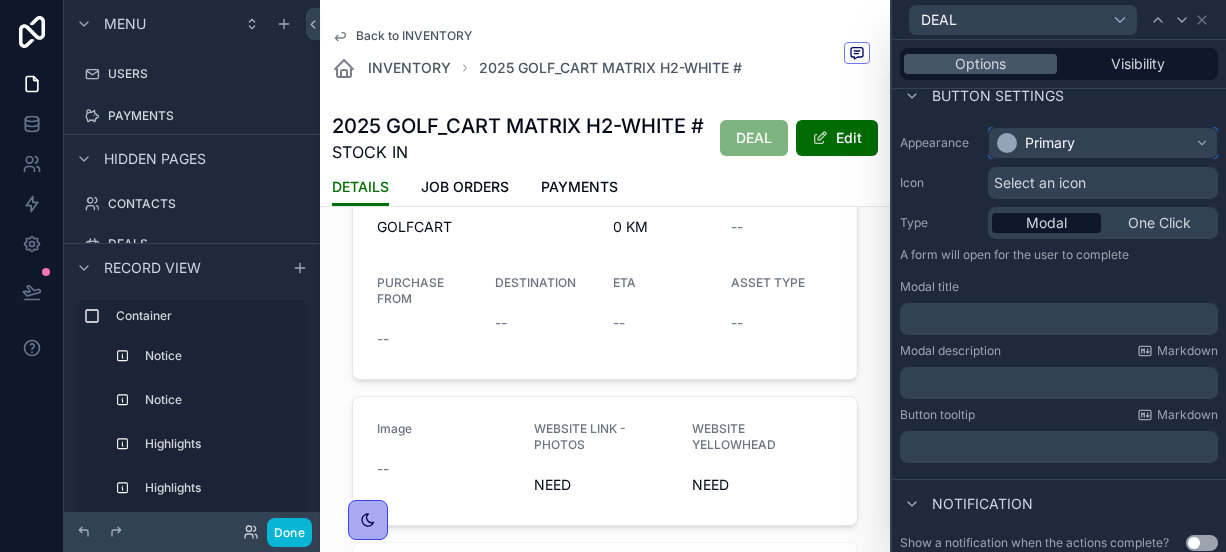 click on "Primary" at bounding box center [1050, 143] 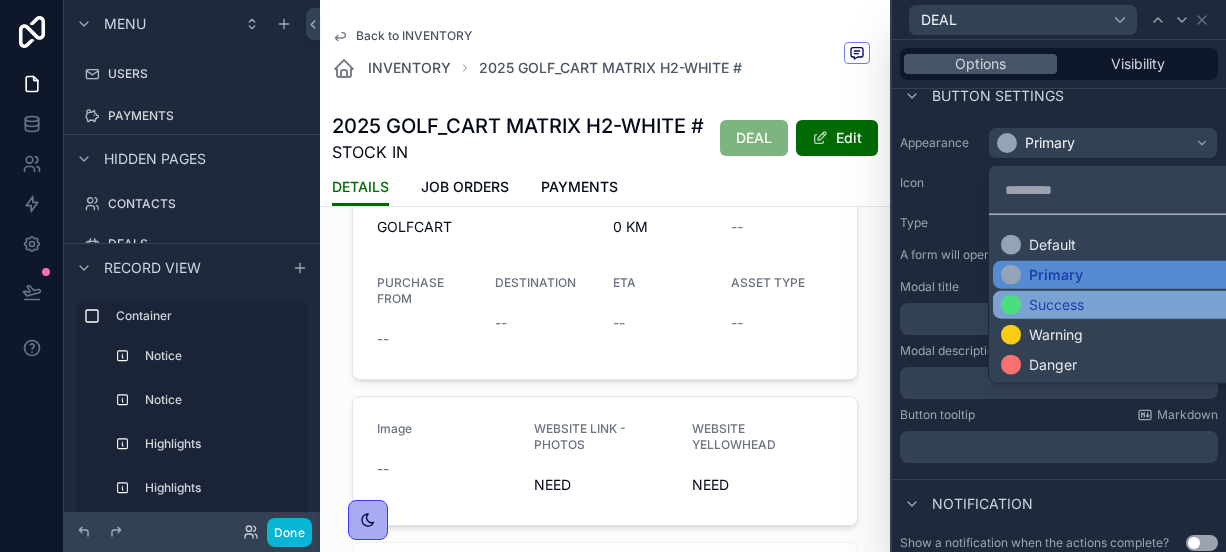 click on "Success" at bounding box center [1119, 305] 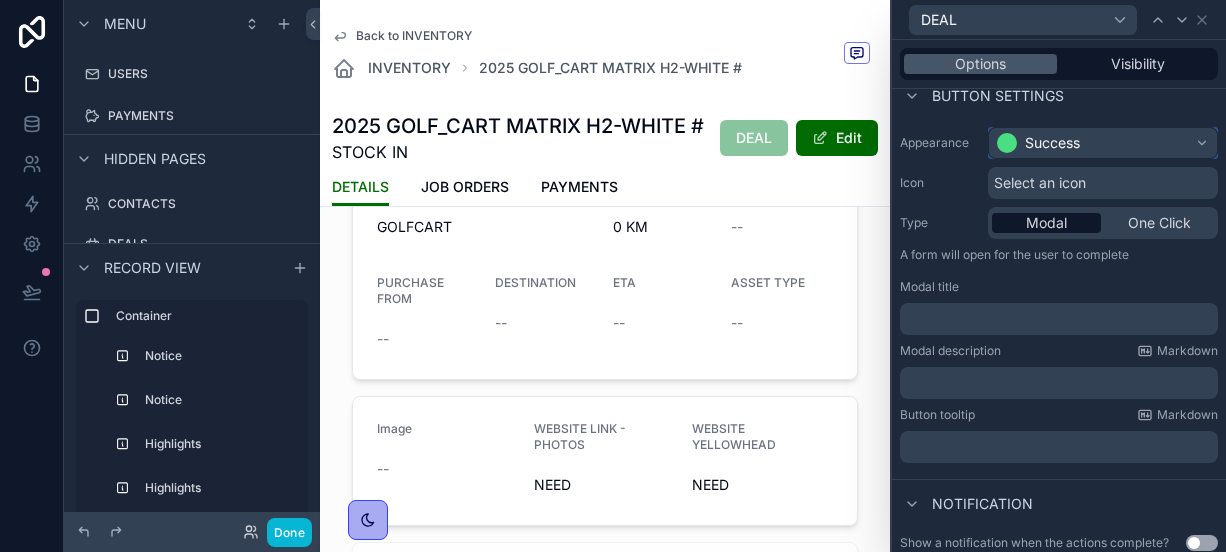 click on "Success" at bounding box center (1052, 143) 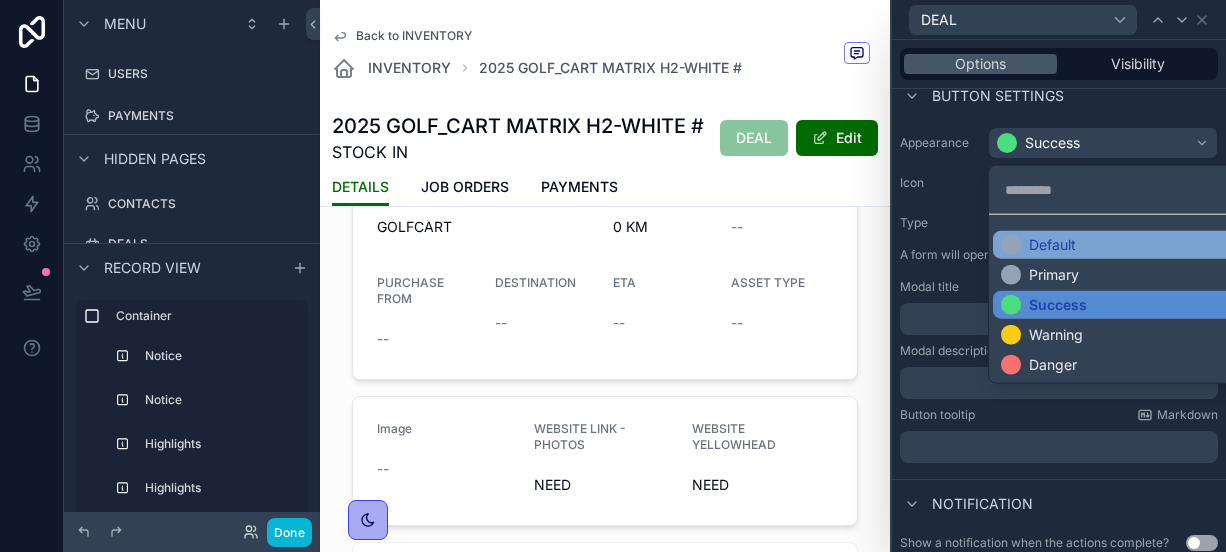 click on "Default" at bounding box center (1052, 245) 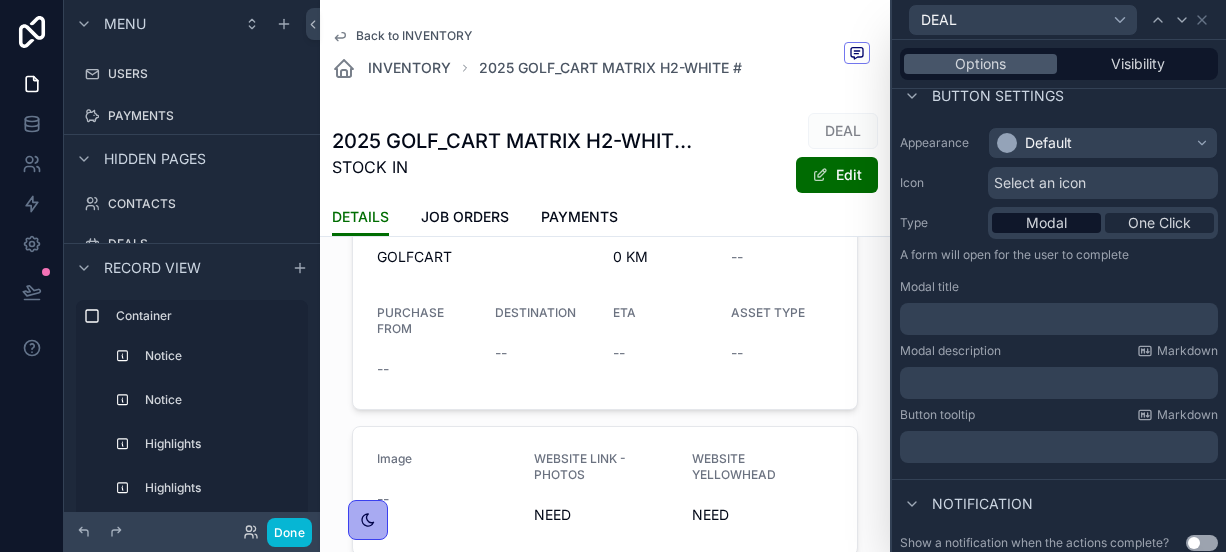 click on "One Click" at bounding box center (1159, 223) 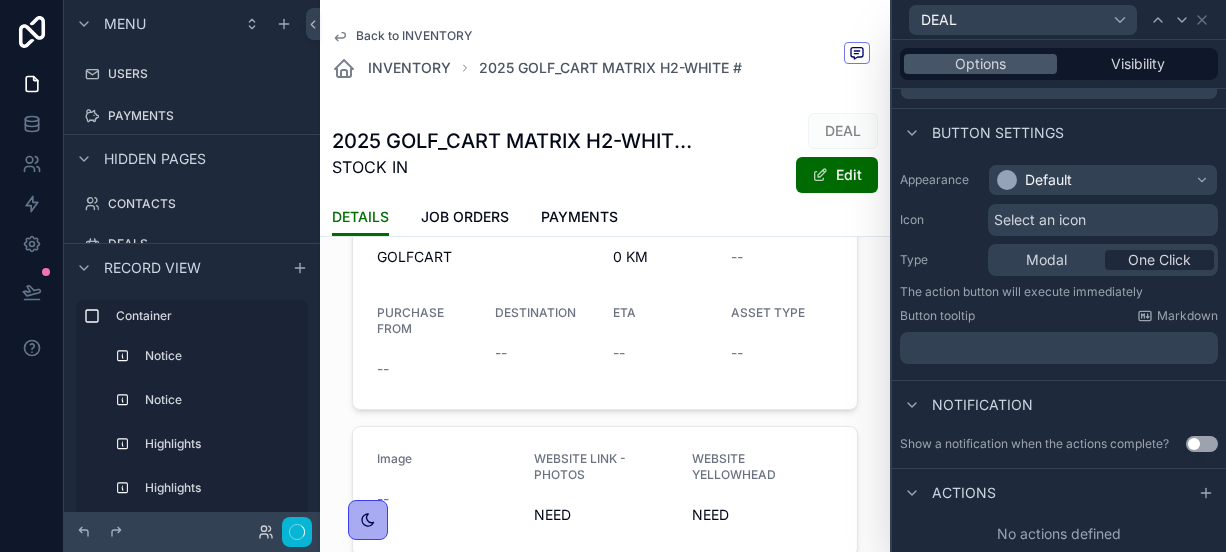 scroll, scrollTop: 92, scrollLeft: 0, axis: vertical 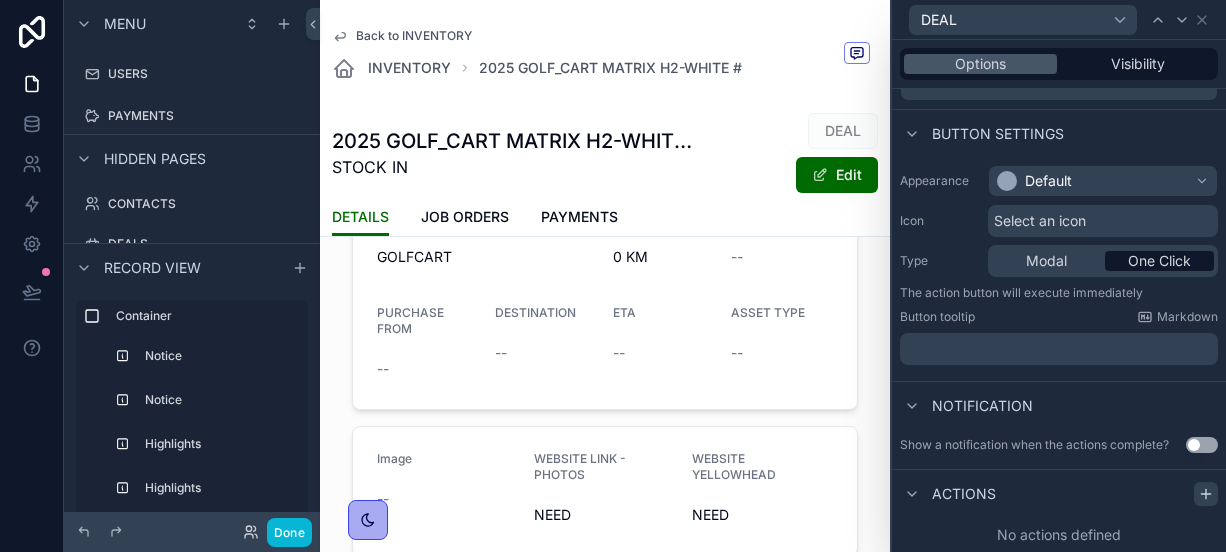 click at bounding box center [1206, 494] 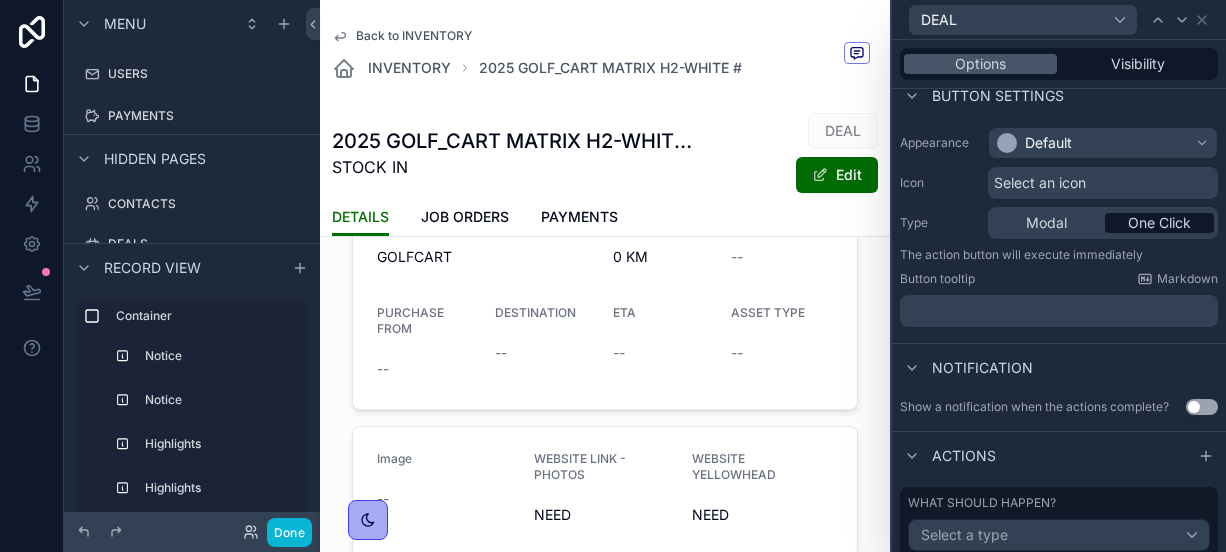 scroll, scrollTop: 195, scrollLeft: 0, axis: vertical 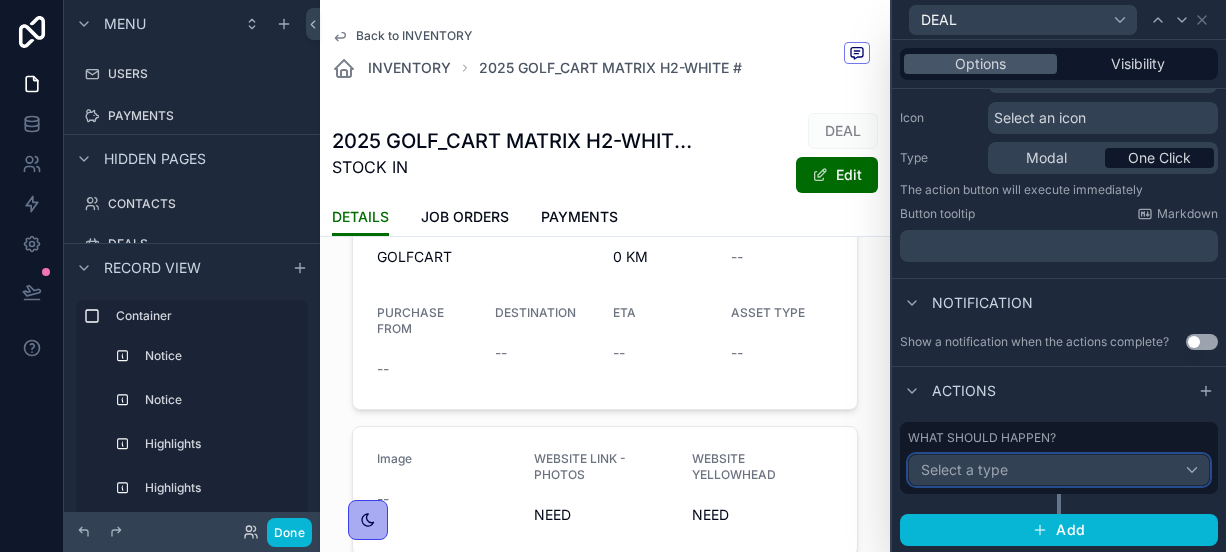 click on "Select a type" at bounding box center (964, 469) 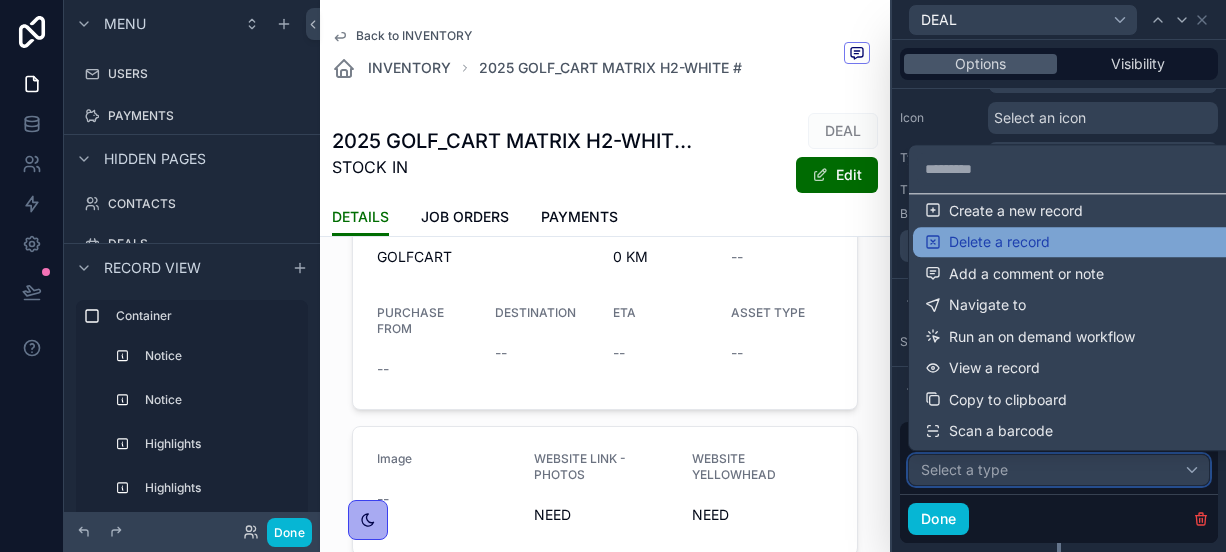 scroll, scrollTop: 45, scrollLeft: 0, axis: vertical 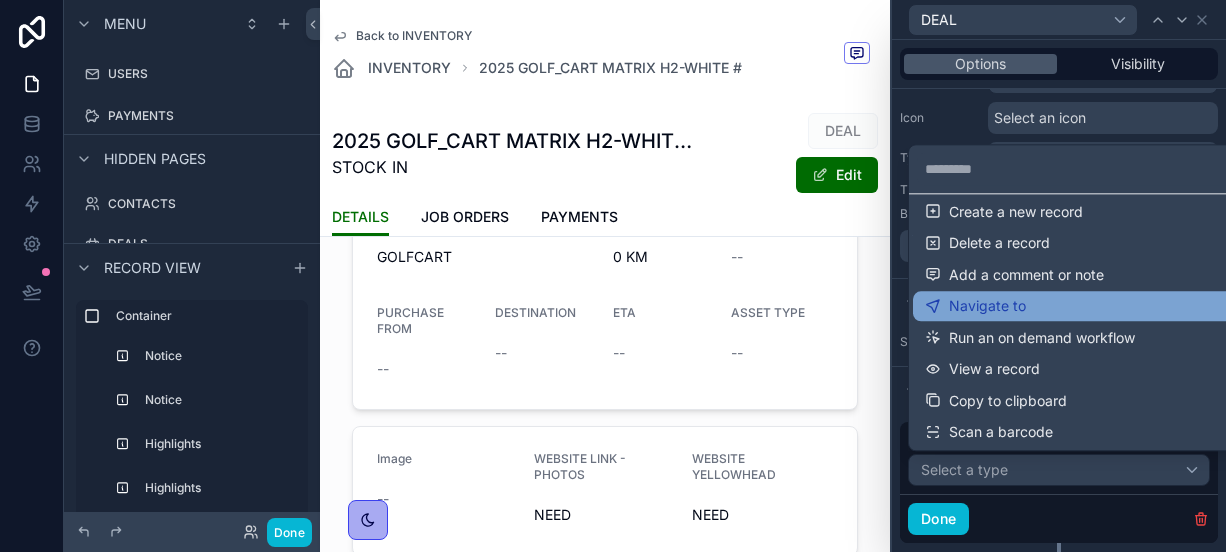 click on "Navigate to" at bounding box center (987, 306) 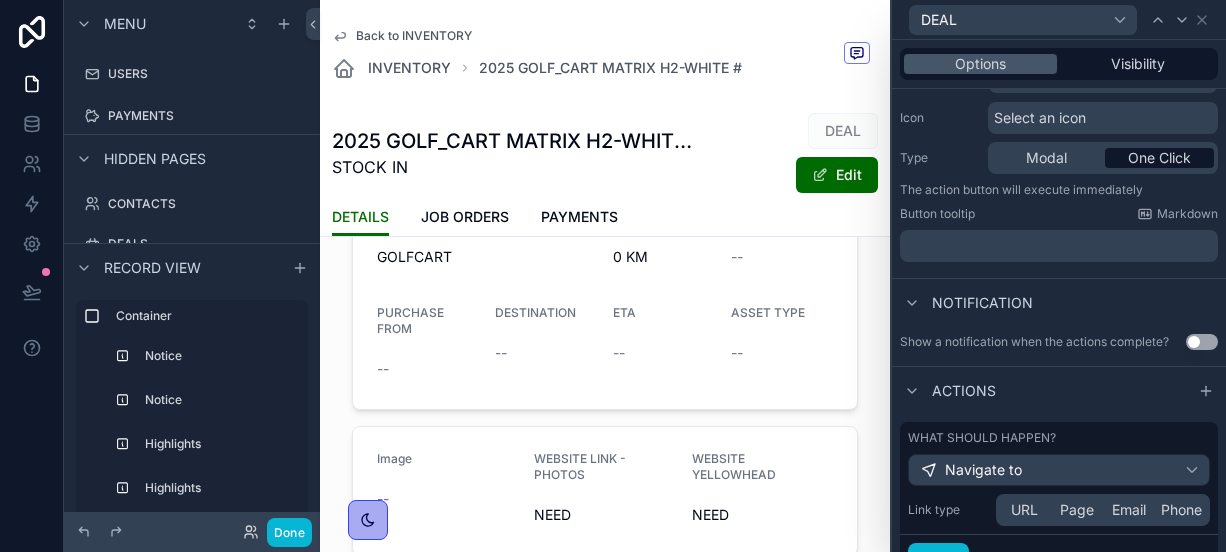 scroll, scrollTop: 283, scrollLeft: 0, axis: vertical 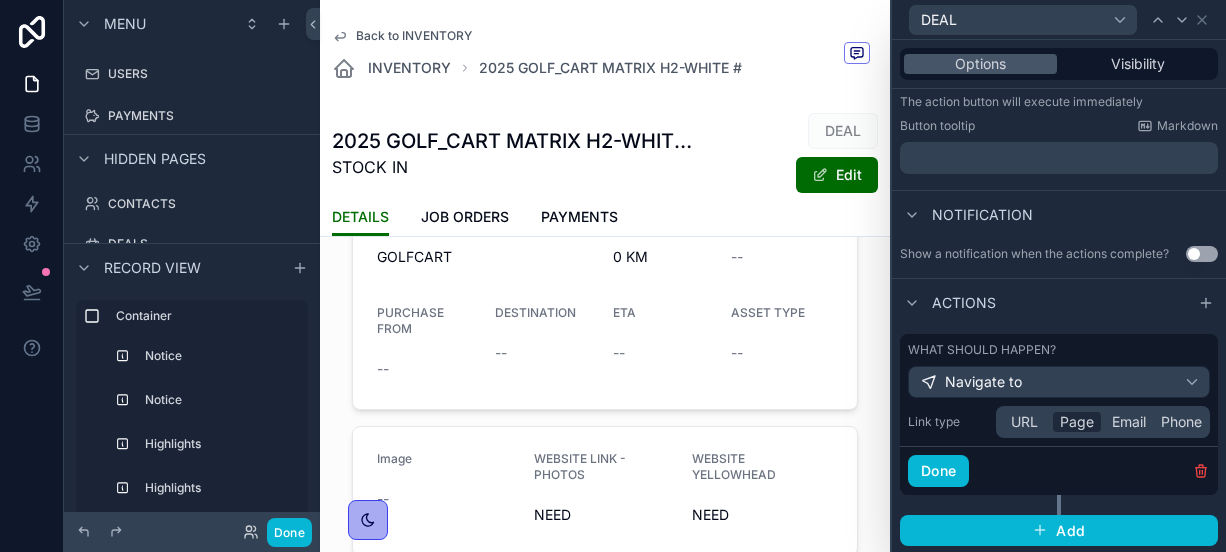 click on "Page" at bounding box center (1077, 422) 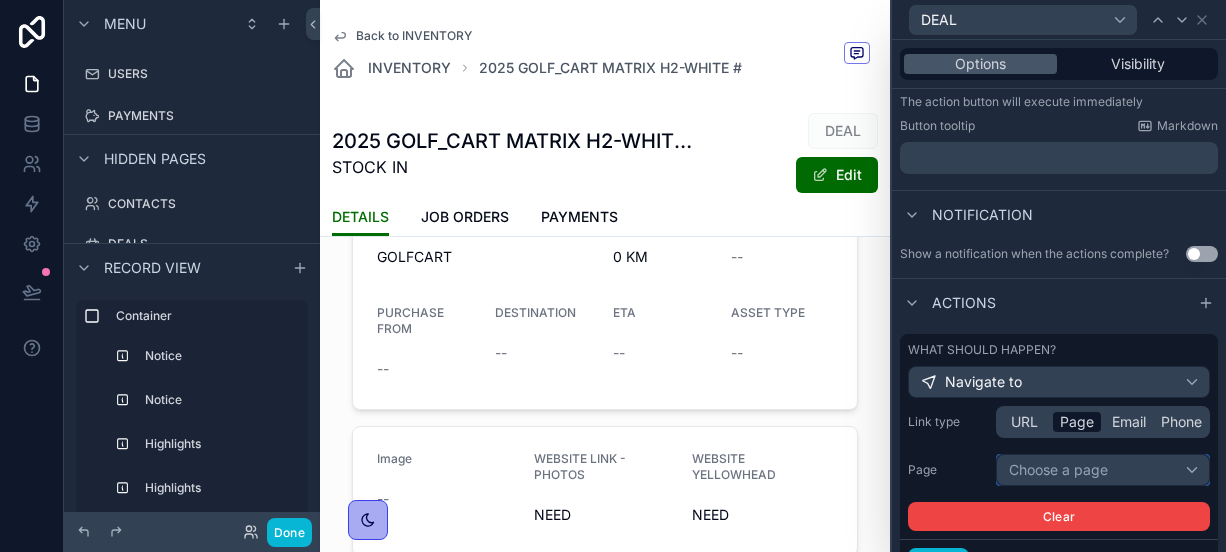 click on "Choose a page" at bounding box center [1103, 470] 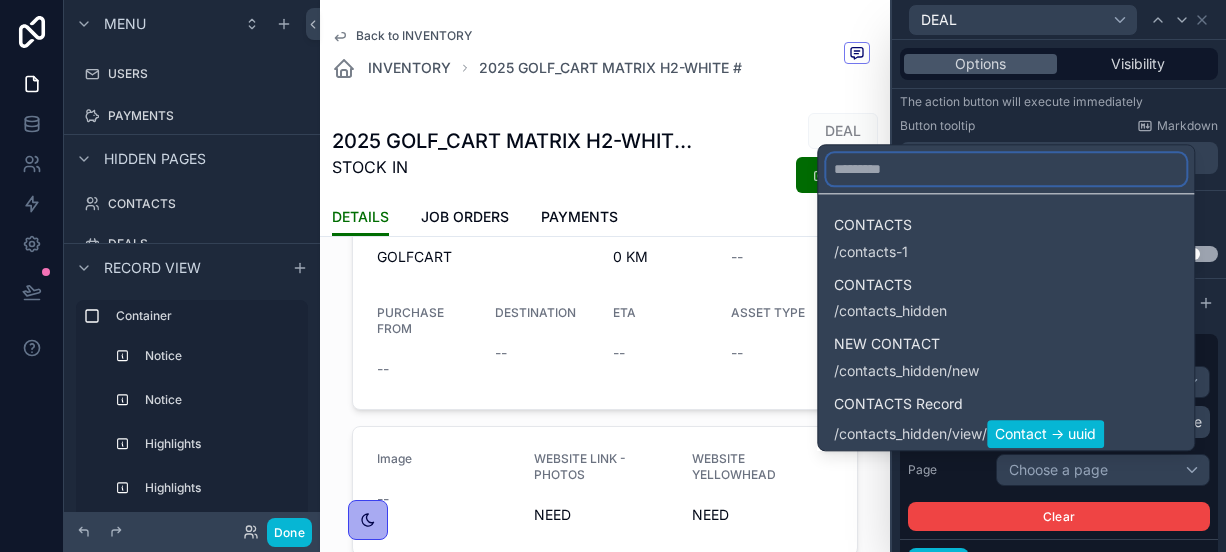 click at bounding box center [1006, 169] 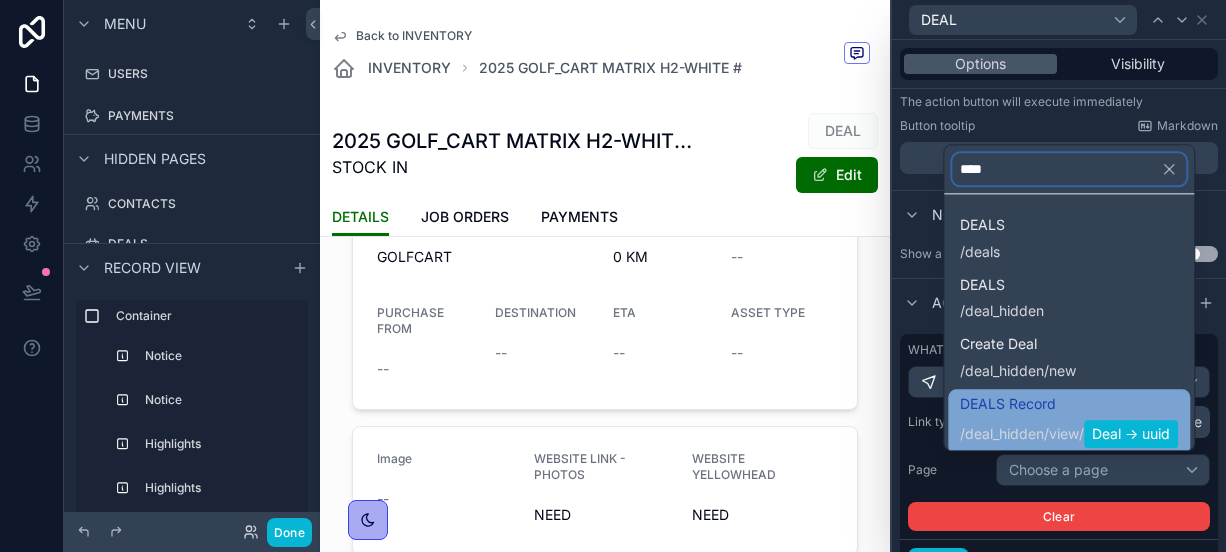 type on "****" 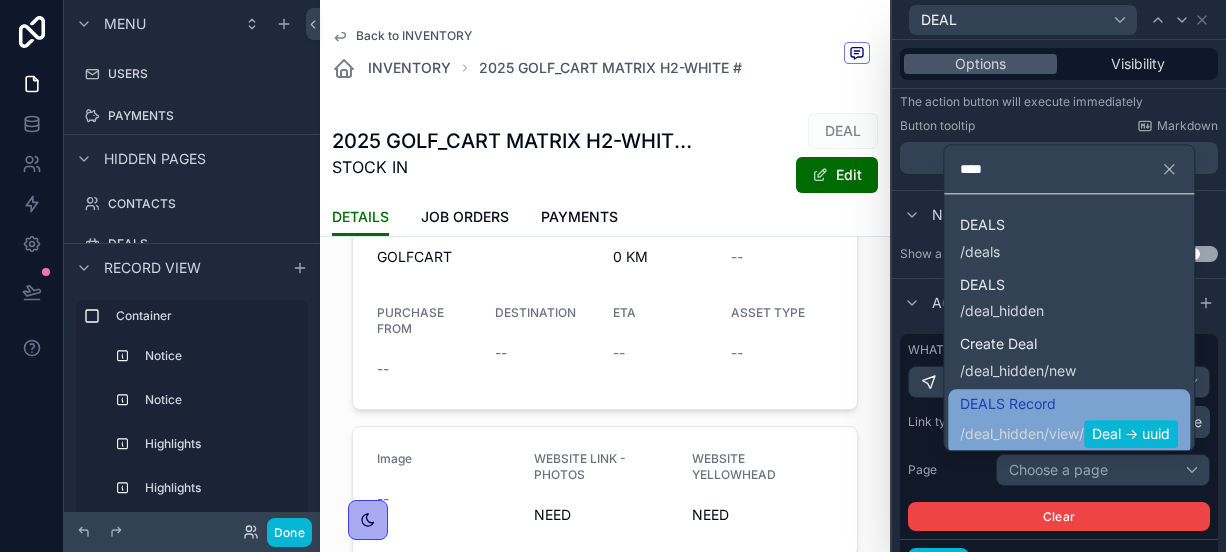 click on "DEALS Record / deal_hidden / view / Deal   ->   uuid" at bounding box center [1069, 422] 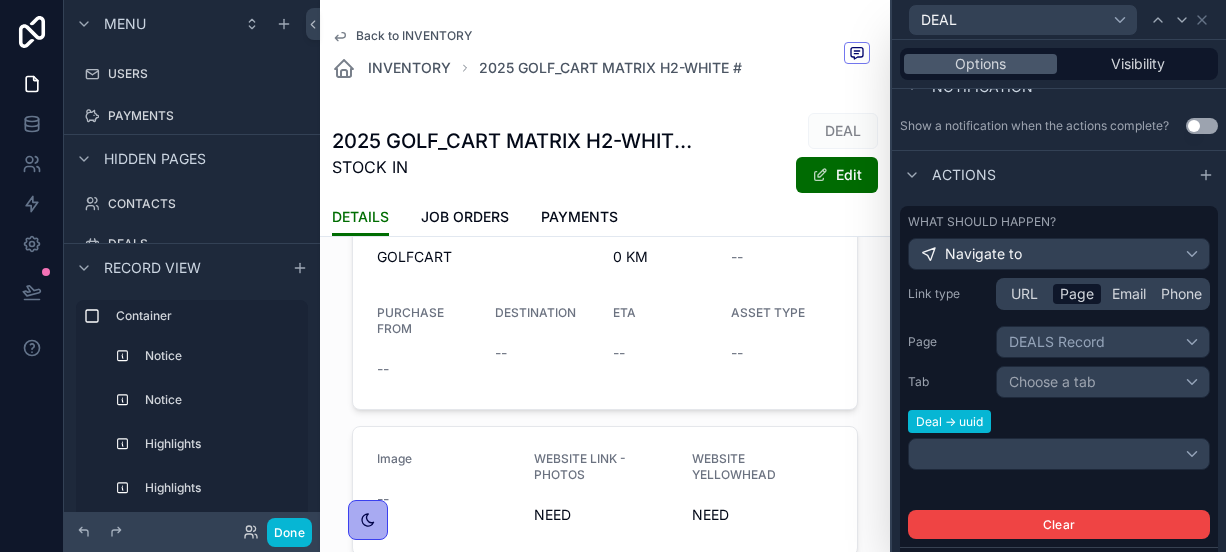 scroll, scrollTop: 413, scrollLeft: 0, axis: vertical 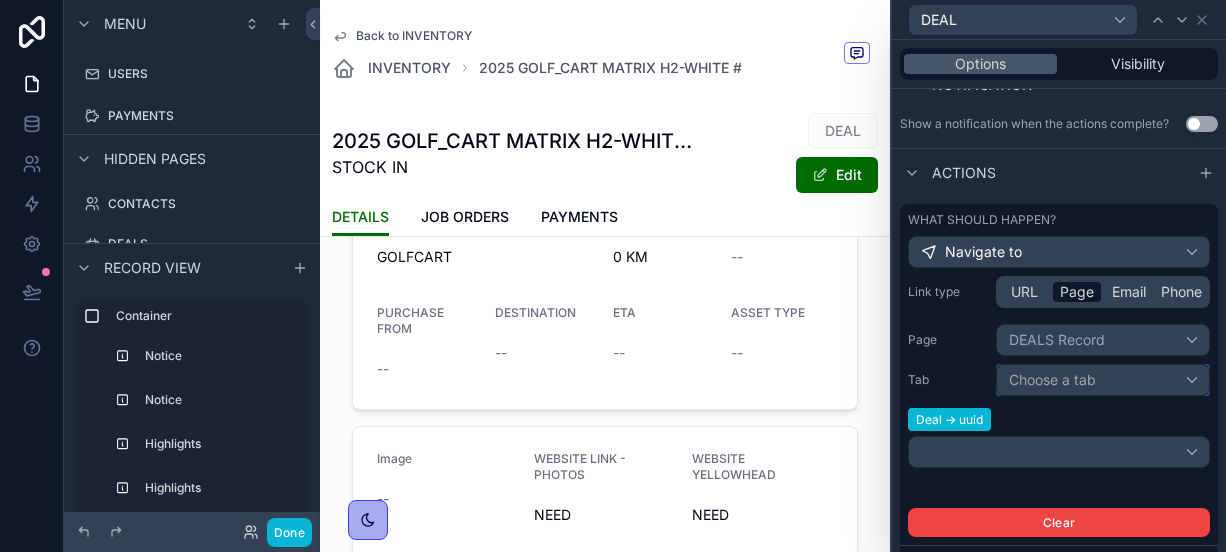 click on "Choose a tab" at bounding box center [1052, 379] 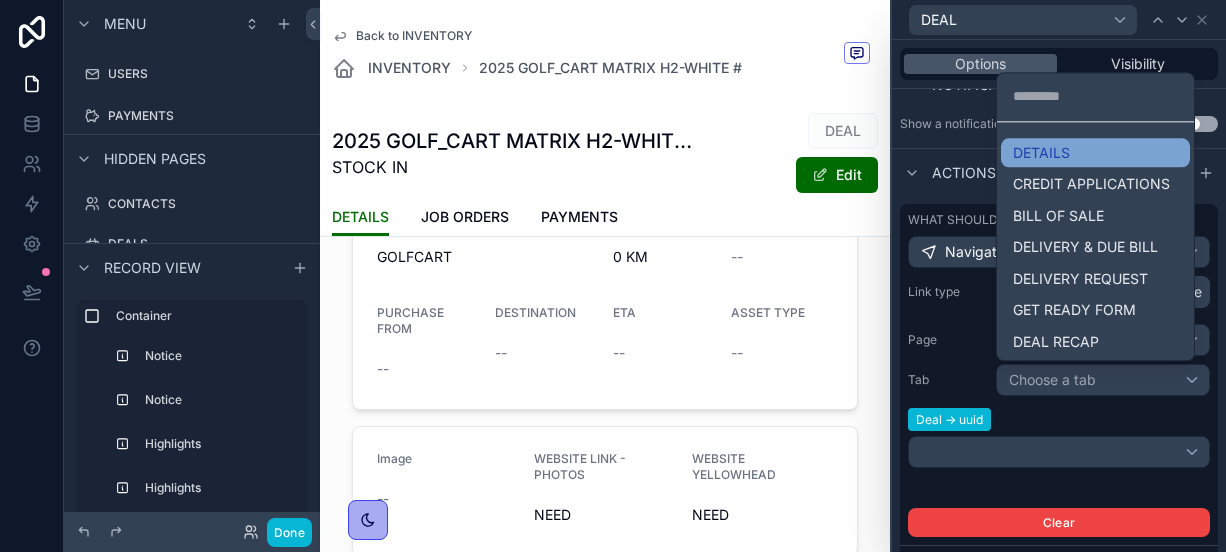 click on "DETAILS" at bounding box center [1095, 153] 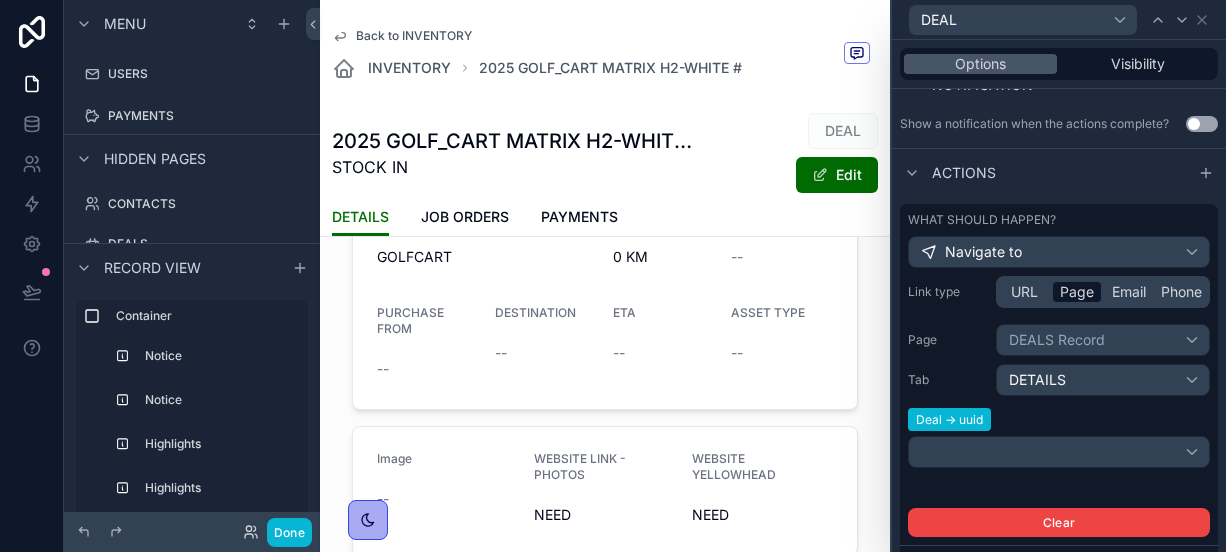 scroll, scrollTop: 511, scrollLeft: 0, axis: vertical 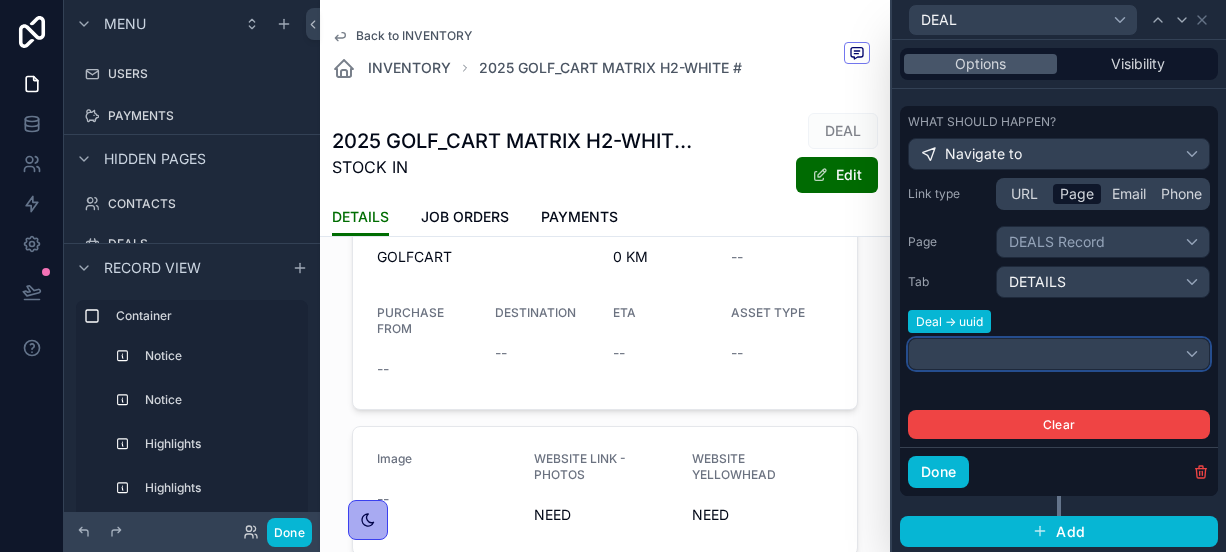 click at bounding box center (1059, 354) 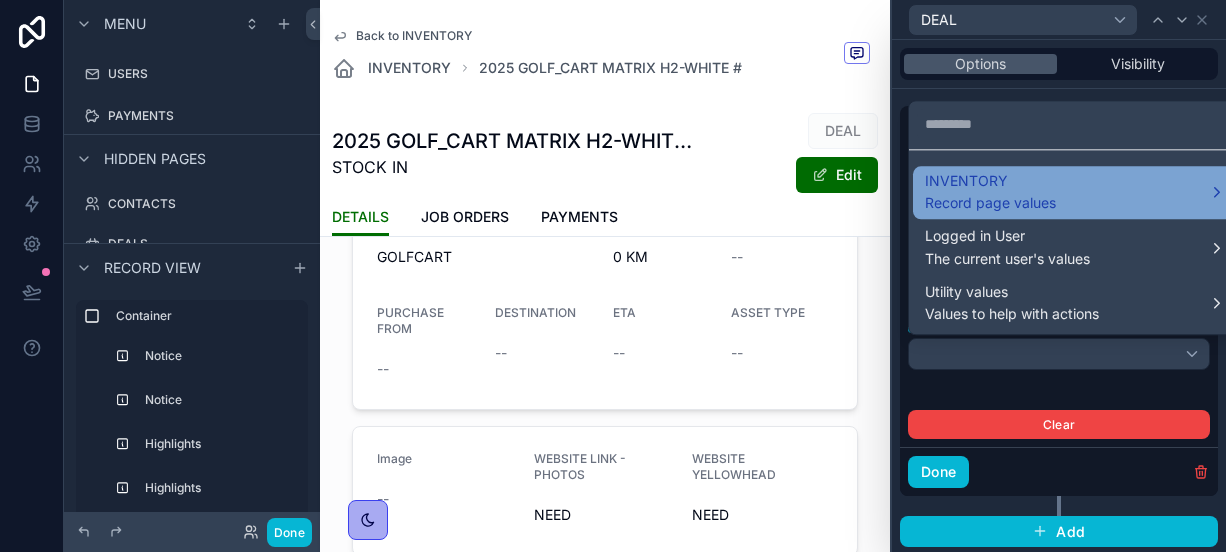click on "INVENTORY Record page values" at bounding box center (990, 193) 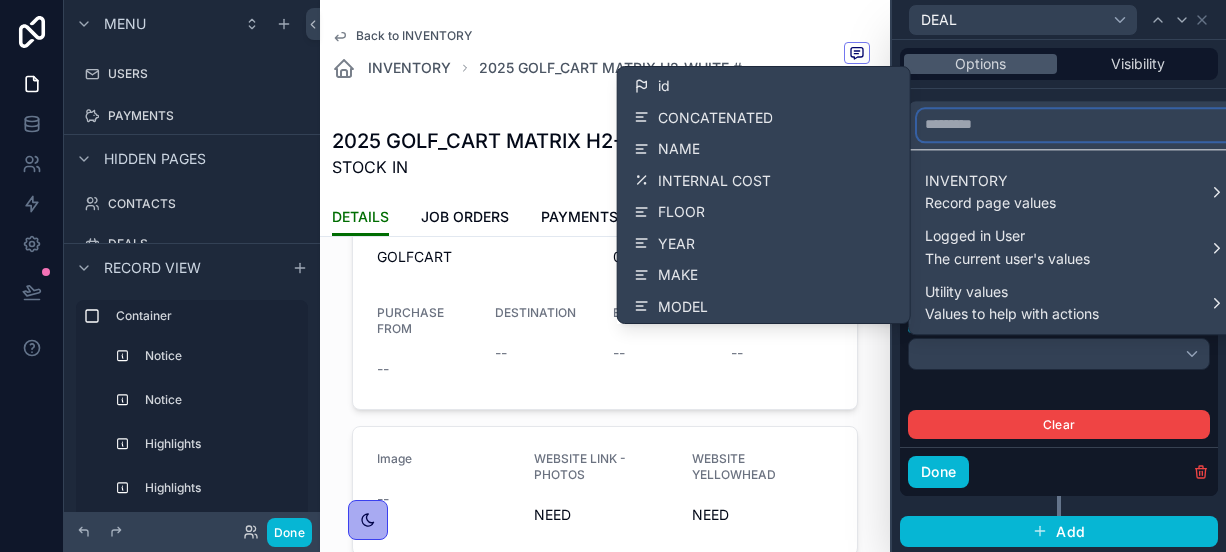 click at bounding box center (1075, 125) 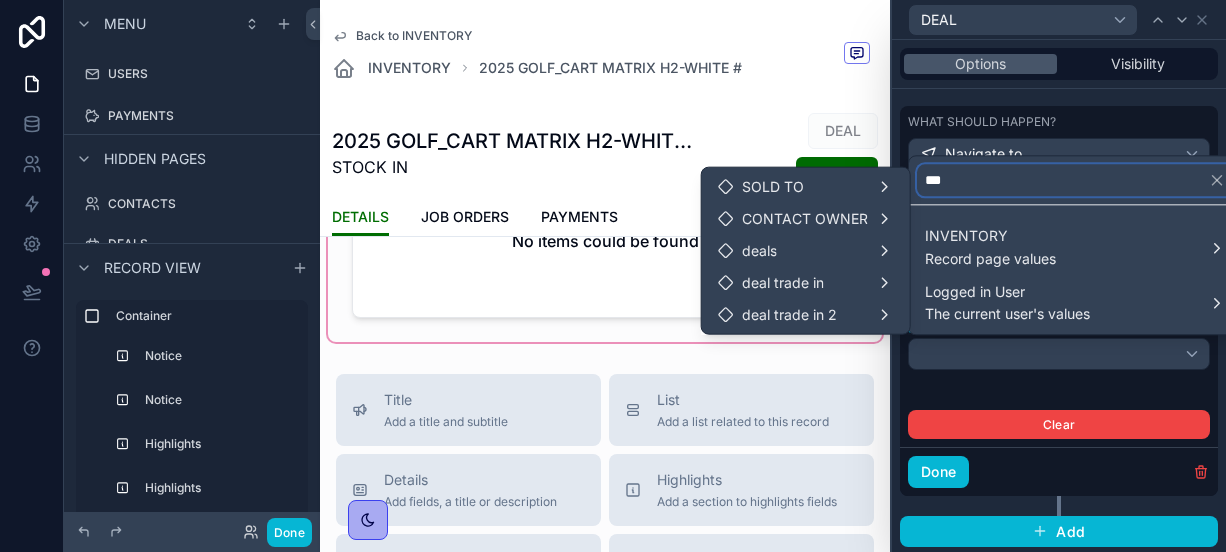 scroll, scrollTop: 1980, scrollLeft: 0, axis: vertical 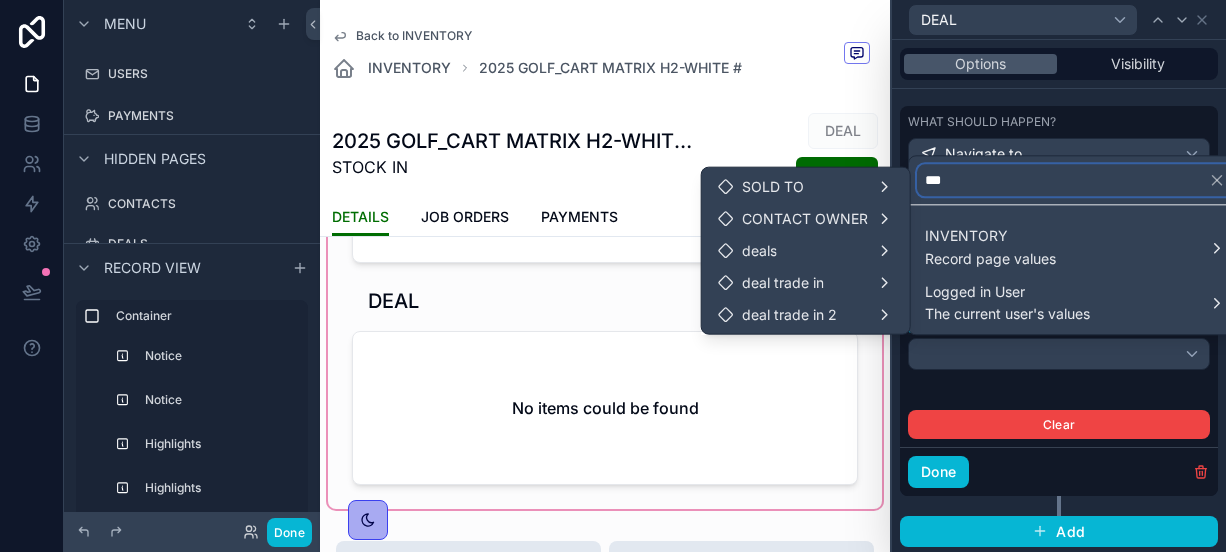 type on "***" 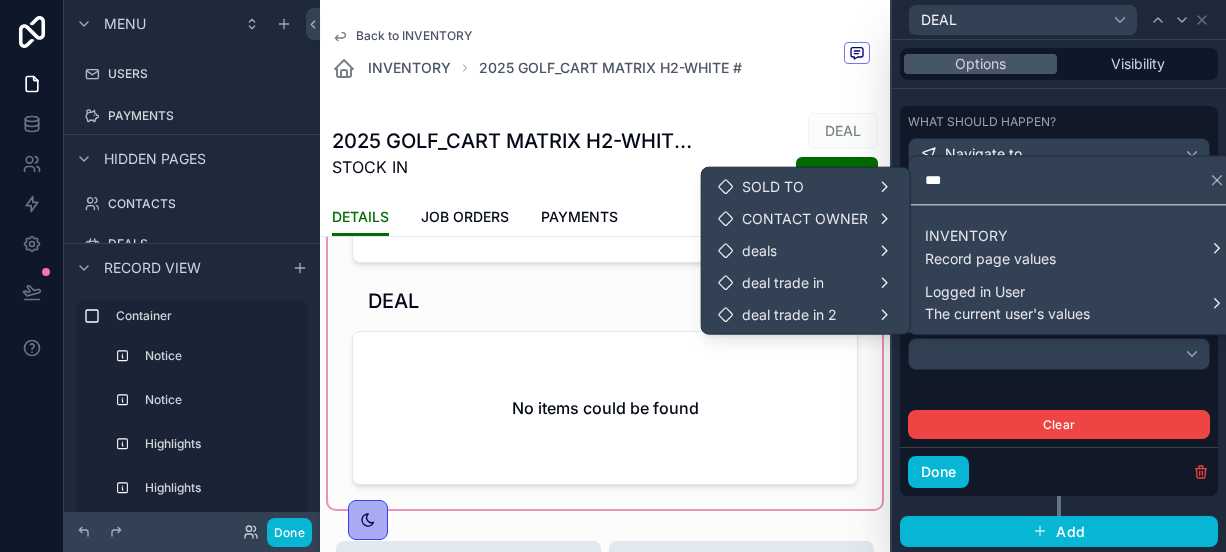 click at bounding box center [605, -605] 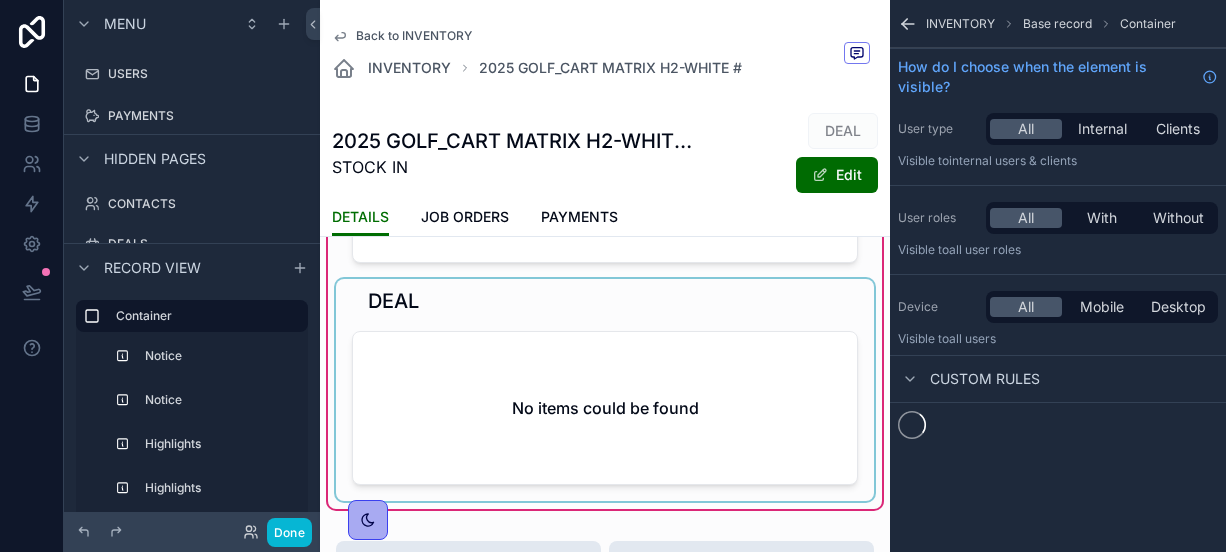 scroll, scrollTop: 0, scrollLeft: 0, axis: both 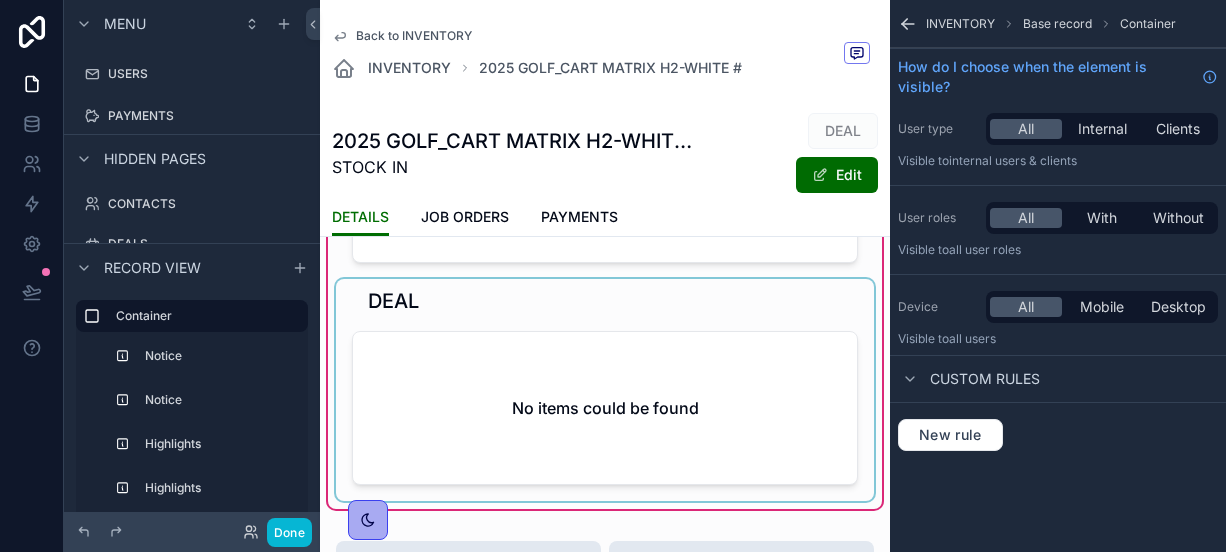 click at bounding box center (605, 390) 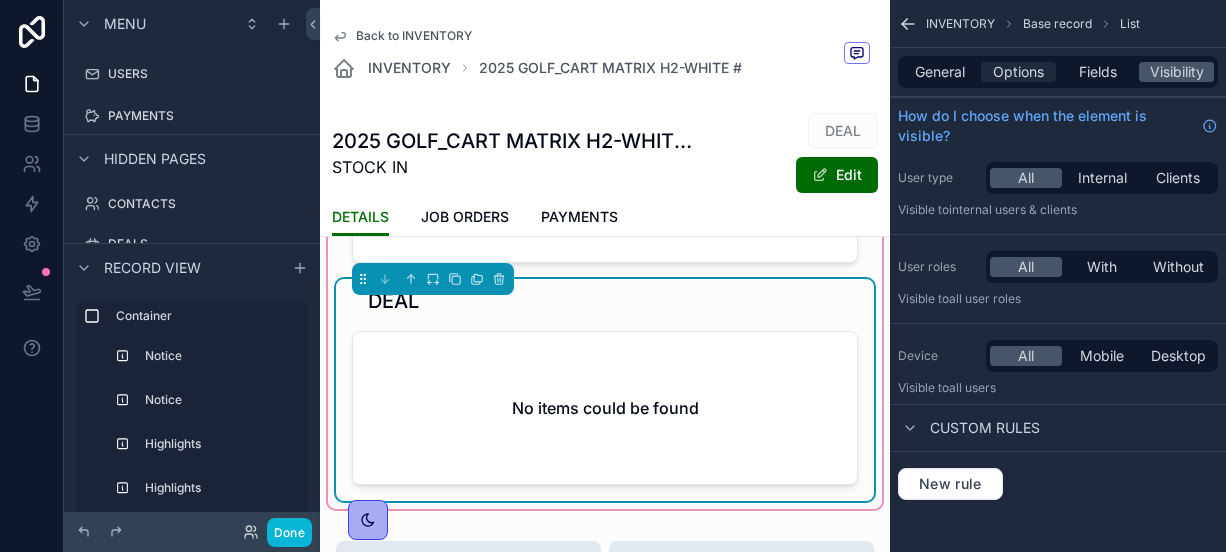 click on "Options" at bounding box center [1018, 72] 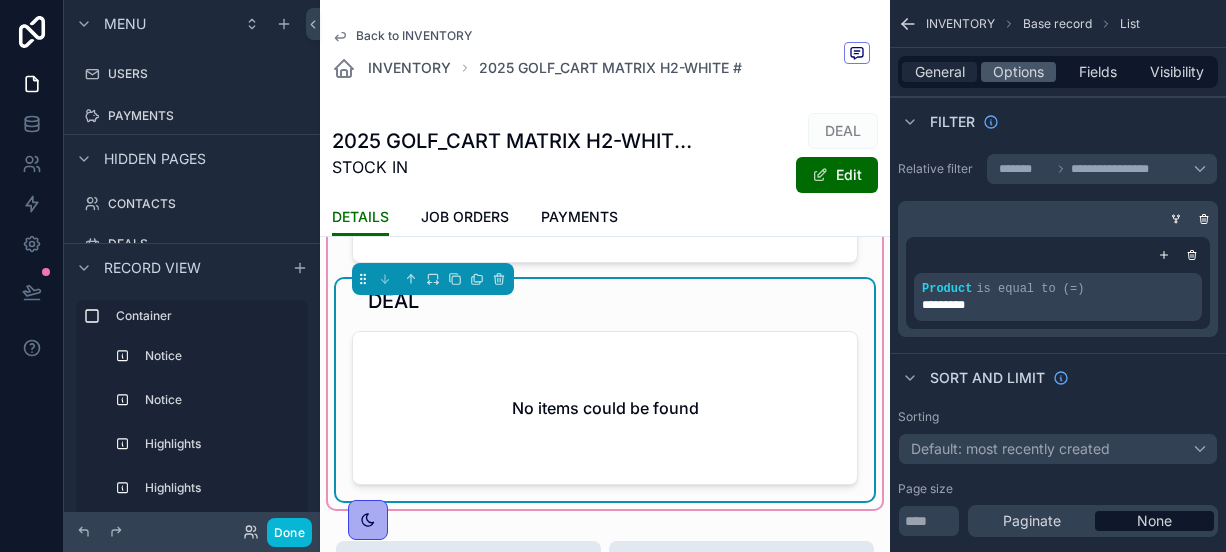 click on "General" at bounding box center [940, 72] 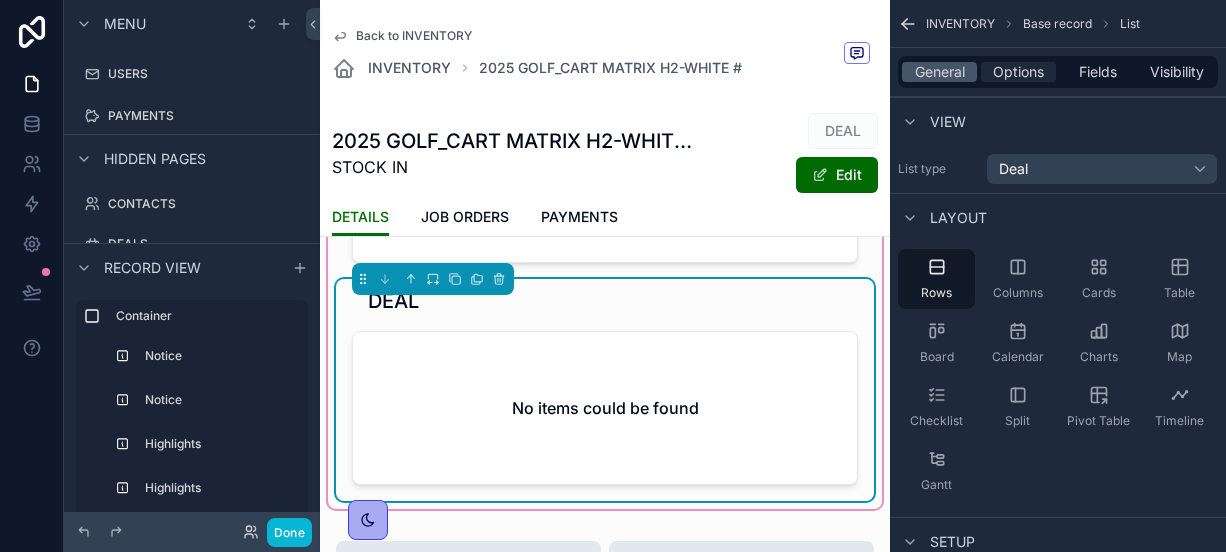 click on "Options" at bounding box center [1018, 72] 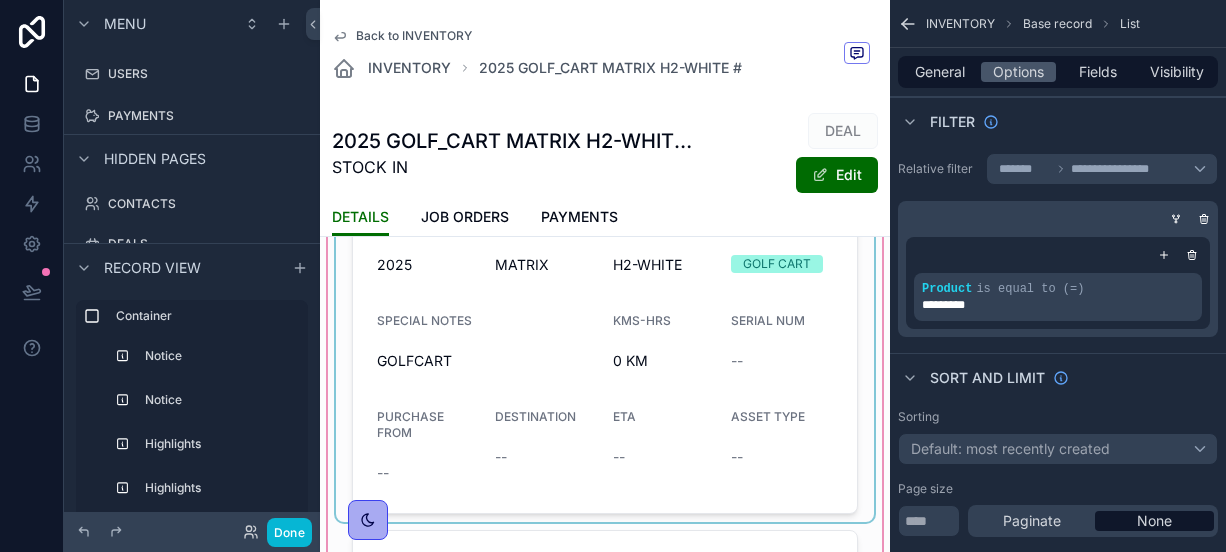 scroll, scrollTop: 368, scrollLeft: 0, axis: vertical 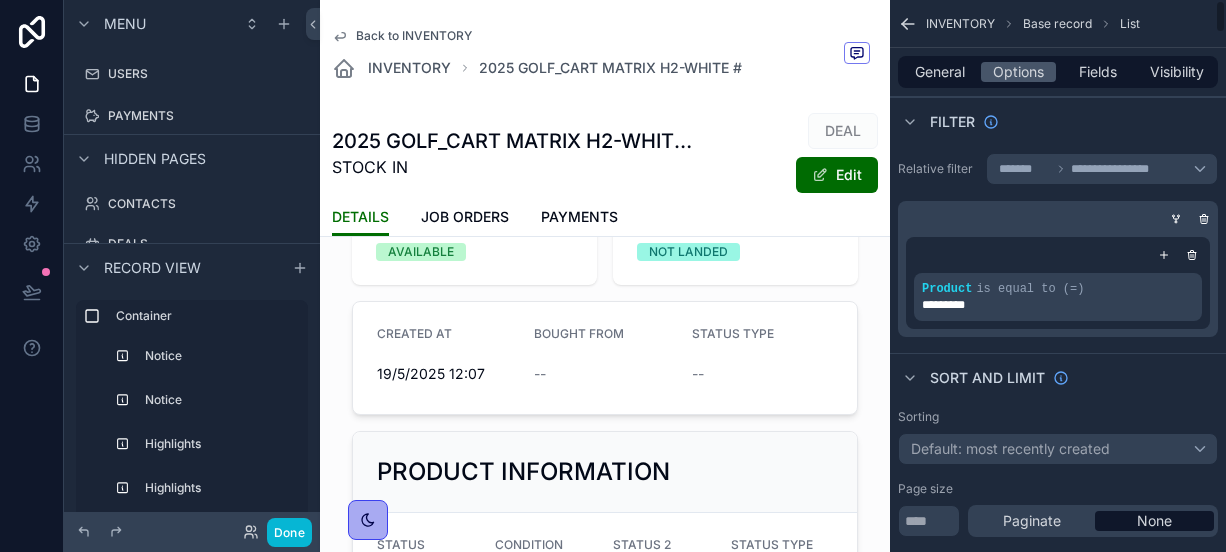click on "DEAL" at bounding box center [843, 131] 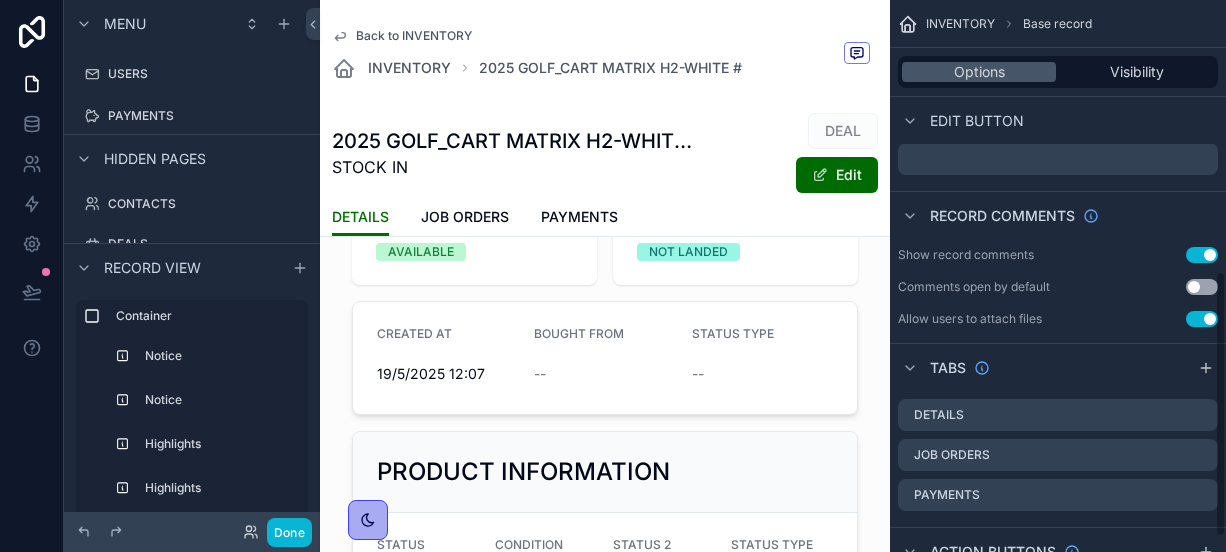 scroll, scrollTop: 592, scrollLeft: 0, axis: vertical 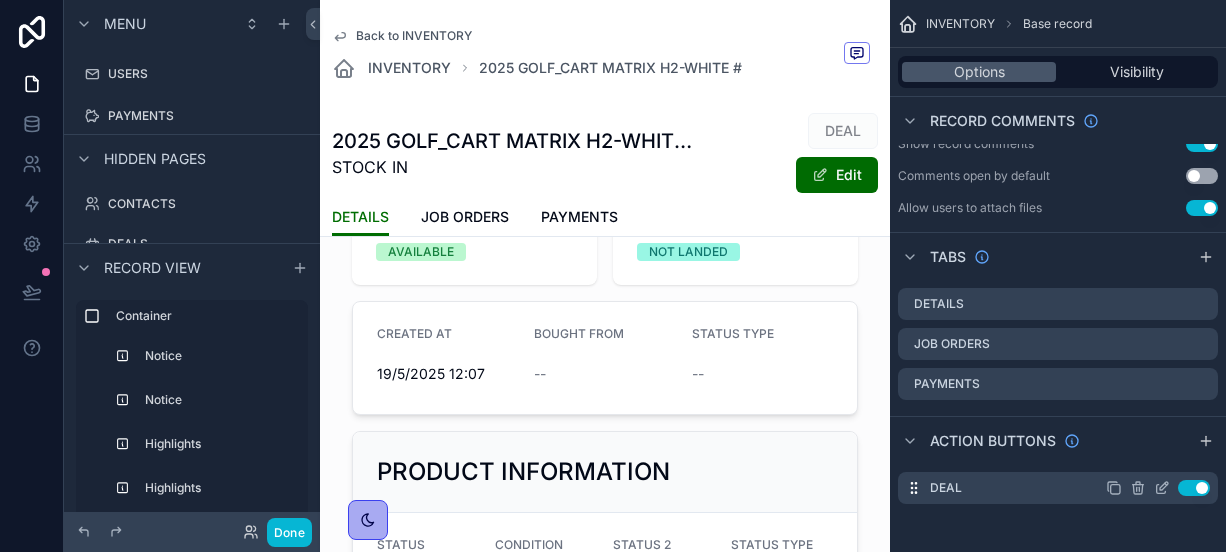 click 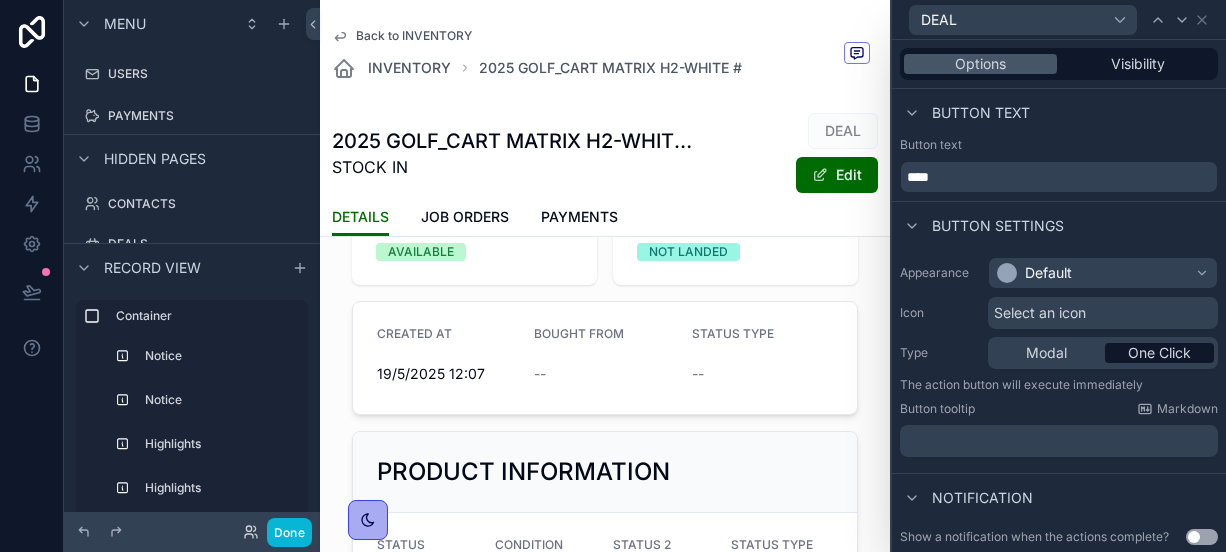 scroll, scrollTop: 195, scrollLeft: 0, axis: vertical 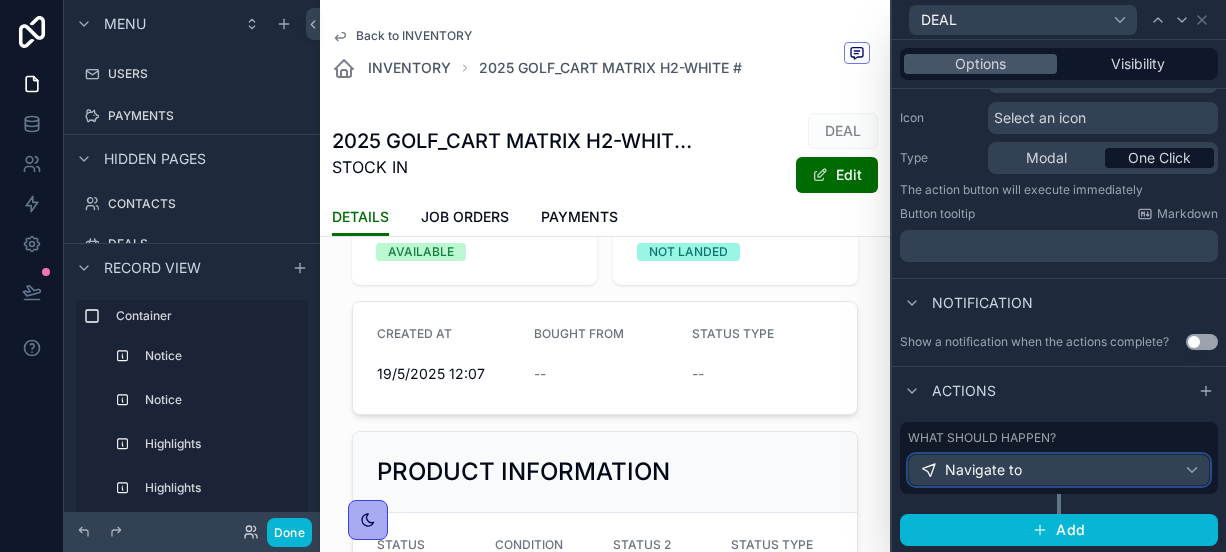 click on "Navigate to" at bounding box center (1059, 470) 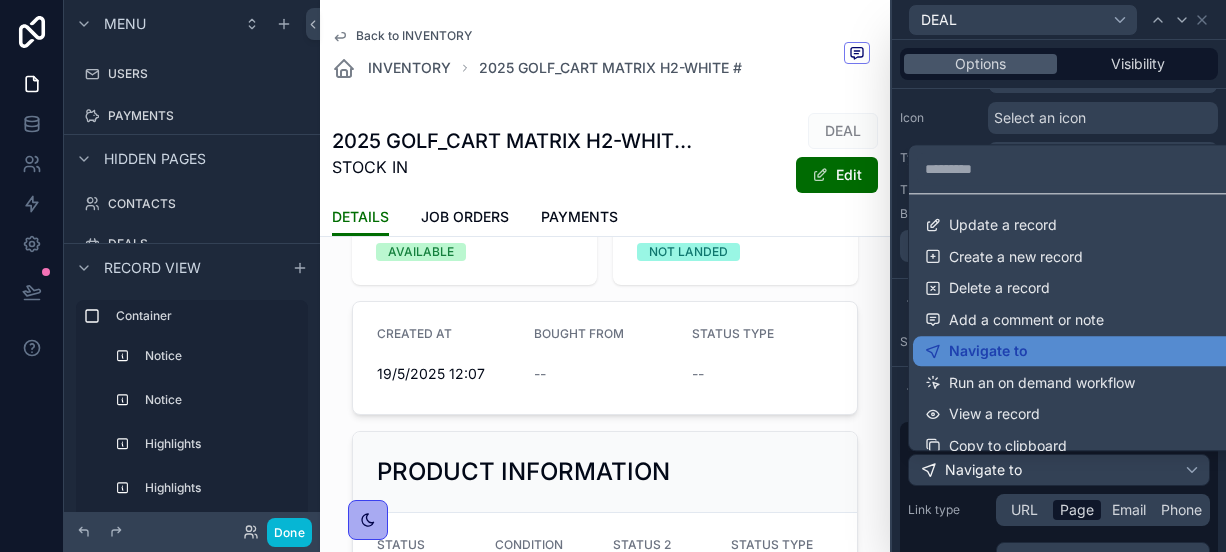 click at bounding box center [1059, 276] 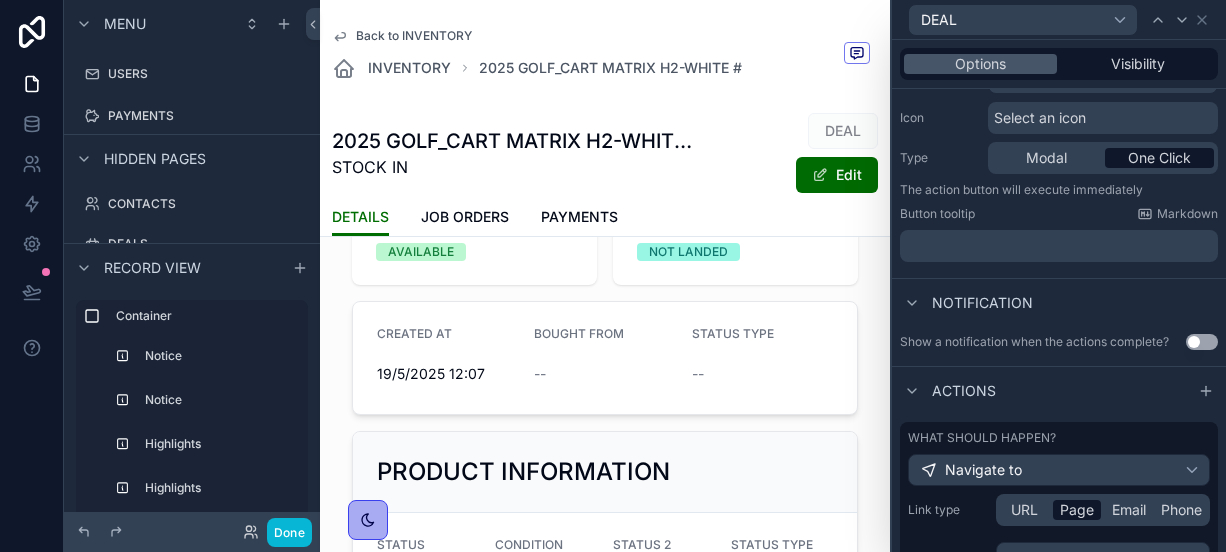 scroll, scrollTop: 414, scrollLeft: 0, axis: vertical 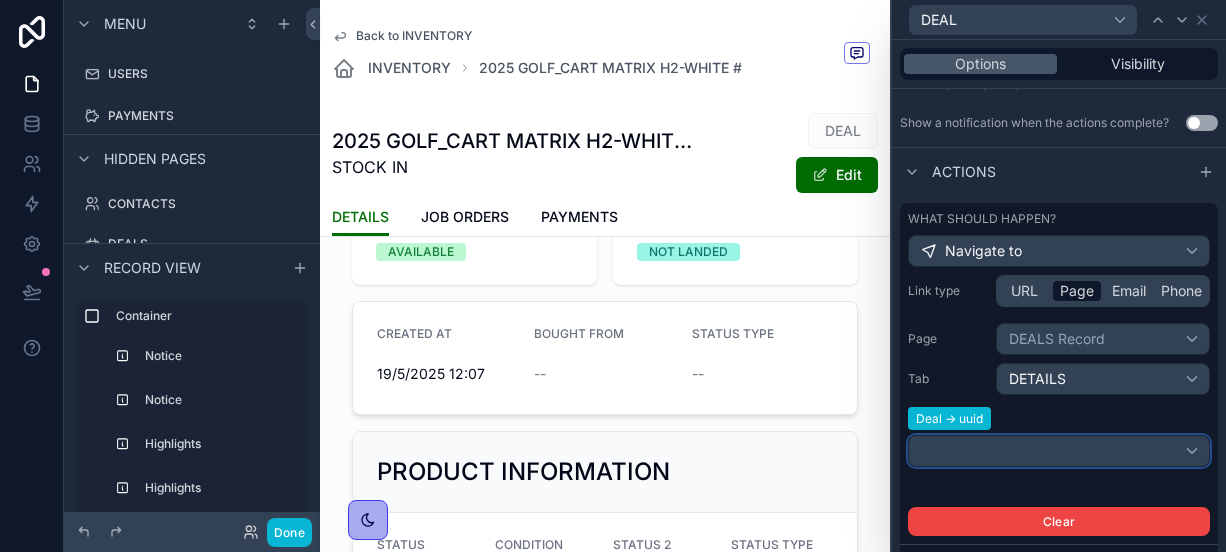 click at bounding box center [1059, 451] 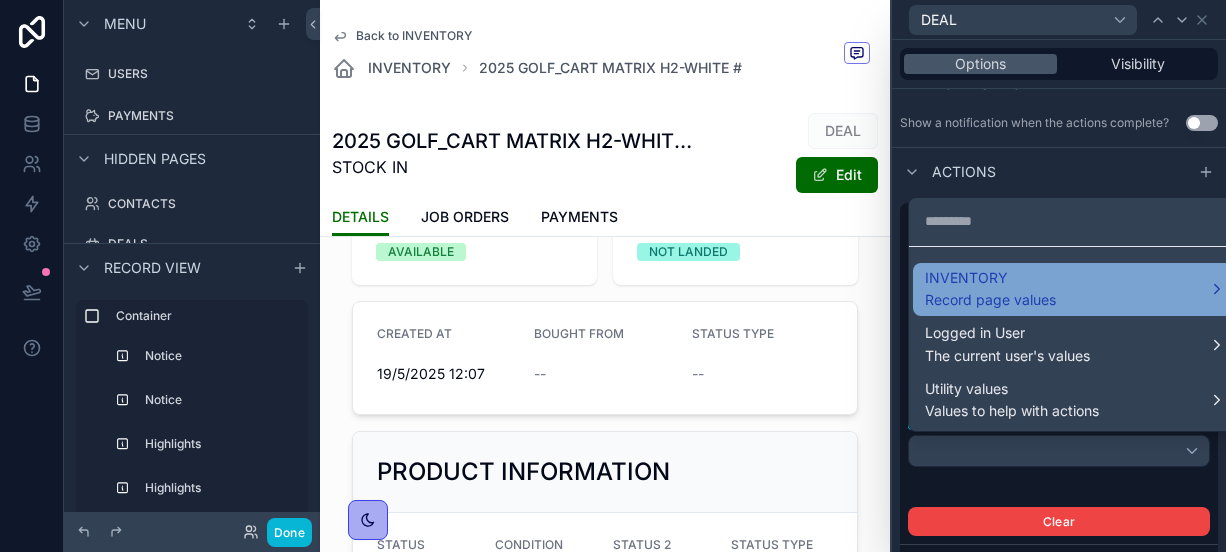 click on "INVENTORY" at bounding box center (990, 278) 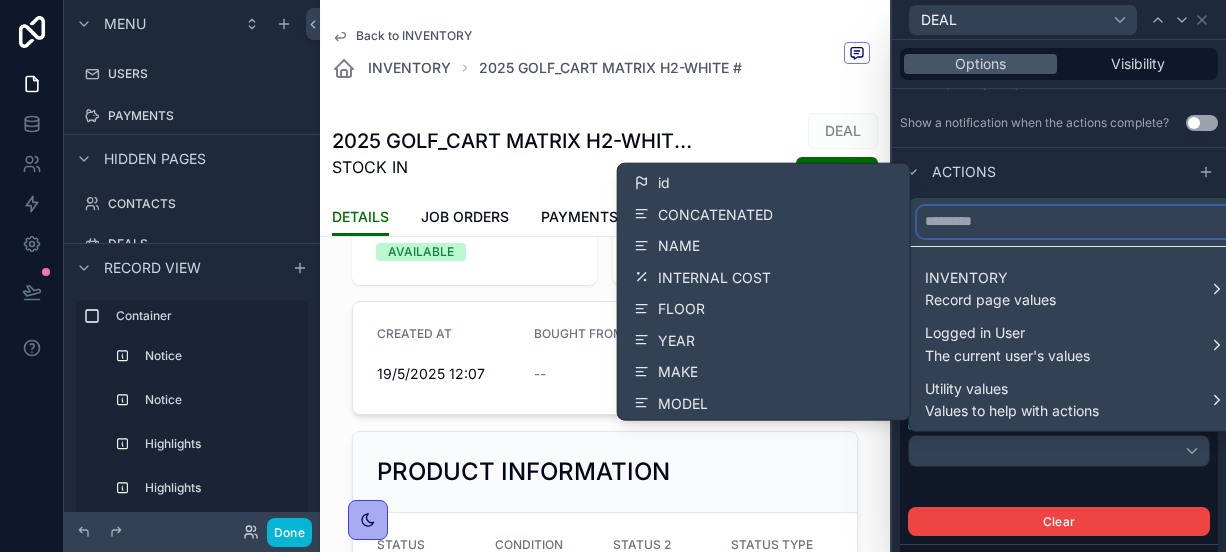 click at bounding box center [1075, 222] 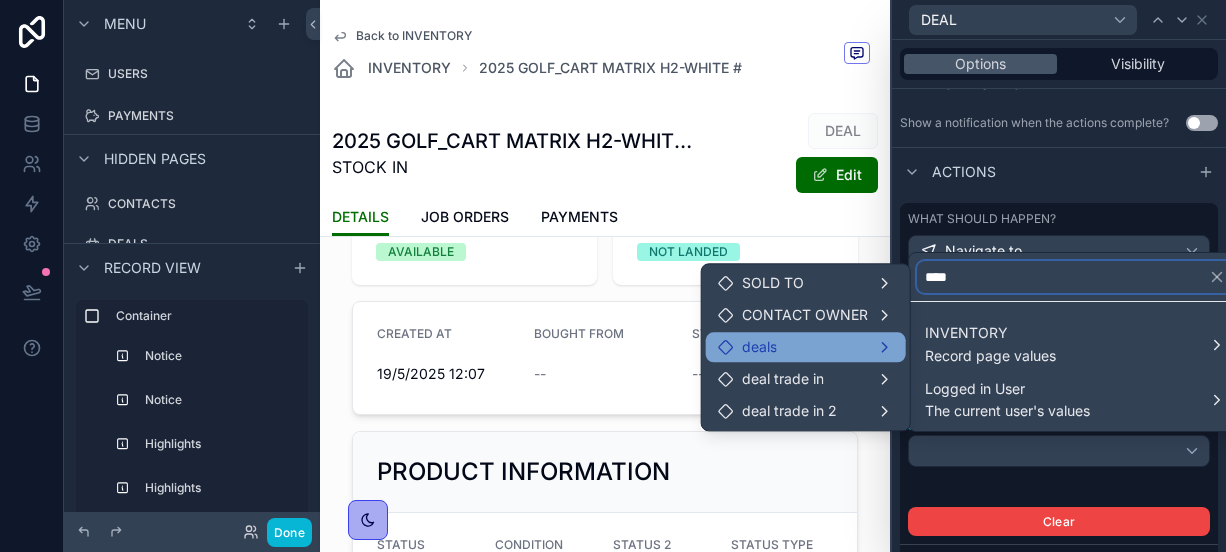 type on "****" 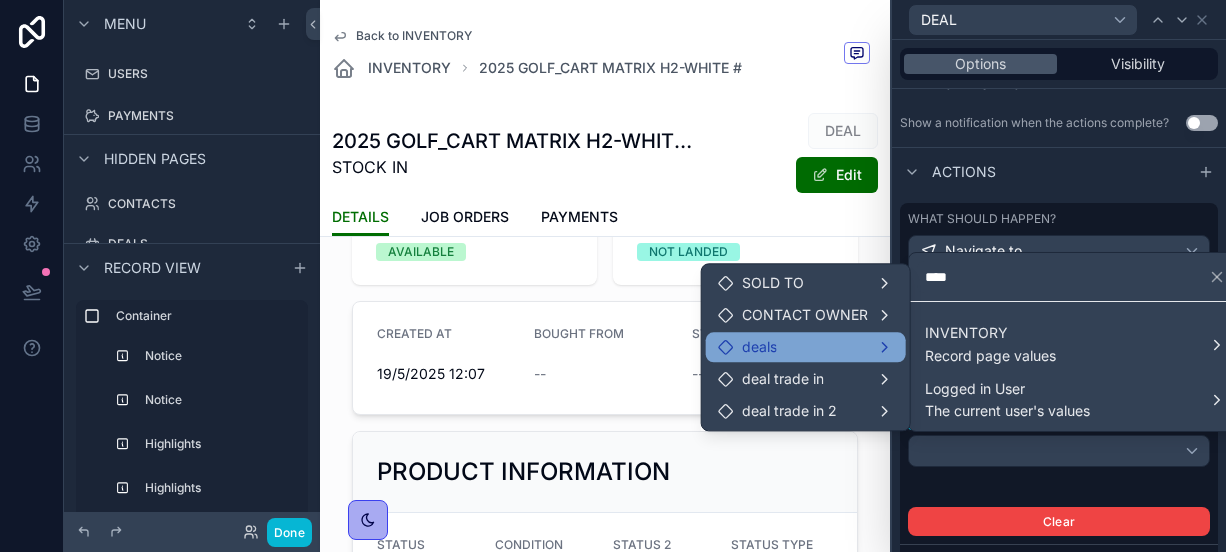 click on "deals" at bounding box center [806, 347] 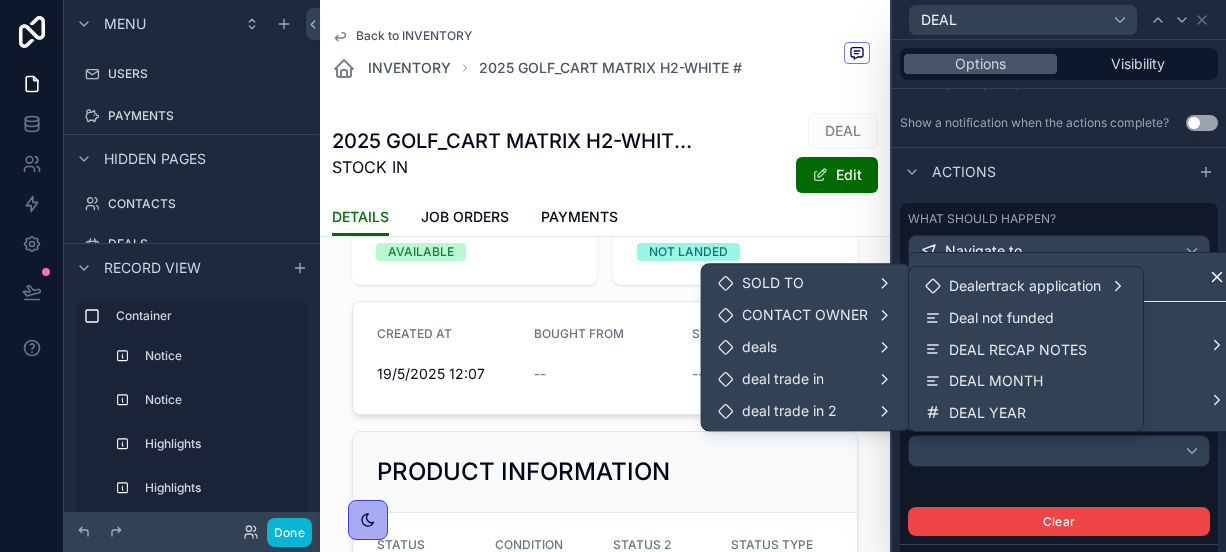 click 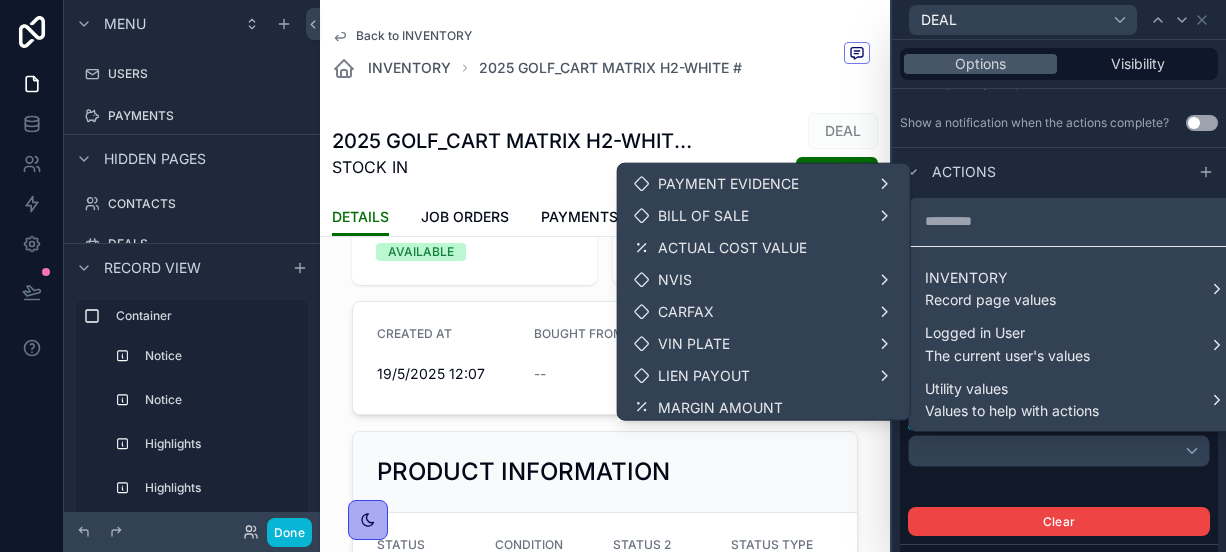 scroll, scrollTop: 1647, scrollLeft: 0, axis: vertical 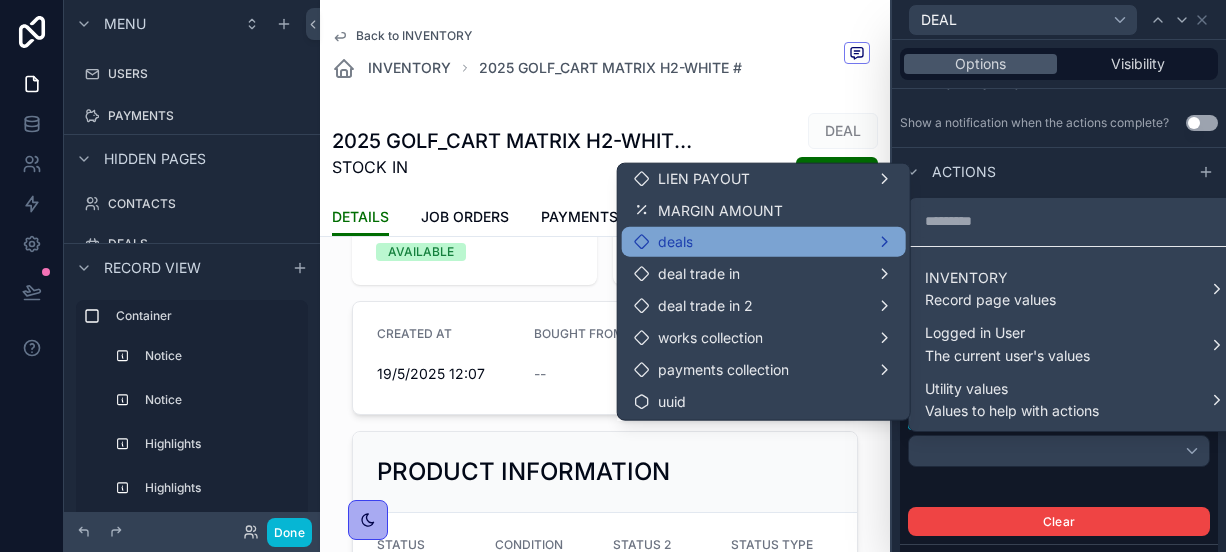 click on "deals" at bounding box center [764, 242] 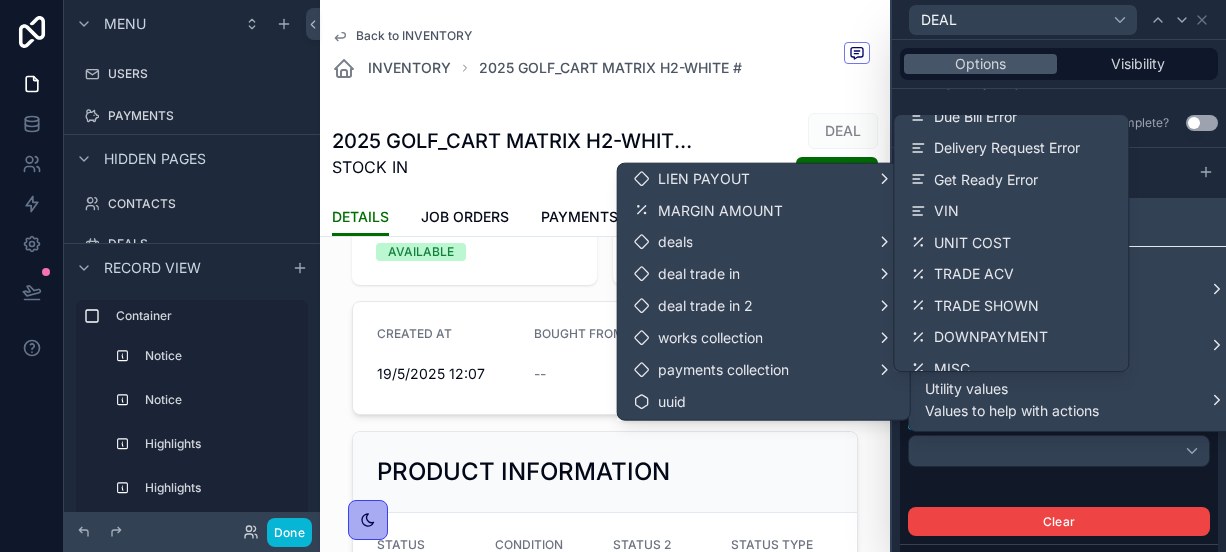 scroll, scrollTop: 3030, scrollLeft: 0, axis: vertical 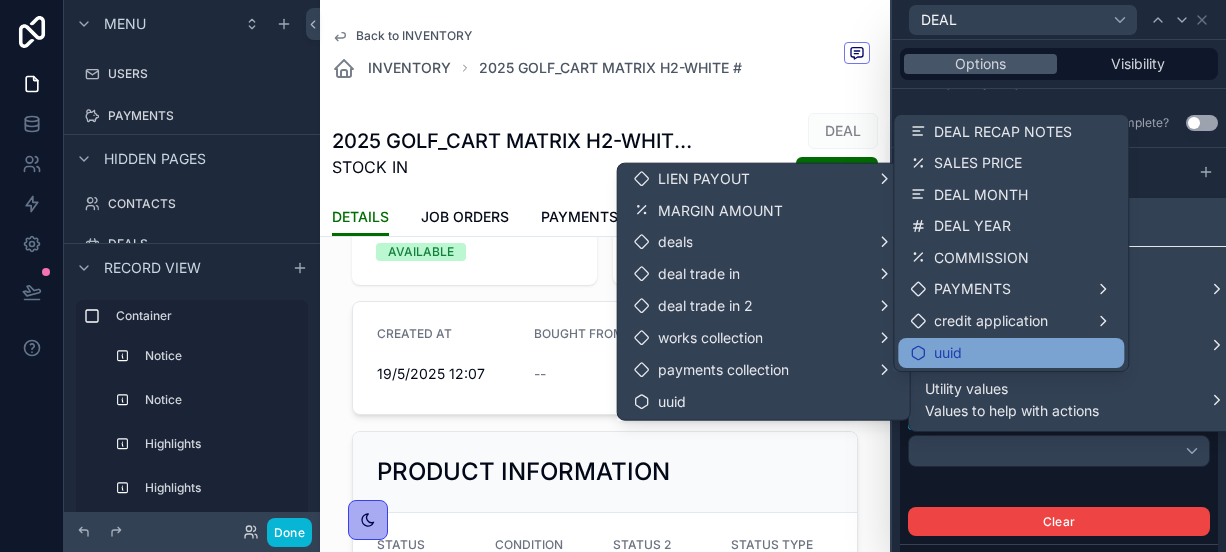 click on "uuid" at bounding box center (1011, 353) 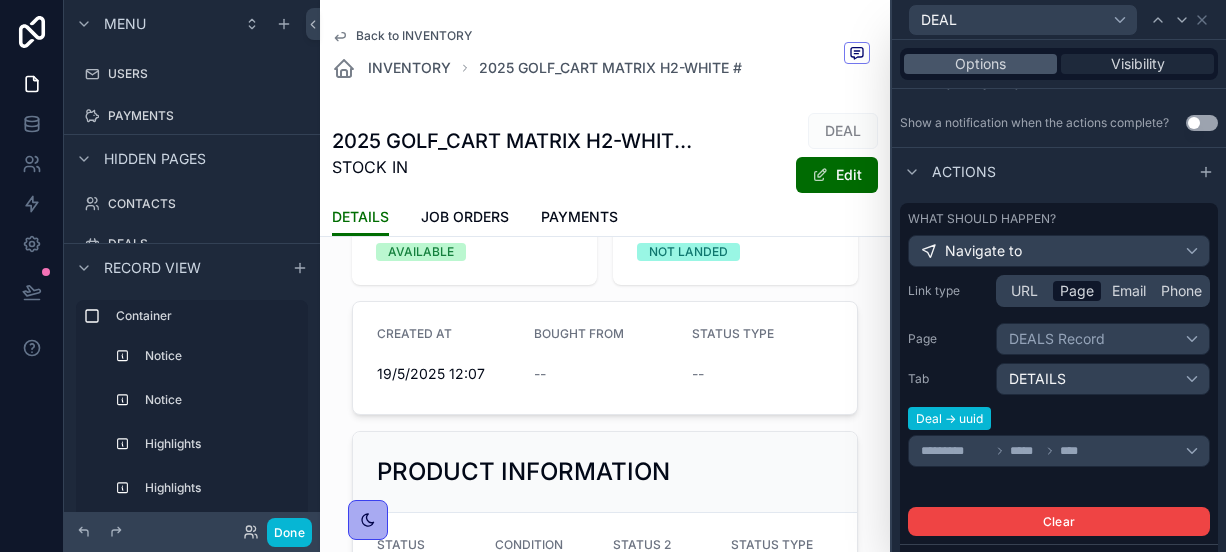 click on "Visibility" at bounding box center [1138, 64] 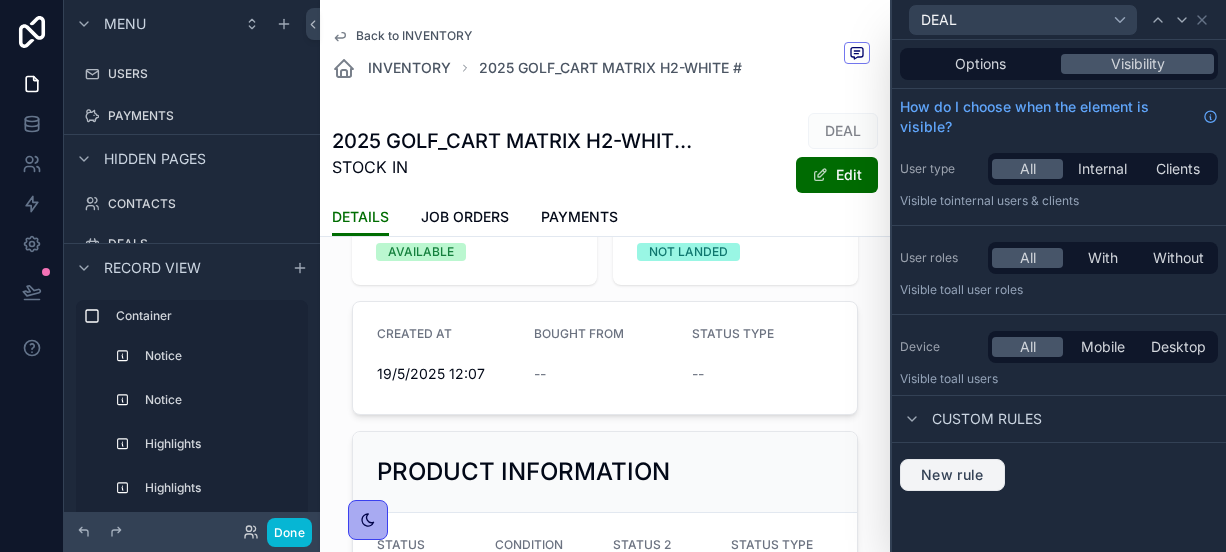 click on "New rule" at bounding box center [952, 475] 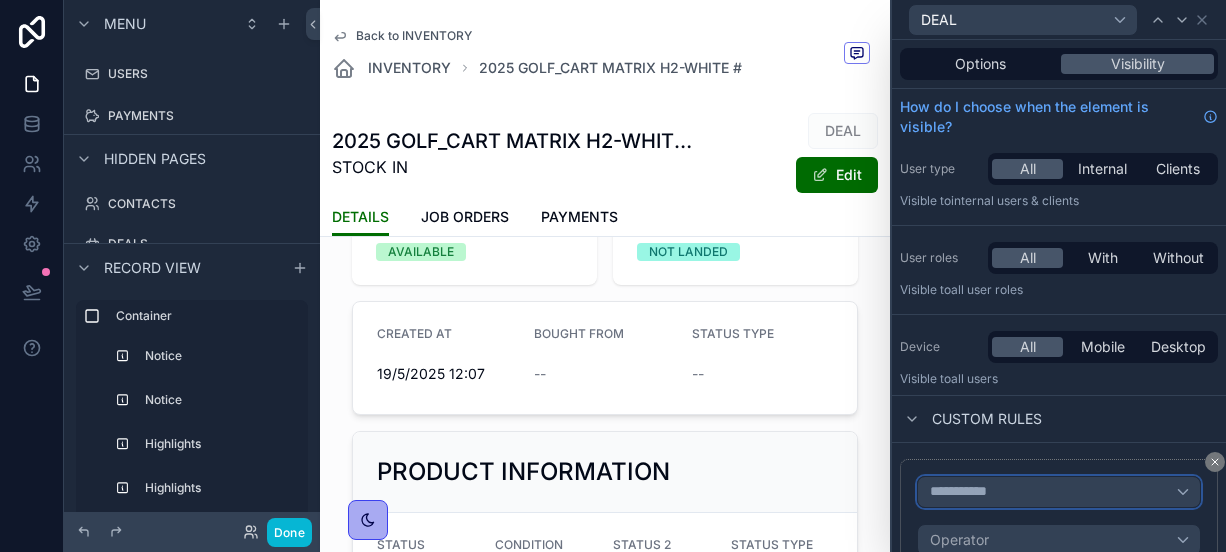 click on "**********" at bounding box center [967, 492] 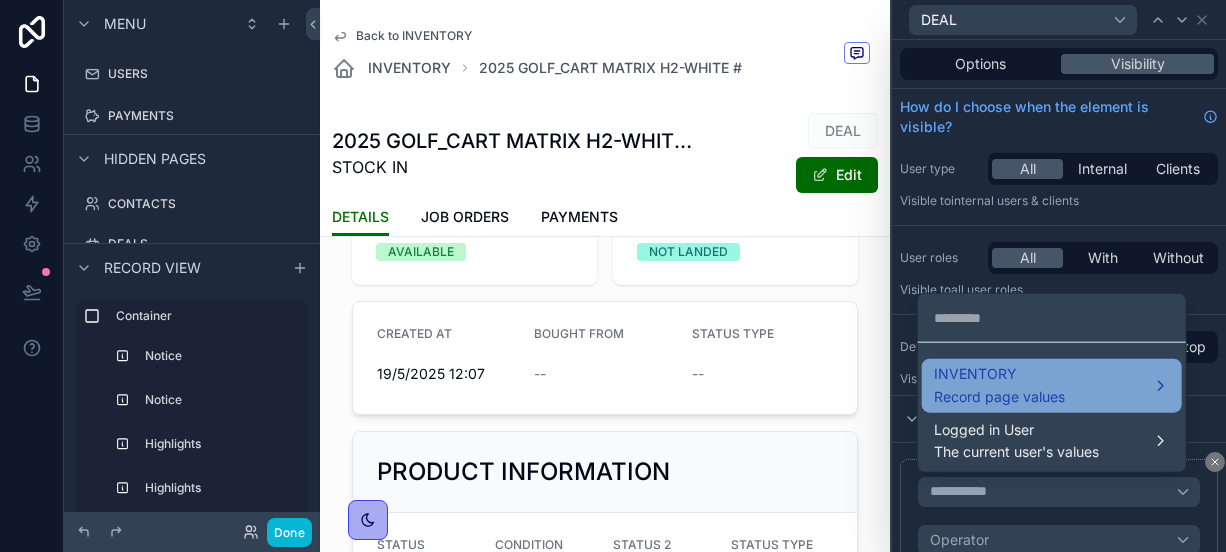 click on "INVENTORY Record page values" at bounding box center (999, 386) 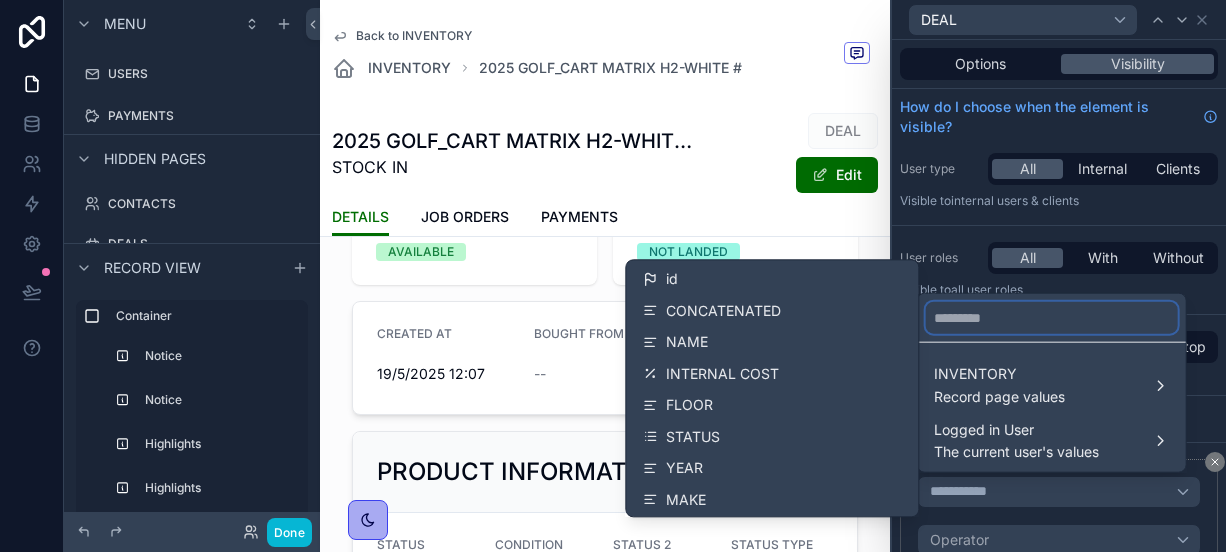 click at bounding box center [1052, 318] 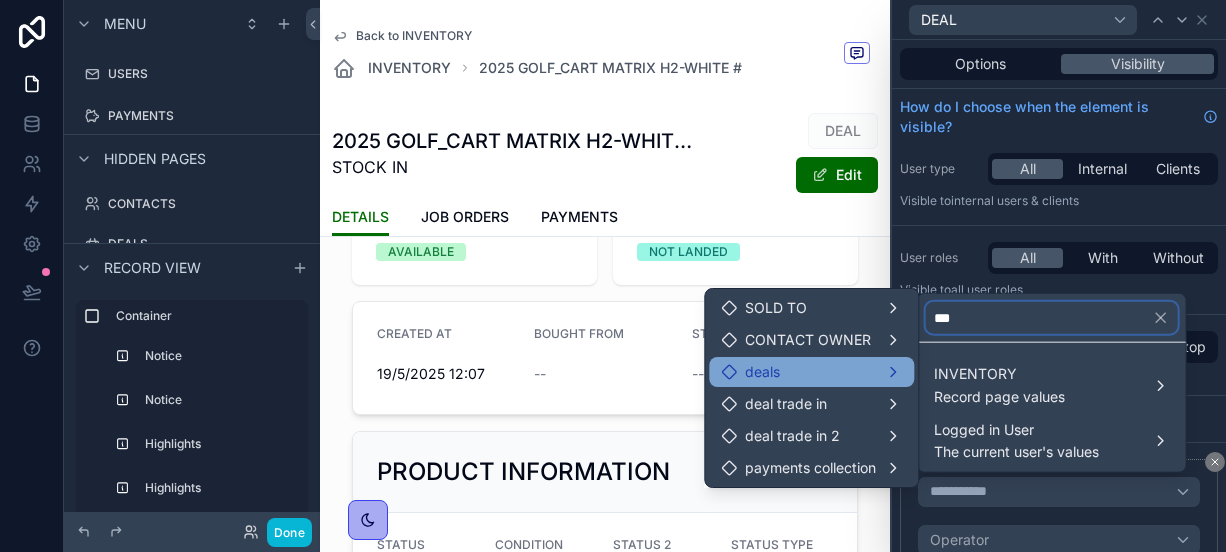 type on "***" 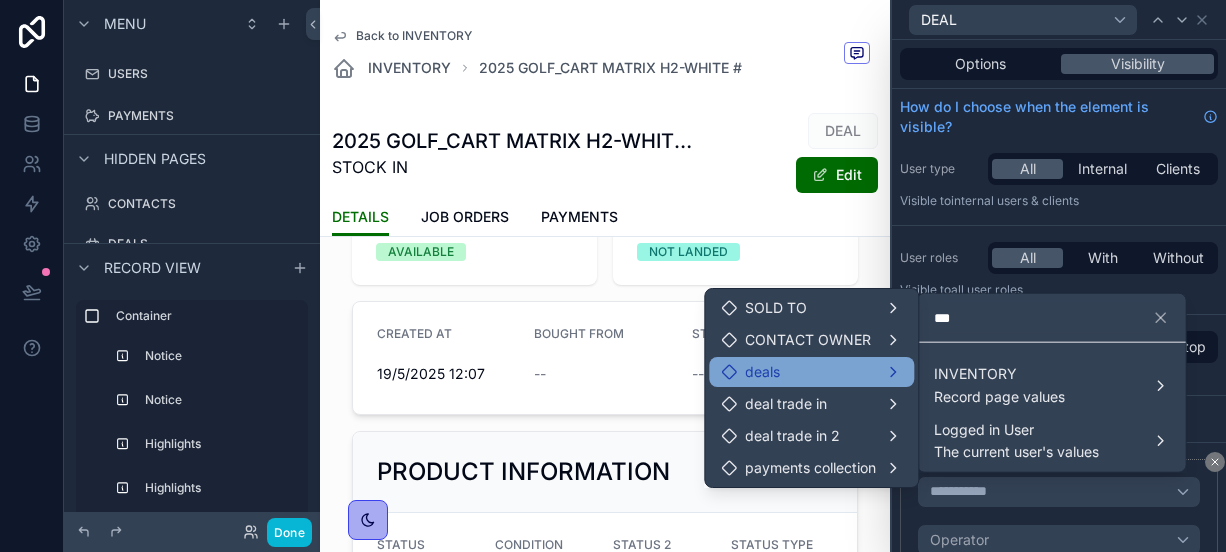 click on "deals" at bounding box center [811, 372] 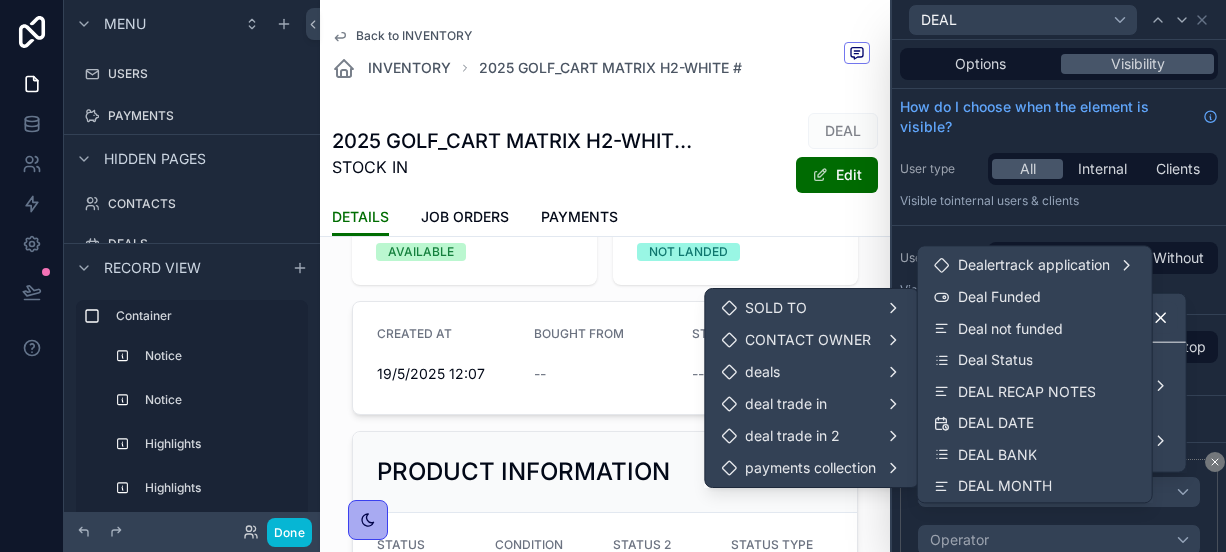 click at bounding box center (1169, 318) 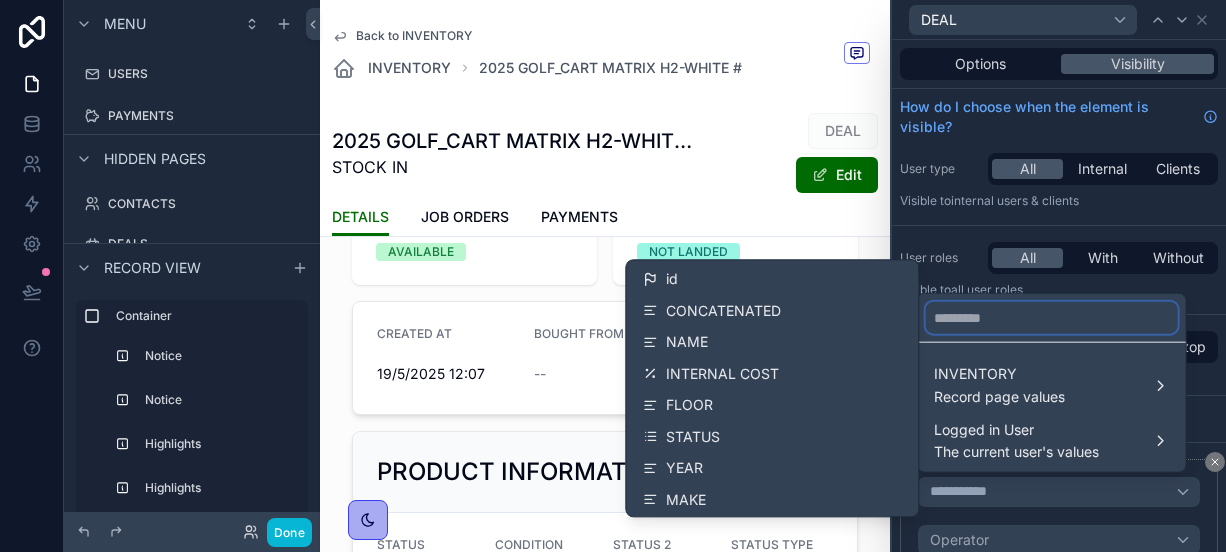 click at bounding box center [1052, 318] 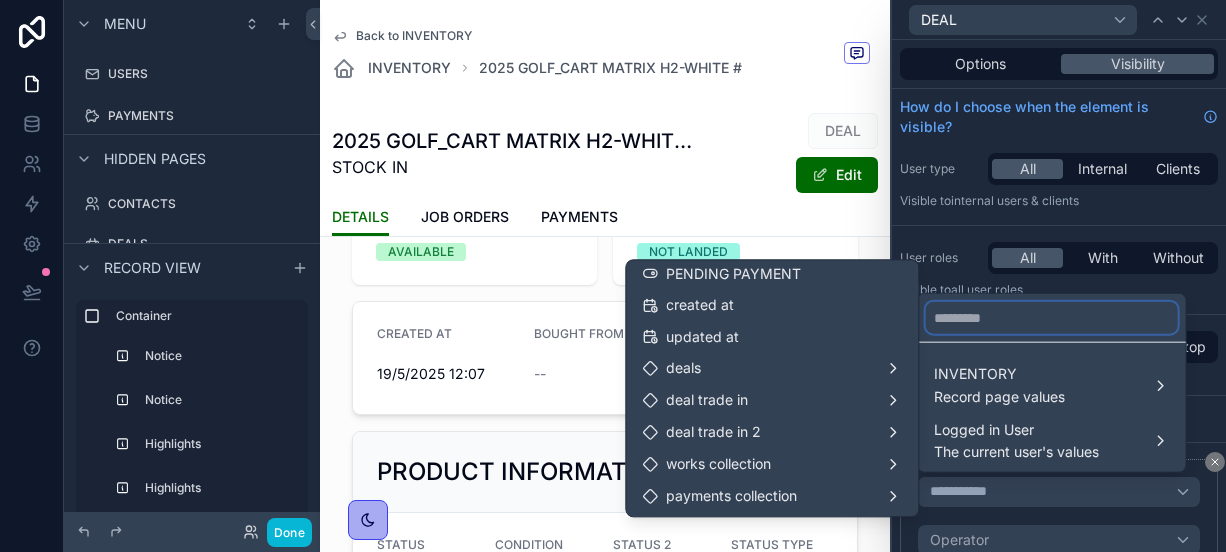 scroll, scrollTop: 2214, scrollLeft: 0, axis: vertical 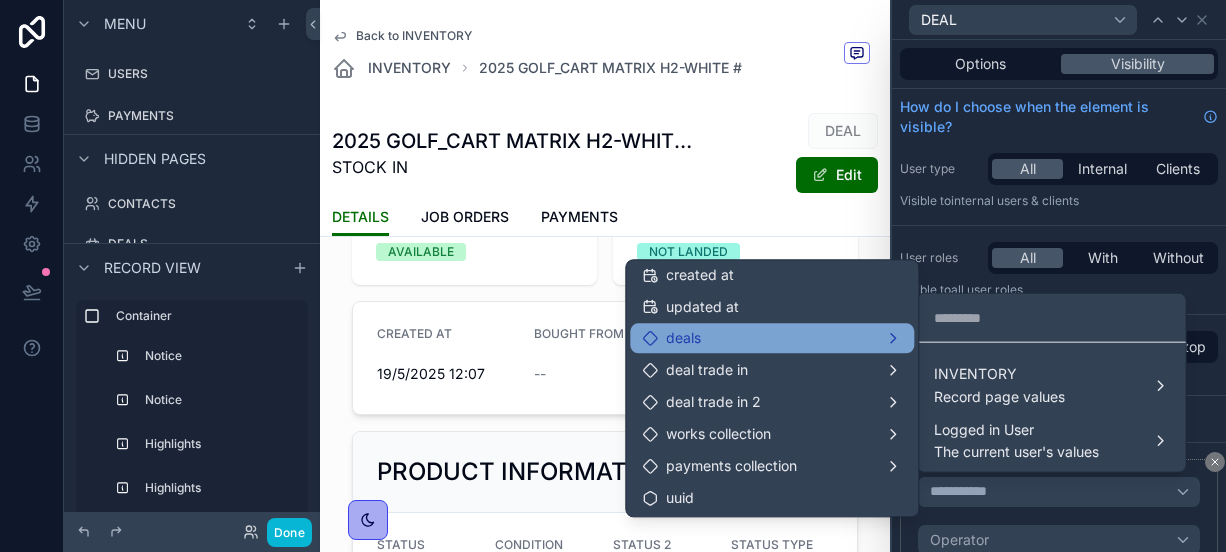click on "deals" at bounding box center (772, 338) 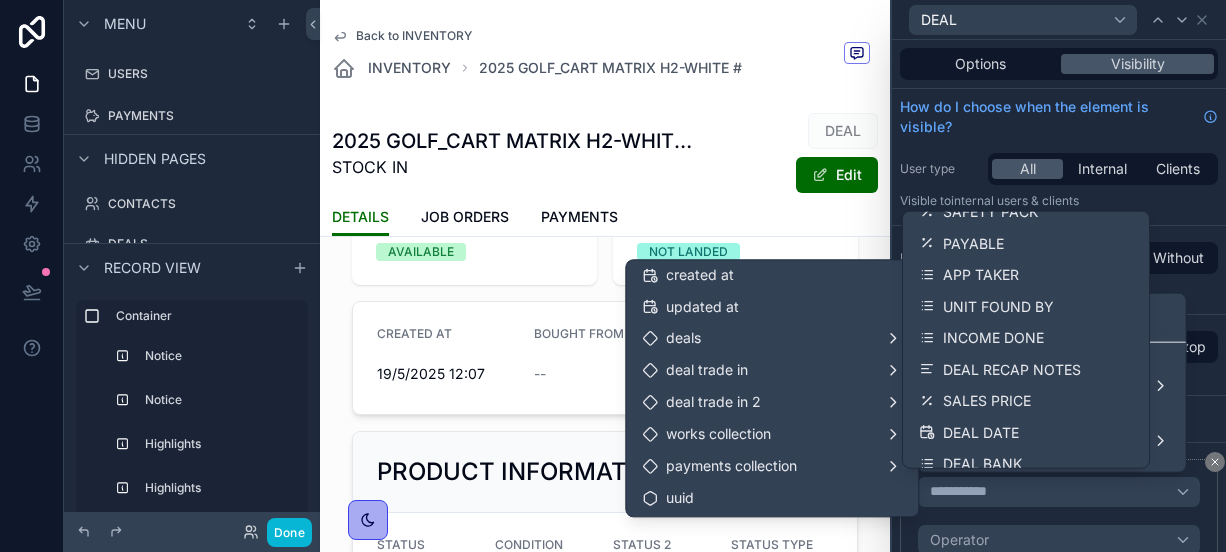 scroll, scrollTop: 4605, scrollLeft: 0, axis: vertical 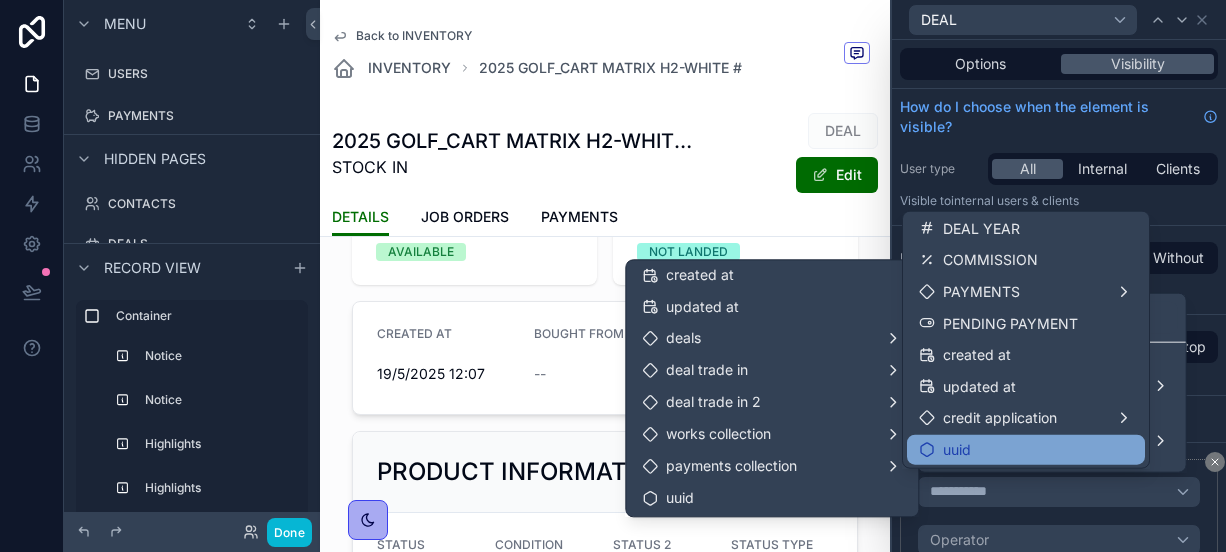 click on "uuid" at bounding box center (957, 450) 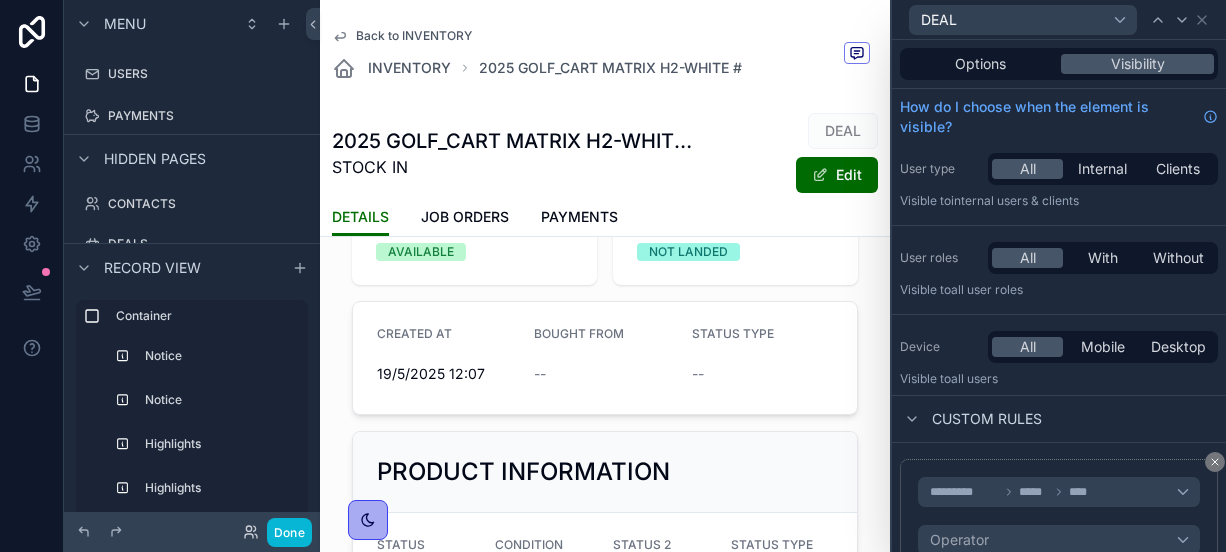 scroll, scrollTop: 128, scrollLeft: 0, axis: vertical 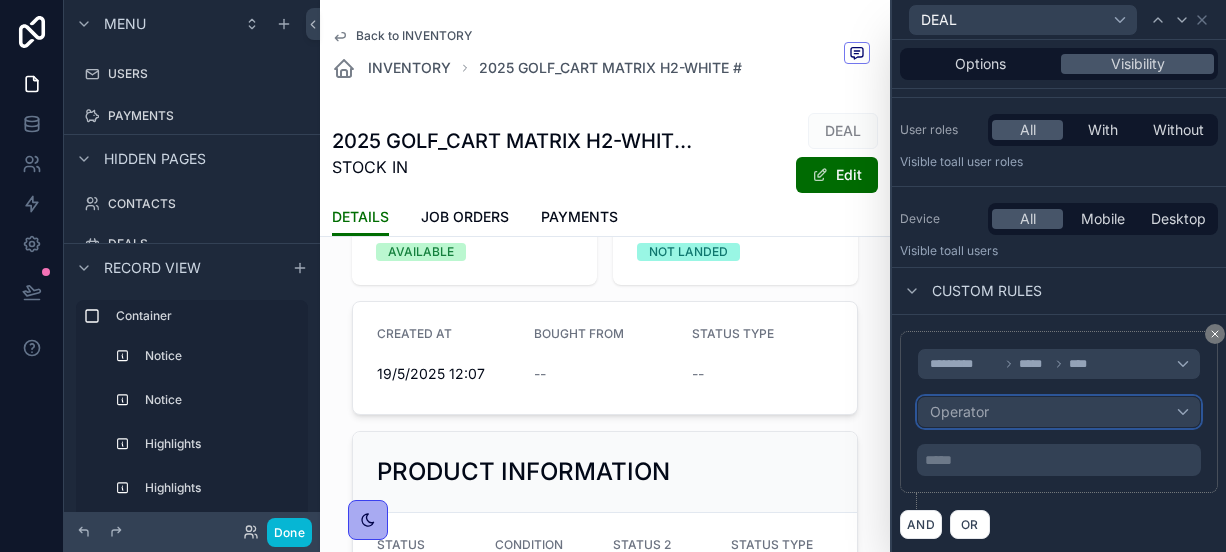 click on "Operator" at bounding box center (1059, 412) 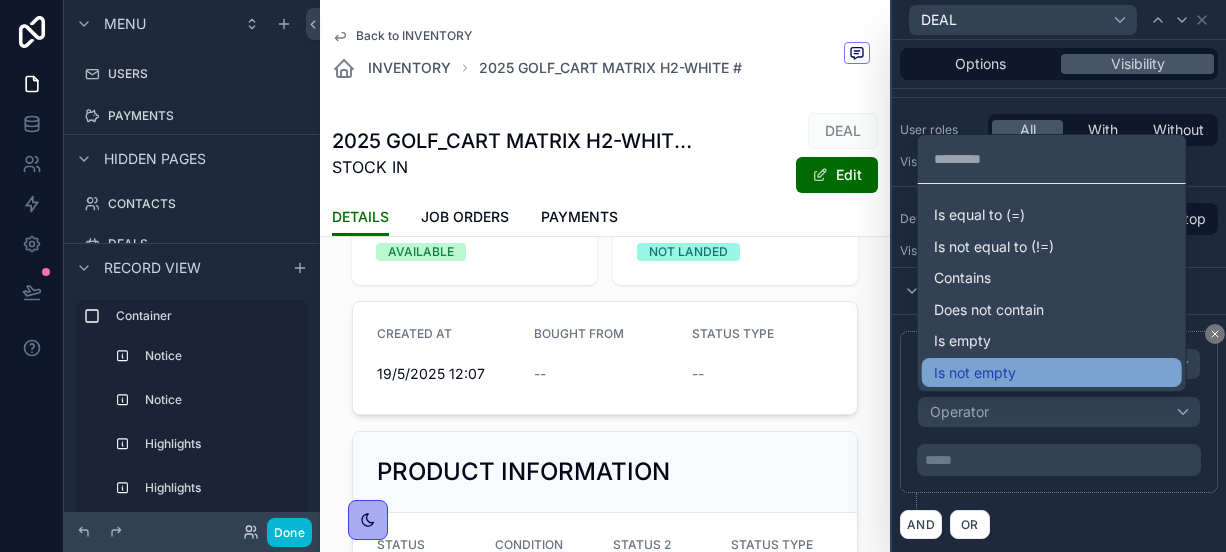 click on "Is not empty" at bounding box center [975, 373] 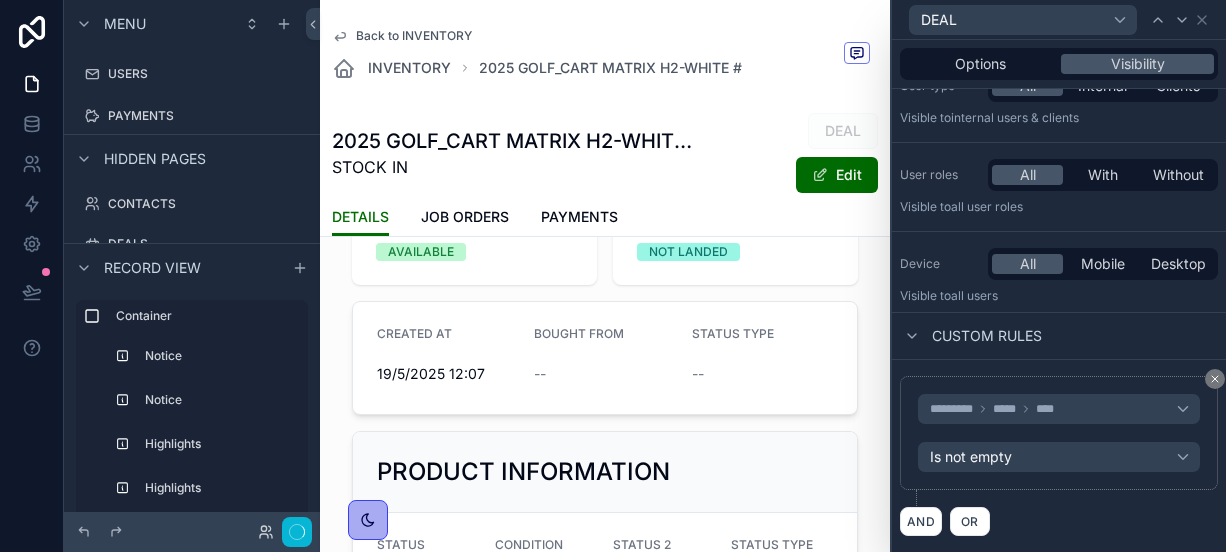 scroll, scrollTop: 80, scrollLeft: 0, axis: vertical 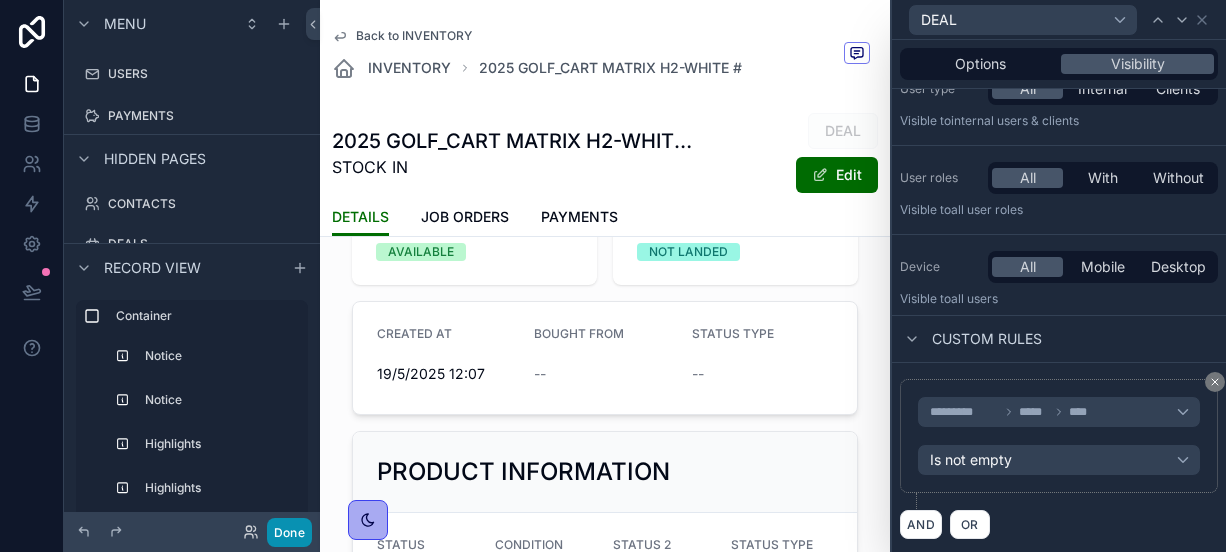 click on "Done" at bounding box center (289, 532) 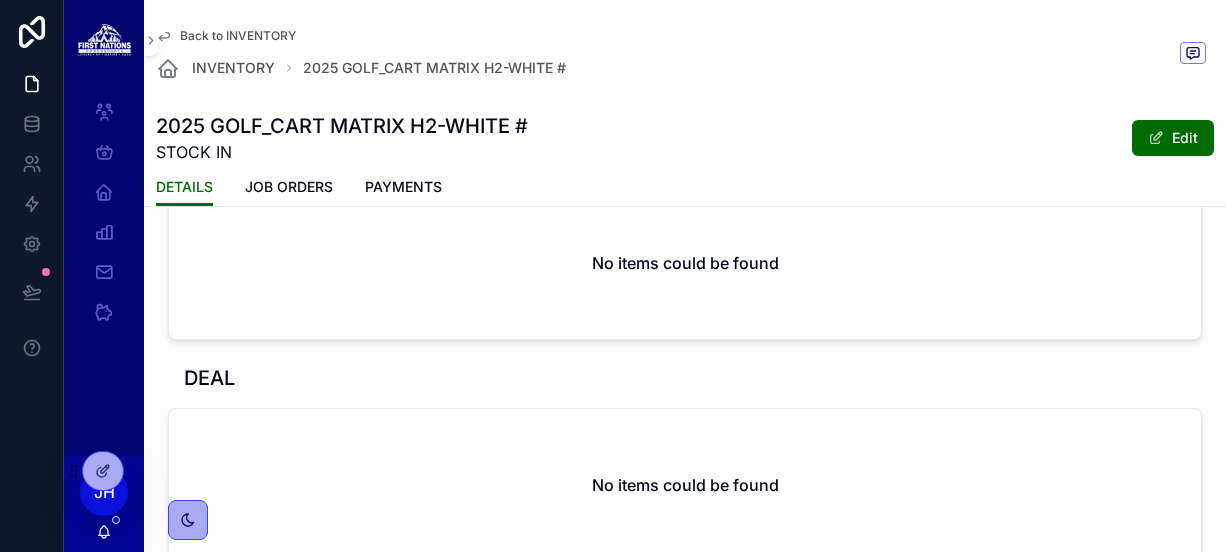 scroll, scrollTop: 1534, scrollLeft: 0, axis: vertical 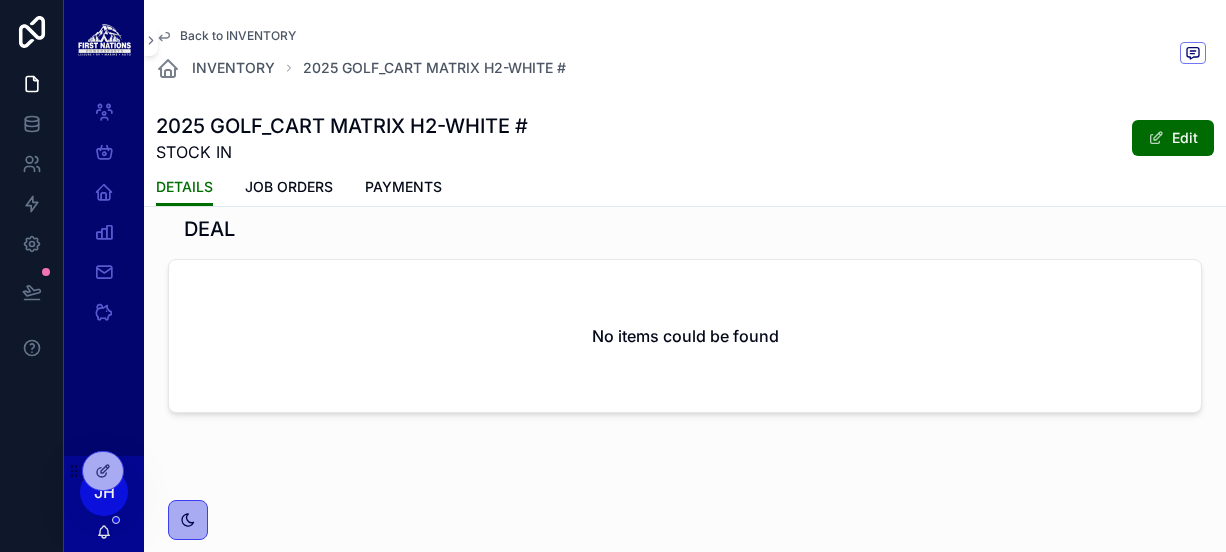 click on "Back to INVENTORY" at bounding box center [238, 36] 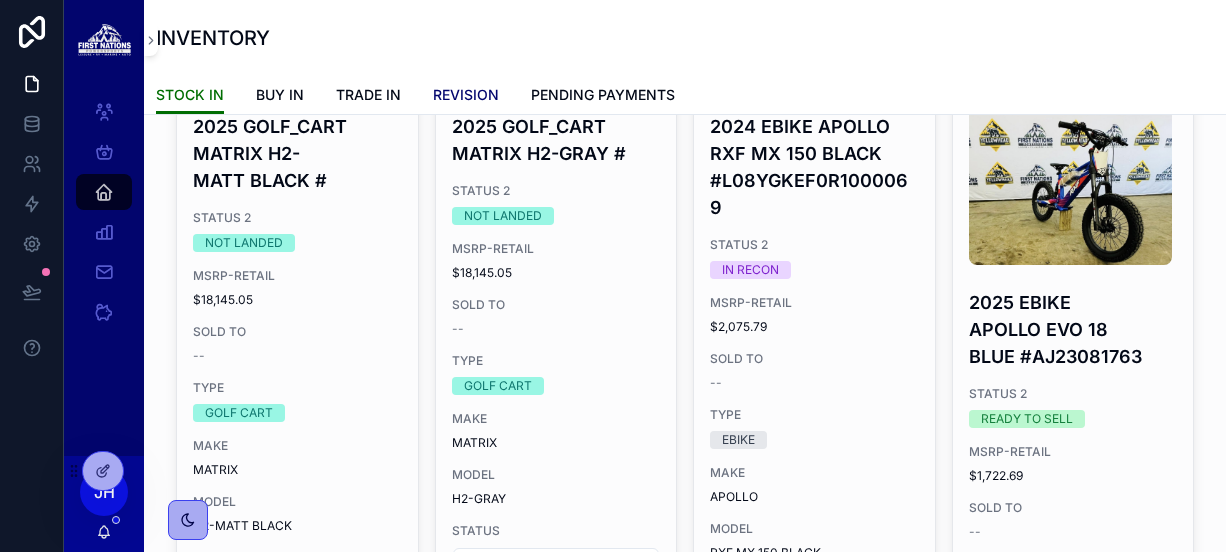 click on "REVISION" at bounding box center (466, 95) 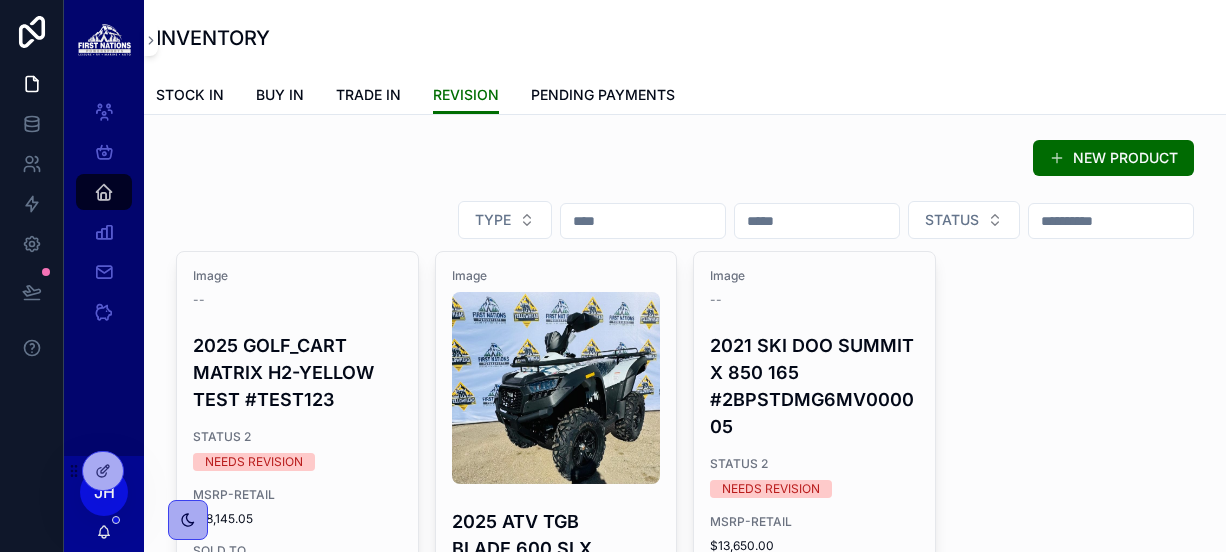 click on "Image -- 2025 GOLF_CART MATRIX H2-YELLOW TEST #TEST123 STATUS 2 NEEDS REVISION MSRP-RETAIL $18,145.05 SOLD TO Michelle Frutos TYPE GOLF CART MAKE MATRIX MODEL H2-YELLOW TEST STATUS SIGNING" at bounding box center [297, 550] 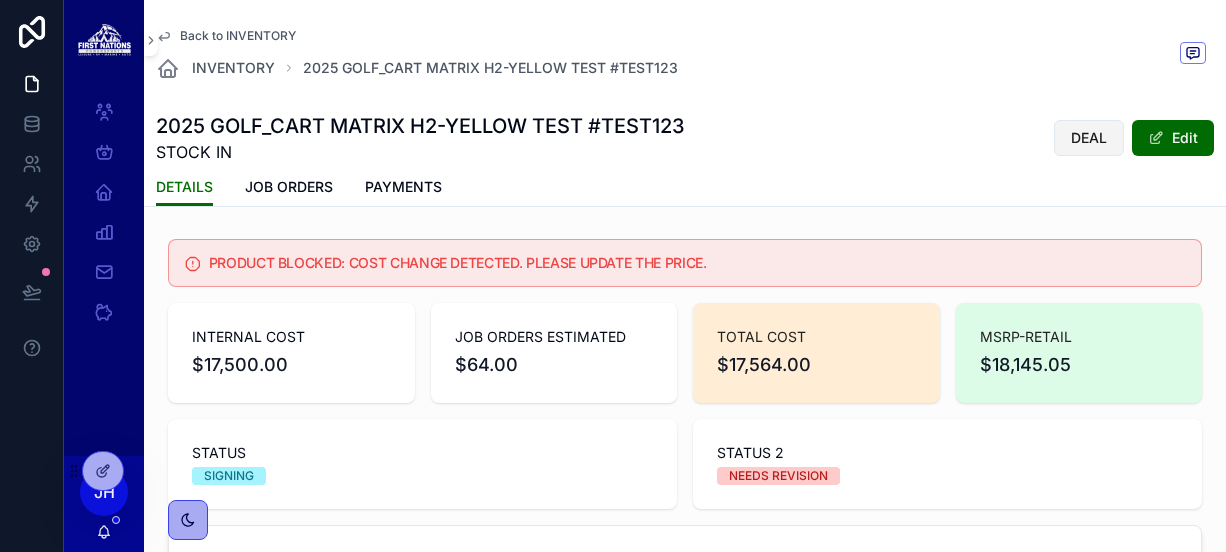 click on "DEAL" at bounding box center [1089, 138] 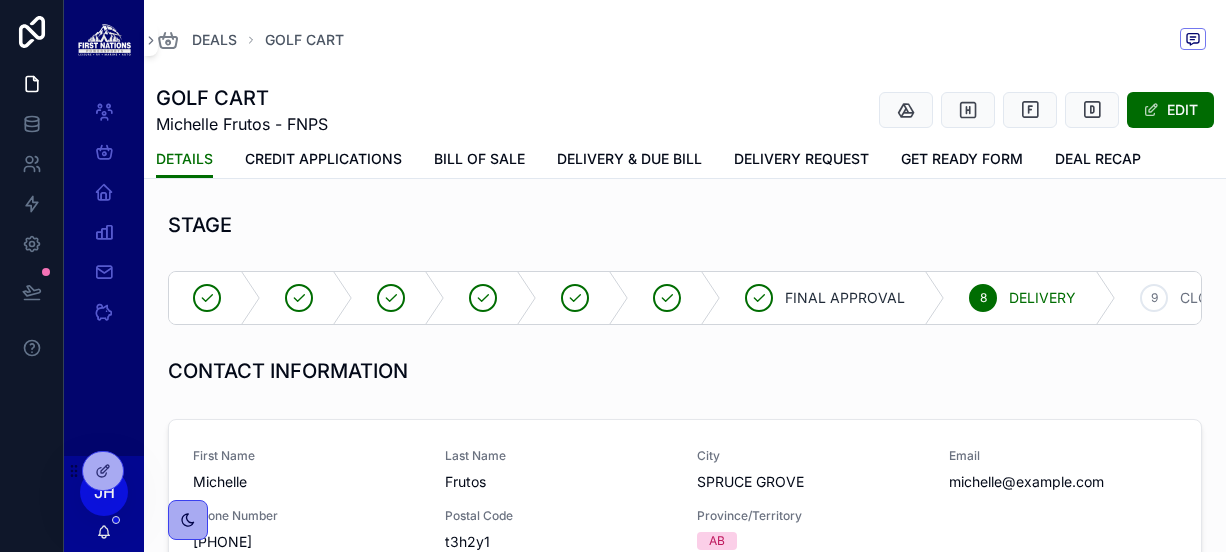 scroll, scrollTop: 1, scrollLeft: 0, axis: vertical 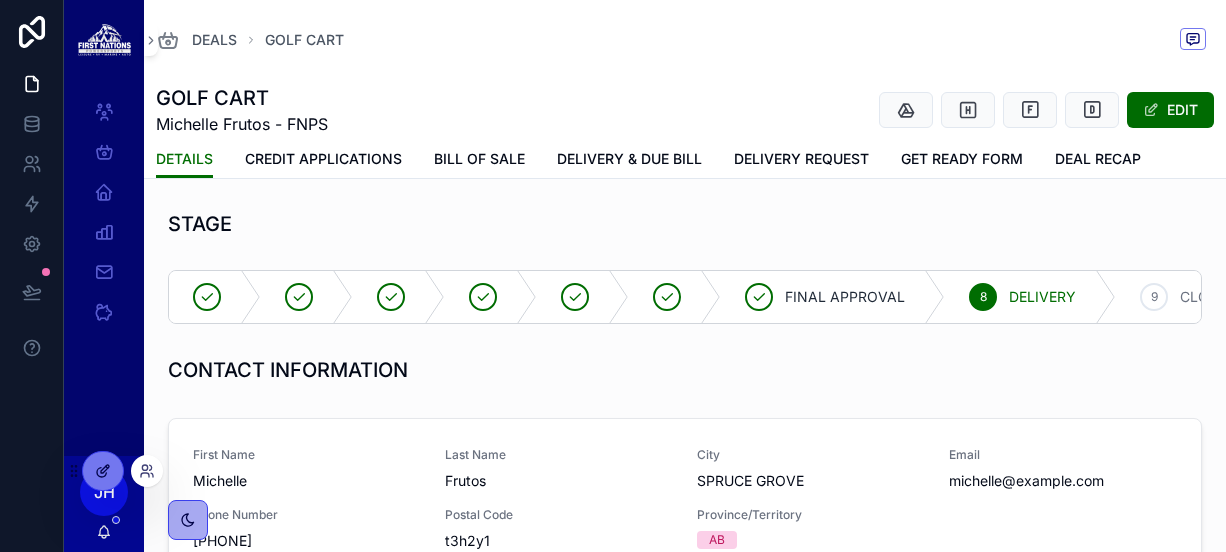click at bounding box center (103, 471) 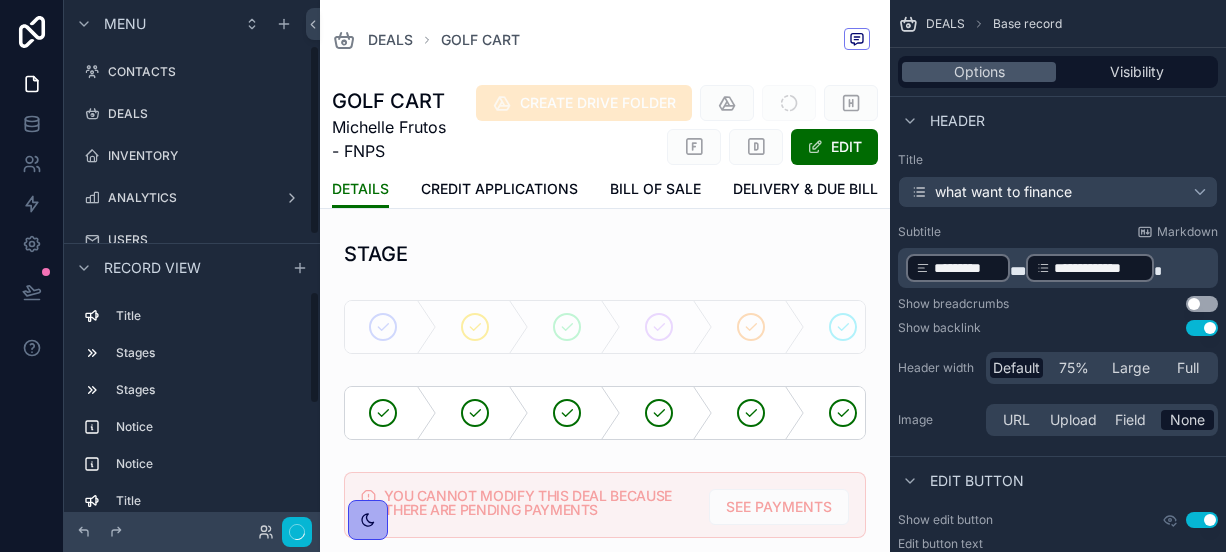 scroll, scrollTop: 126, scrollLeft: 0, axis: vertical 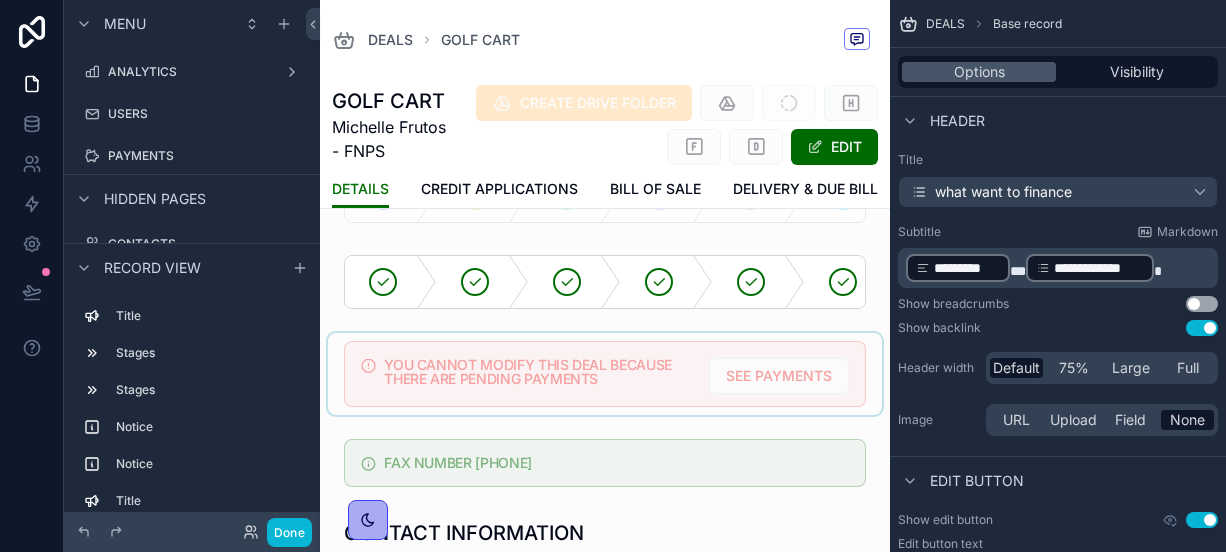 click at bounding box center [605, 374] 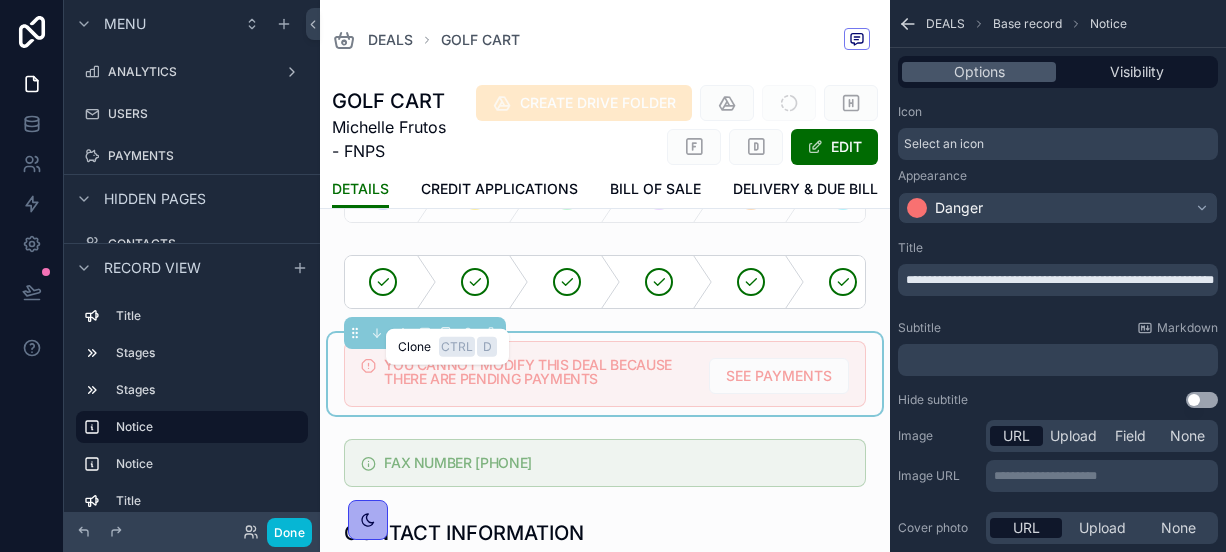 click 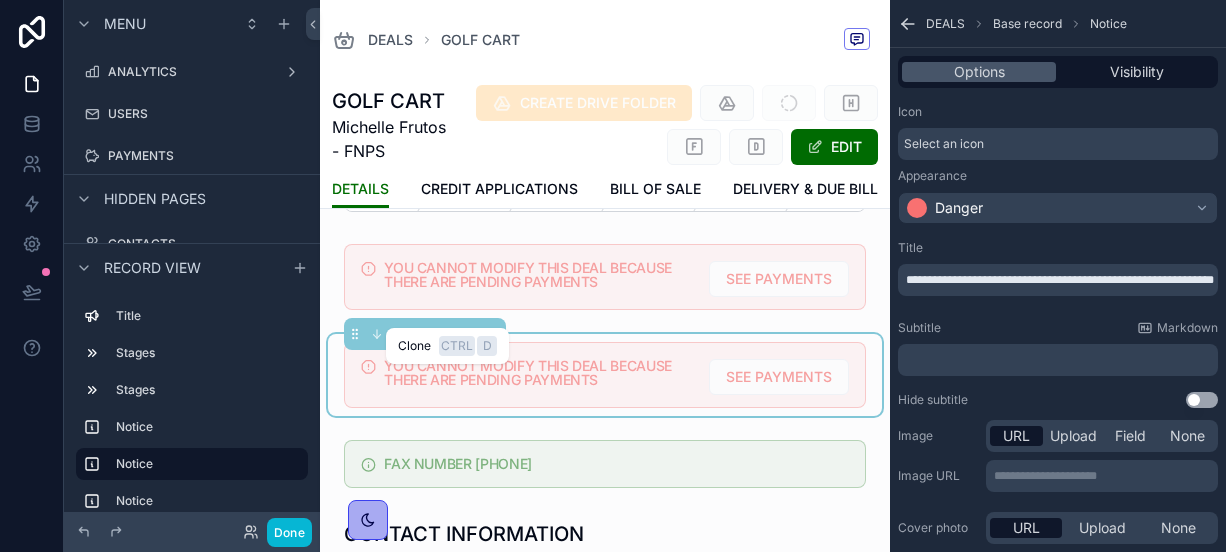 scroll, scrollTop: 230, scrollLeft: 0, axis: vertical 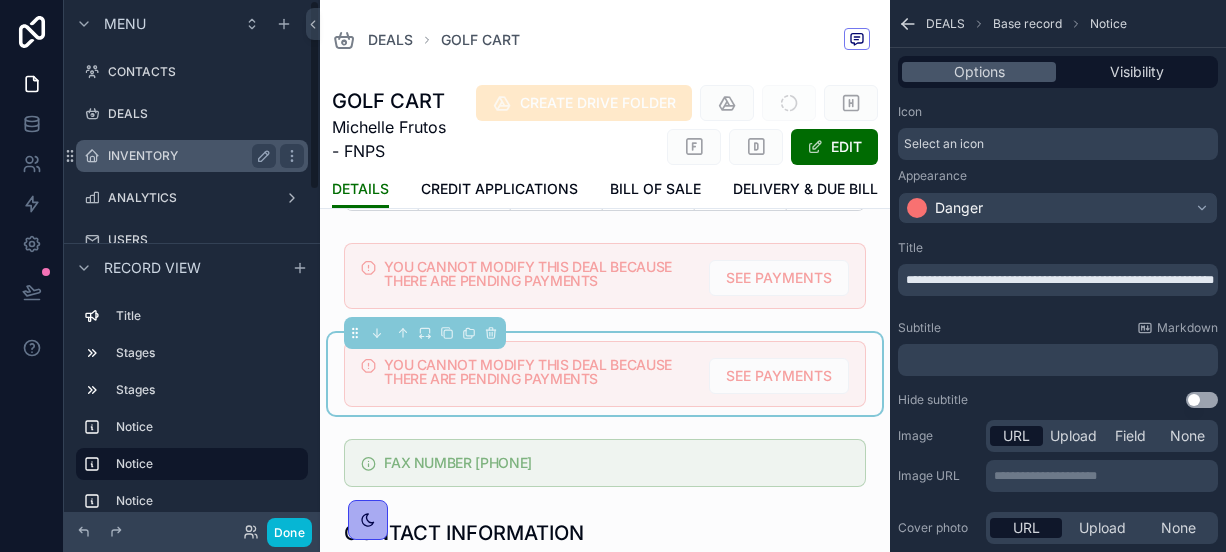 click on "INVENTORY" at bounding box center (188, 156) 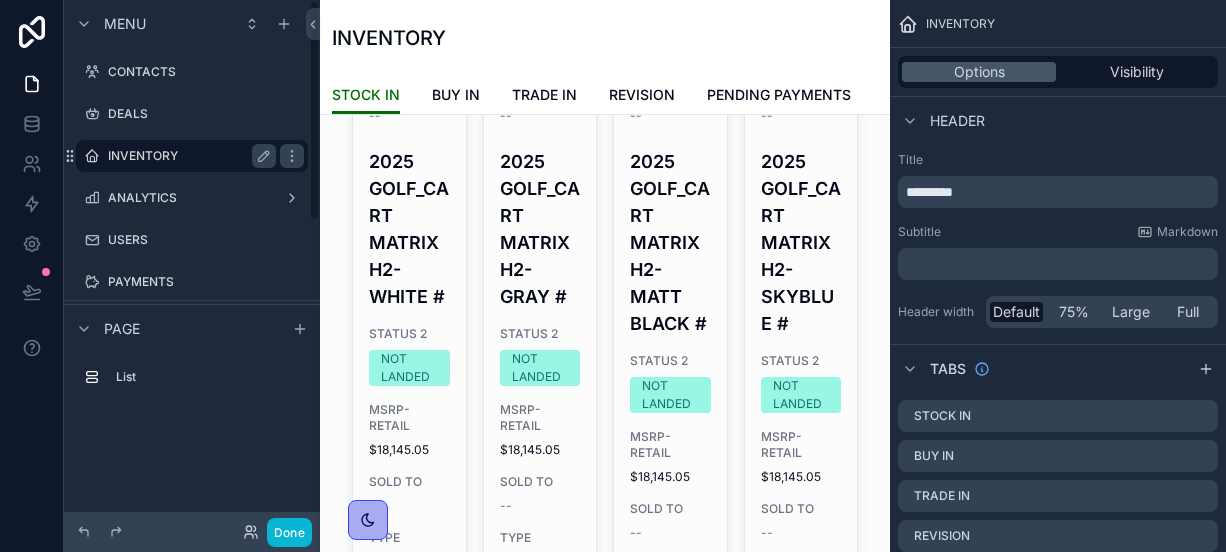 scroll, scrollTop: 0, scrollLeft: 0, axis: both 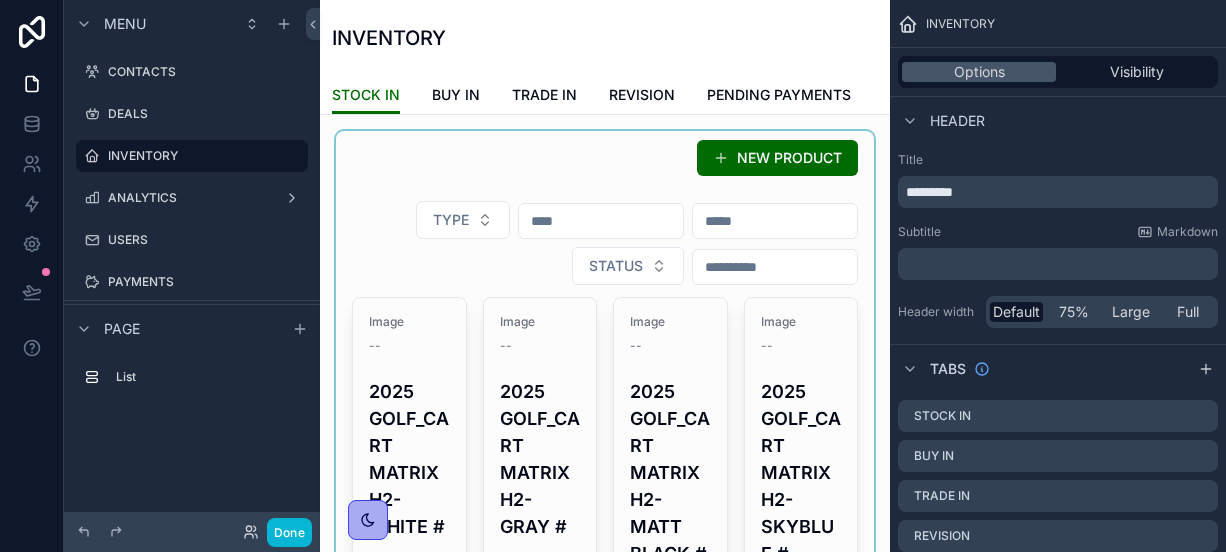 click at bounding box center (605, 2300) 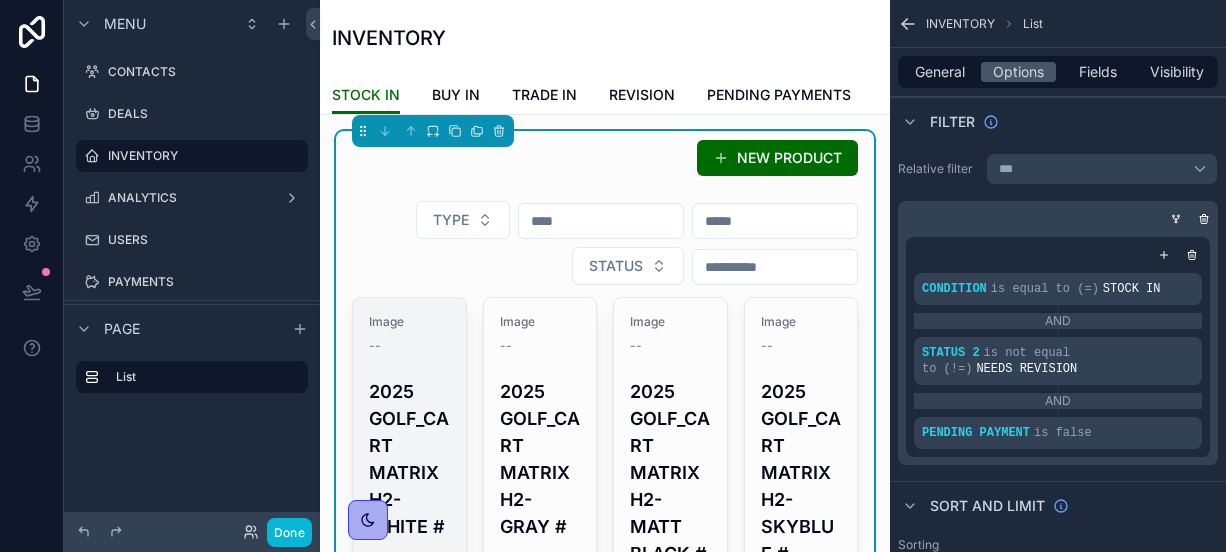 click on "2025 GOLF_CART MATRIX H2-WHITE #" at bounding box center [409, 455] 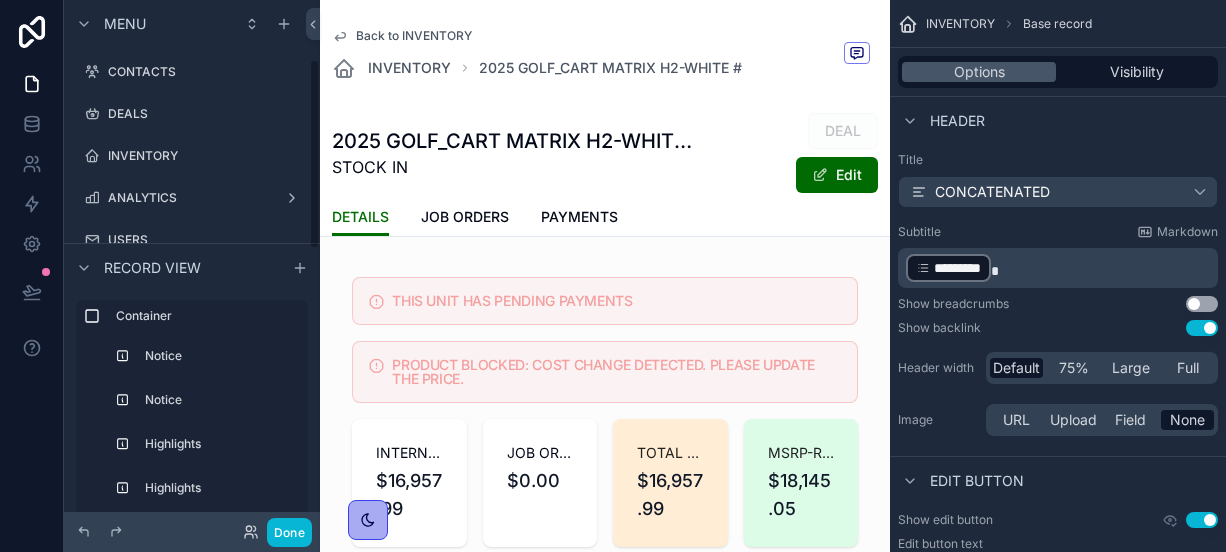 scroll, scrollTop: 166, scrollLeft: 0, axis: vertical 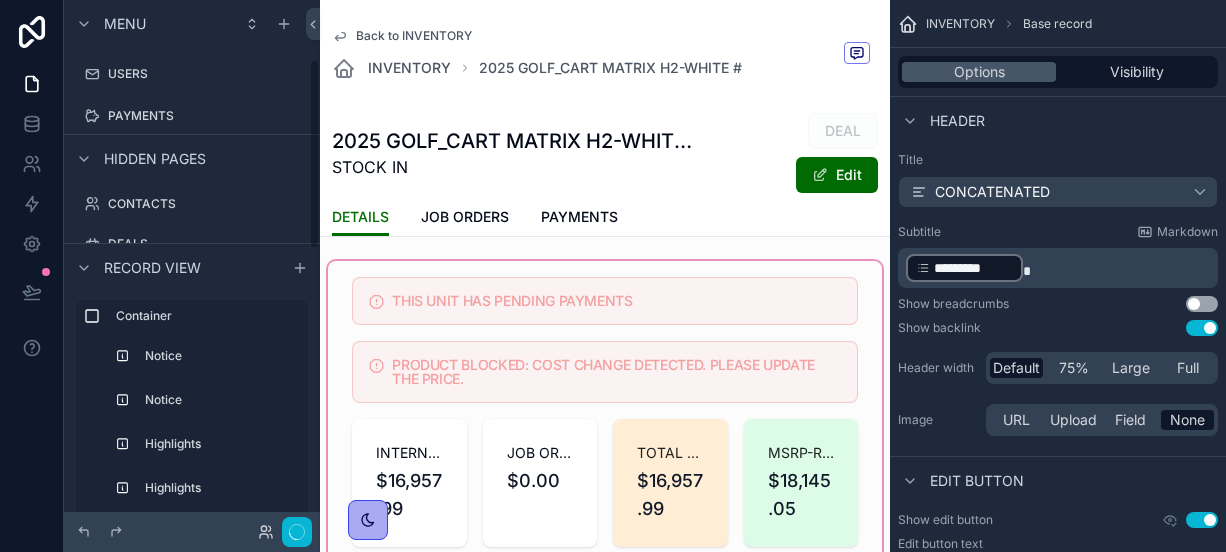 click at bounding box center (605, 1375) 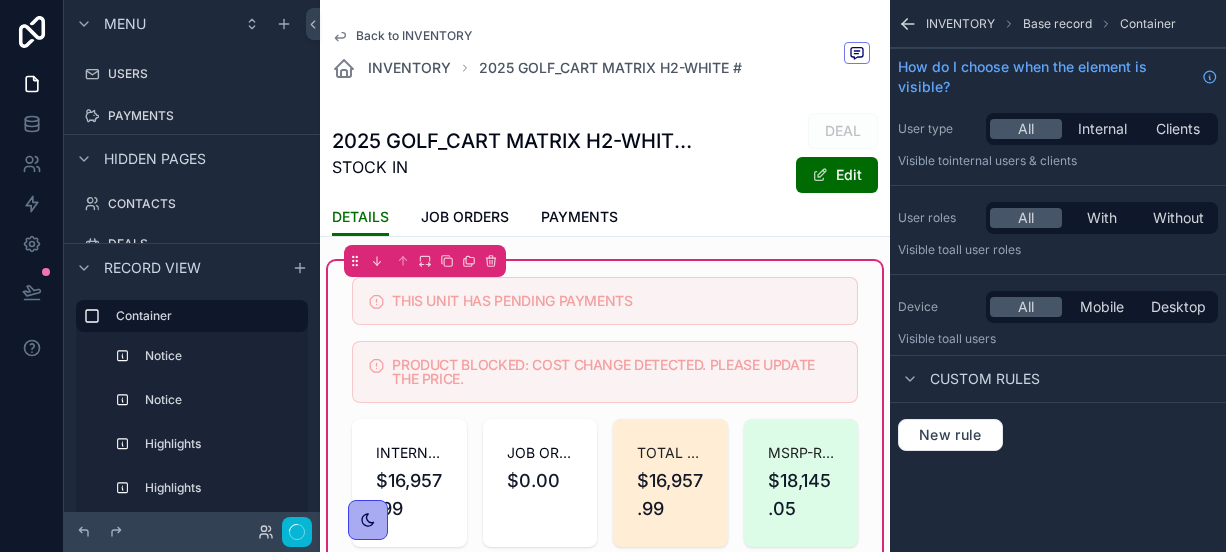 click at bounding box center (605, 372) 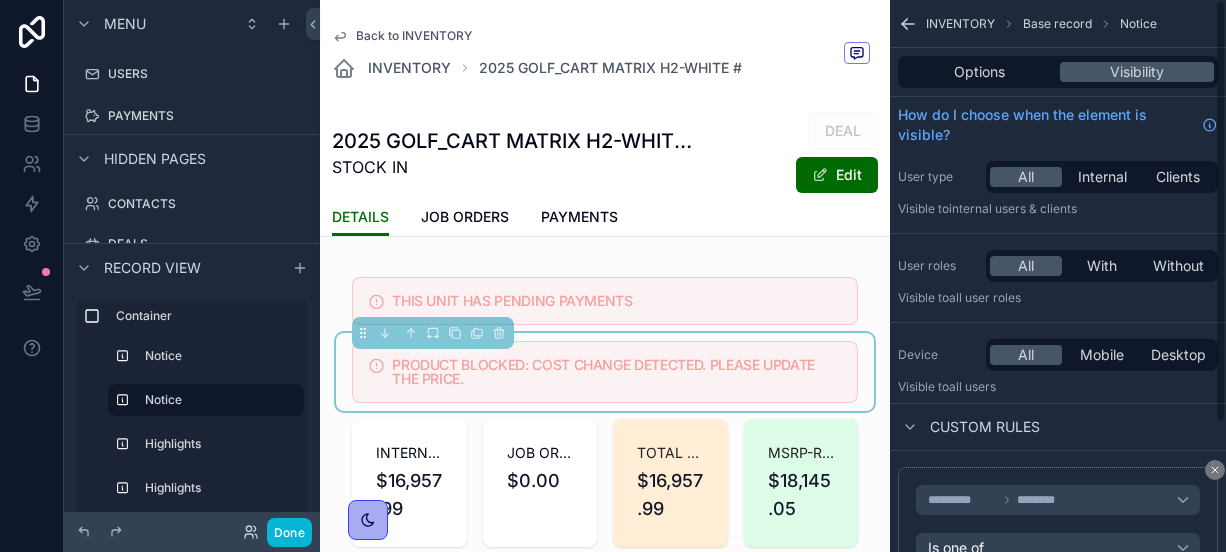 click on "Options" at bounding box center (979, 72) 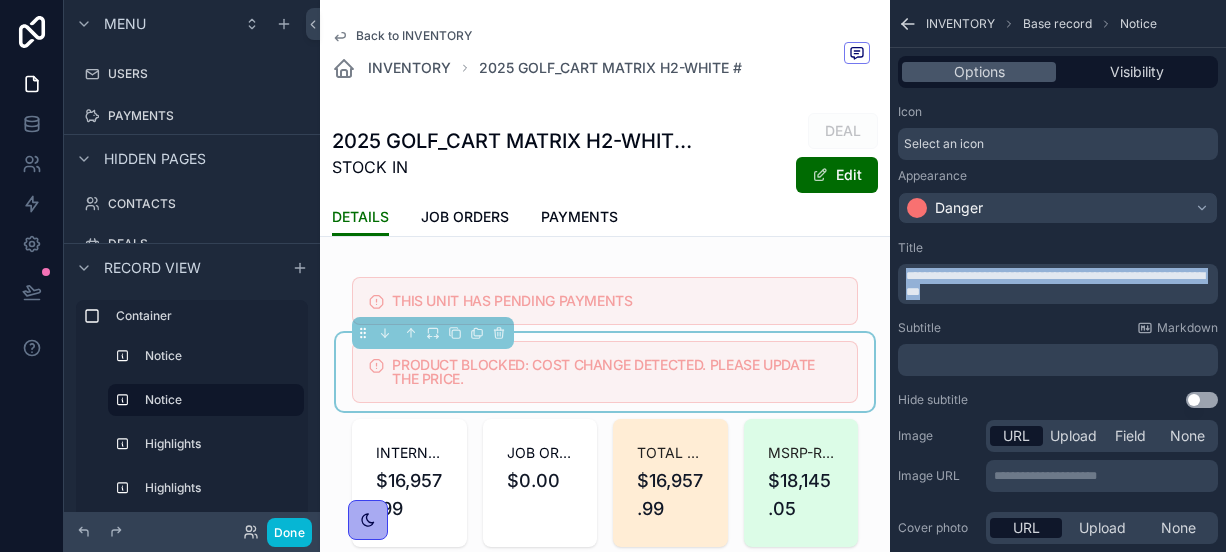 drag, startPoint x: 1094, startPoint y: 290, endPoint x: 900, endPoint y: 269, distance: 195.13329 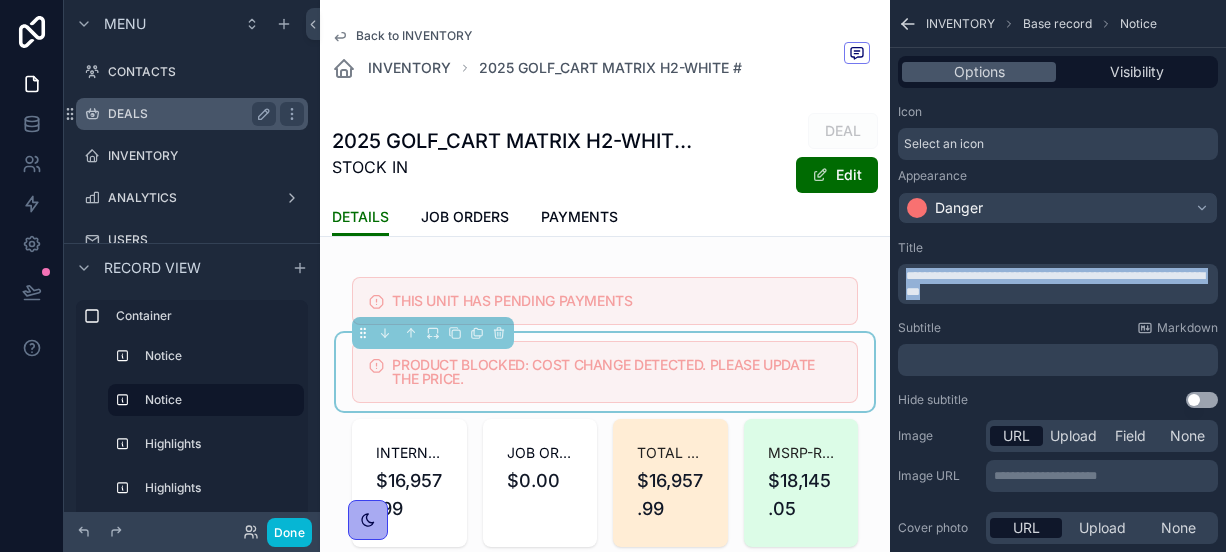 click on "DEALS" at bounding box center (192, 114) 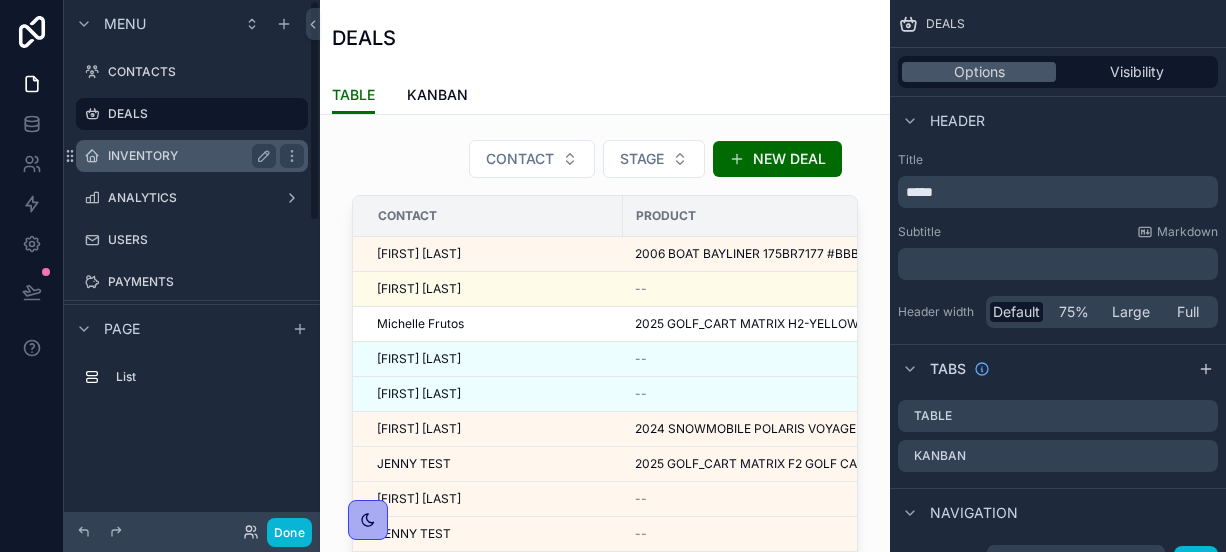 click on "INVENTORY" at bounding box center [188, 156] 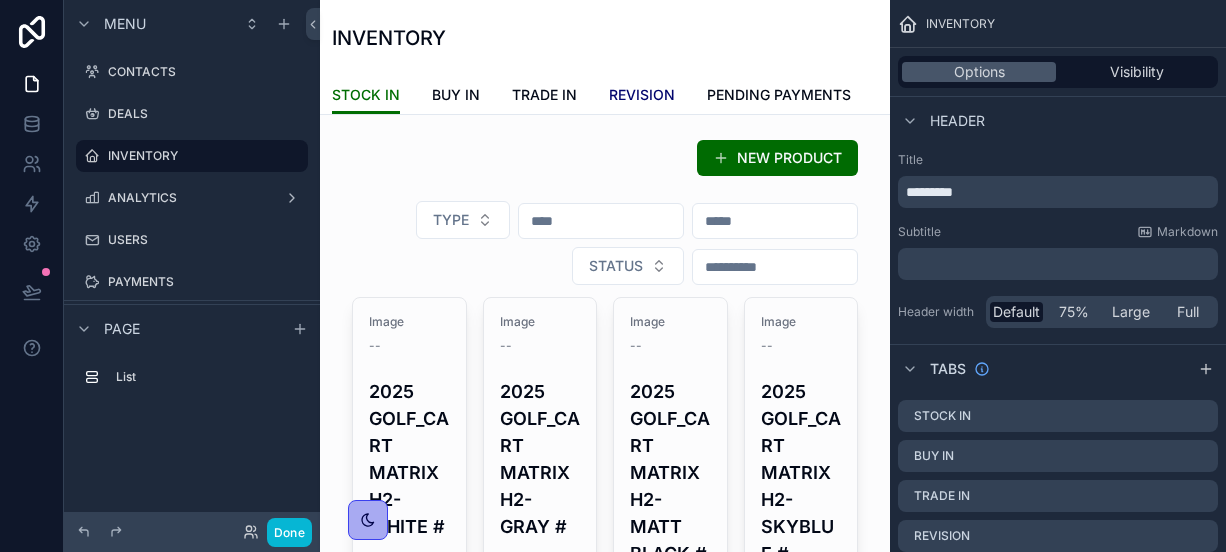 click on "REVISION" at bounding box center (642, 95) 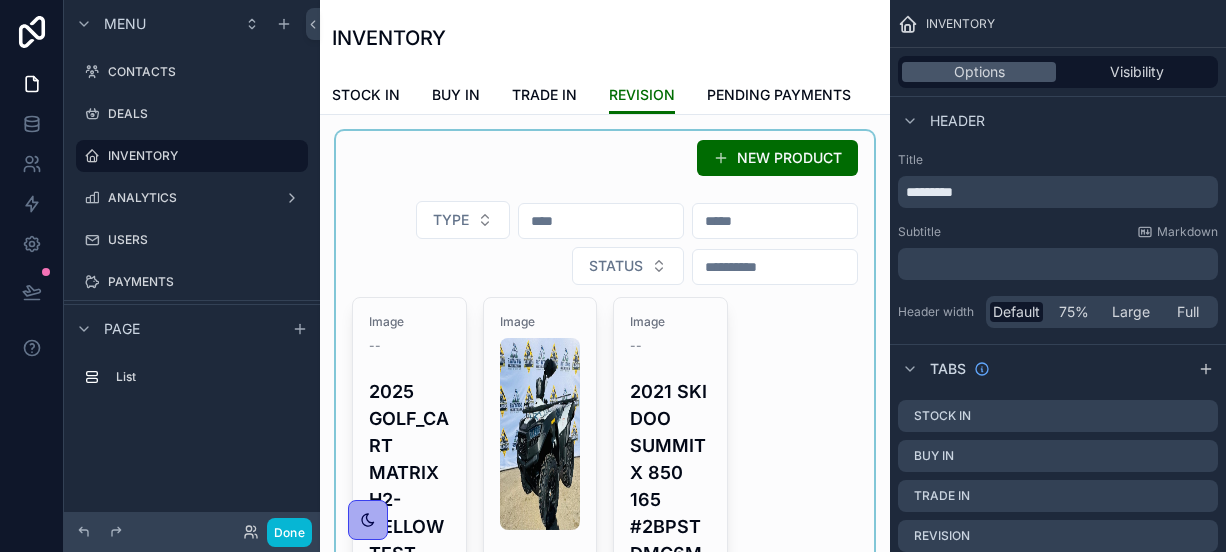click at bounding box center (605, 811) 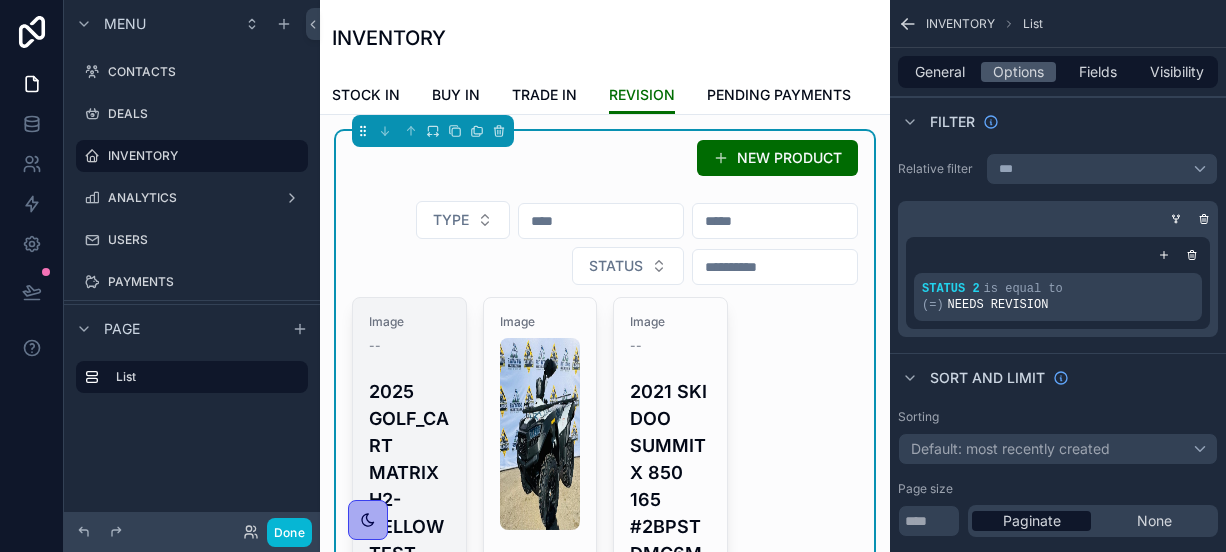 click on "--" at bounding box center [409, 346] 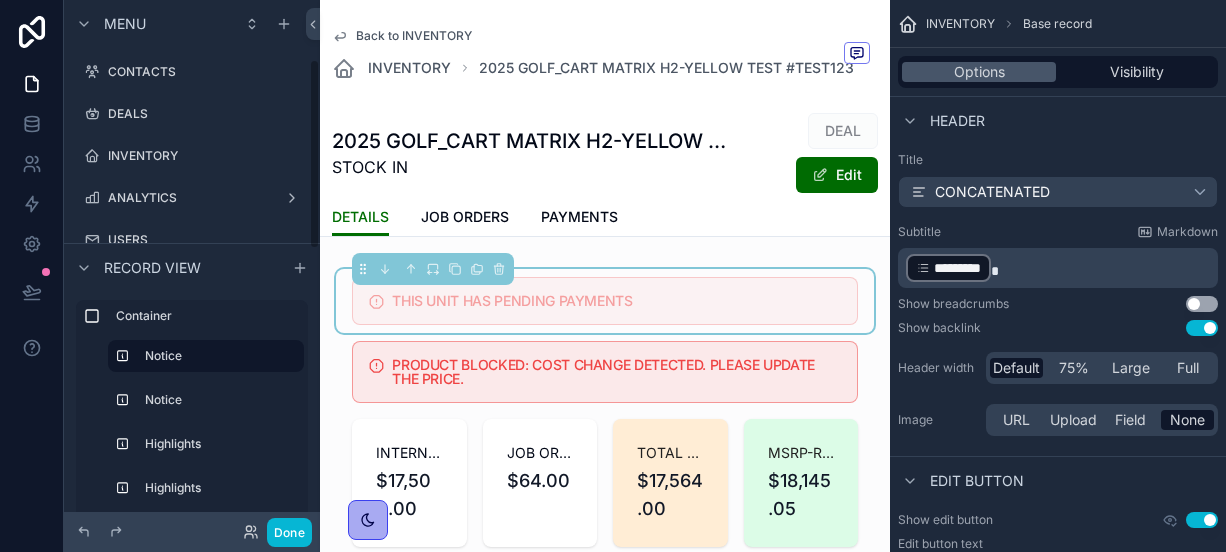 scroll, scrollTop: 166, scrollLeft: 0, axis: vertical 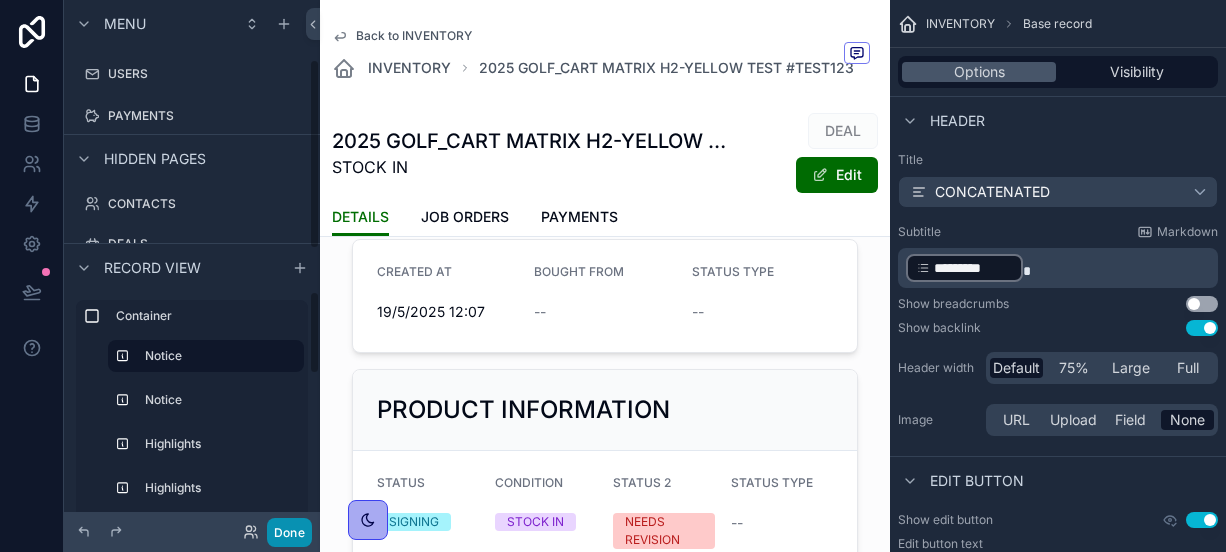 click on "Done" at bounding box center [289, 532] 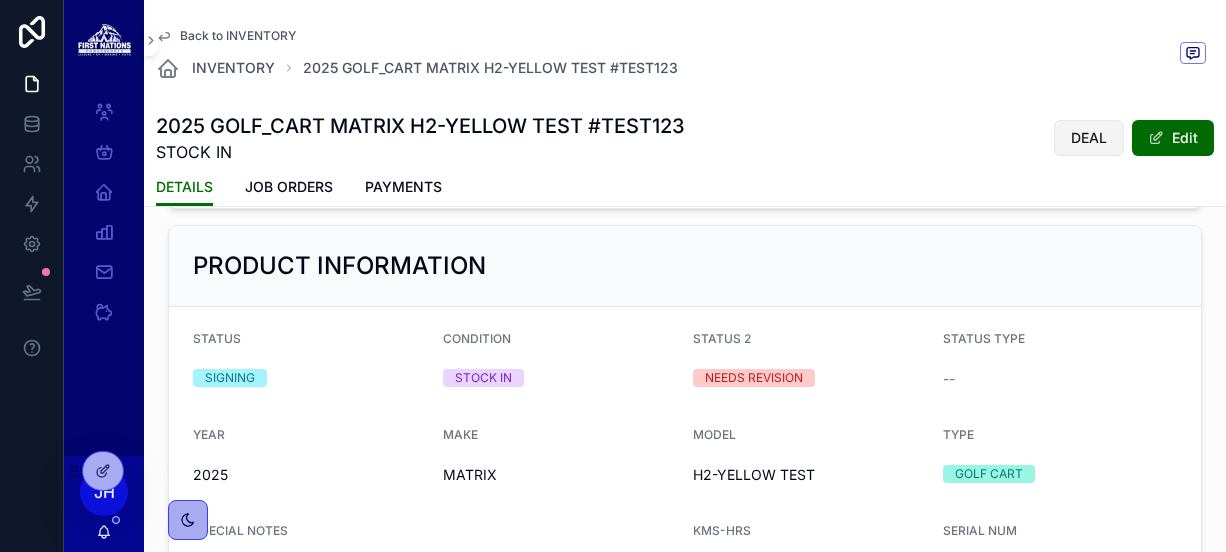 click on "DEAL" at bounding box center [1089, 138] 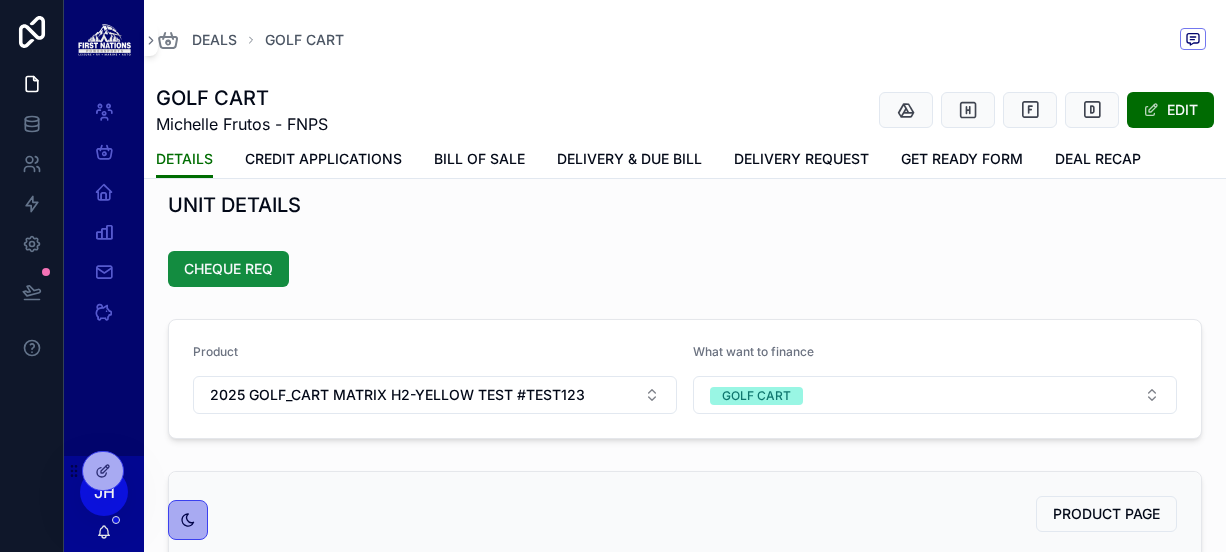 scroll, scrollTop: 0, scrollLeft: 0, axis: both 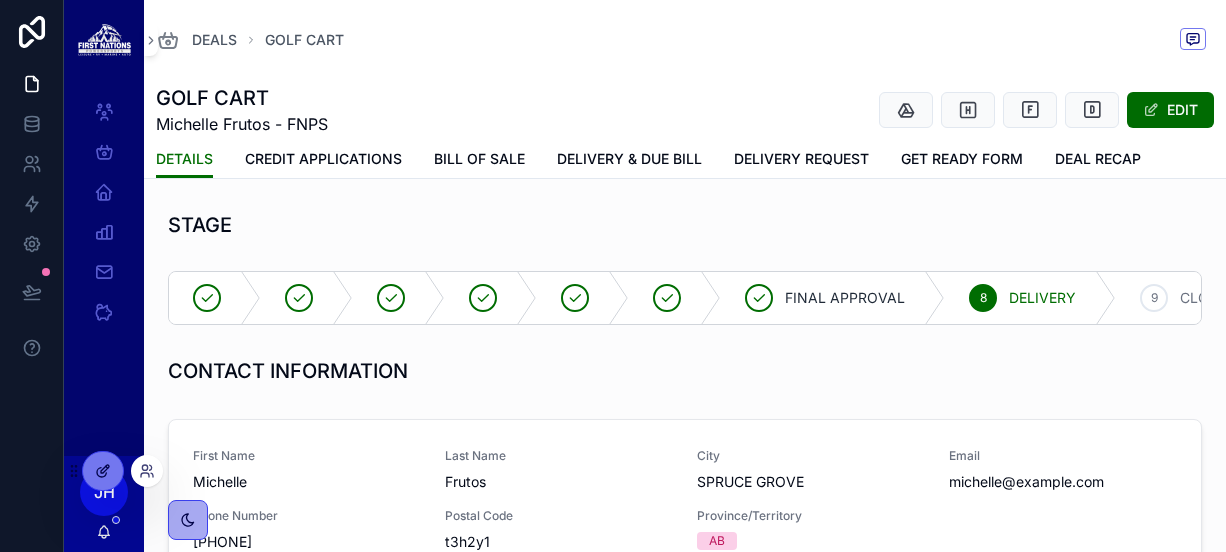 click at bounding box center [103, 471] 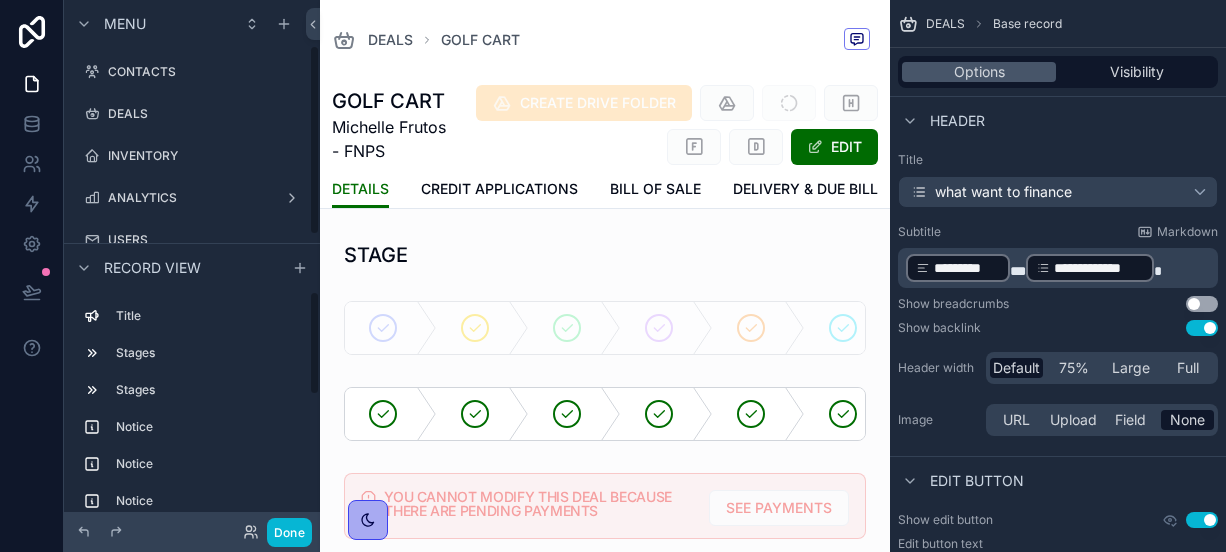 scroll, scrollTop: 126, scrollLeft: 0, axis: vertical 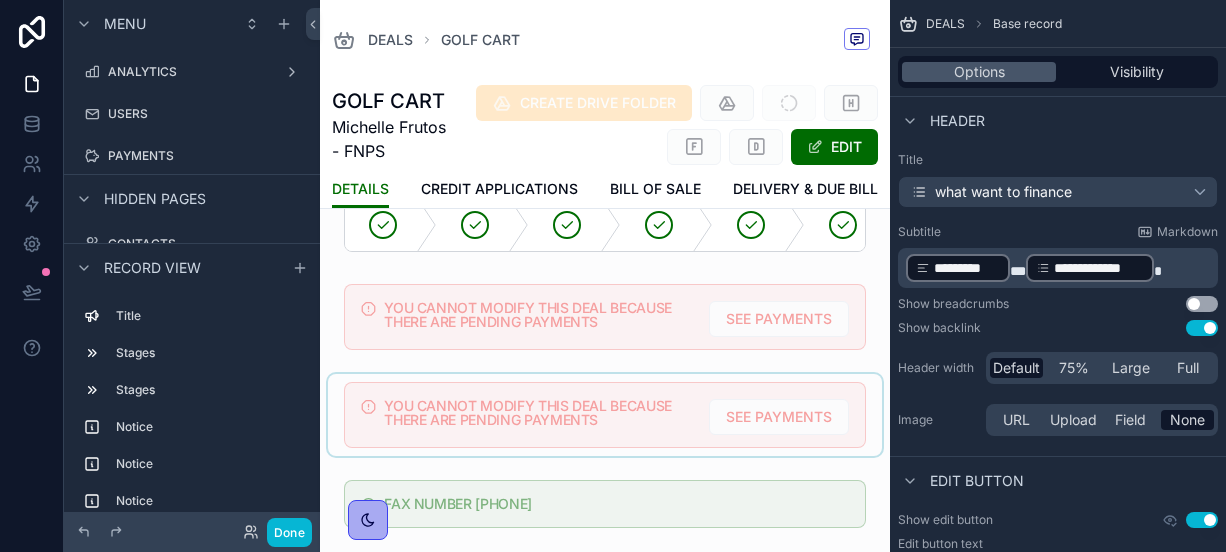 click at bounding box center (605, 415) 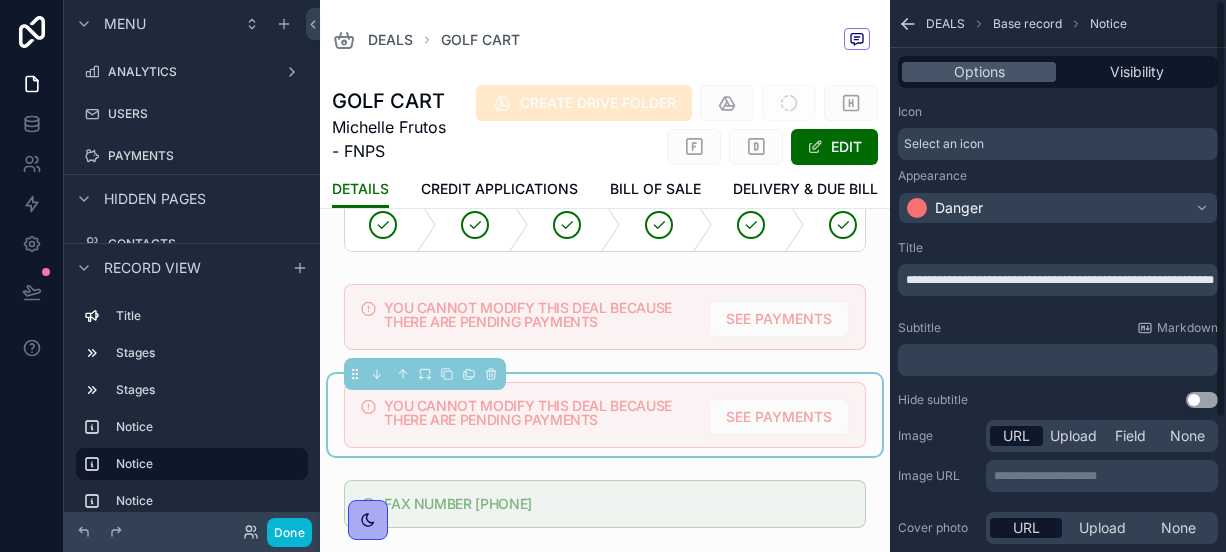 click on "**********" at bounding box center (1060, 280) 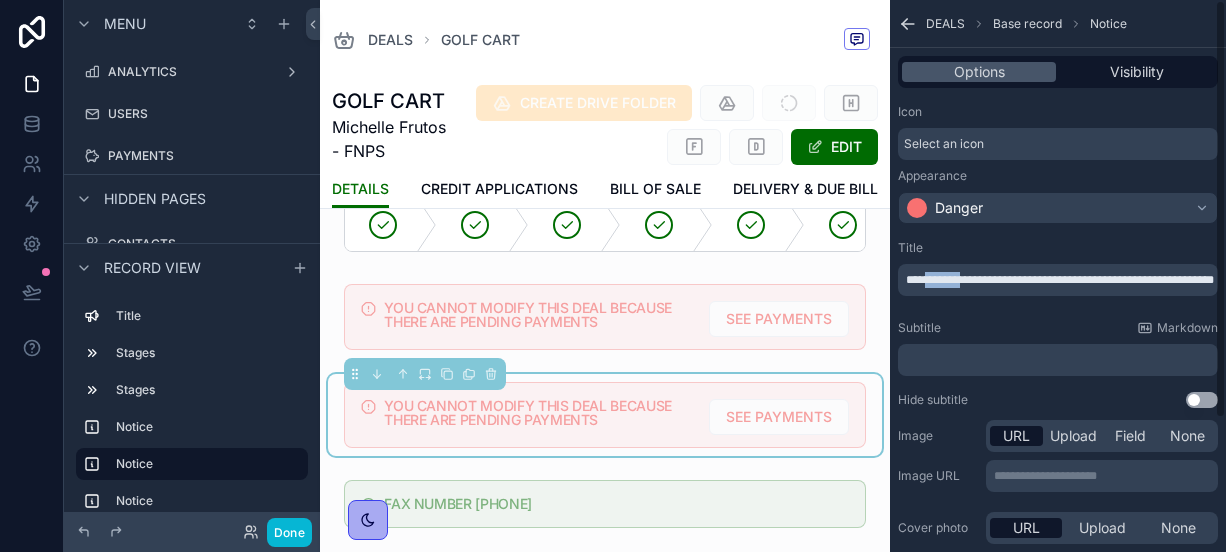 click on "**********" at bounding box center (1060, 280) 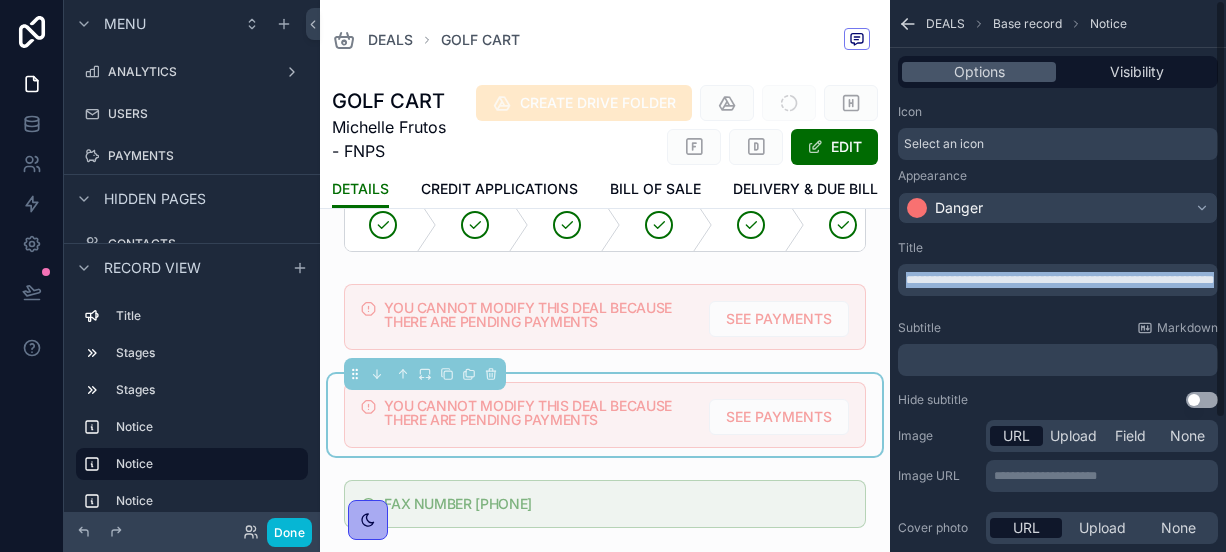 click on "**********" at bounding box center [1060, 280] 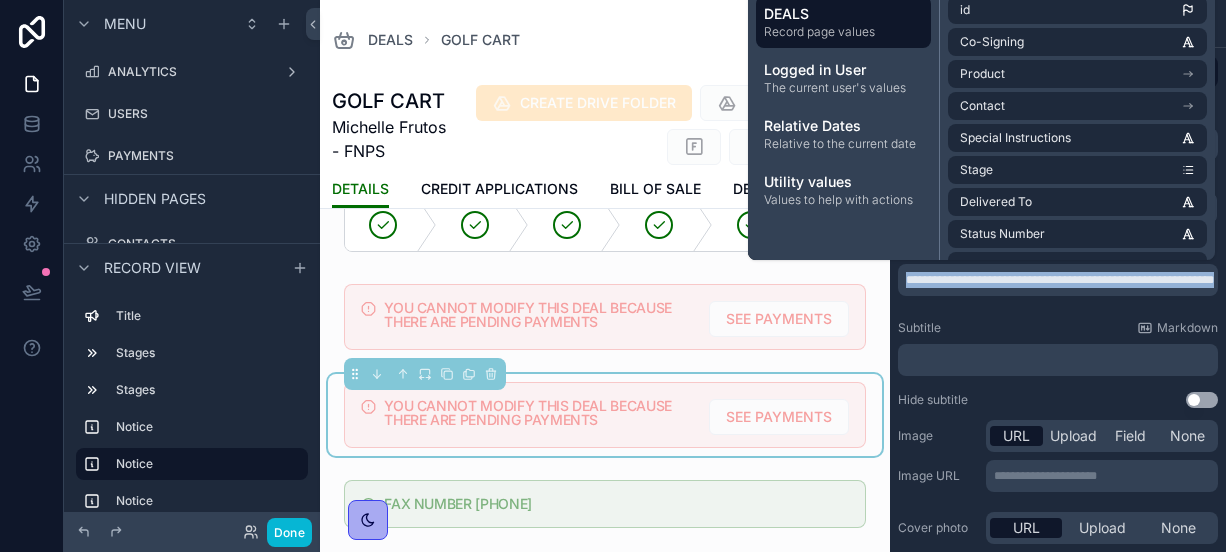click on "**********" at bounding box center (1060, 280) 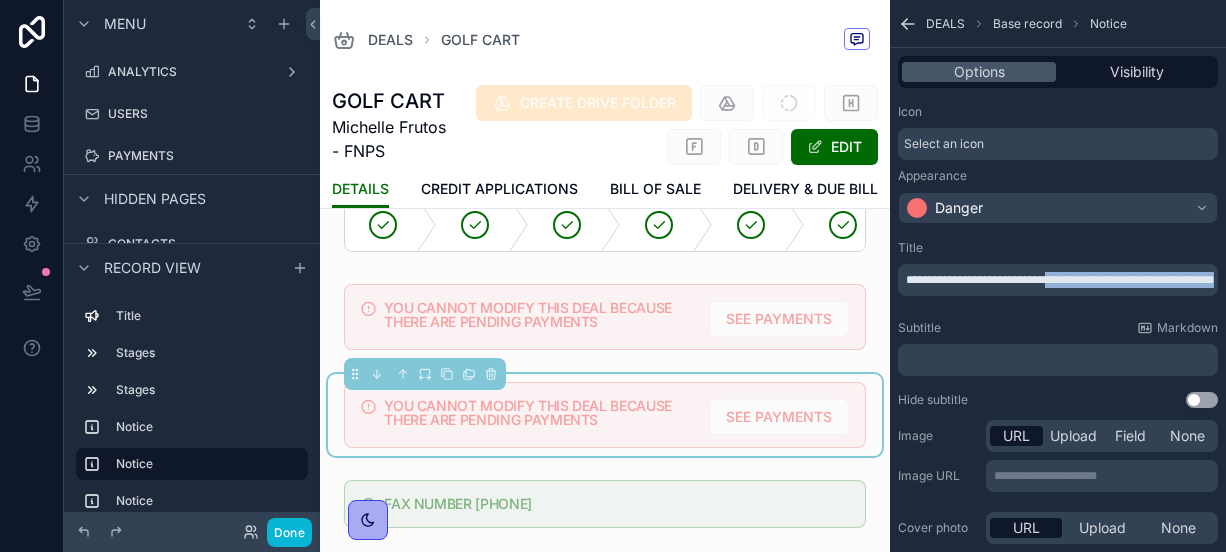 click on "**********" at bounding box center [1060, 280] 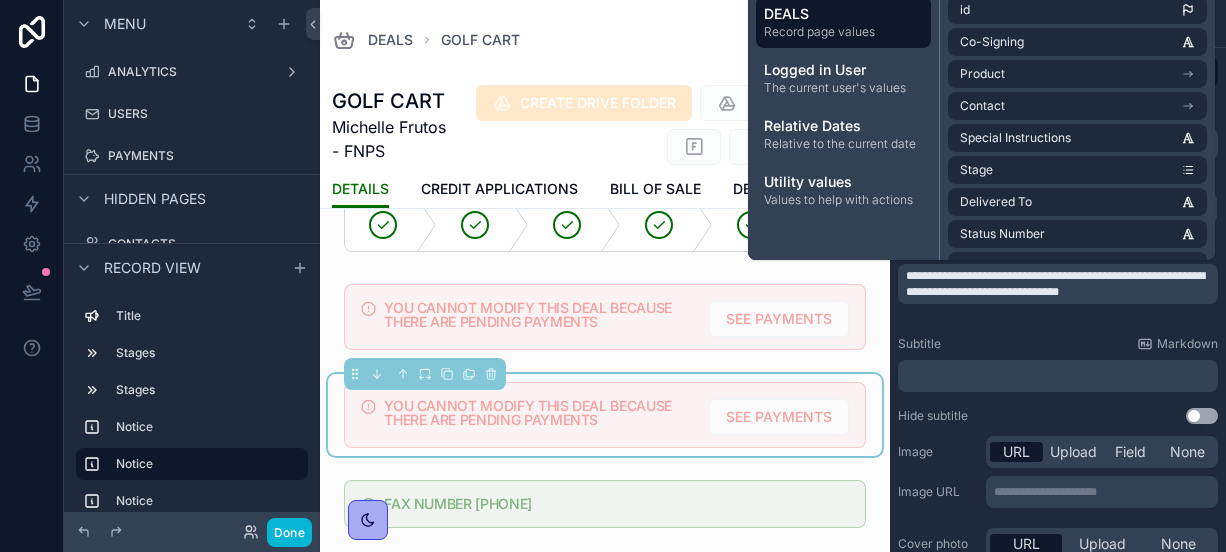 scroll, scrollTop: 0, scrollLeft: 0, axis: both 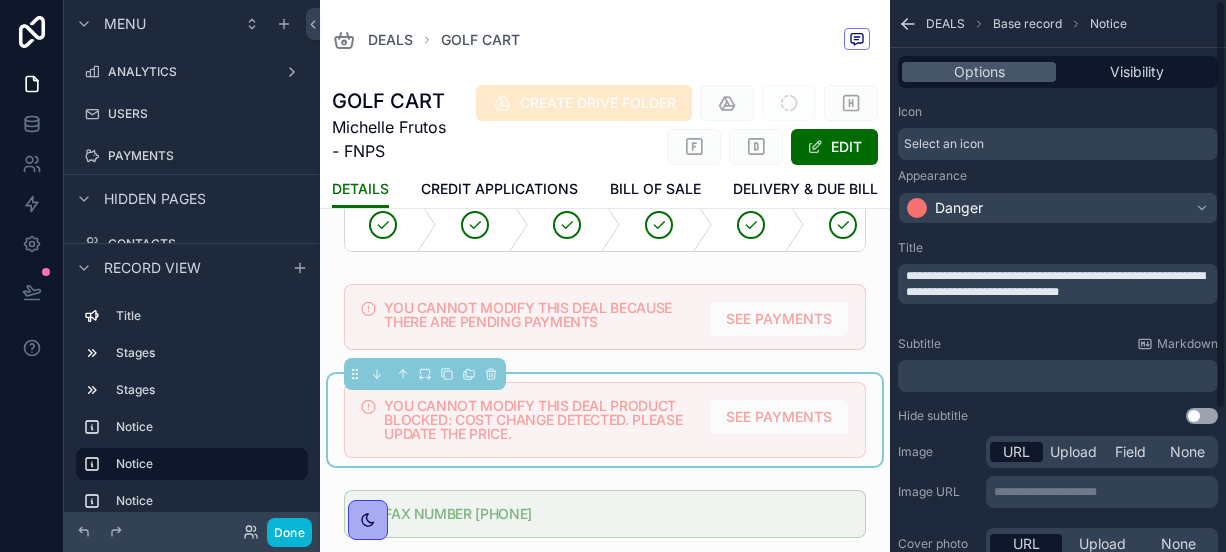 click on "**********" at bounding box center (1055, 284) 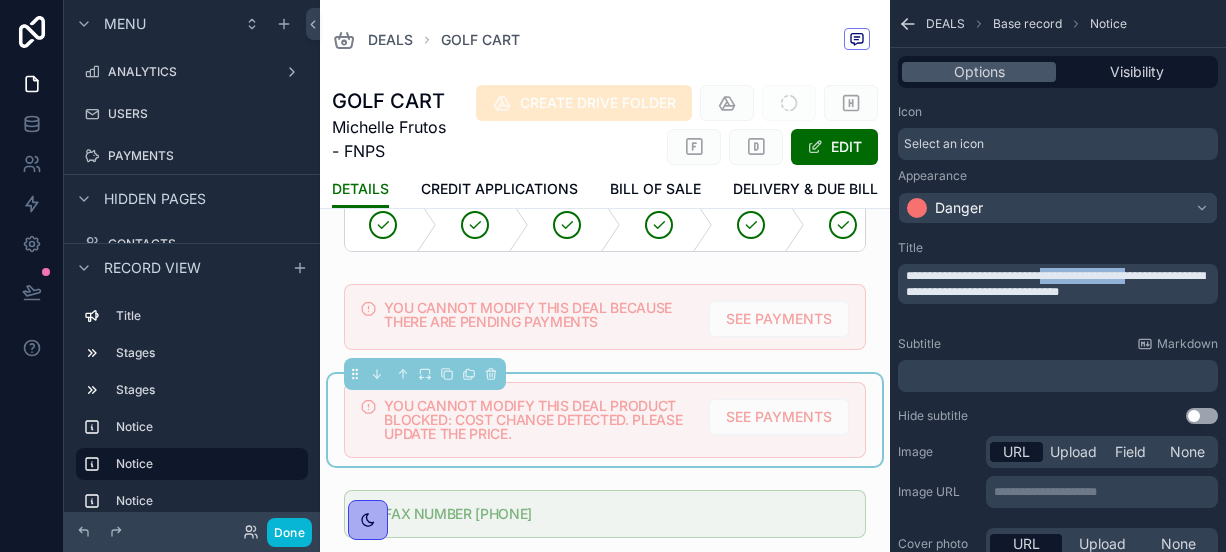 drag, startPoint x: 966, startPoint y: 290, endPoint x: 1103, endPoint y: 269, distance: 138.60014 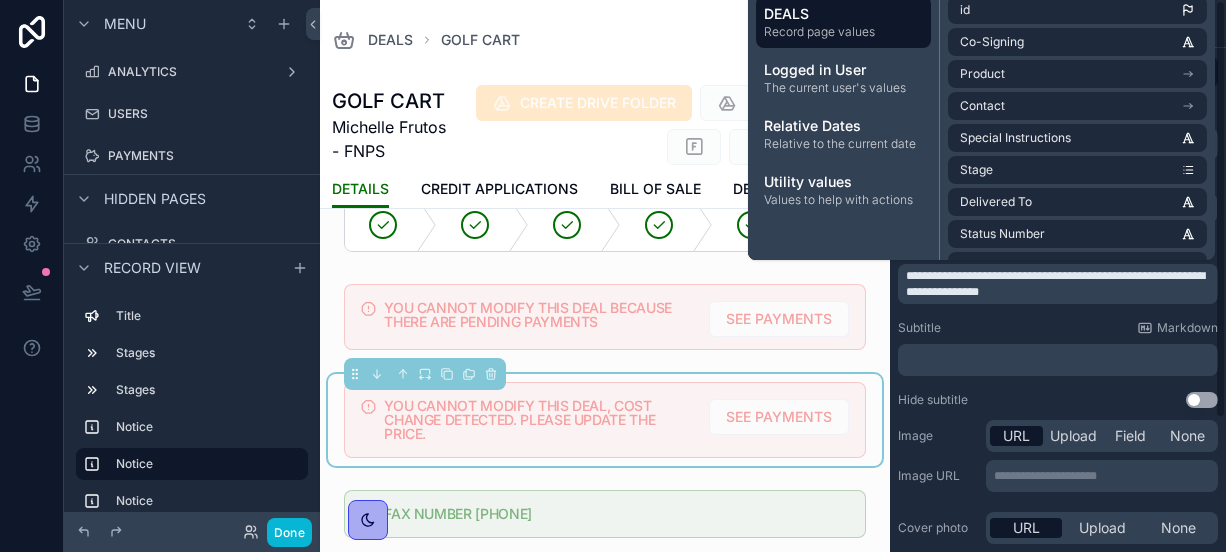 click on "**********" at bounding box center (1060, 284) 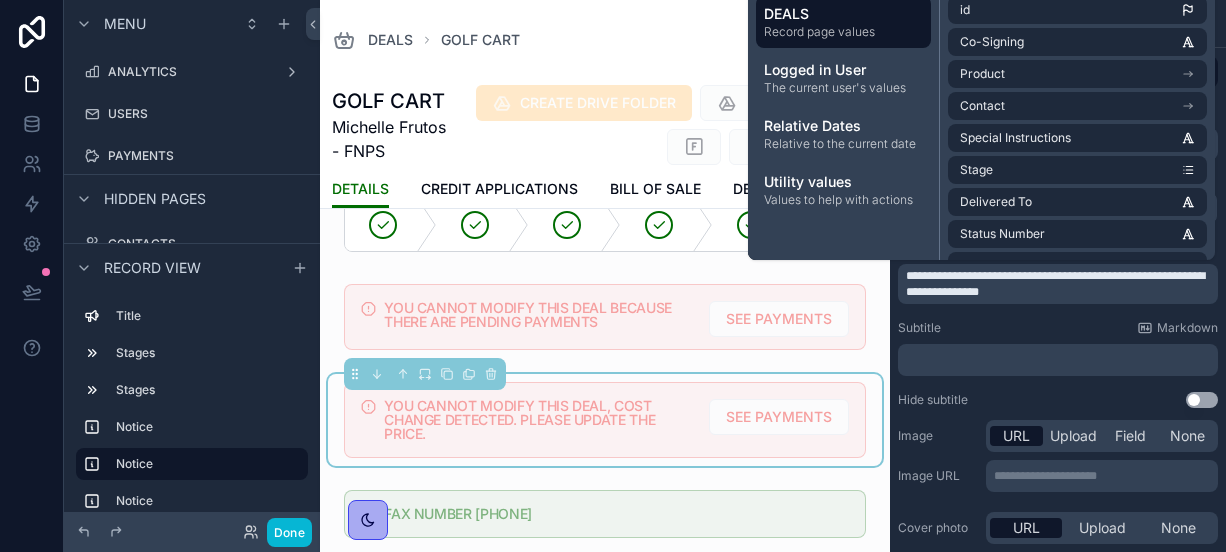 click on "**********" at bounding box center (1058, 324) 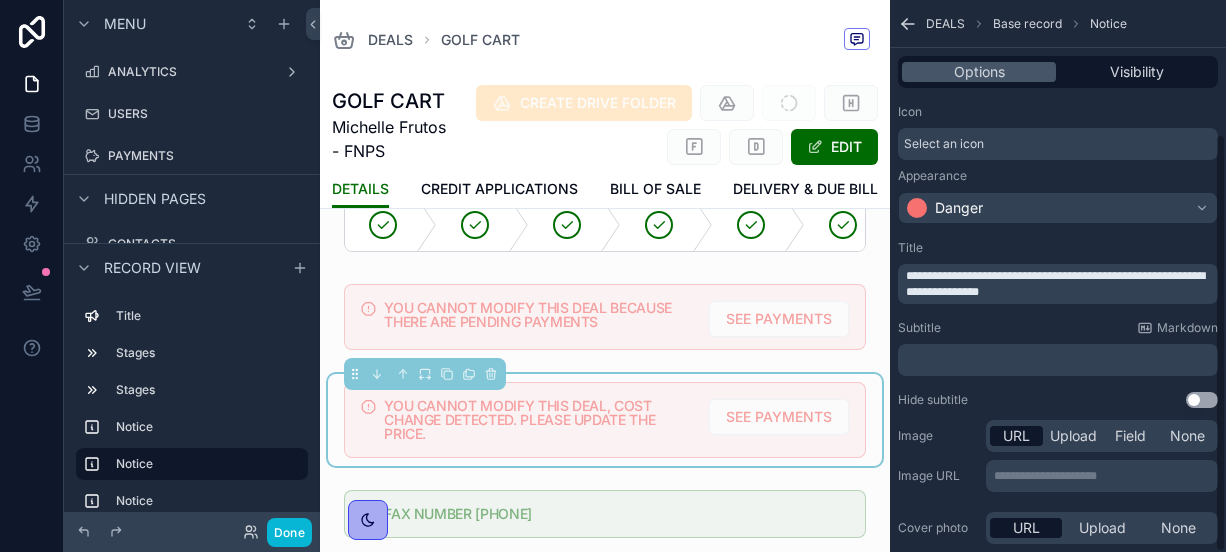 scroll, scrollTop: 176, scrollLeft: 0, axis: vertical 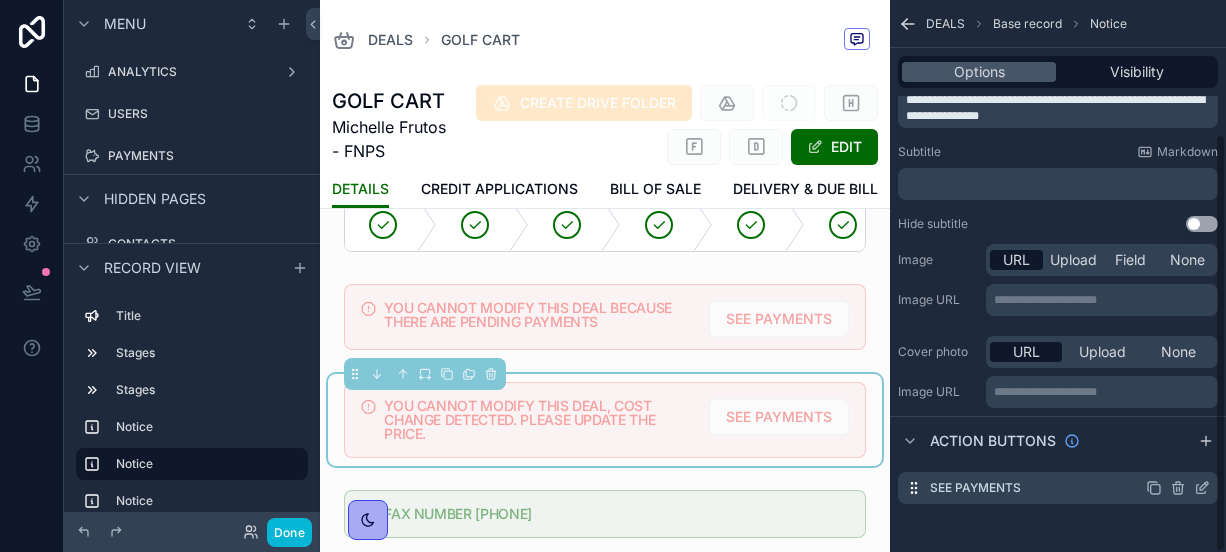 click 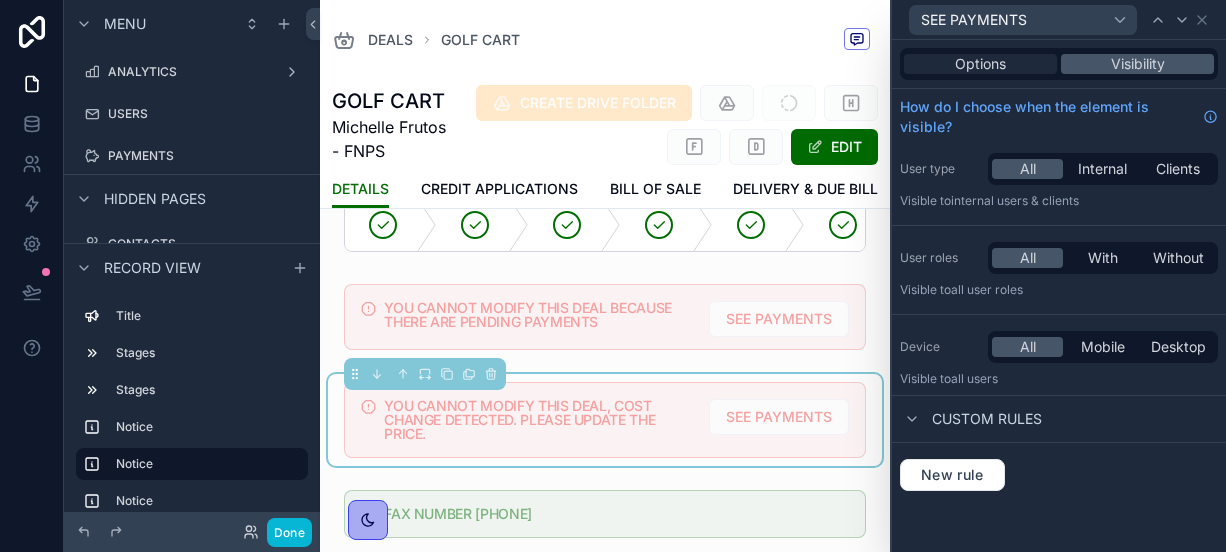 click on "Options" at bounding box center [980, 64] 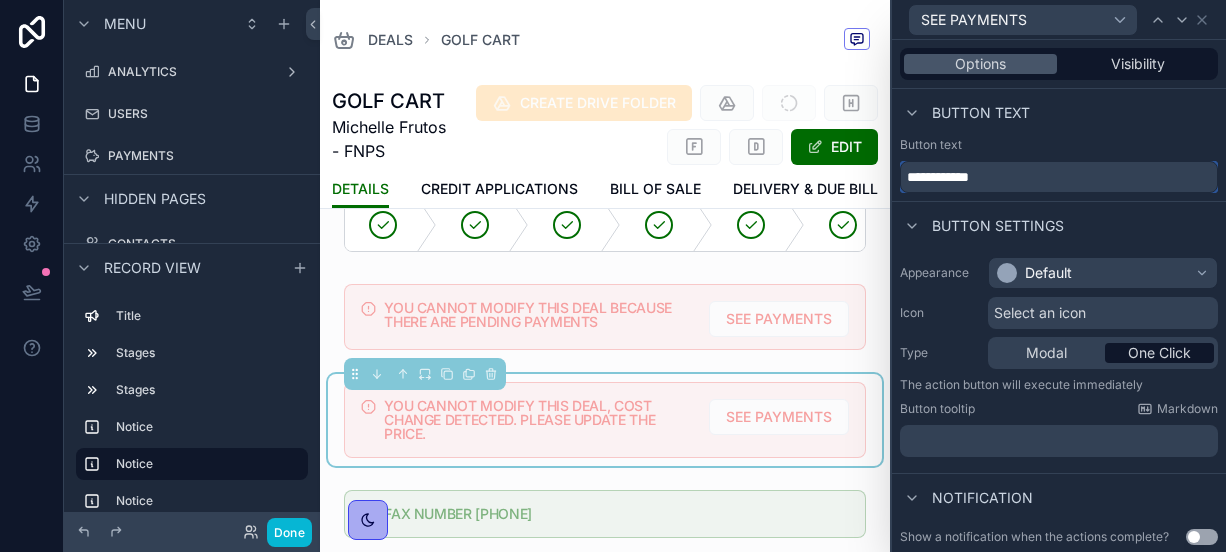 click on "**********" at bounding box center [1059, 177] 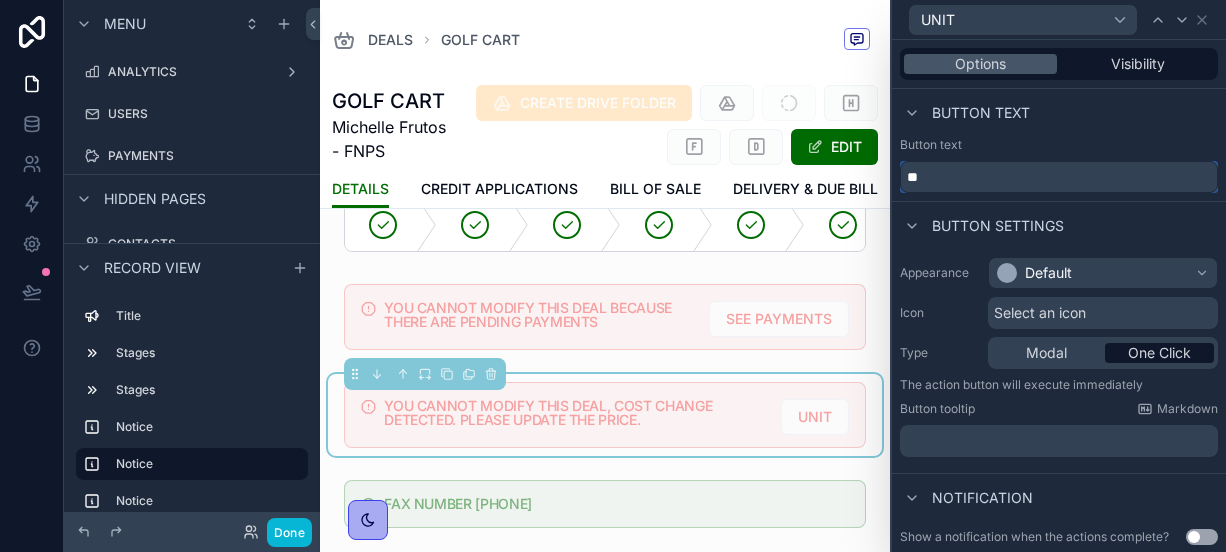 type on "*" 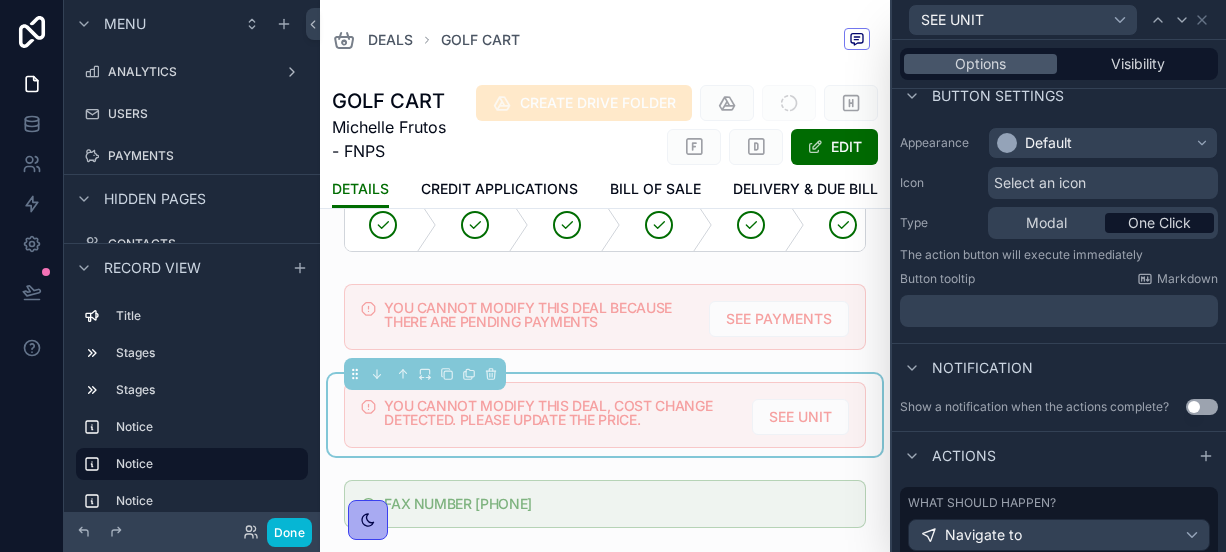 scroll, scrollTop: 195, scrollLeft: 0, axis: vertical 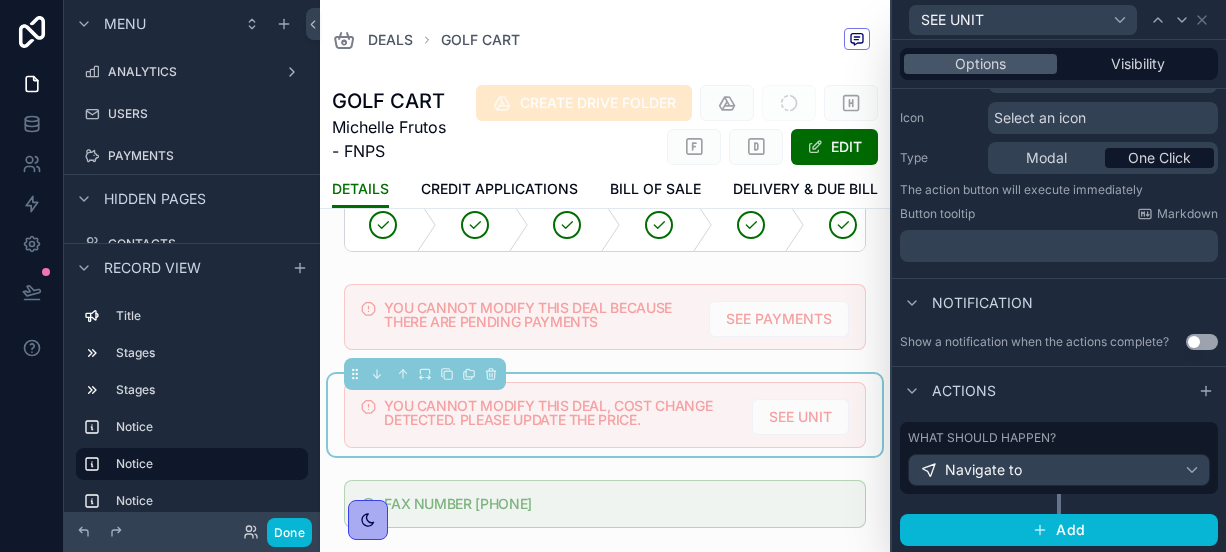 type on "********" 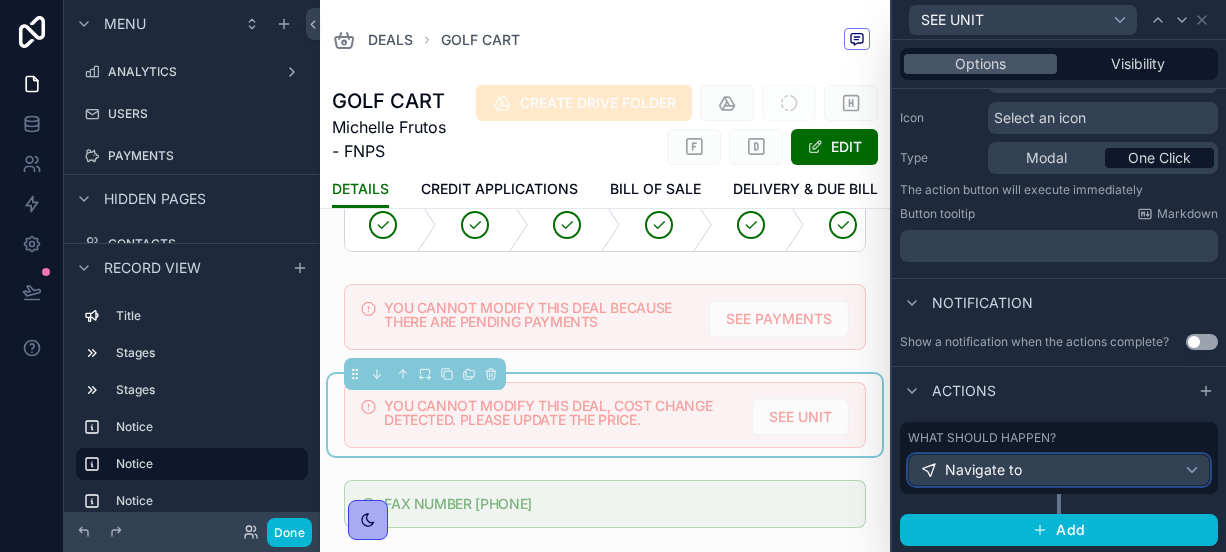 click on "Navigate to" at bounding box center [983, 470] 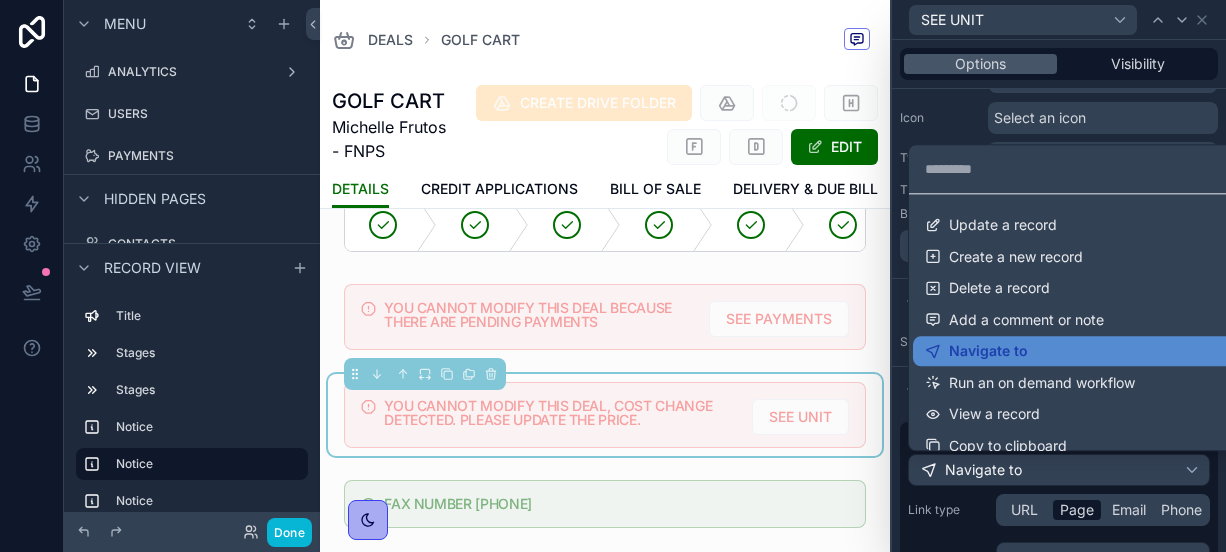 click at bounding box center (1059, 276) 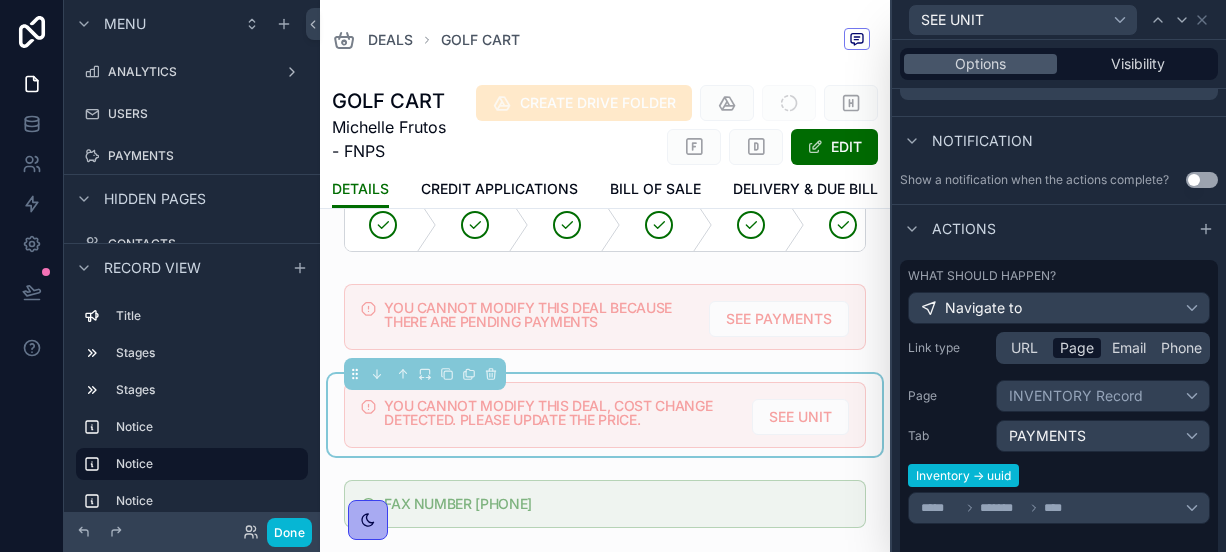 scroll, scrollTop: 422, scrollLeft: 0, axis: vertical 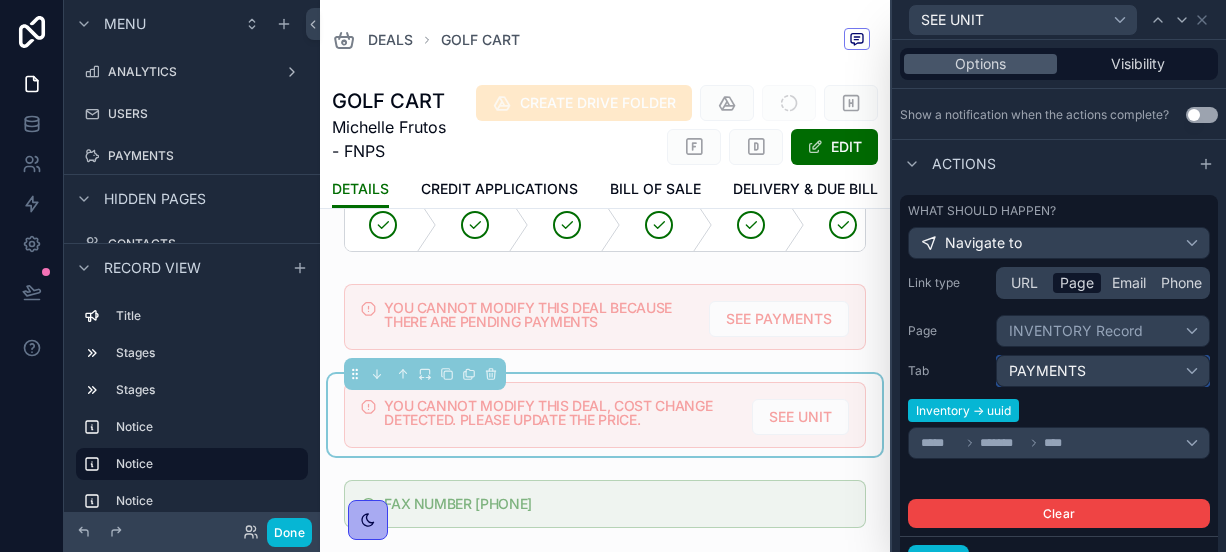 click on "PAYMENTS" at bounding box center [1047, 371] 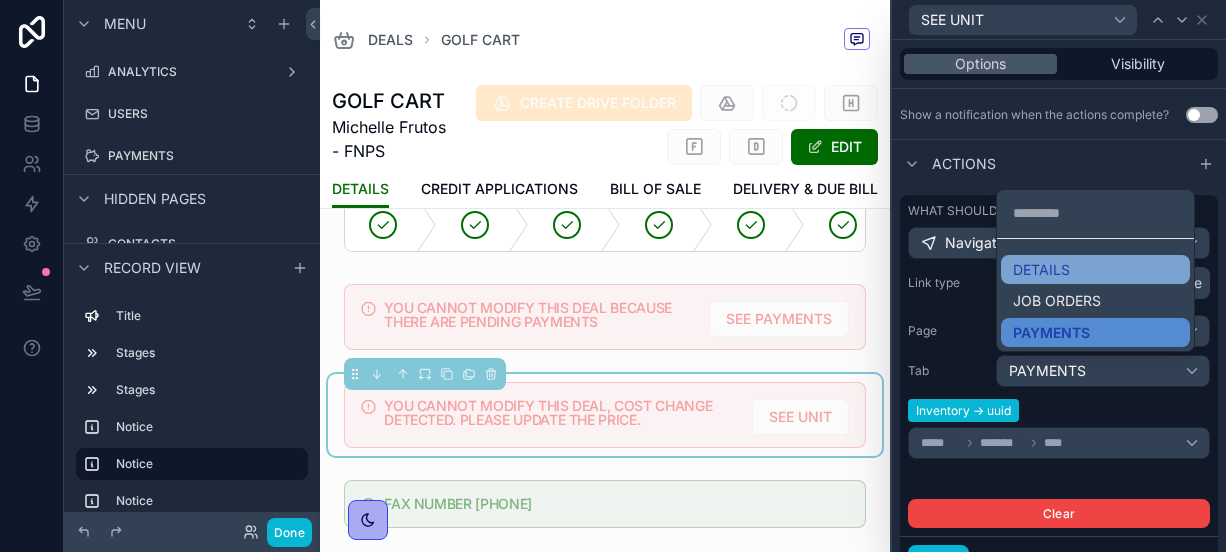 click on "DETAILS" at bounding box center (1095, 270) 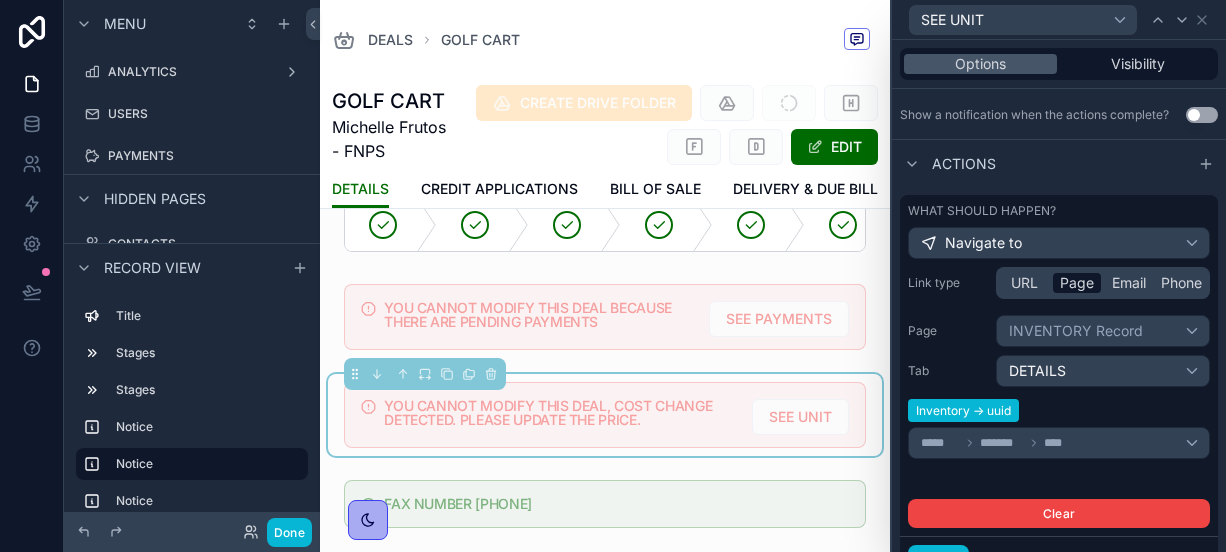 scroll, scrollTop: 511, scrollLeft: 0, axis: vertical 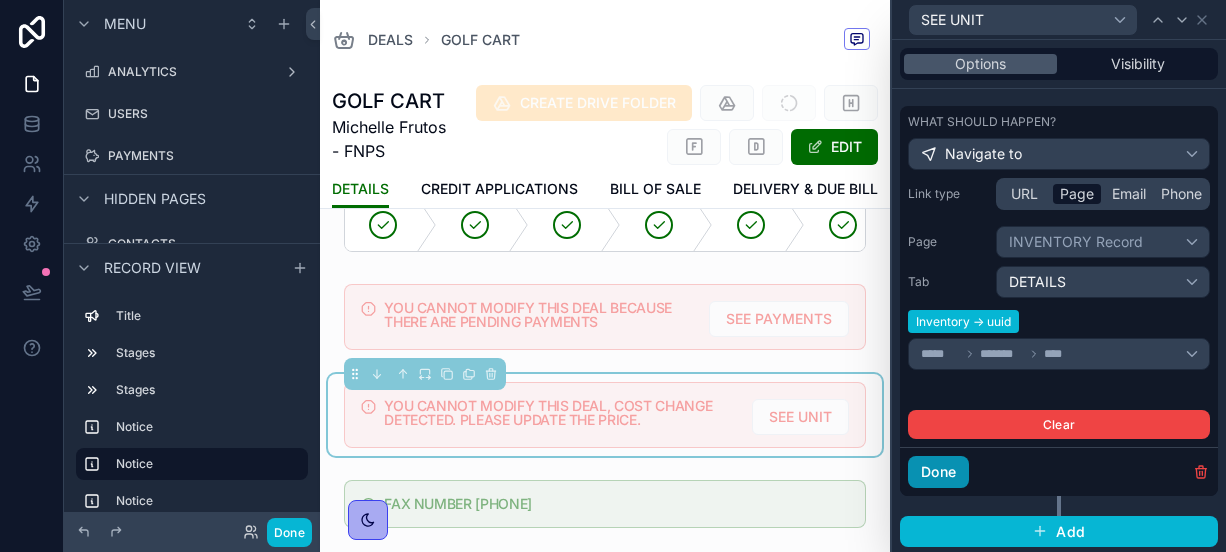click on "Done" at bounding box center [938, 472] 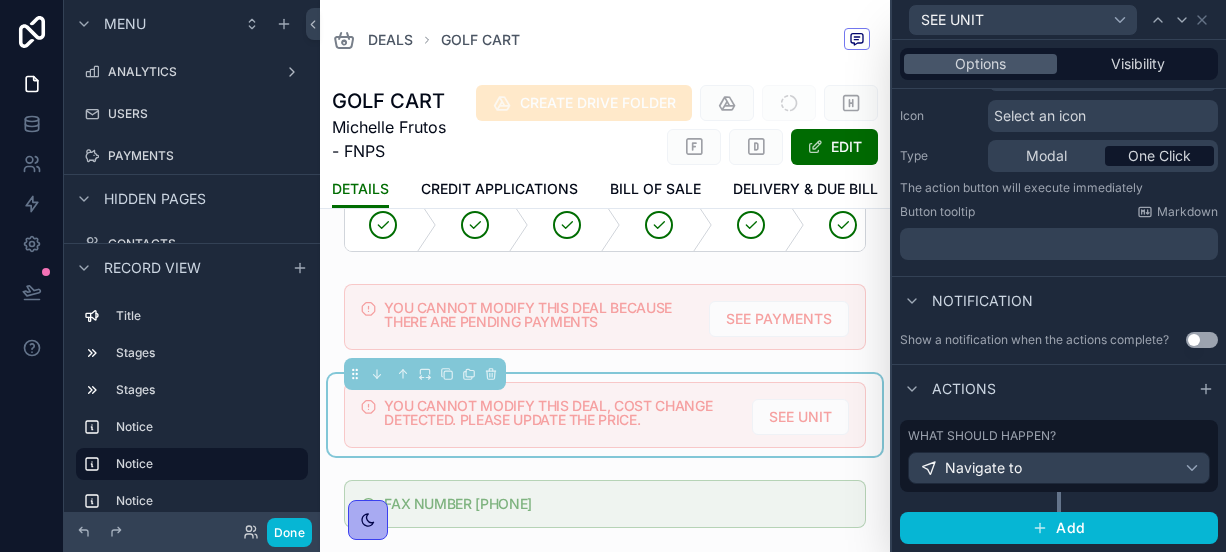 scroll, scrollTop: 195, scrollLeft: 0, axis: vertical 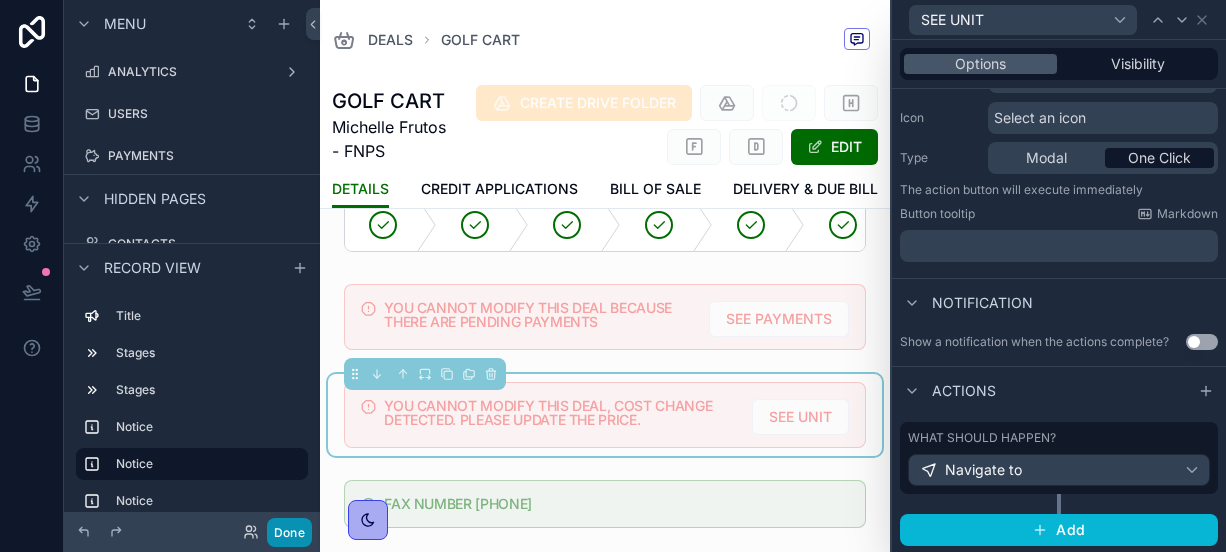 click on "Done" at bounding box center [289, 532] 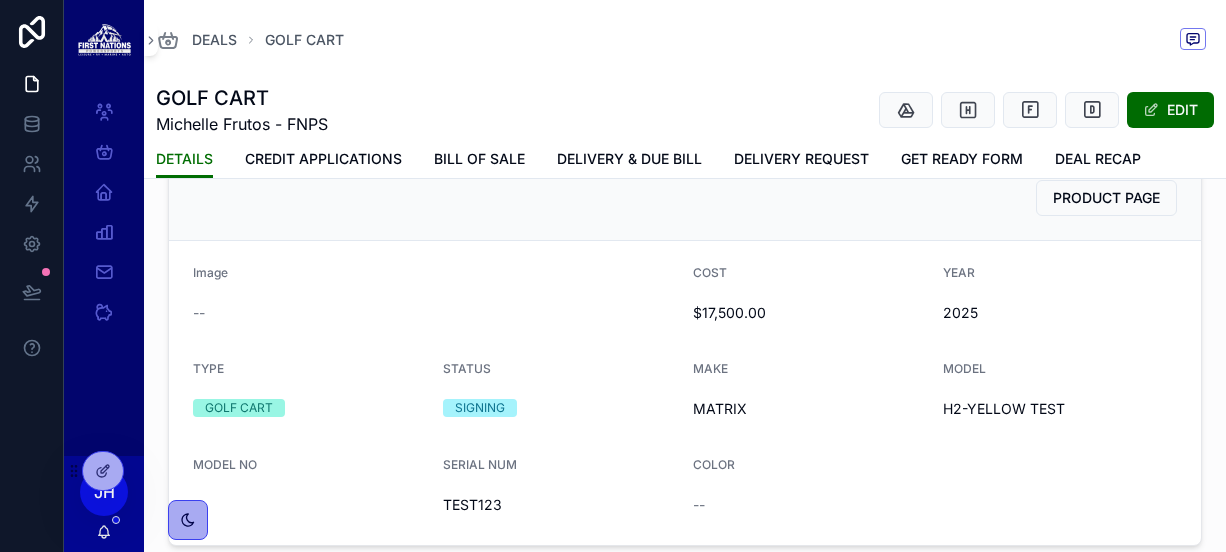 scroll, scrollTop: 906, scrollLeft: 0, axis: vertical 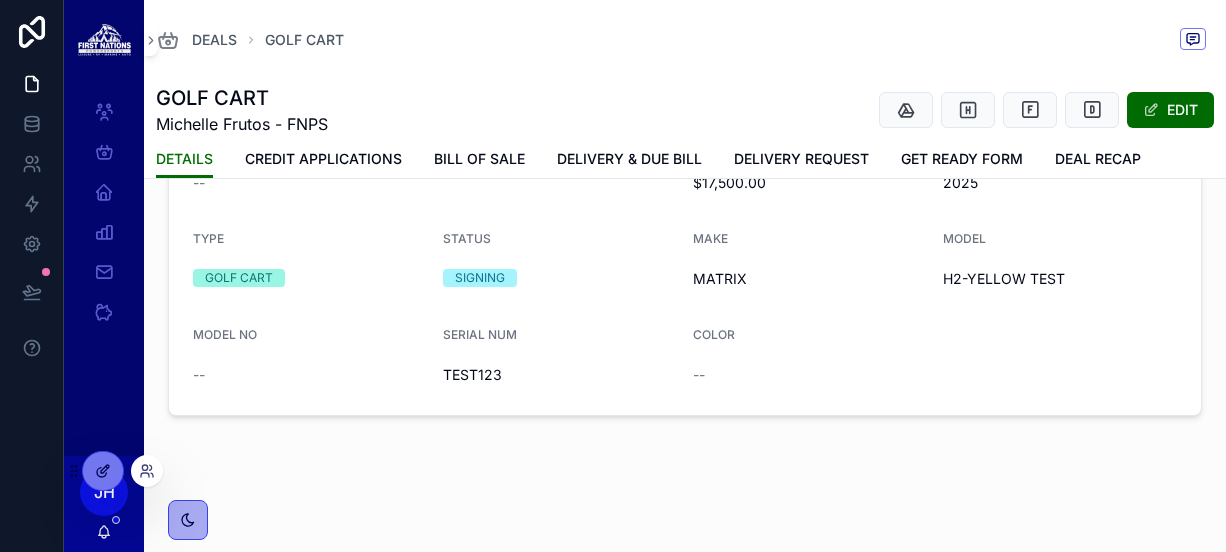 click 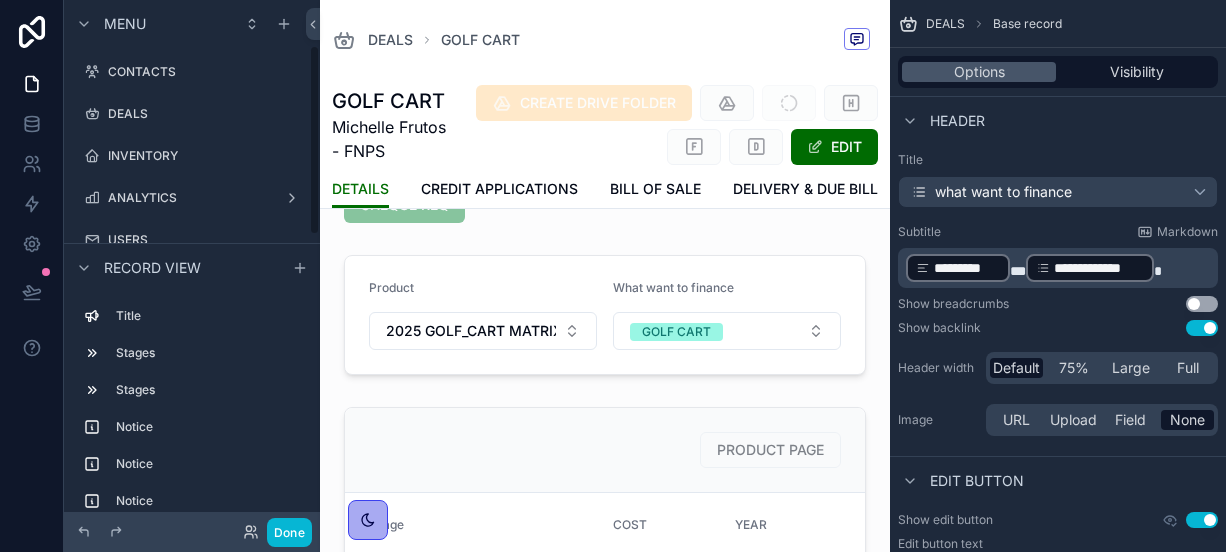 scroll, scrollTop: 126, scrollLeft: 0, axis: vertical 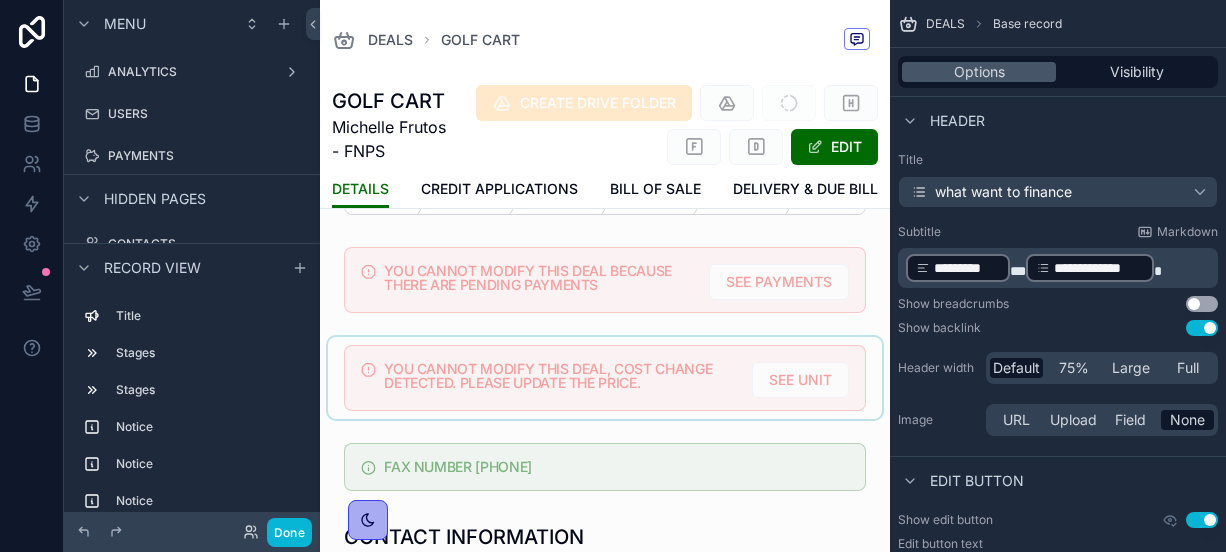 click at bounding box center [605, 378] 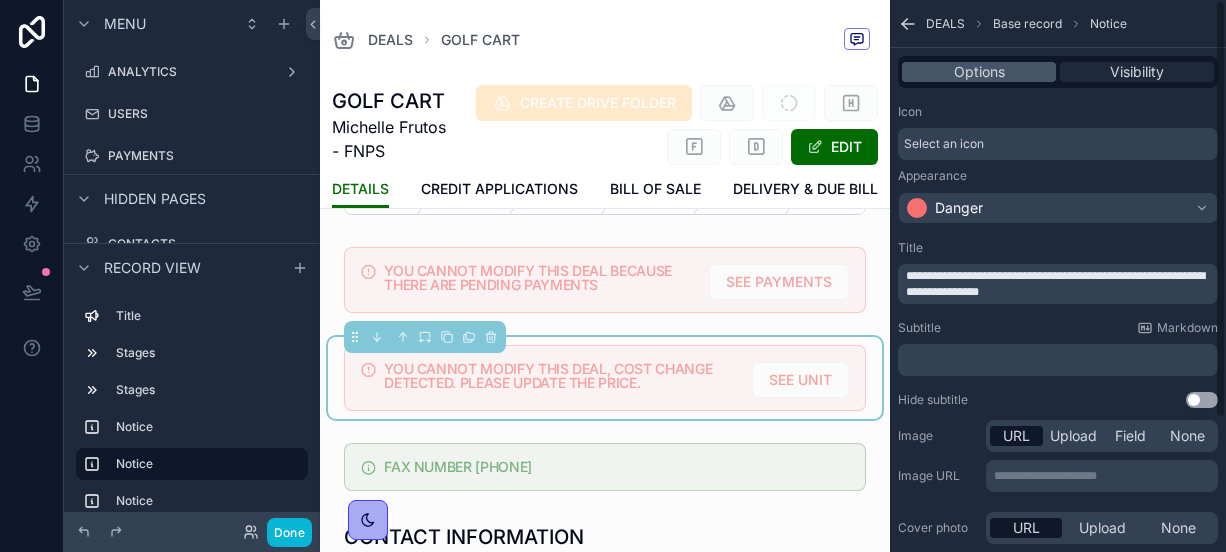 click on "Visibility" at bounding box center (1137, 72) 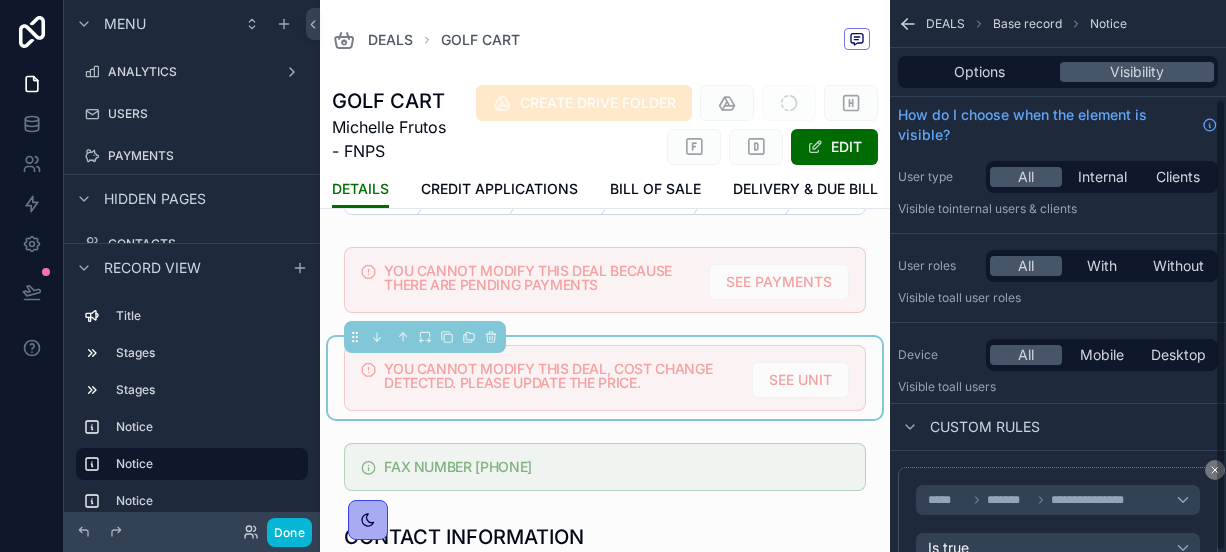 scroll, scrollTop: 120, scrollLeft: 0, axis: vertical 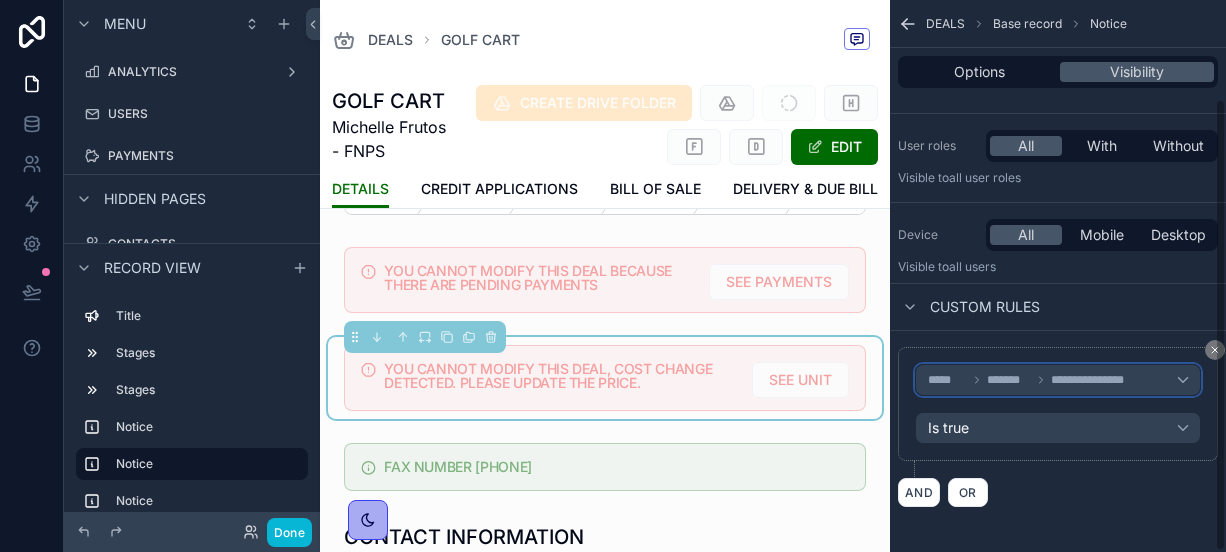 click on "**********" at bounding box center (1046, 380) 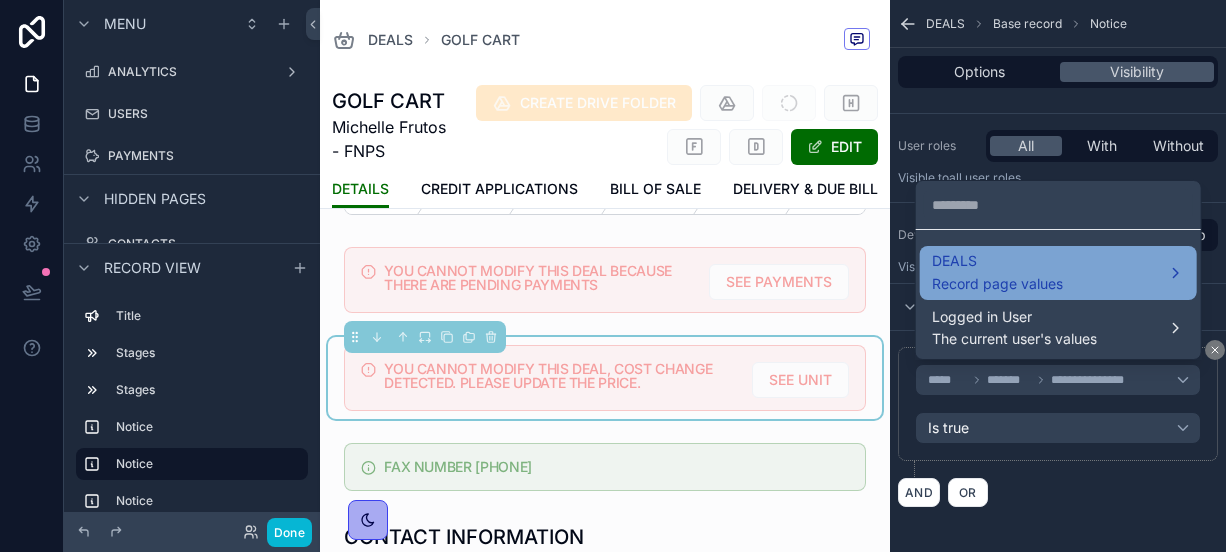 click on "DEALS" at bounding box center (997, 261) 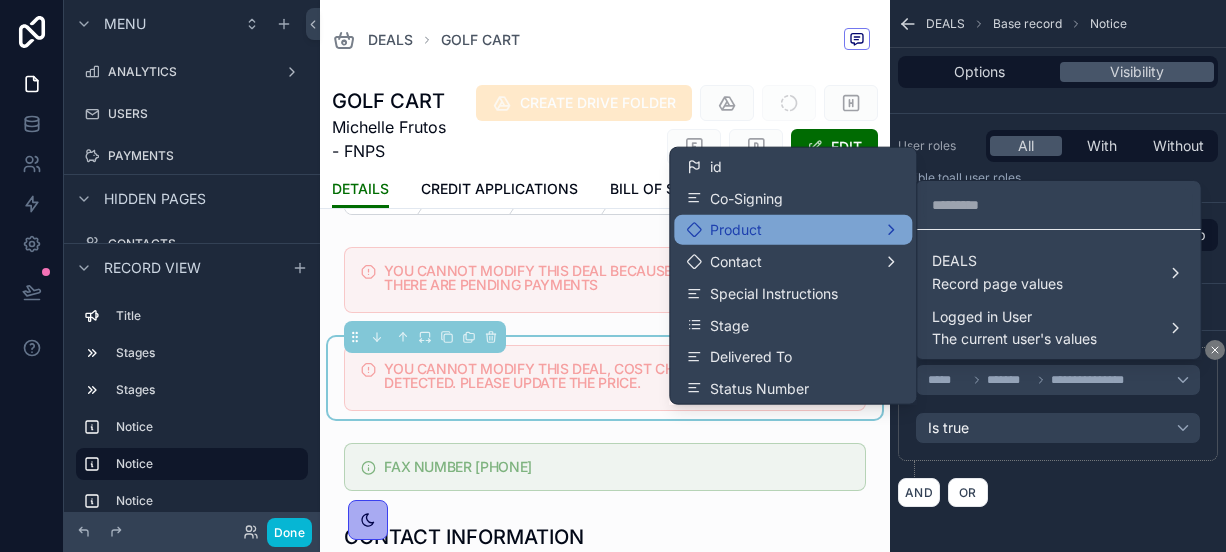 click on "Product" at bounding box center [793, 230] 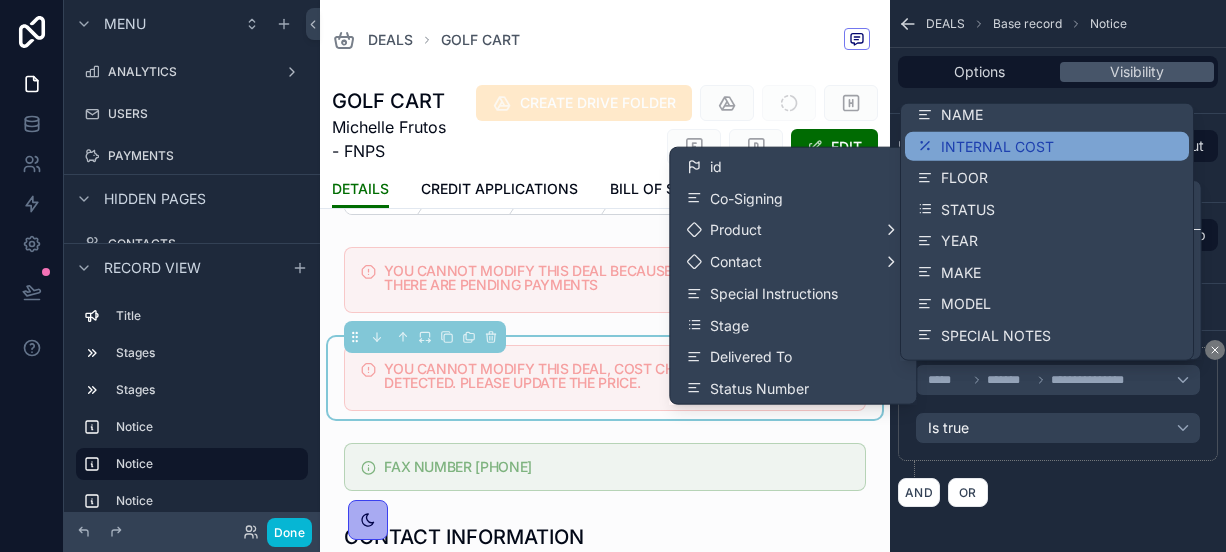 scroll, scrollTop: 334, scrollLeft: 0, axis: vertical 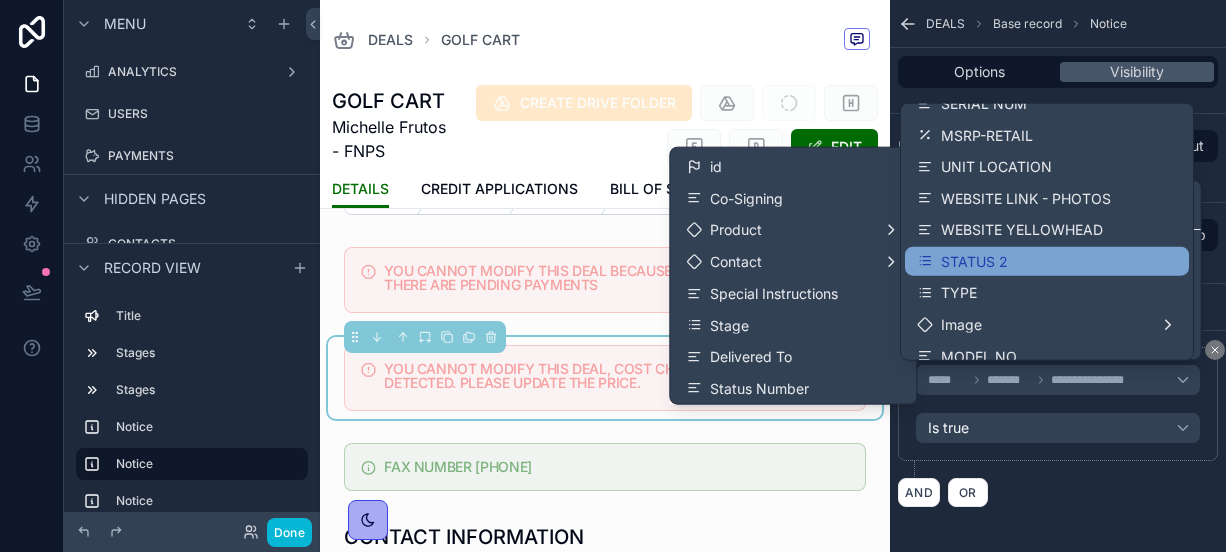click on "STATUS 2" at bounding box center [1047, 260] 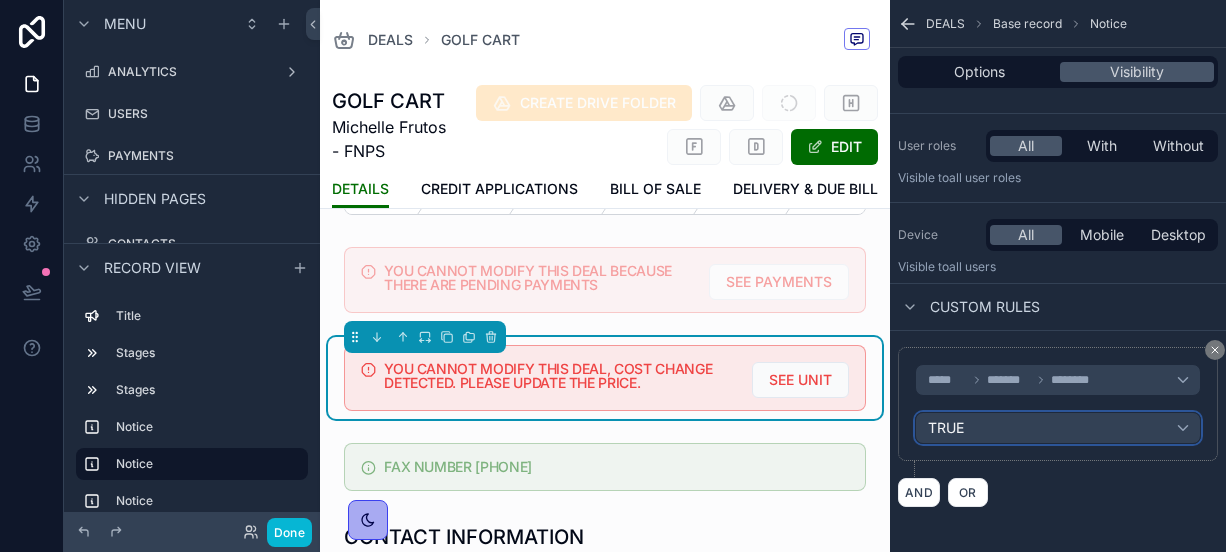 click on "TRUE" at bounding box center [1058, 428] 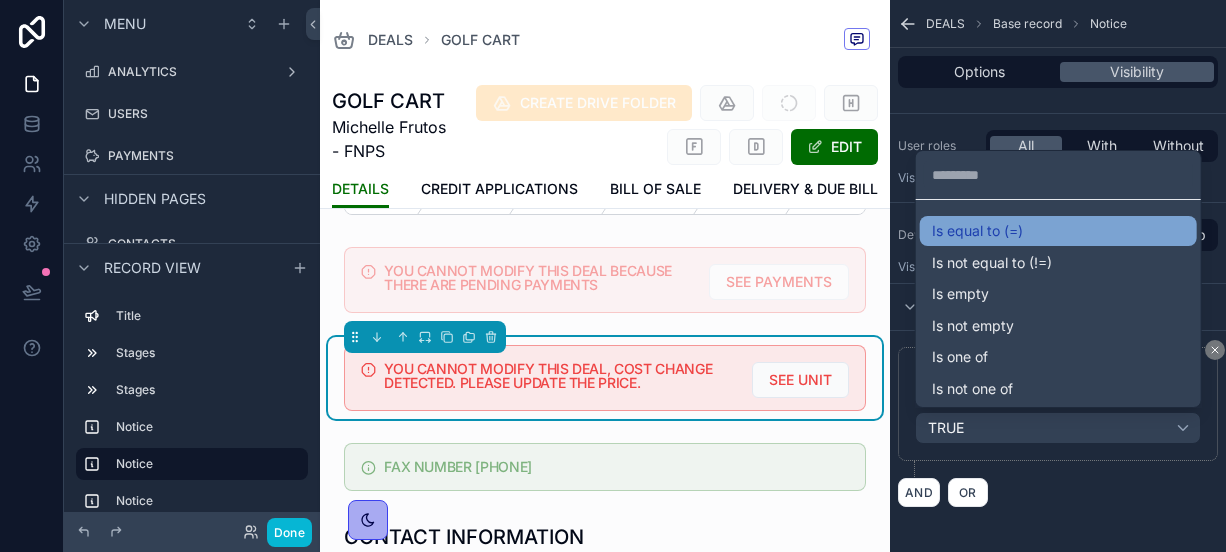 click on "Is equal to (=)" at bounding box center [977, 231] 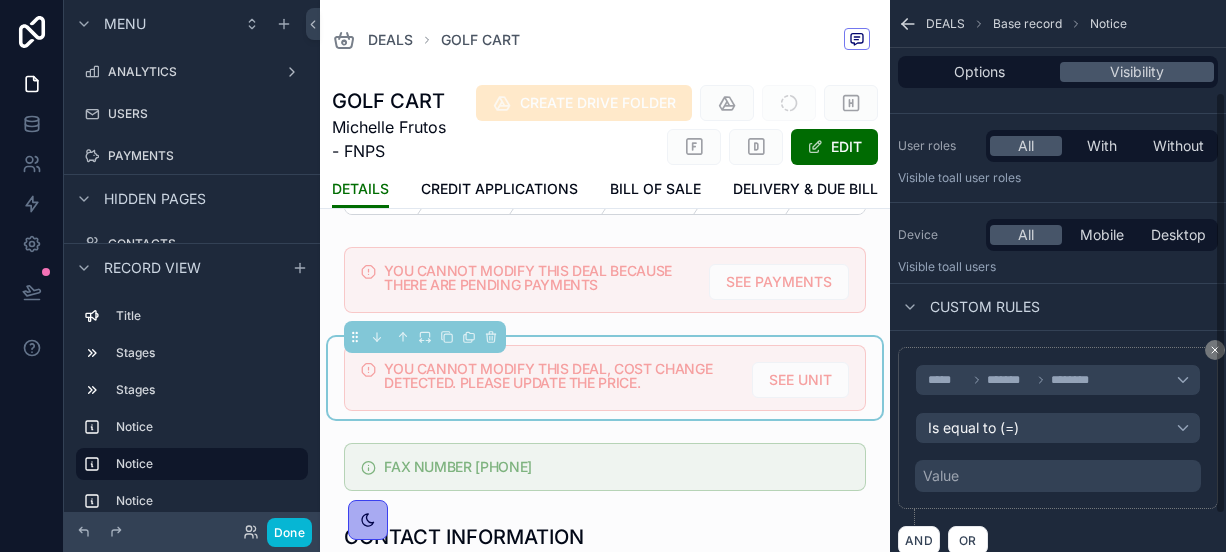 click on "Value" at bounding box center [1058, 476] 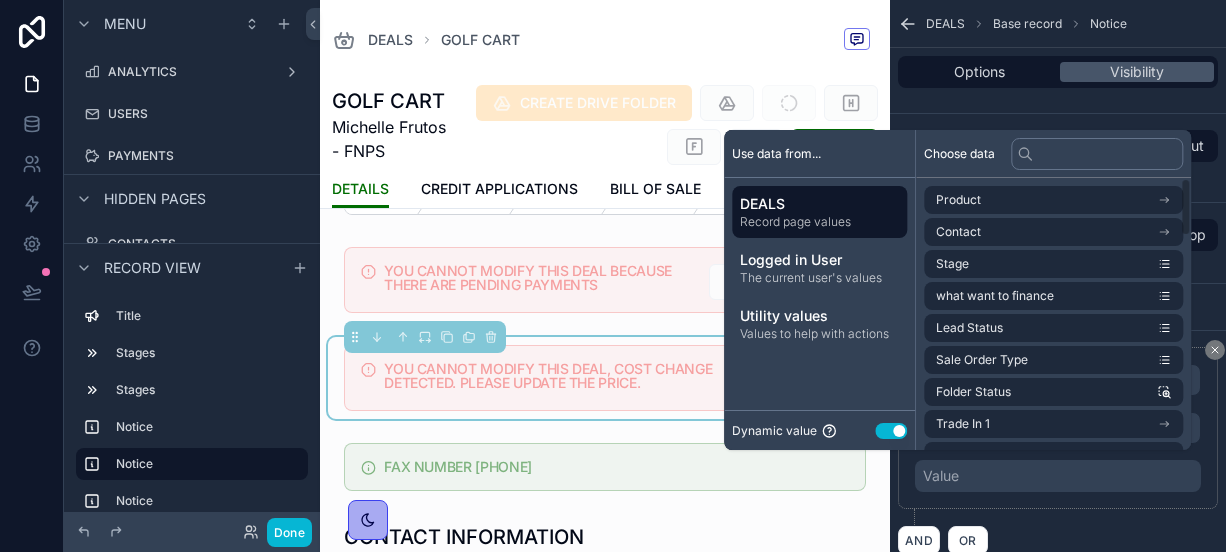 click on "Use setting" at bounding box center [891, 431] 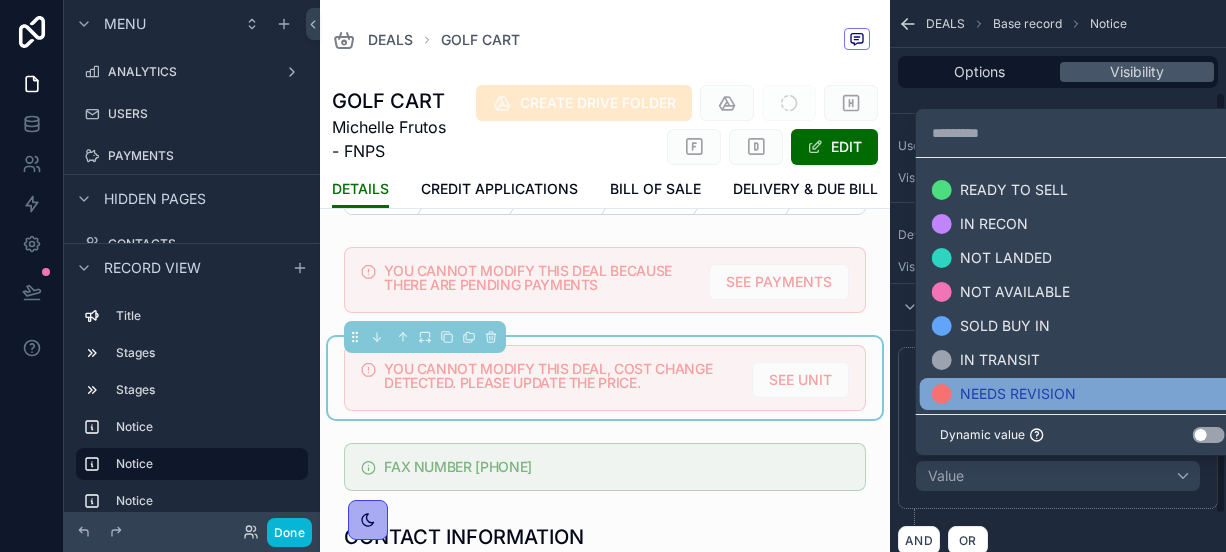 click on "NEEDS REVISION" at bounding box center (1018, 394) 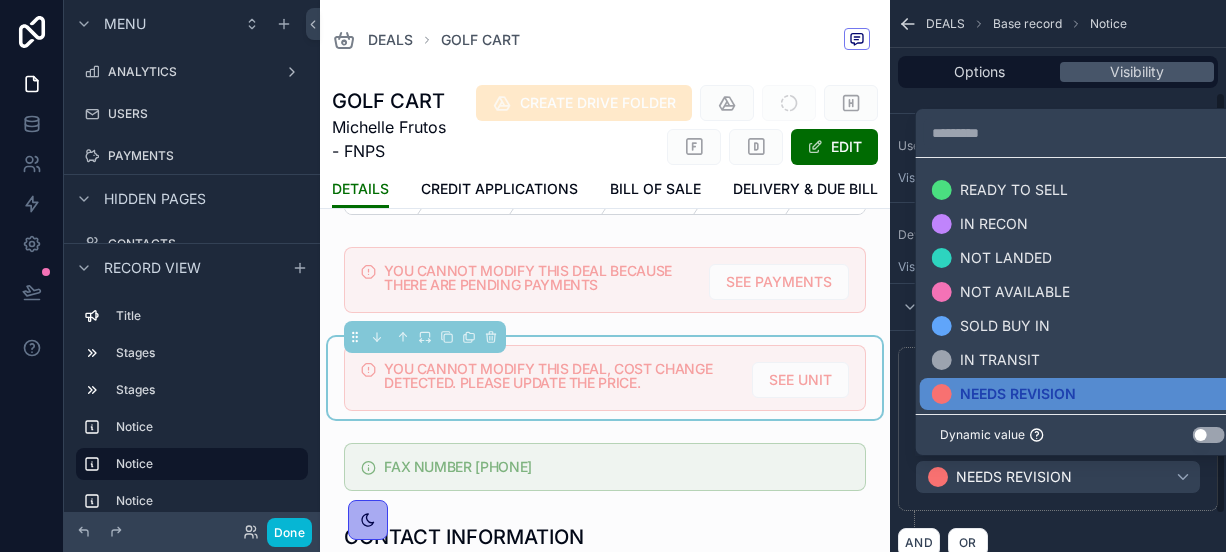 click on "***** ******* ******** Is equal to (=) NEEDS REVISION" at bounding box center (1058, 437) 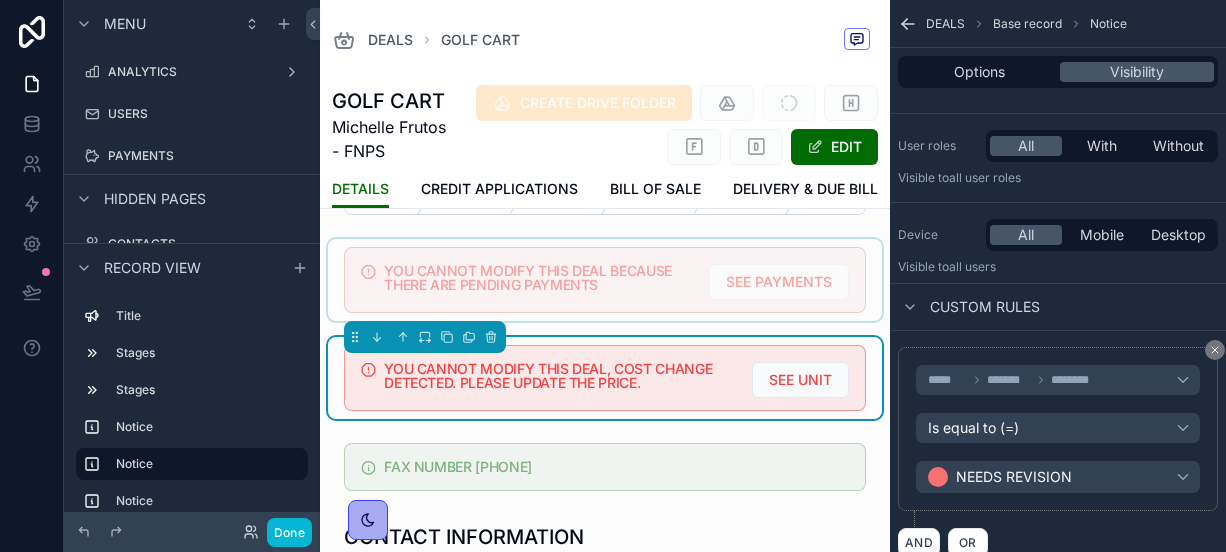 scroll, scrollTop: 116, scrollLeft: 0, axis: vertical 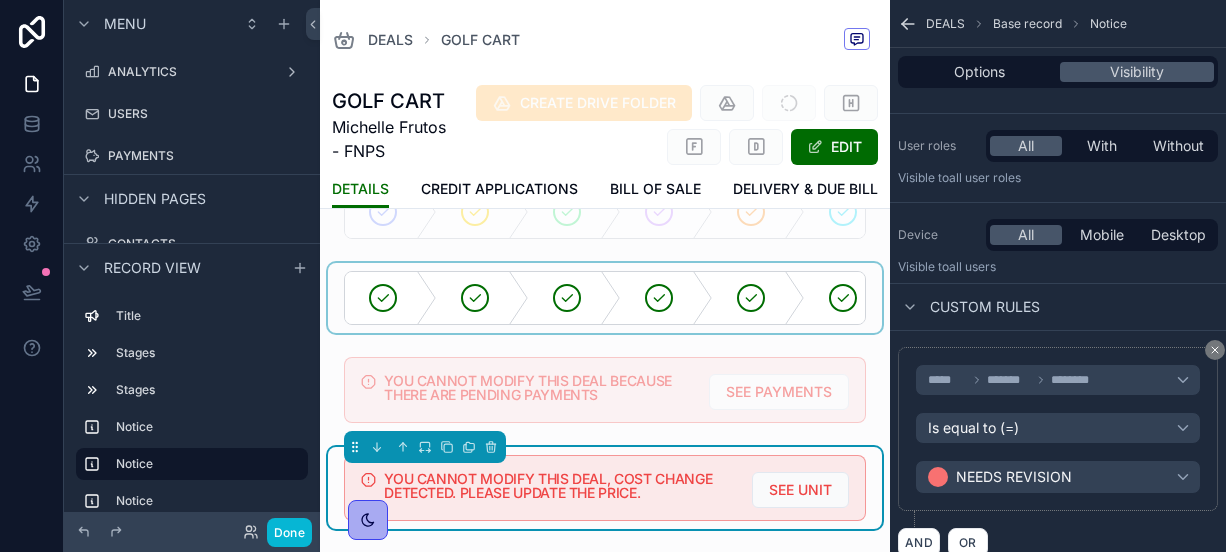 click at bounding box center (605, 298) 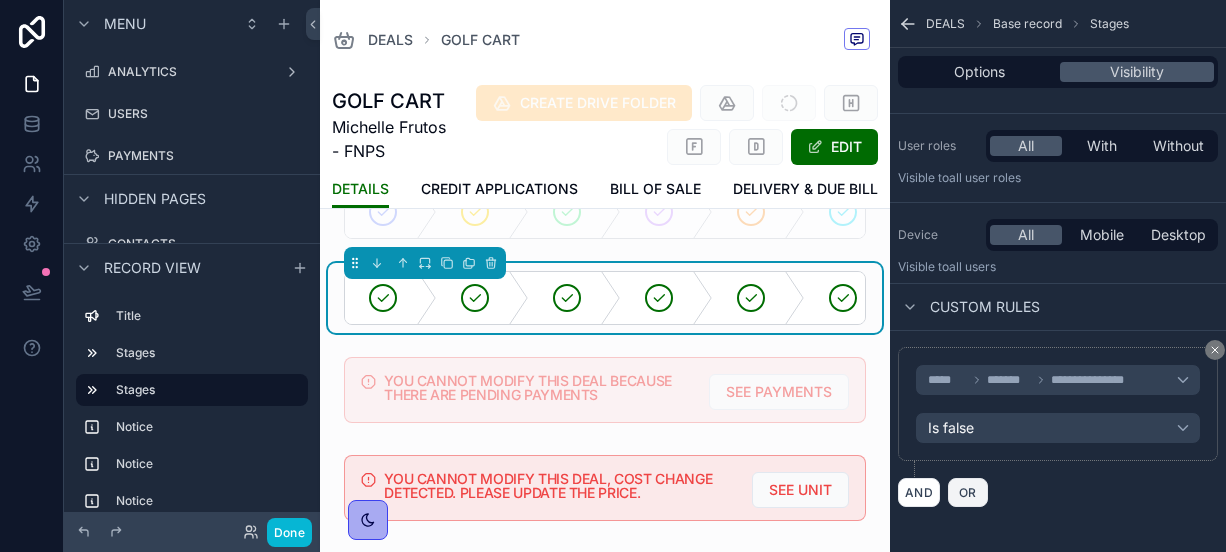 click on "OR" at bounding box center [968, 492] 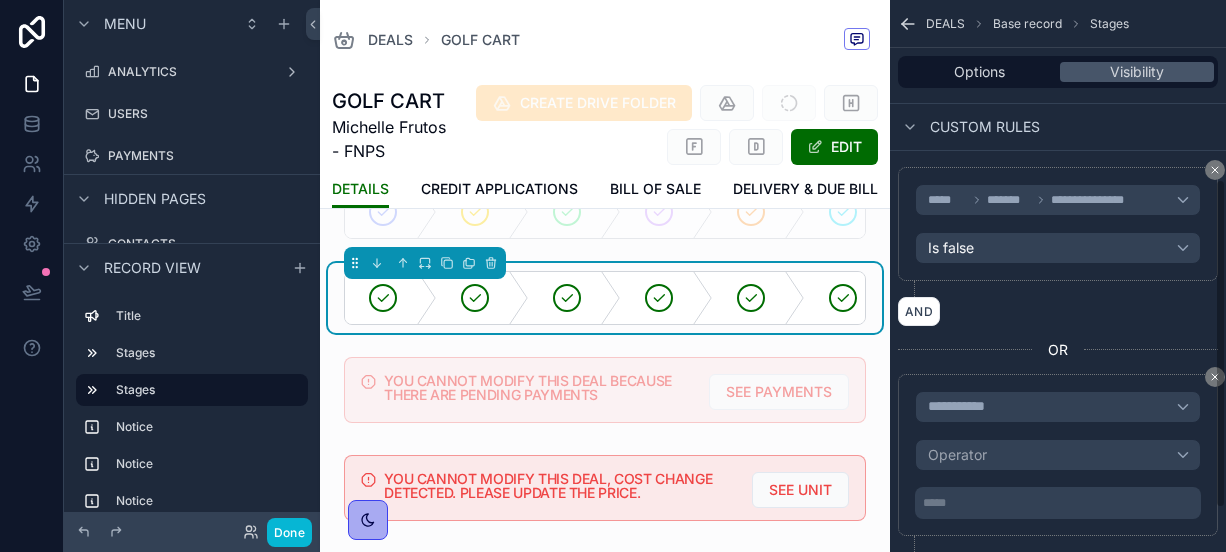 scroll, scrollTop: 300, scrollLeft: 0, axis: vertical 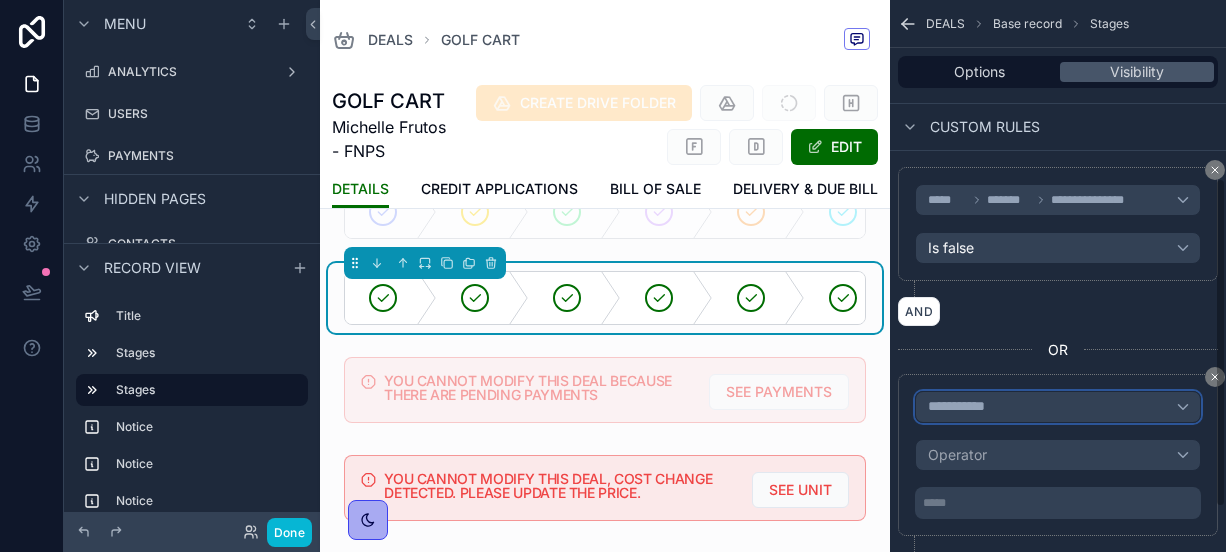 click on "**********" at bounding box center (1058, 407) 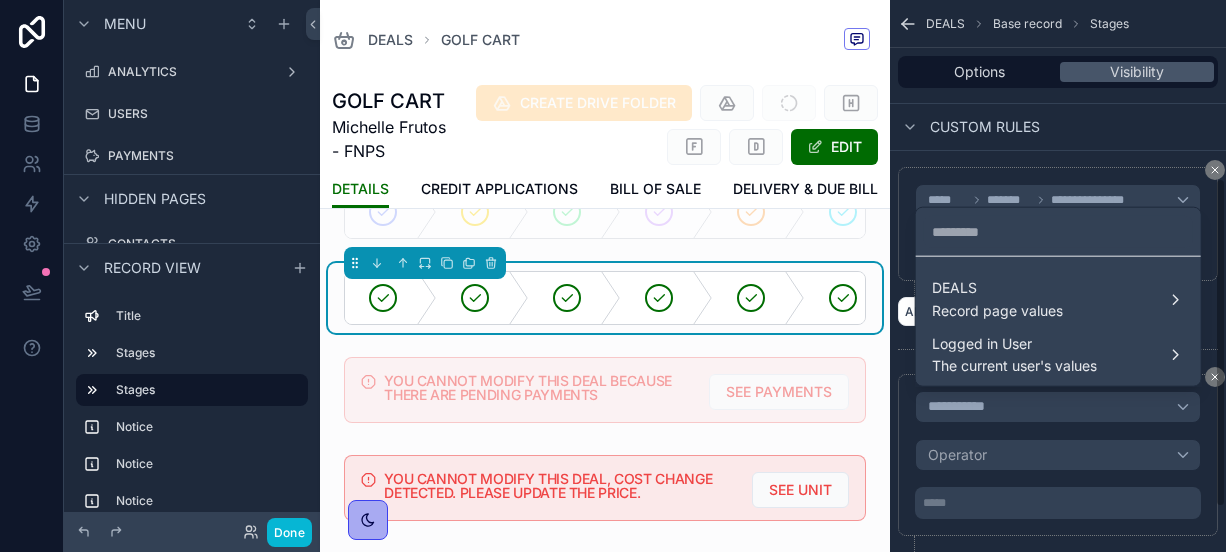 click at bounding box center (613, 276) 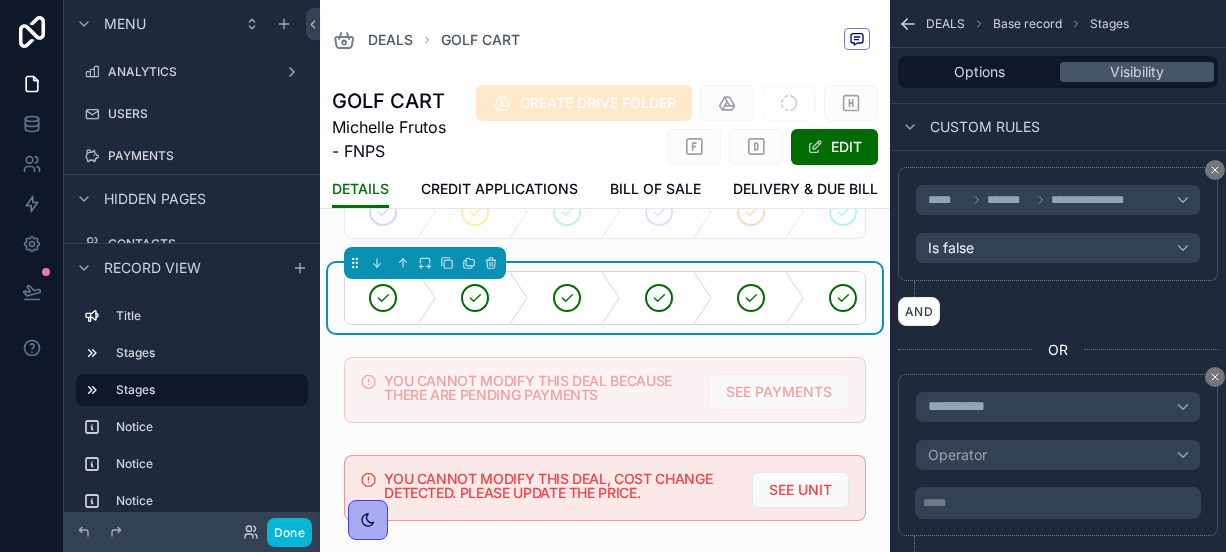 click 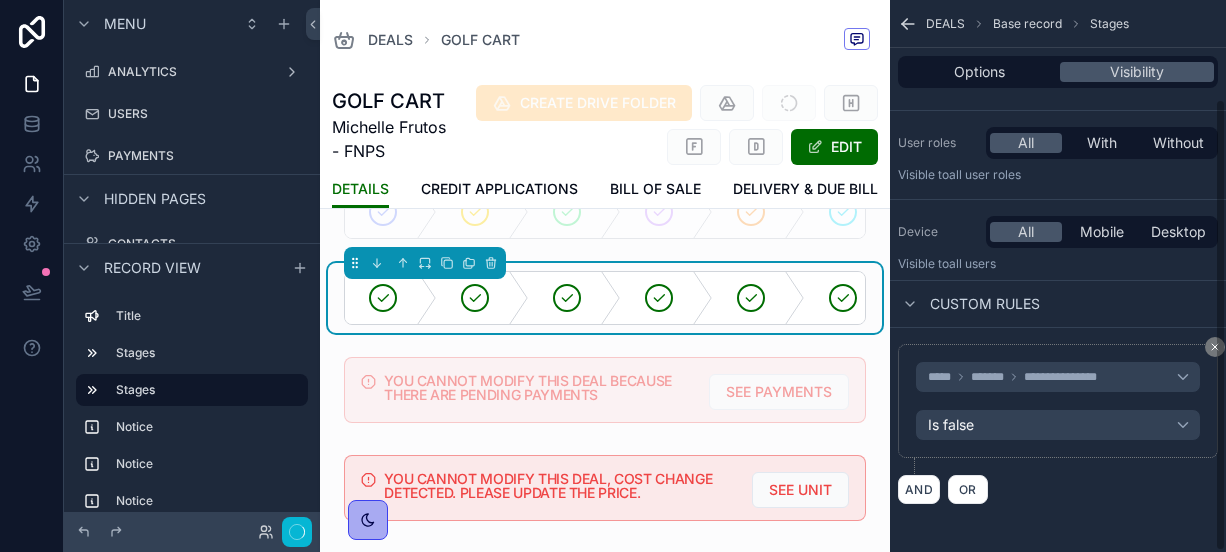 scroll, scrollTop: 120, scrollLeft: 0, axis: vertical 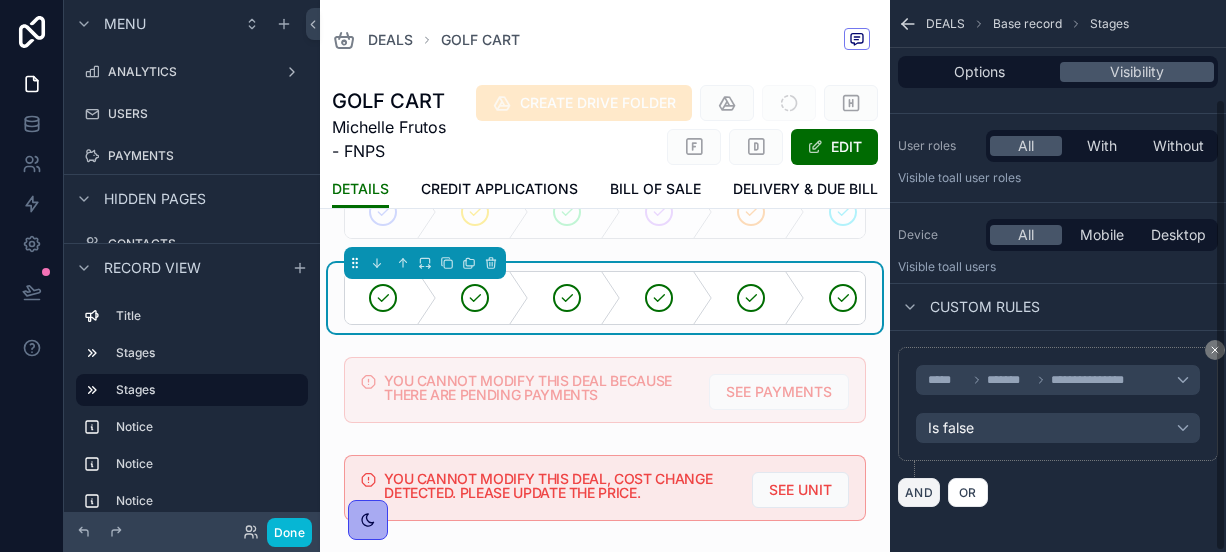 click on "AND" at bounding box center [919, 492] 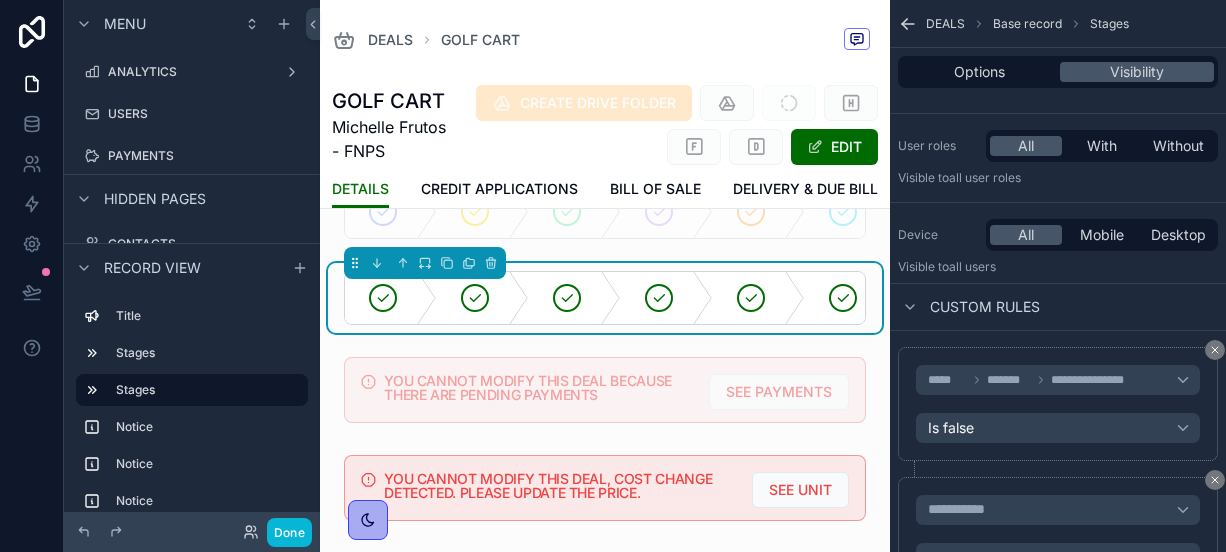 scroll, scrollTop: 204, scrollLeft: 0, axis: vertical 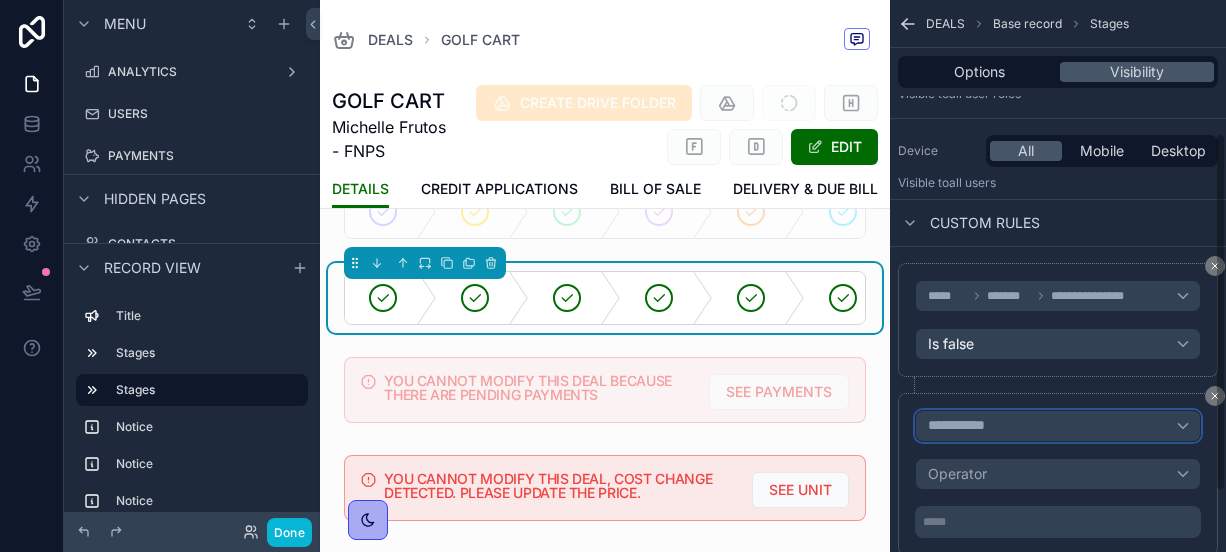 click on "**********" at bounding box center (965, 426) 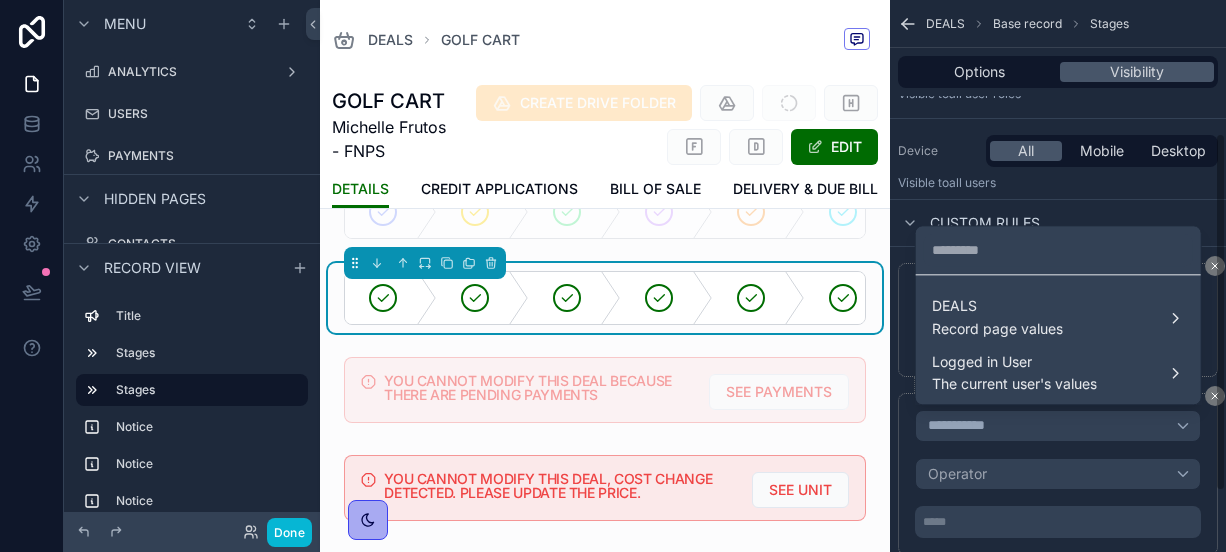 click at bounding box center [613, 276] 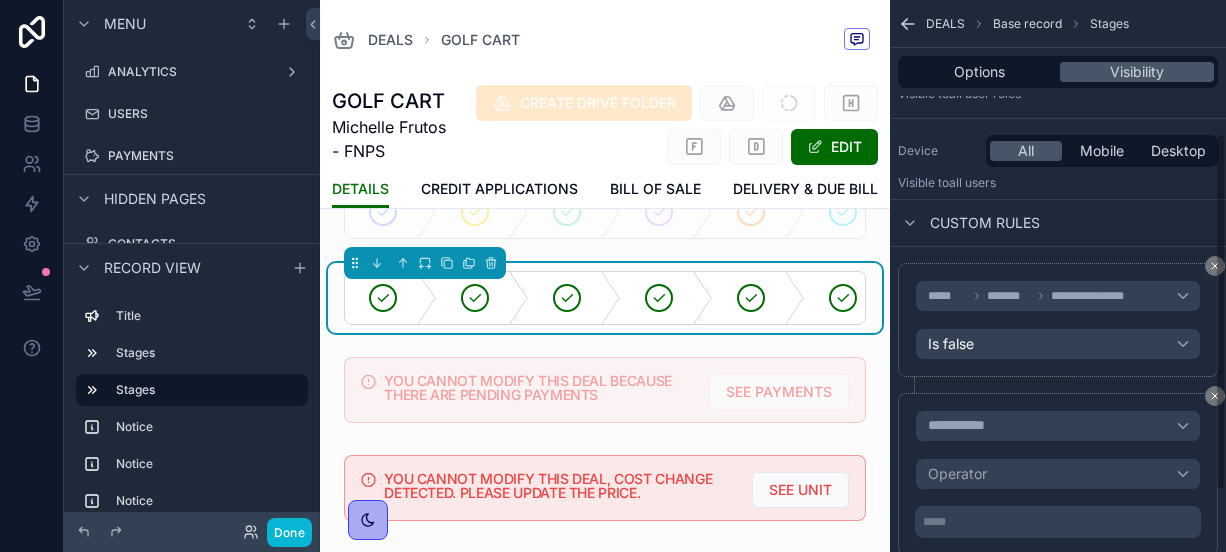 scroll, scrollTop: 298, scrollLeft: 0, axis: vertical 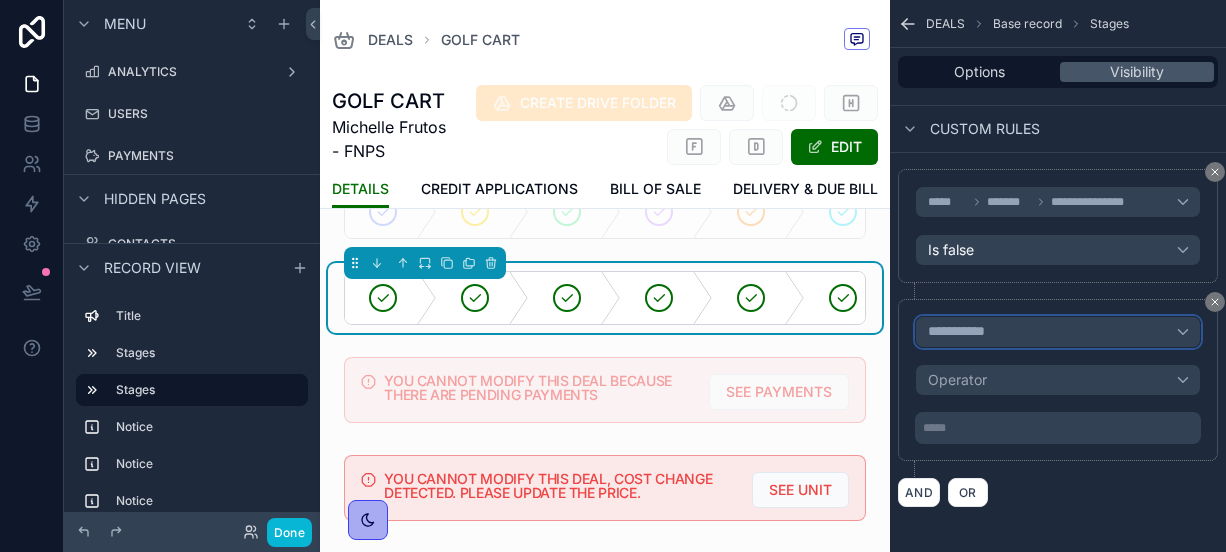 click on "**********" at bounding box center [965, 332] 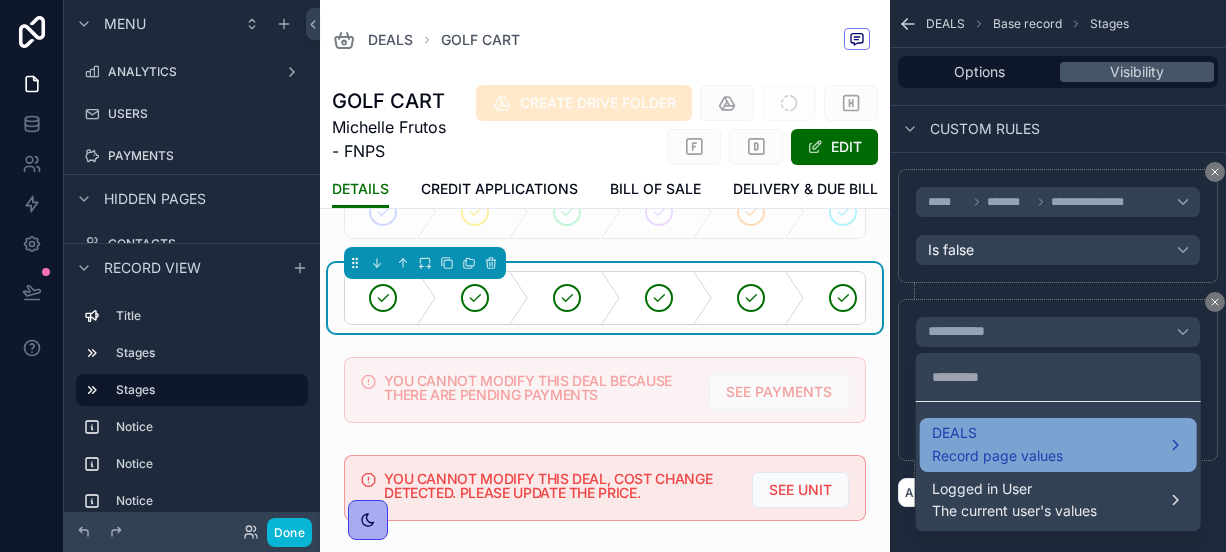 click on "DEALS" at bounding box center (997, 433) 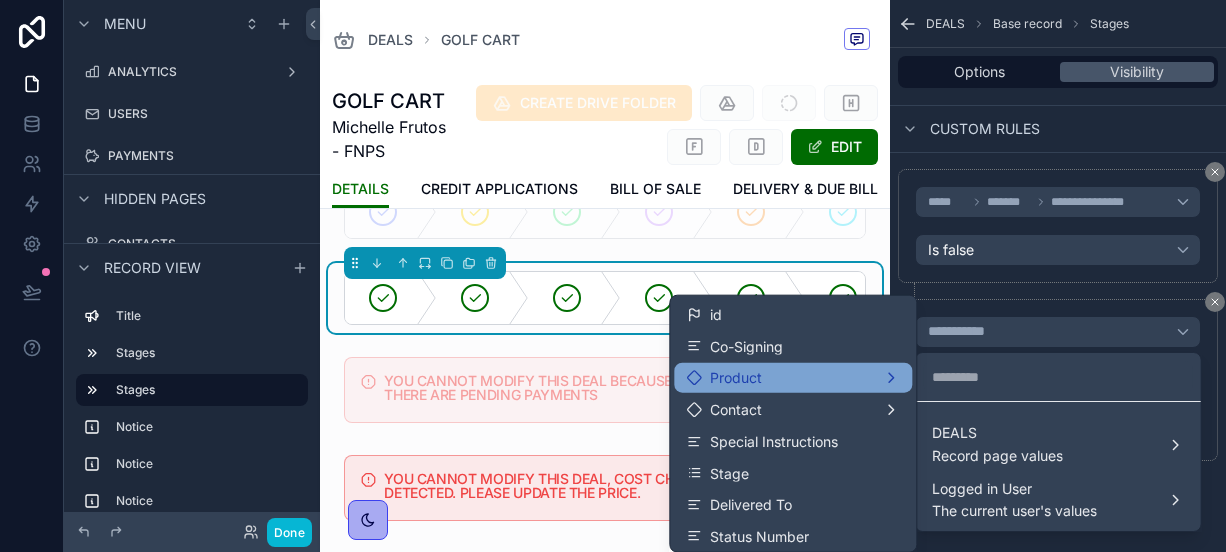 click on "Product" at bounding box center [793, 378] 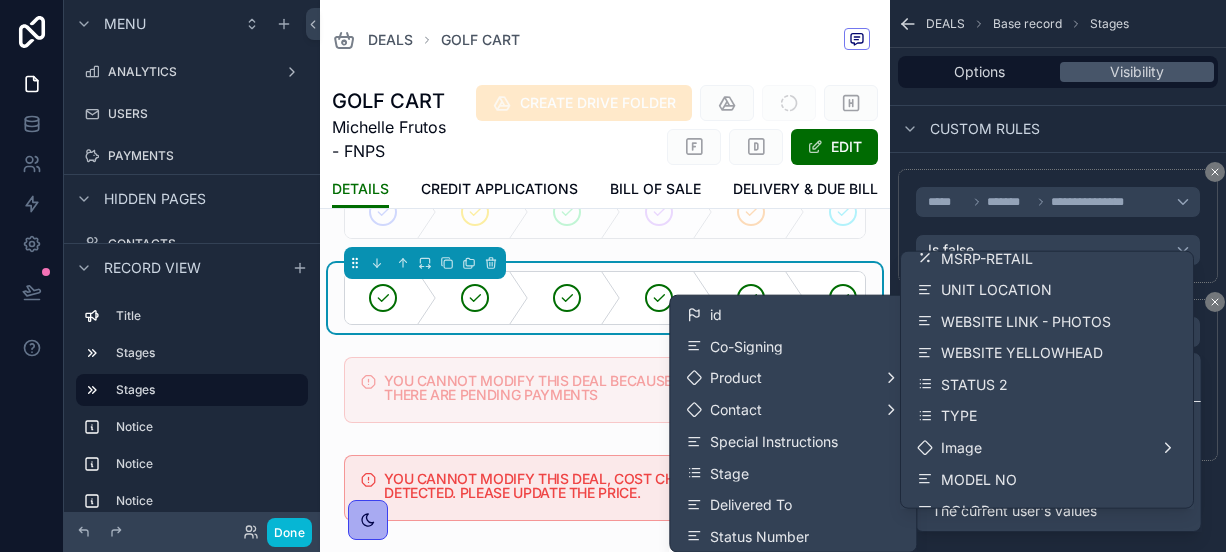scroll, scrollTop: 365, scrollLeft: 0, axis: vertical 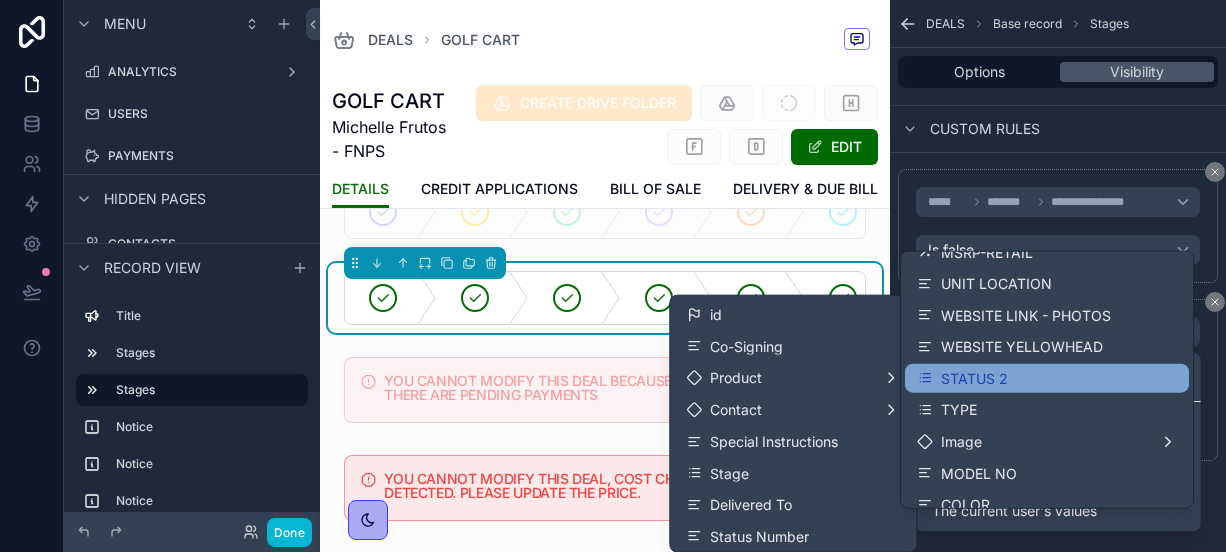 click on "STATUS 2" at bounding box center [974, 378] 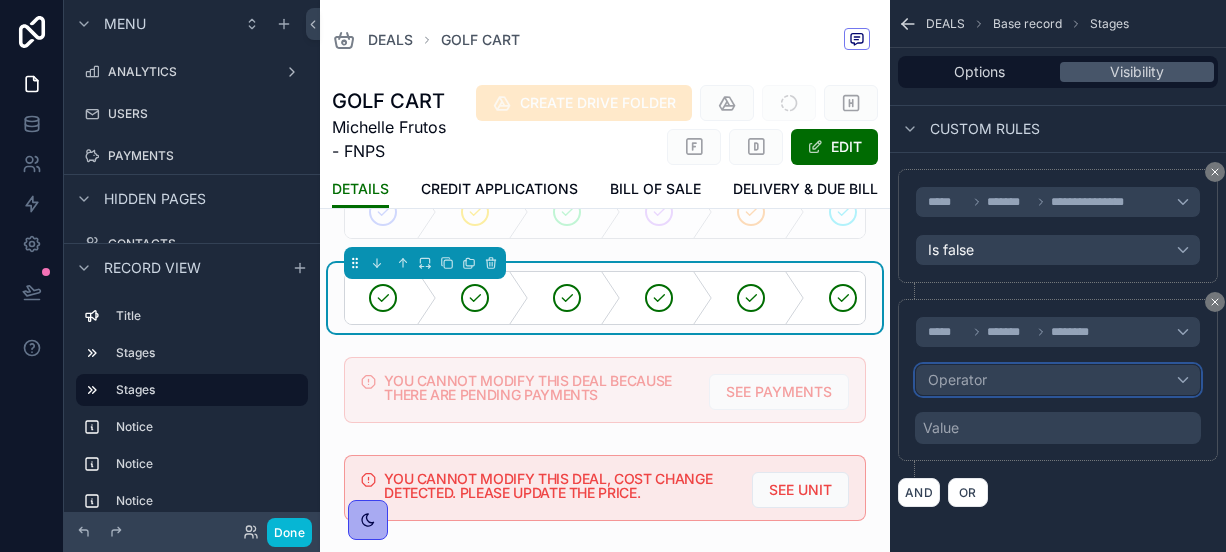 click on "Operator" at bounding box center (1058, 380) 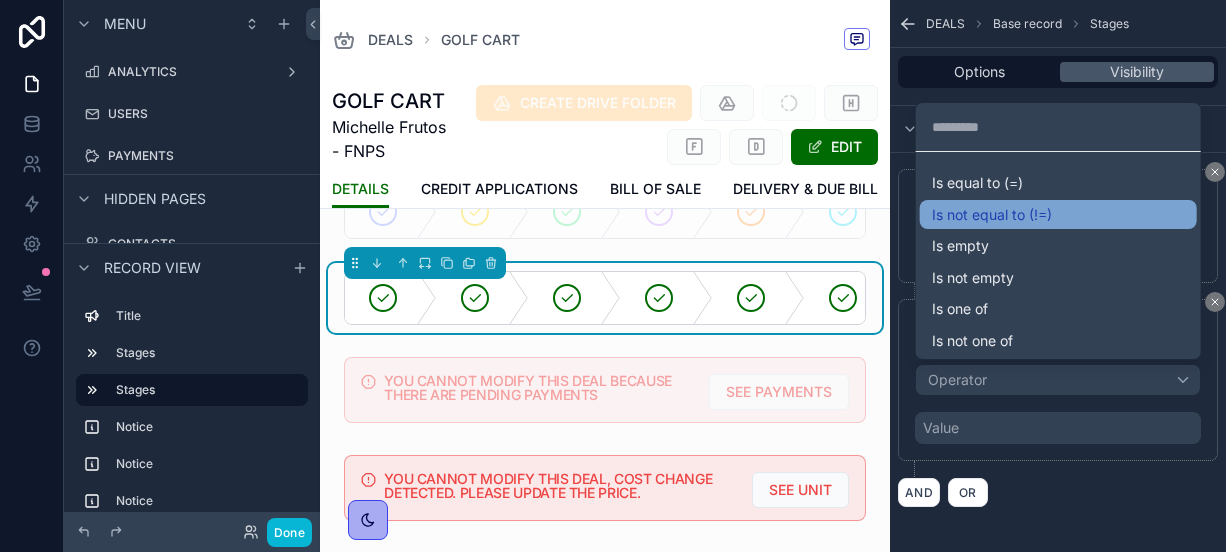click on "Is not equal to (!=)" at bounding box center (992, 215) 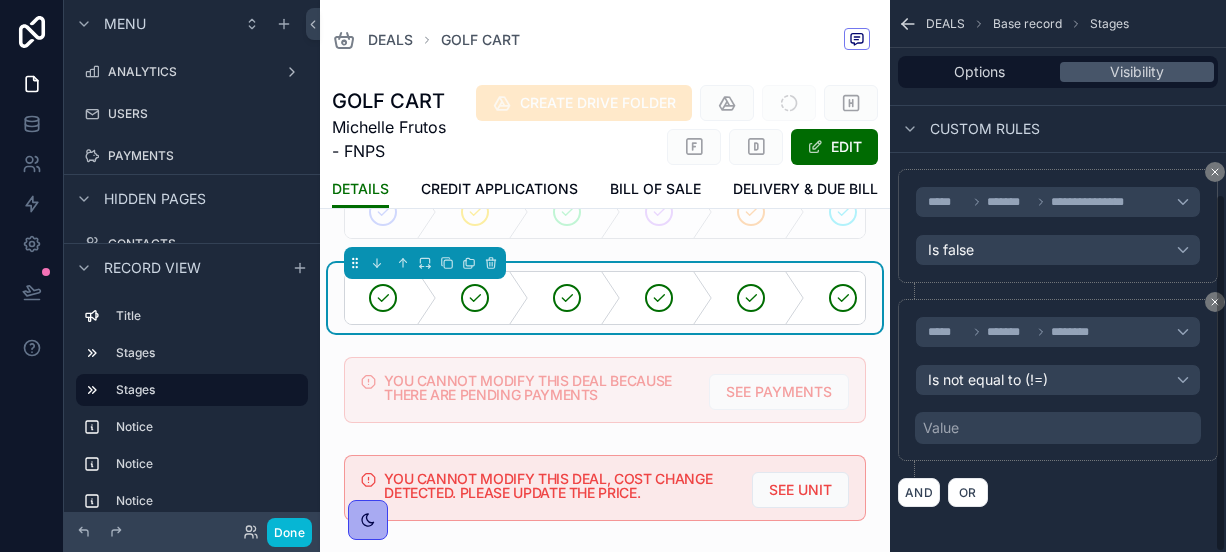 click on "Value" at bounding box center (1058, 428) 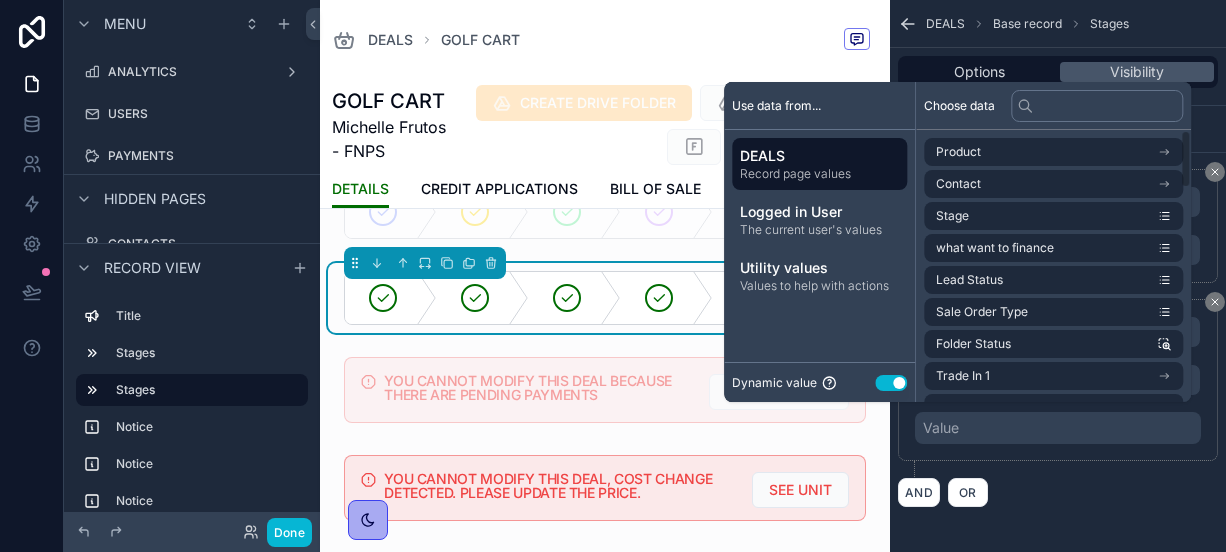 click on "Use setting" at bounding box center [891, 383] 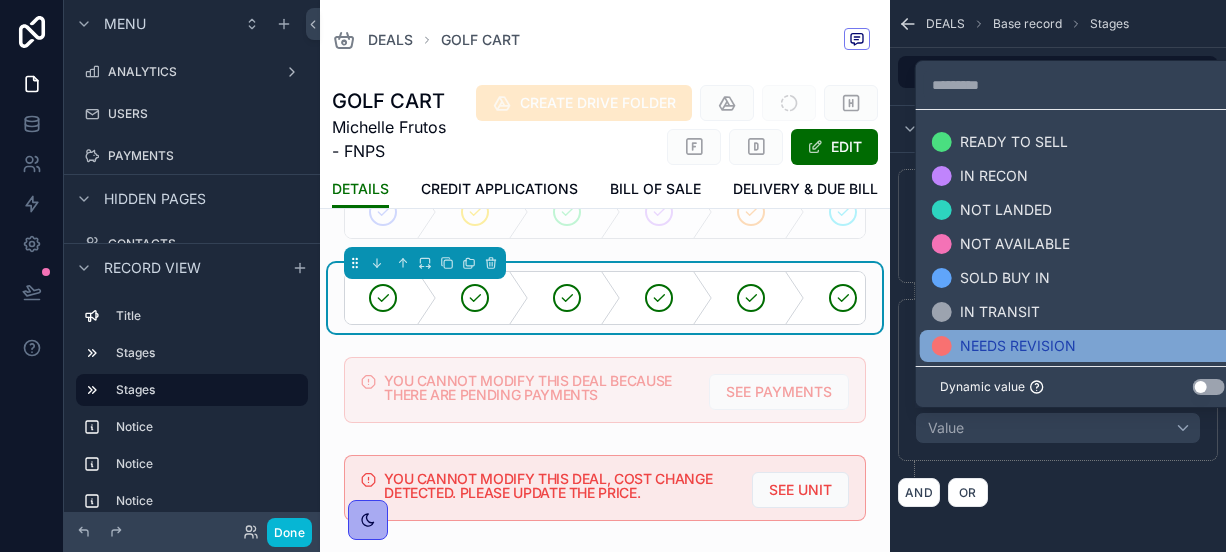 click on "NEEDS REVISION" at bounding box center [1082, 346] 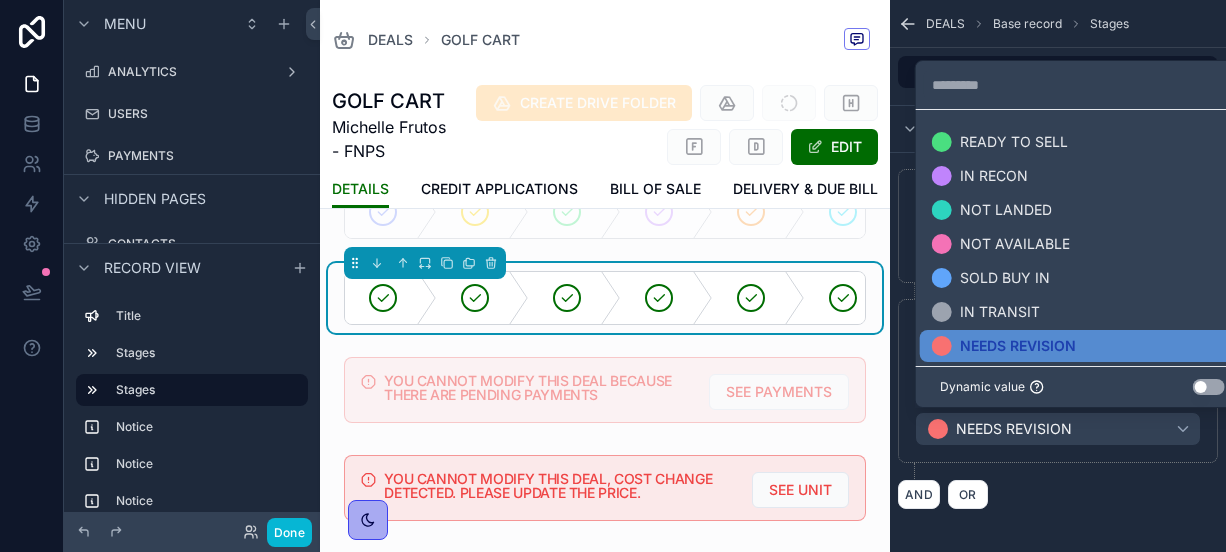 click on "***** ******* ******** Is not equal to (!=) NEEDS REVISION" at bounding box center [1058, 389] 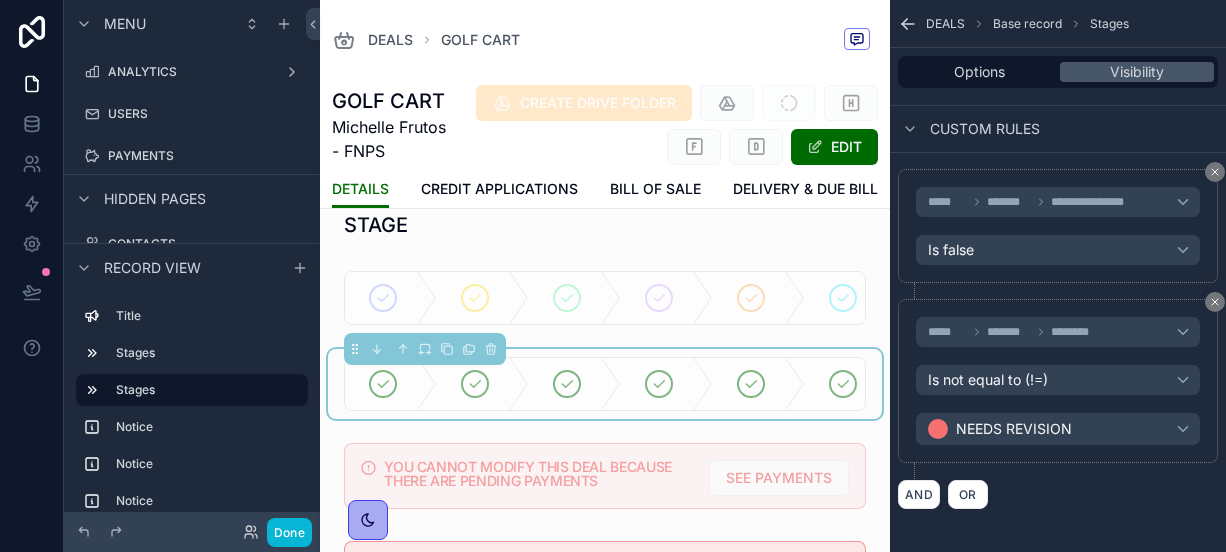 scroll, scrollTop: 26, scrollLeft: 0, axis: vertical 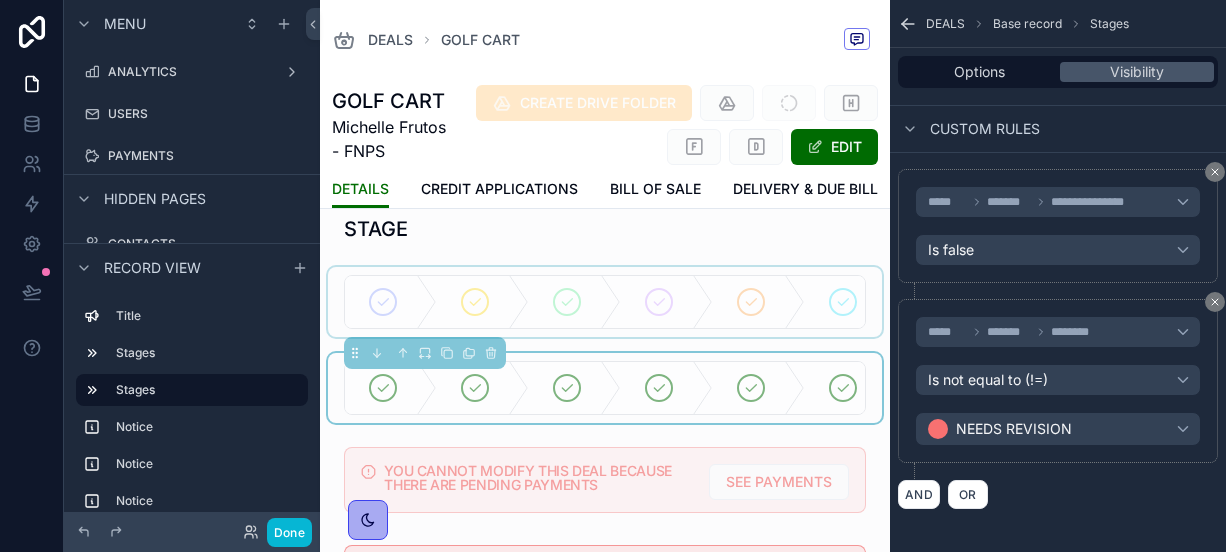click at bounding box center (605, 302) 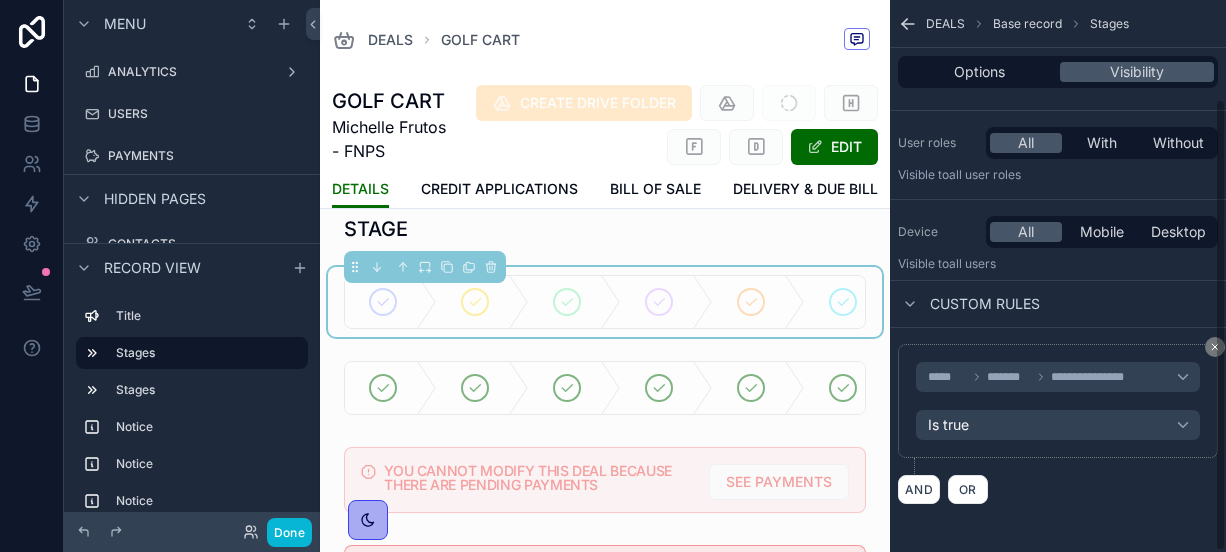 scroll, scrollTop: 120, scrollLeft: 0, axis: vertical 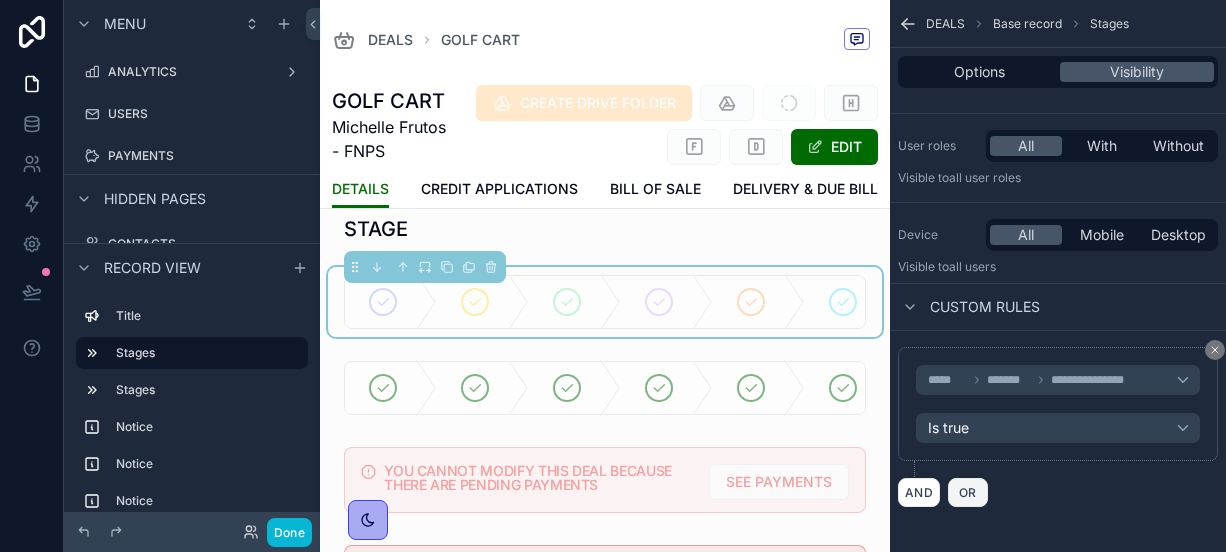 click on "OR" at bounding box center [968, 492] 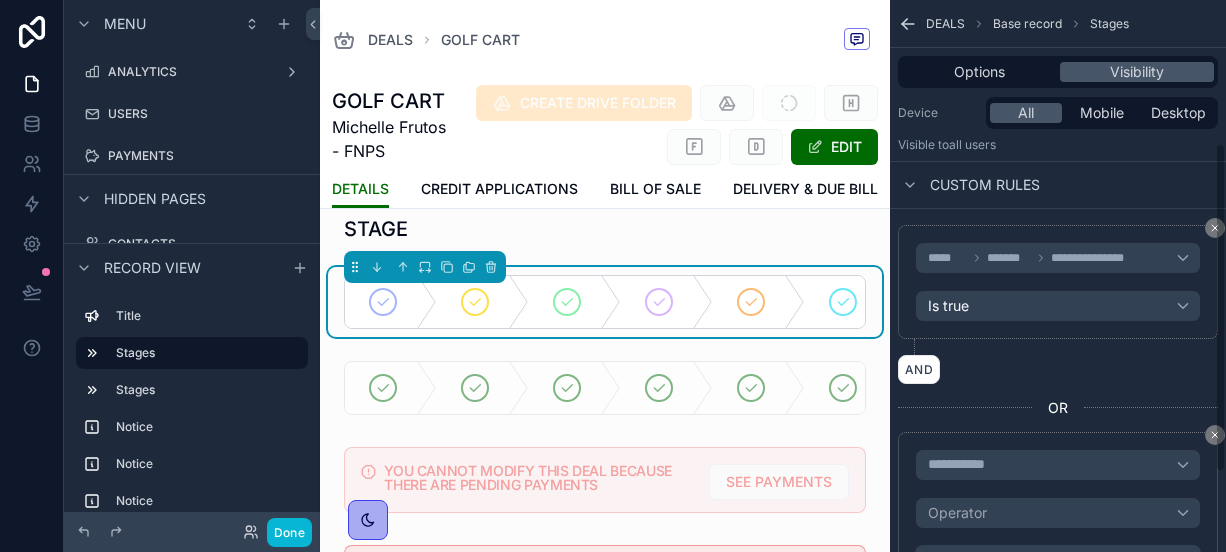 scroll, scrollTop: 244, scrollLeft: 0, axis: vertical 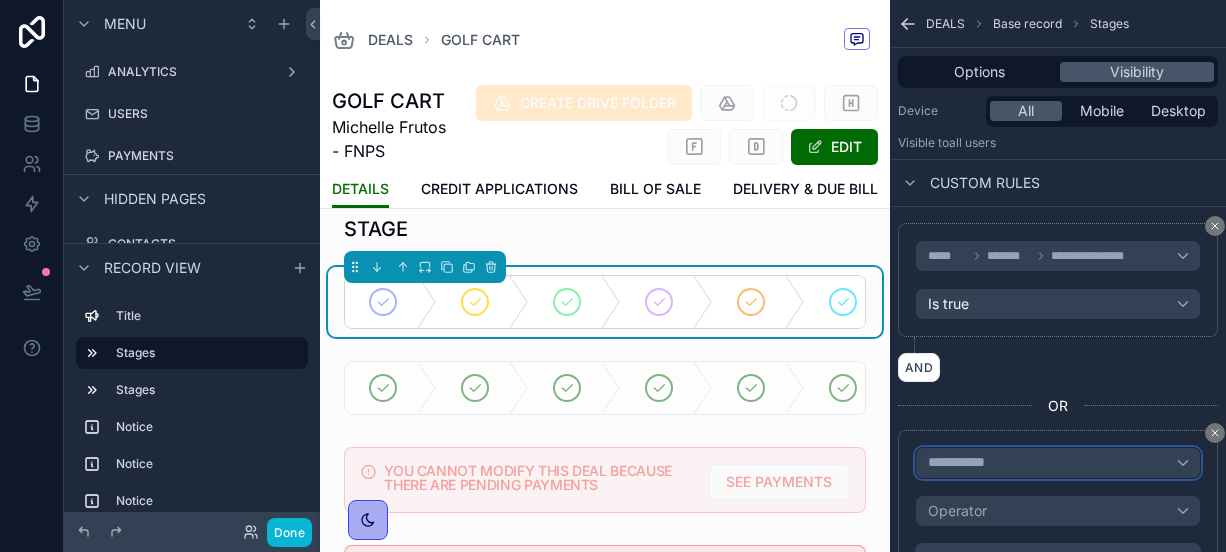 click on "**********" at bounding box center [965, 463] 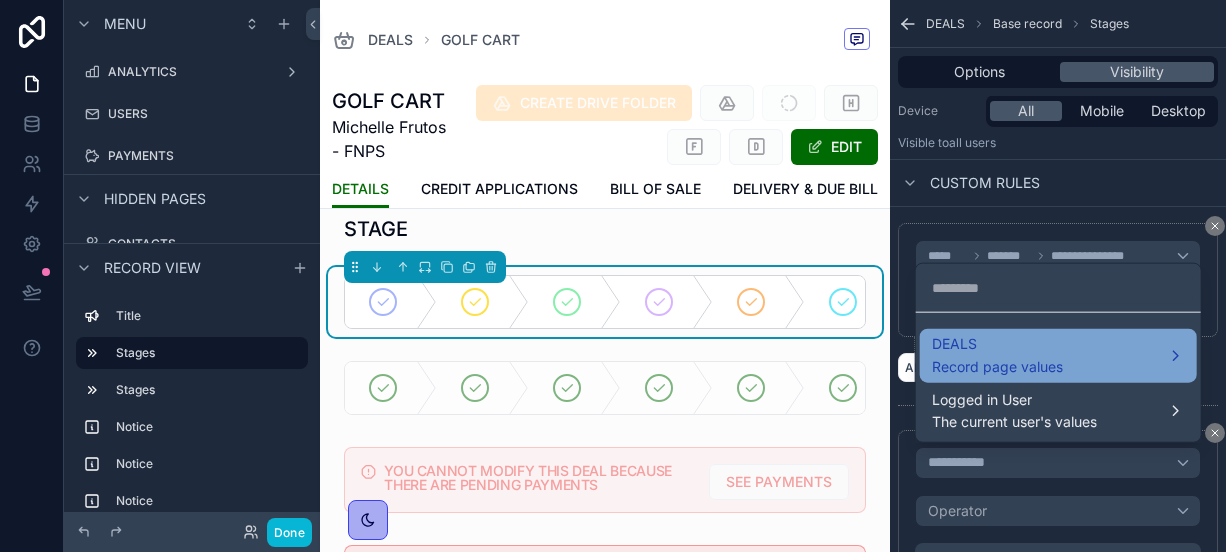 click on "DEALS" at bounding box center (997, 344) 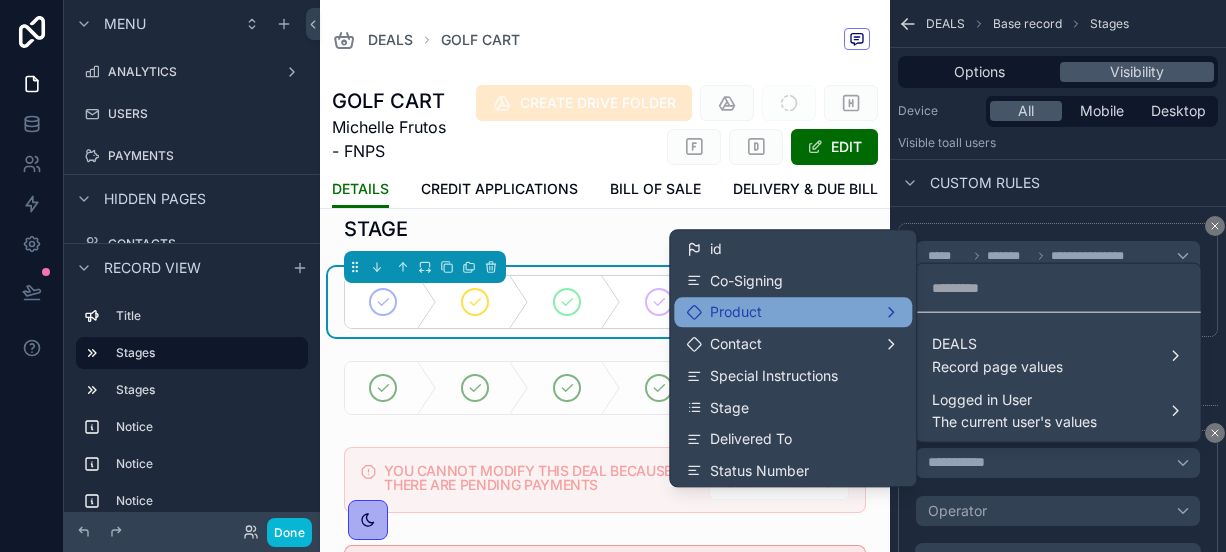 click on "Product" at bounding box center (793, 312) 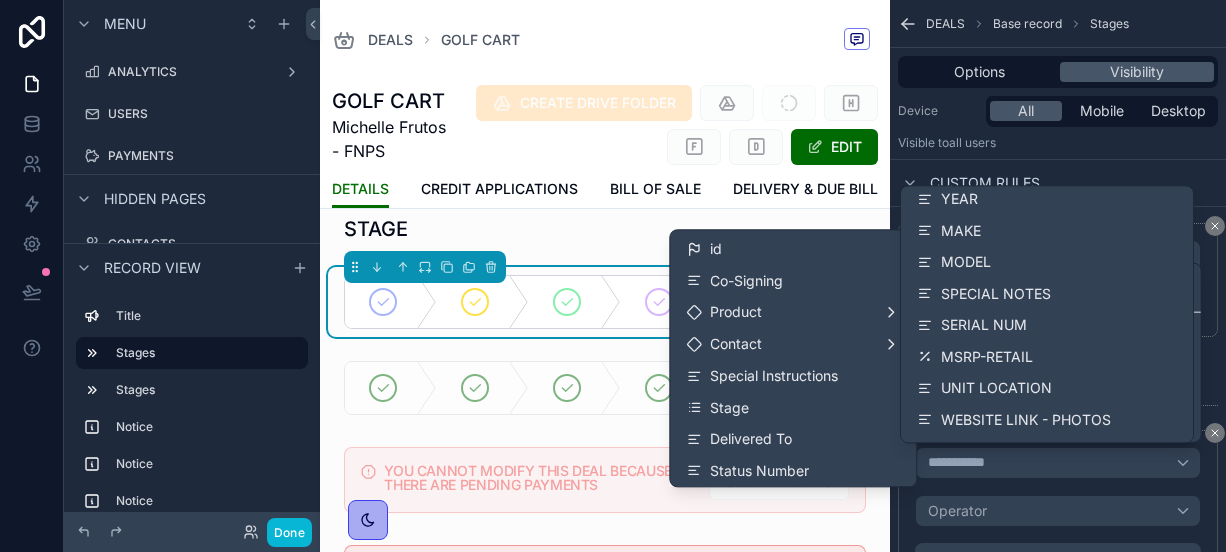 scroll, scrollTop: 301, scrollLeft: 0, axis: vertical 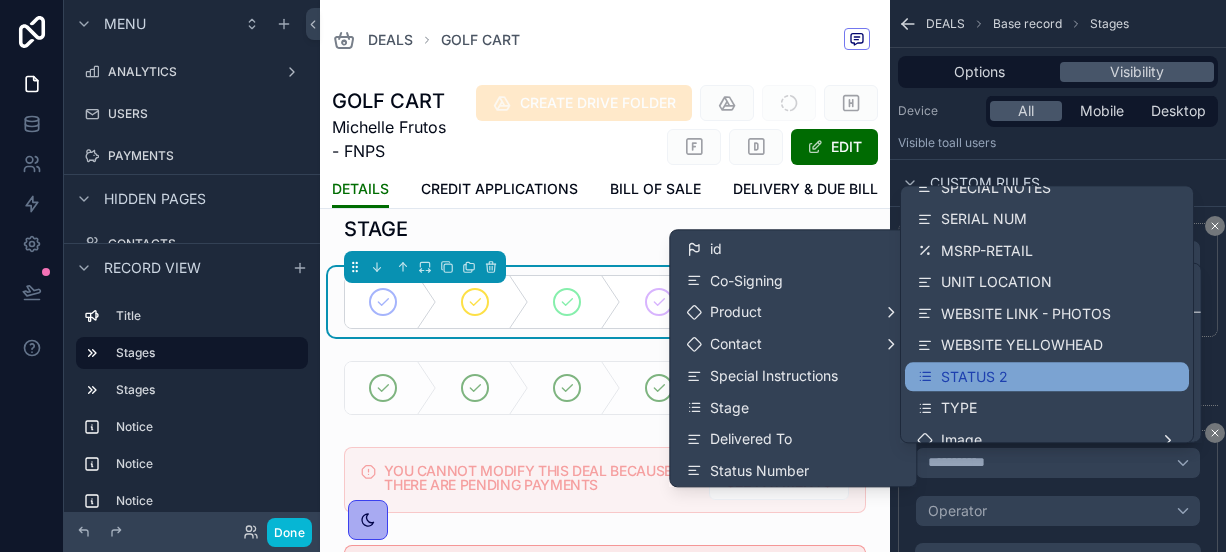 click on "STATUS 2" at bounding box center (974, 377) 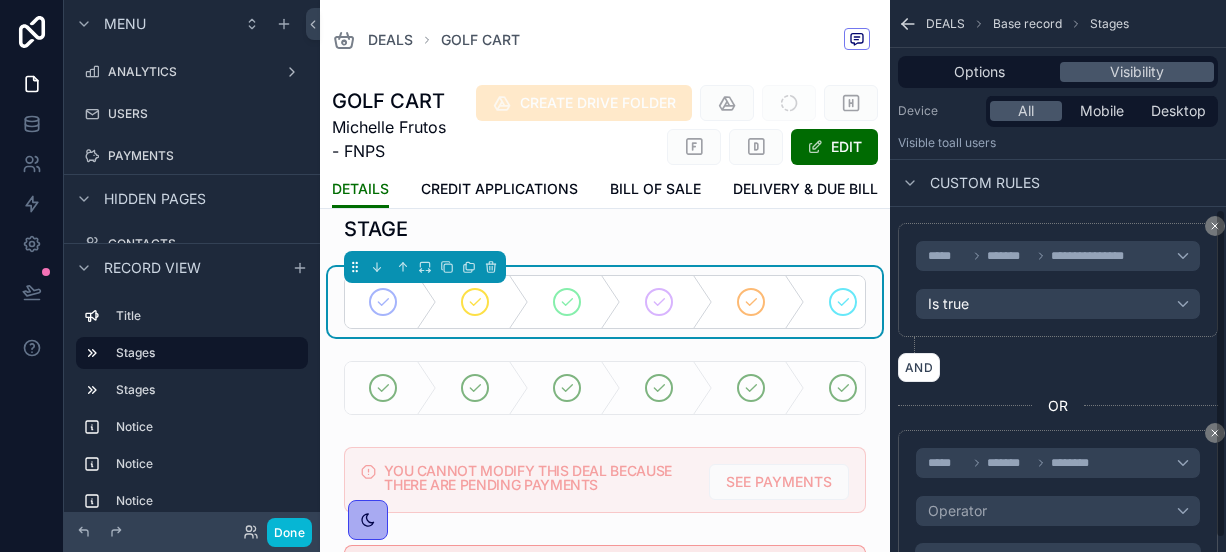 scroll, scrollTop: 358, scrollLeft: 0, axis: vertical 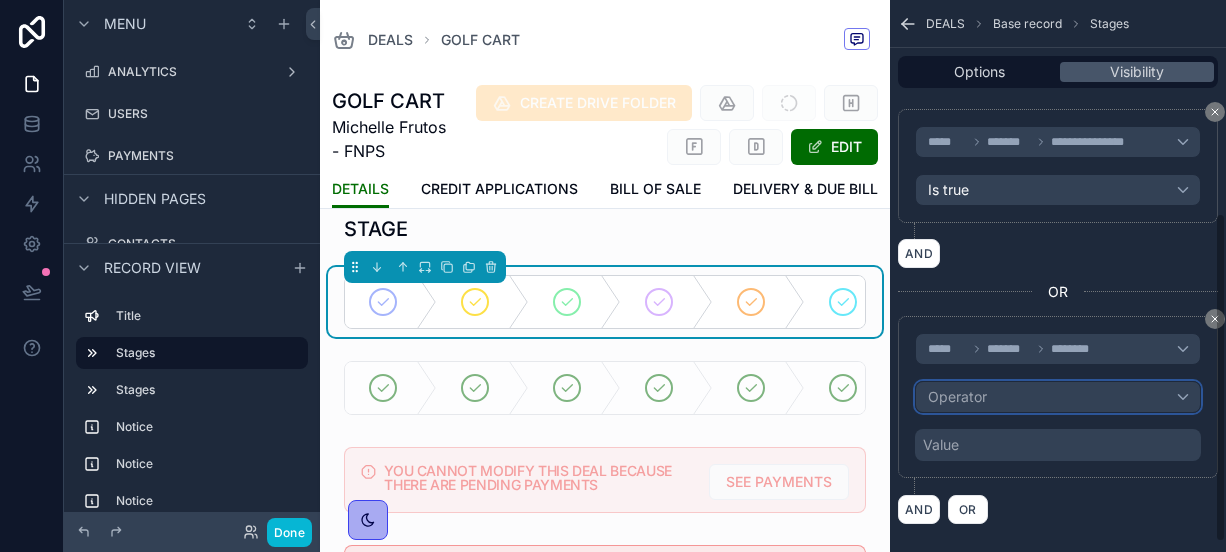 click on "Operator" at bounding box center [1058, 397] 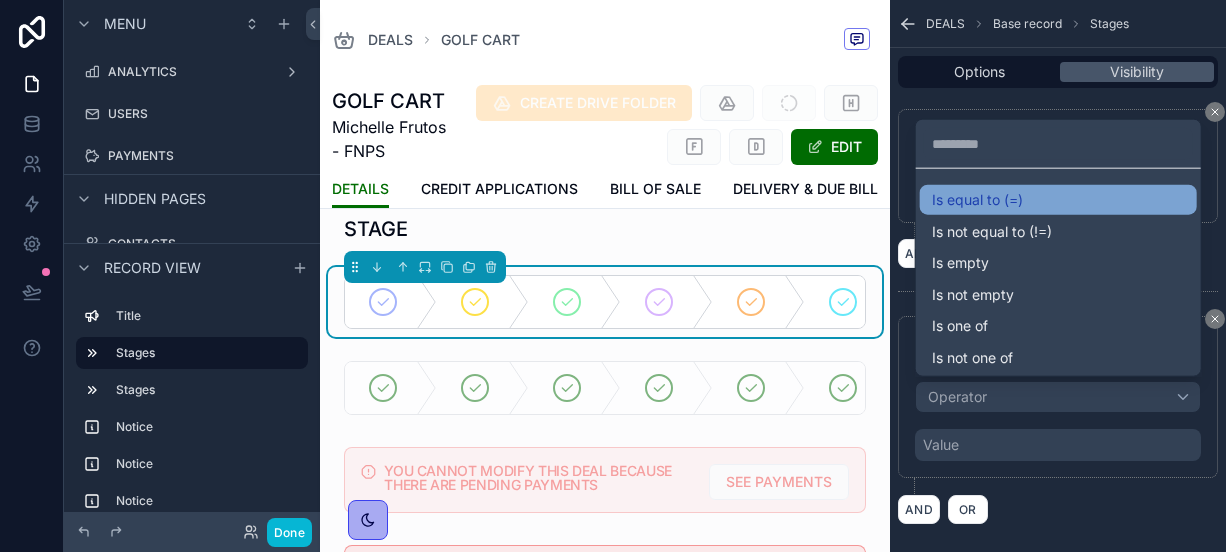 click on "Is equal to (=)" at bounding box center [977, 200] 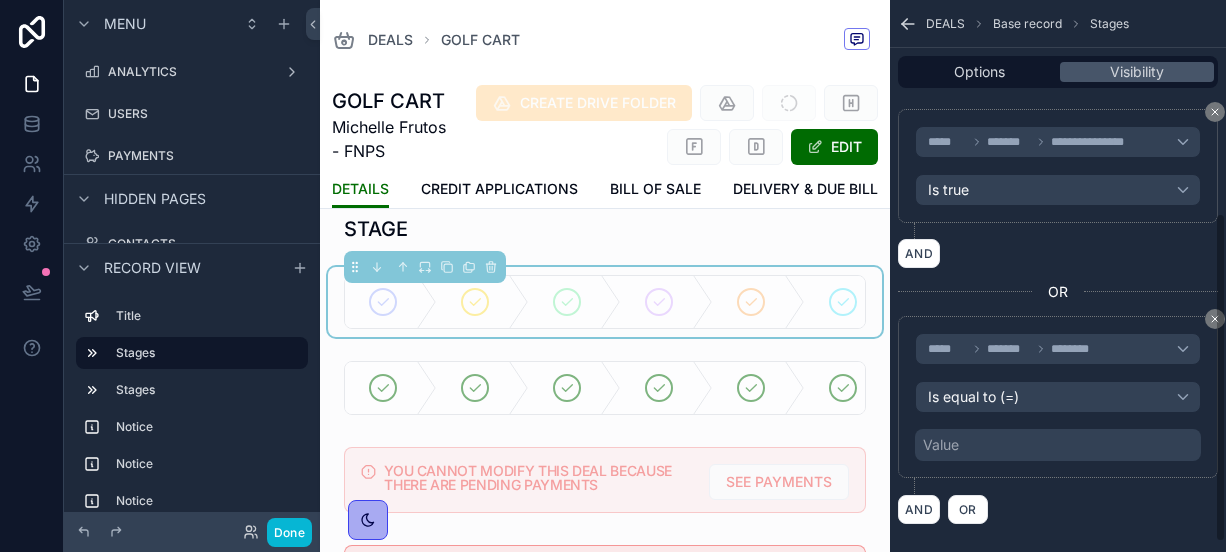 click on "Value" at bounding box center (1058, 445) 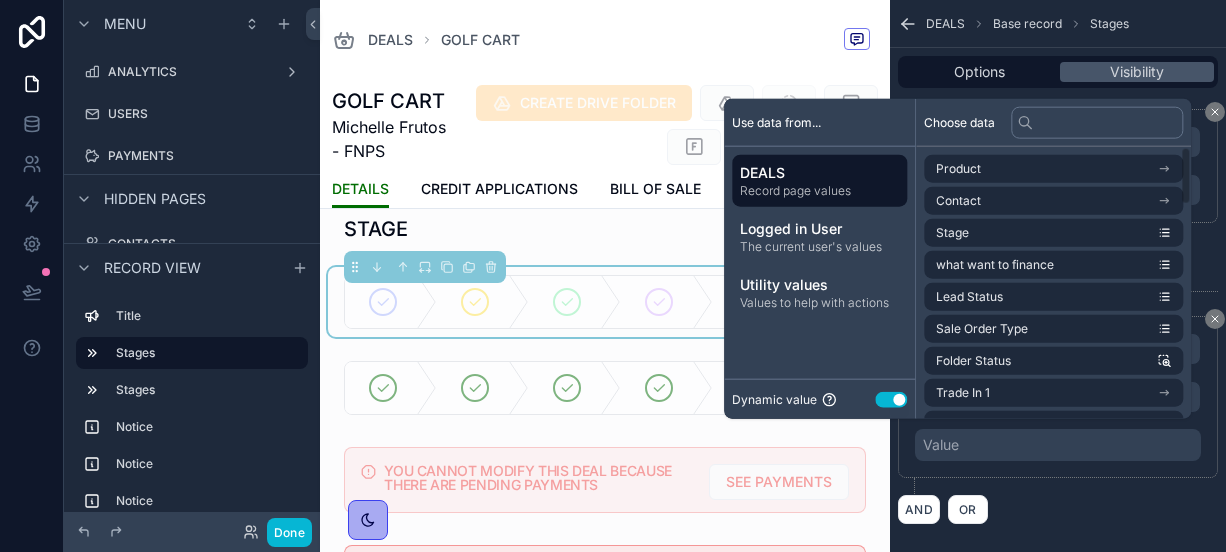 click on "Use setting" at bounding box center (891, 399) 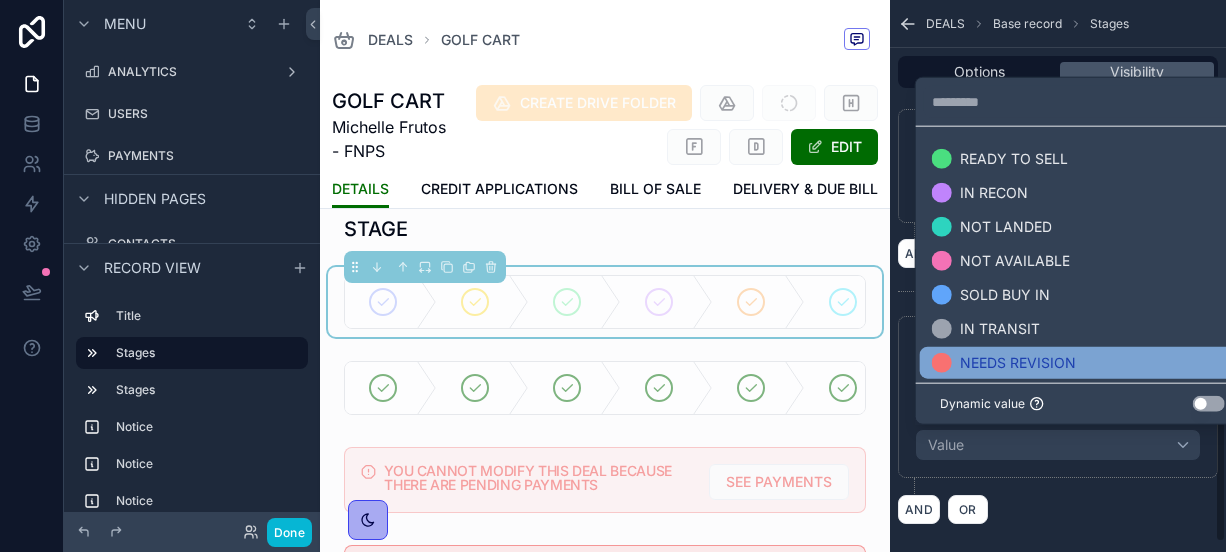 click on "NEEDS REVISION" at bounding box center [1018, 363] 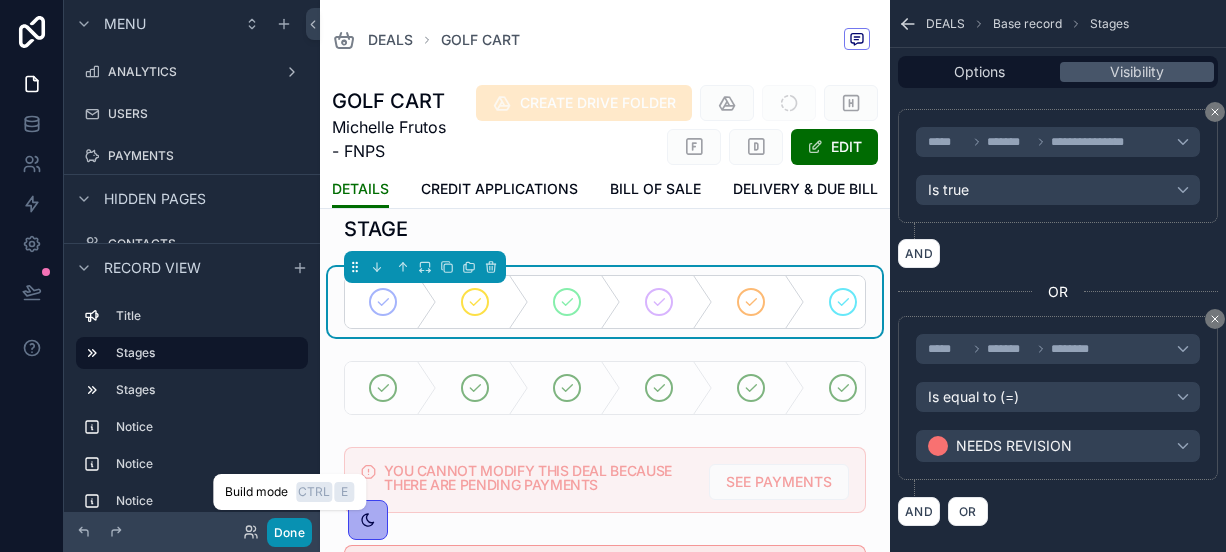 click on "Done" at bounding box center (289, 532) 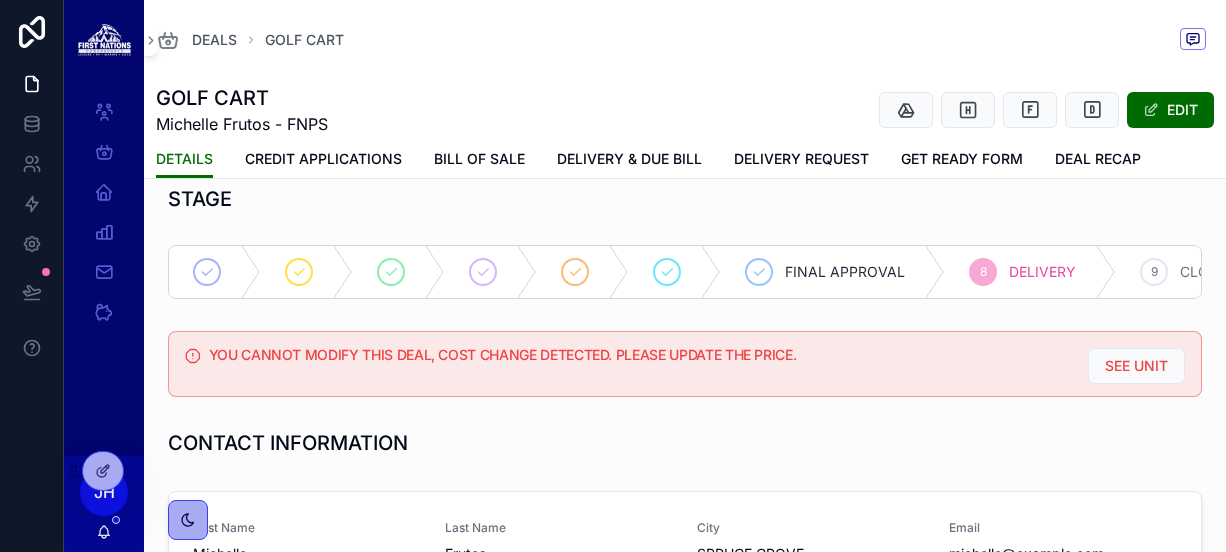 click at bounding box center (759, 272) 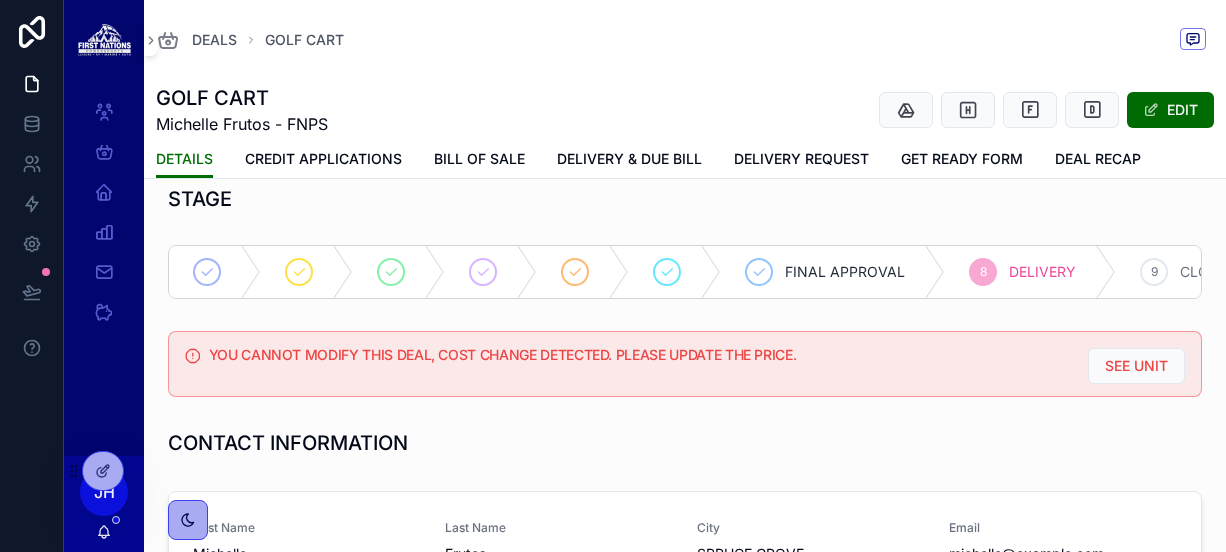 click 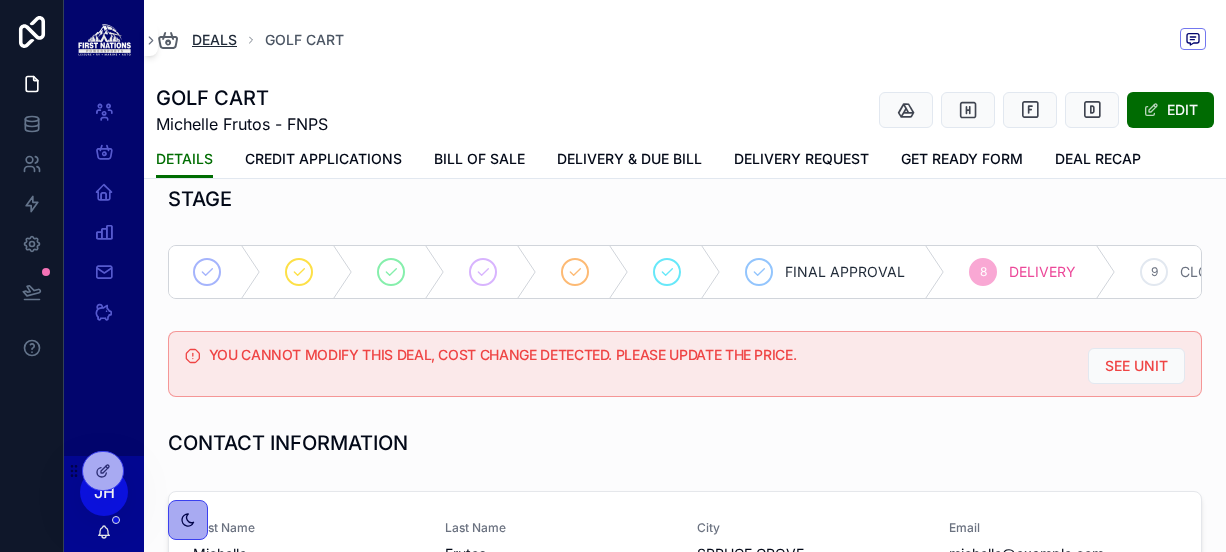 click on "DEALS" at bounding box center [214, 40] 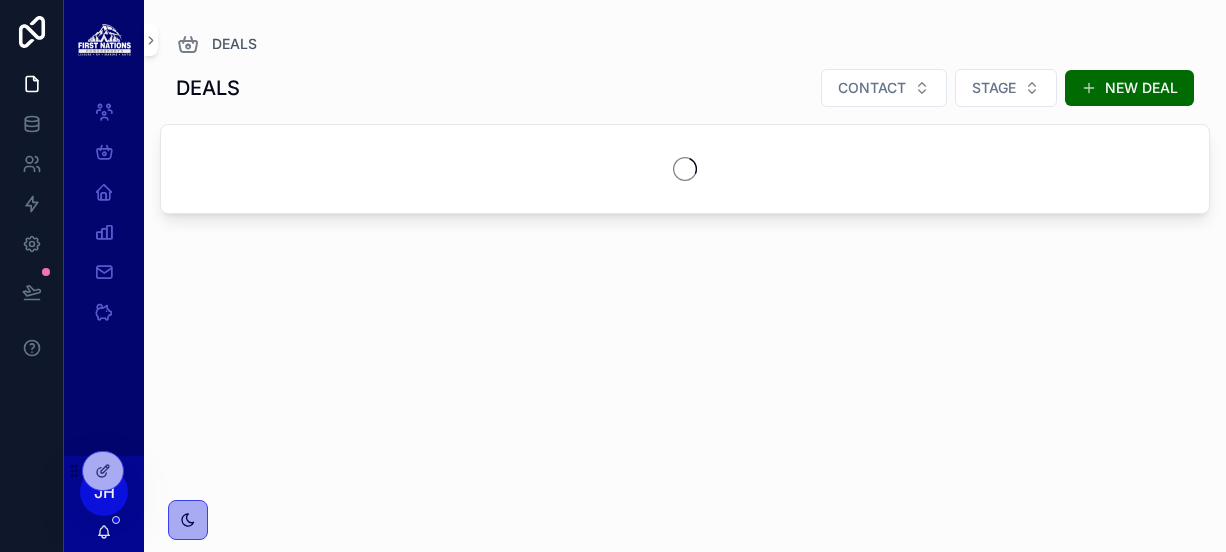 scroll, scrollTop: 0, scrollLeft: 0, axis: both 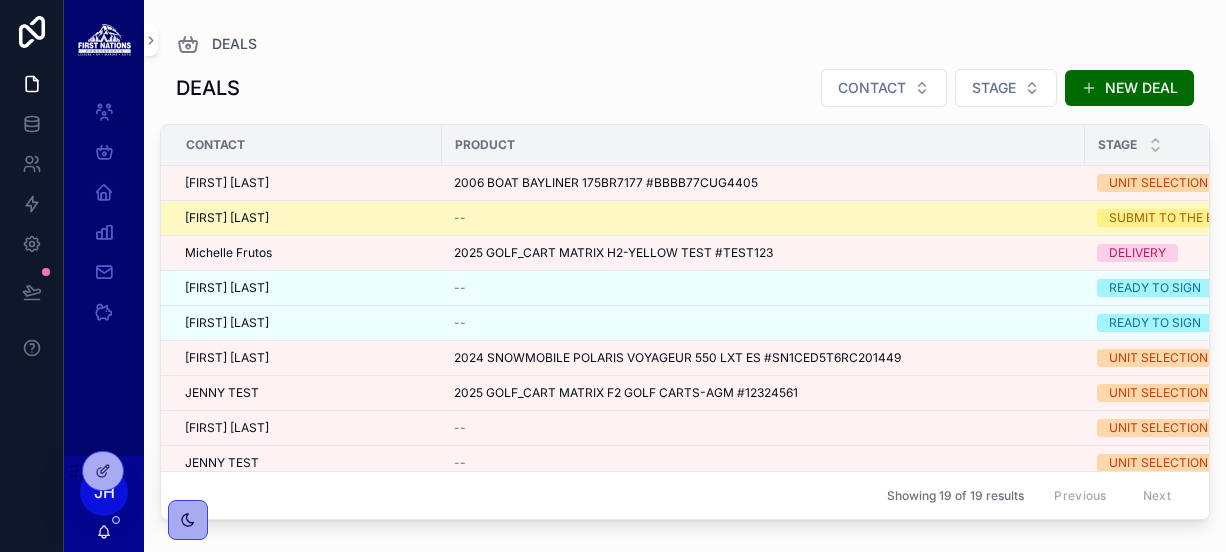 click on "SUBMIT TO THE BANK" at bounding box center [1174, 218] 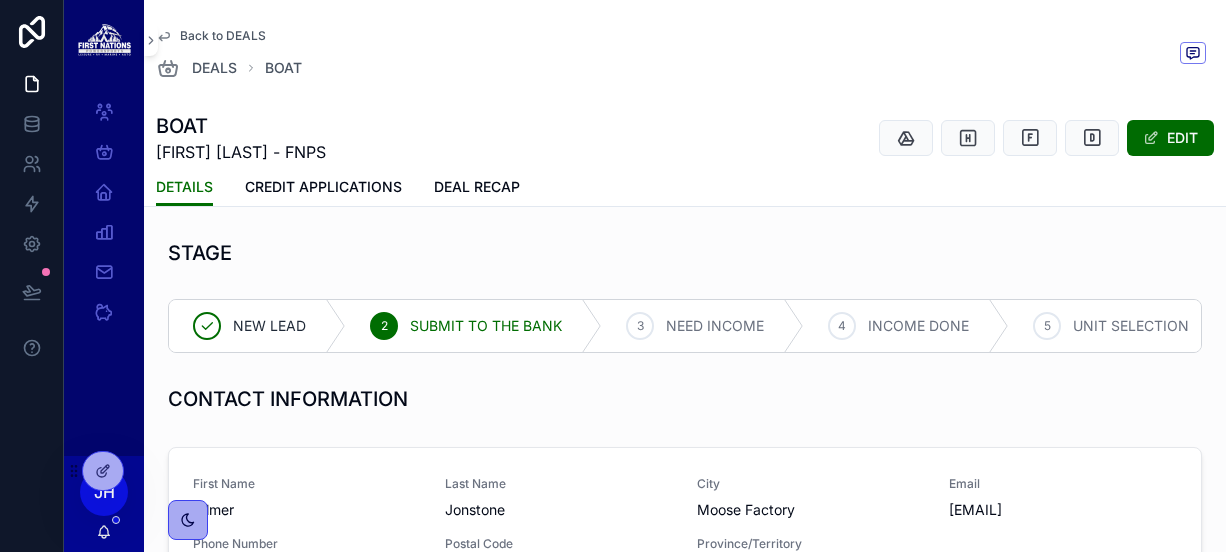 click on "Back to DEALS" at bounding box center [223, 36] 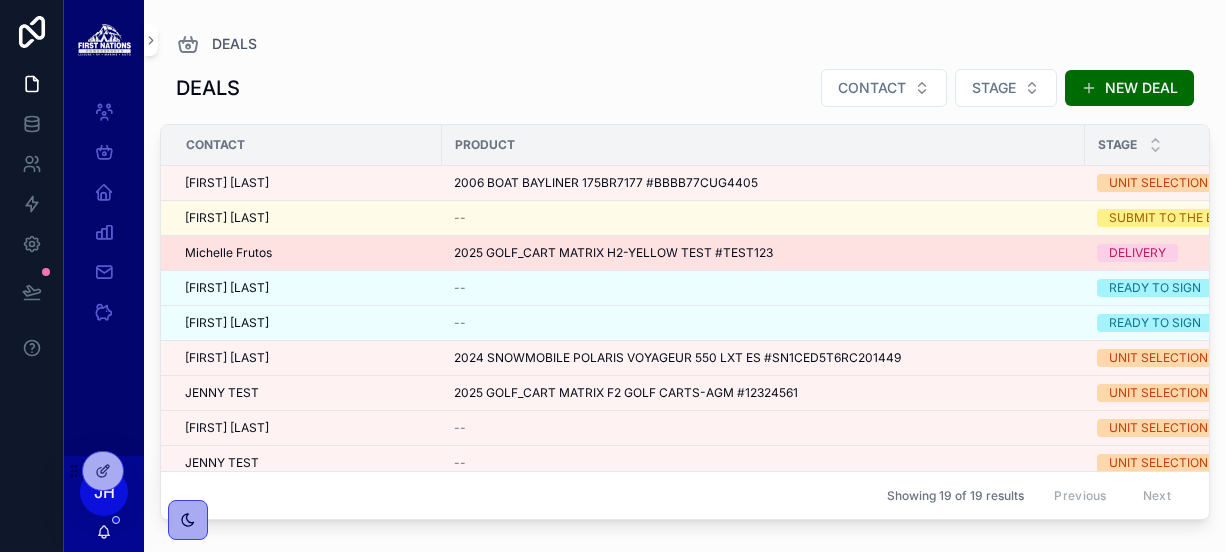 scroll, scrollTop: 16, scrollLeft: 0, axis: vertical 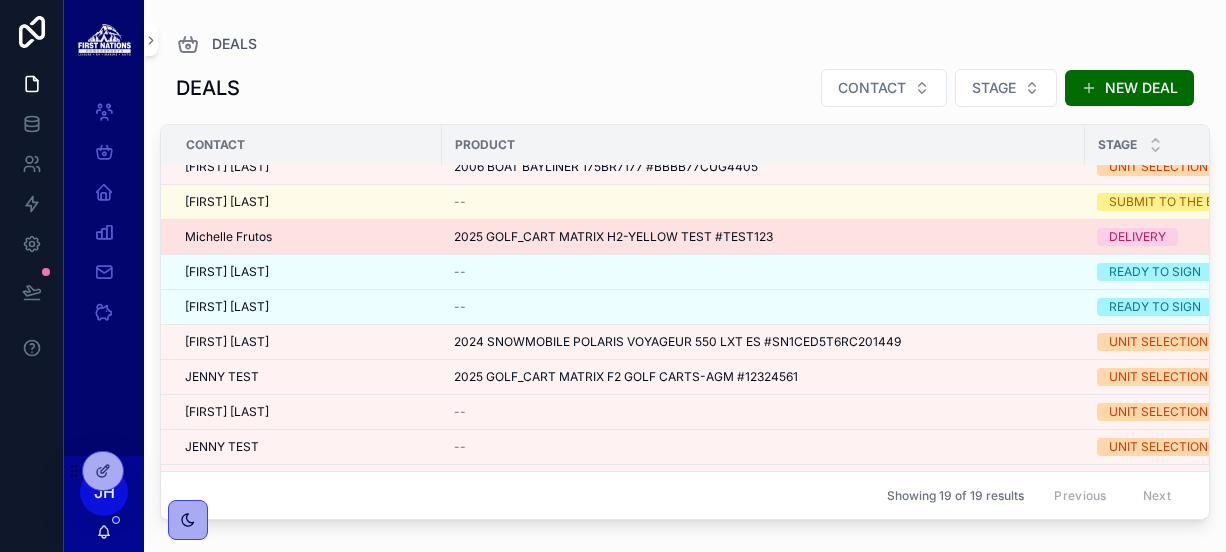 click on "Michelle Frutos" at bounding box center [307, 237] 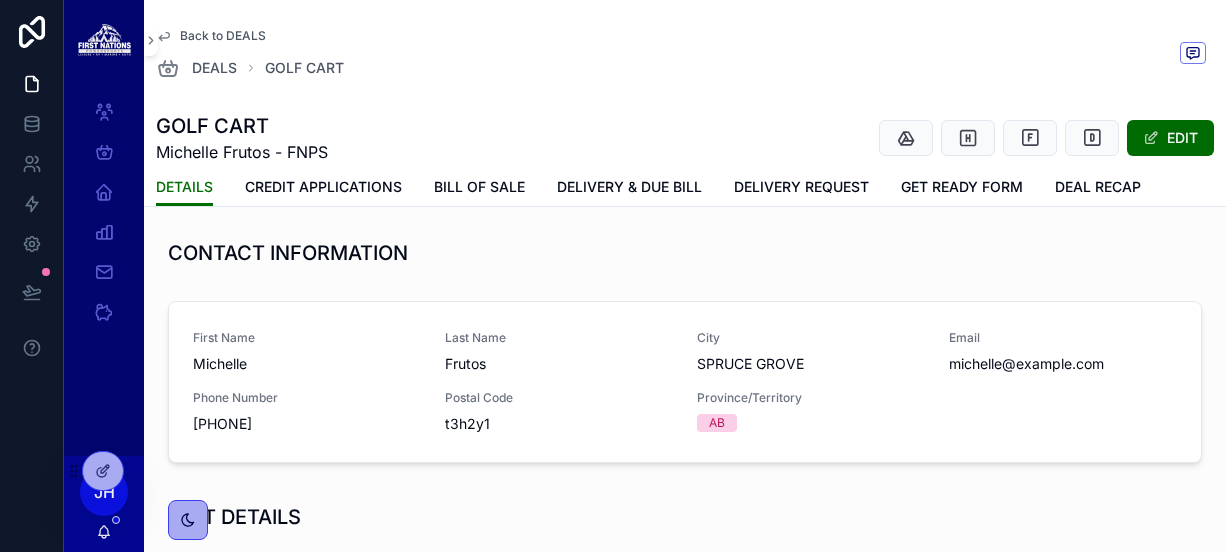 scroll, scrollTop: 0, scrollLeft: 0, axis: both 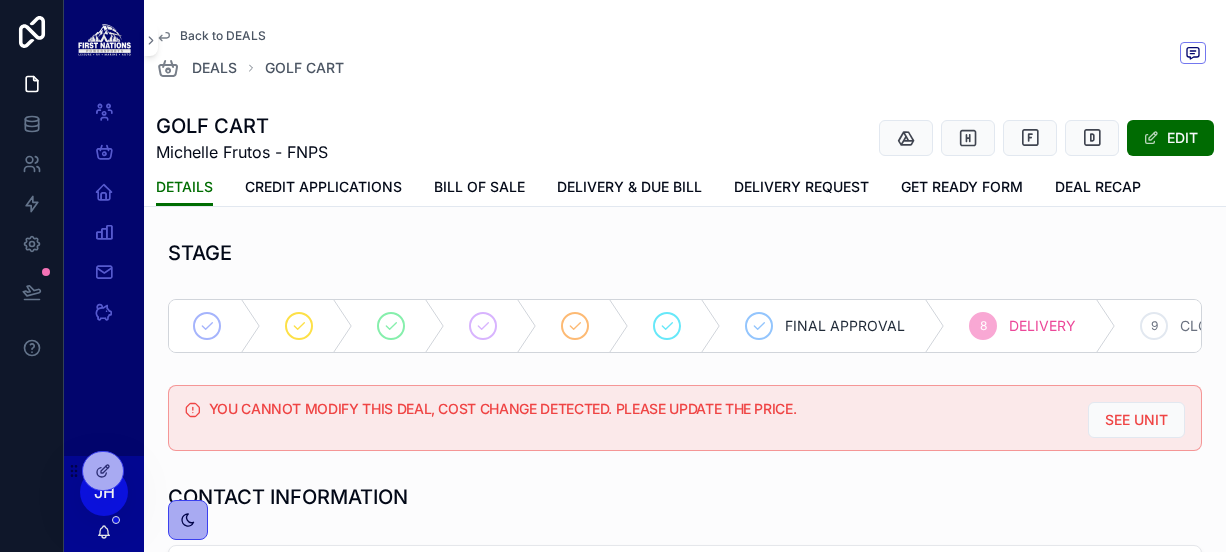click on "Back to DEALS" at bounding box center [223, 36] 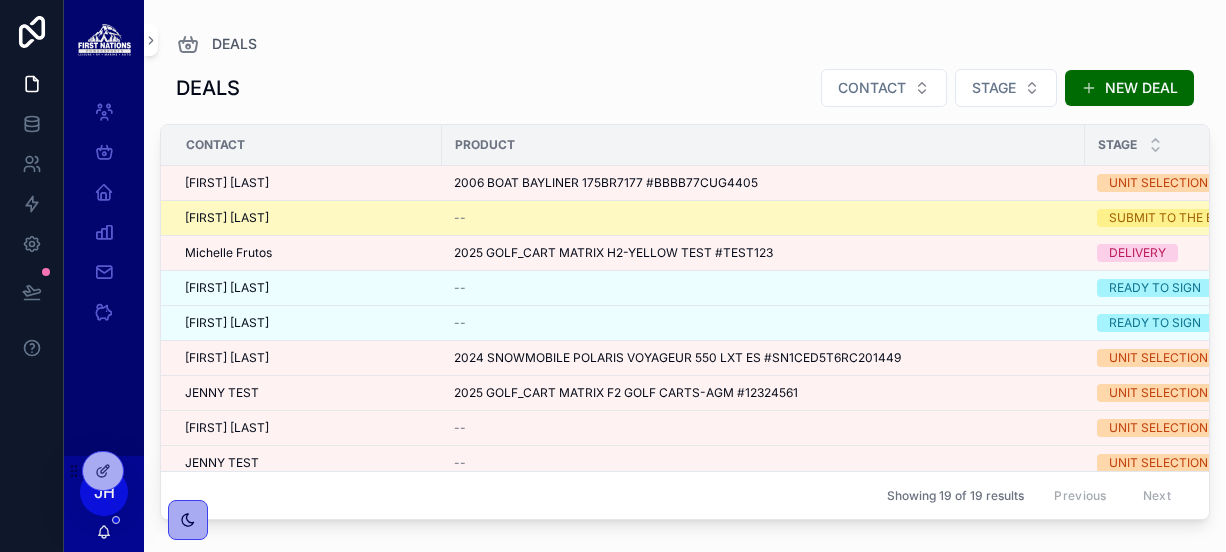 scroll, scrollTop: 177, scrollLeft: 0, axis: vertical 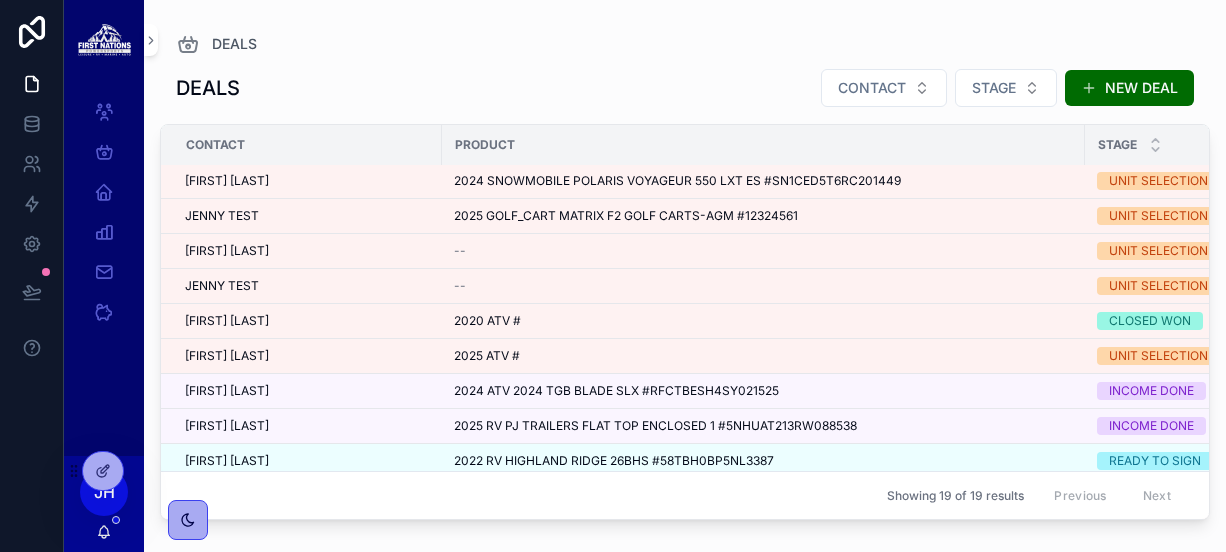 click on "DEALS DEALS CONTACT STAGE NEW DEAL Contact Product Stage Contact Owner Stuart Penner 2006 BOAT BAYLINER 175BR7177 #BBBB77CUG4405 UNIT SELECTION   Vilmer Jonstone -- SUBMIT TO THE BANK Seth Yellowheadrec Michelle Frutos 2025 GOLF_CART MATRIX H2-YELLOW TEST #TEST123 DELIVERY Michelle Frutos Aida Eloisa Madrigal -- READY TO SIGN Karyne Marcoux Aida Eloisa Madrigal -- READY TO SIGN Karyne Marcoux Thomas paul 2024 SNOWMOBILE POLARIS VOYAGEUR 550 LXT ES #SN1CED5T6RC201449 UNIT SELECTION Seth Yellowheadrec JENNY TEST 2025 GOLF_CART MATRIX F2 GOLF CARTS-AGM #12324561 UNIT SELECTION -- Jack Sparrow -- UNIT SELECTION Info Hatch JENNY TEST -- UNIT SELECTION -- Raul Test 2020 ATV   # CLOSED WON -- Edward Colin Campbell 2025 ATV   # UNIT SELECTION -- Anthony  Johnston 2024 ATV 2024 TGB BLADE SLX #RFCTBESH4SY021525 INCOME DONE Info Hatch Edward Colin Campbell 2025 RV PJ TRAILERS FLAT TOP ENCLOSED 1 #5NHUAT213RW088538 INCOME DONE -- Allan Gordon Angus 2022 RV HIGHLAND RIDGE 26BHS #58TBH0BP5NL3387 READY TO SIGN -- Rulas Test" at bounding box center [685, 264] 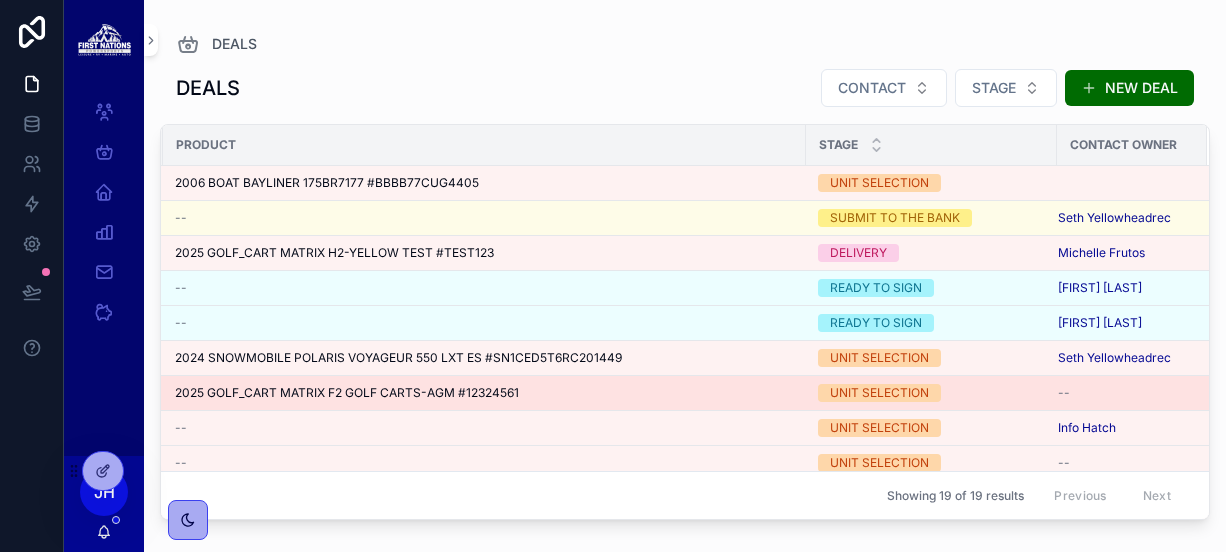 scroll, scrollTop: 0, scrollLeft: 0, axis: both 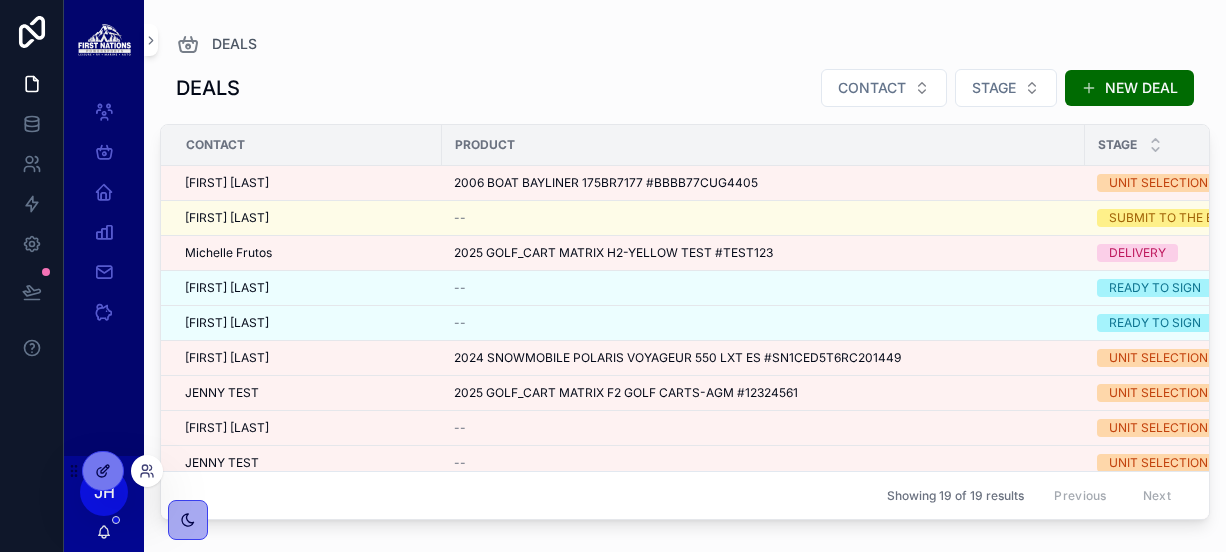 click 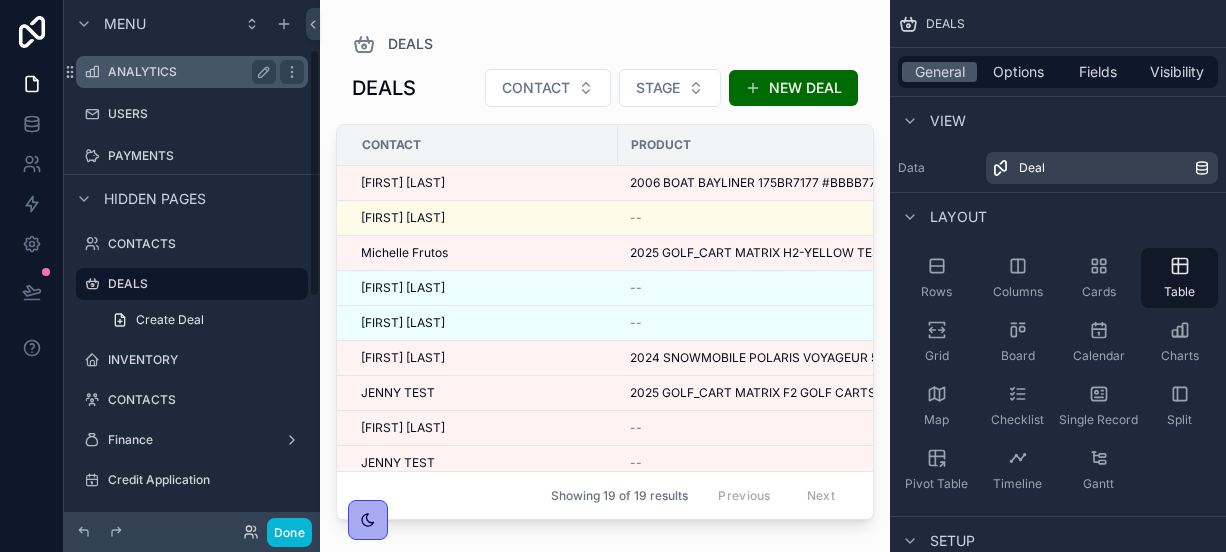 scroll, scrollTop: 0, scrollLeft: 0, axis: both 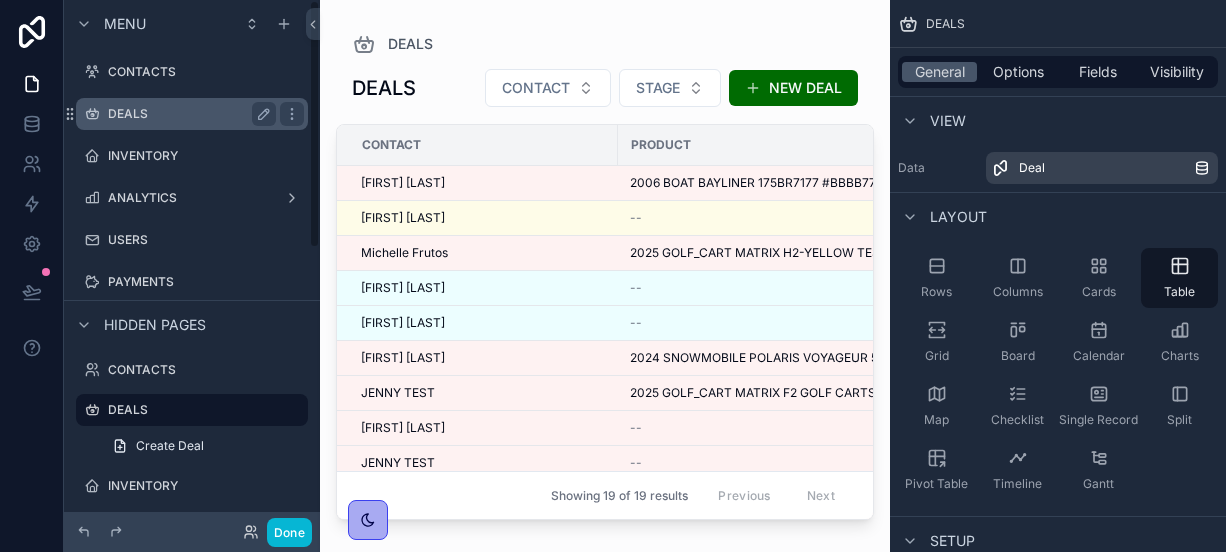 click on "DEALS" at bounding box center (188, 114) 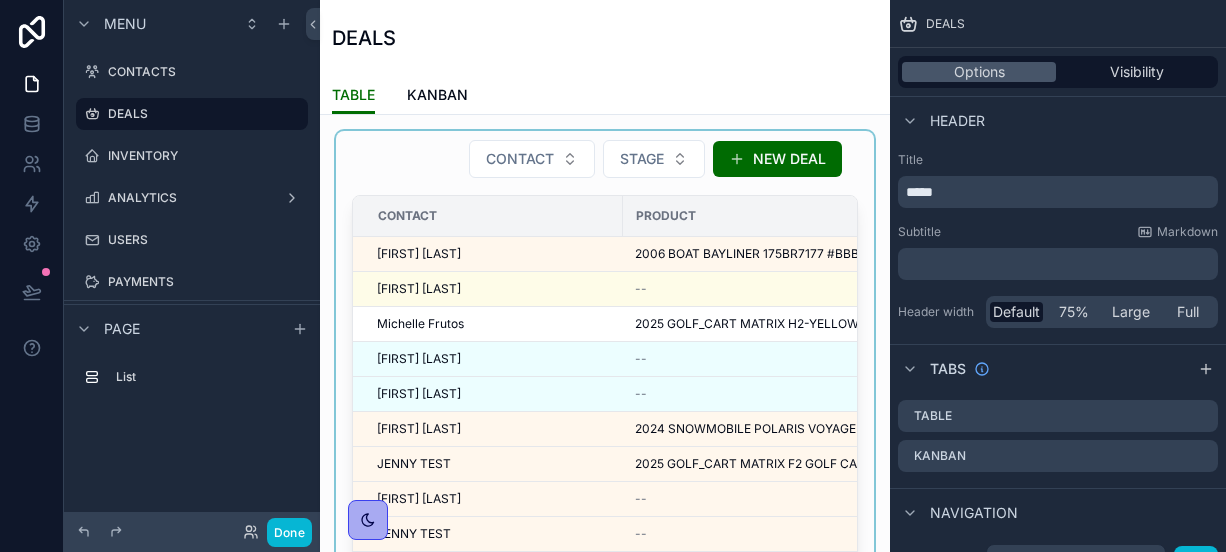 click at bounding box center [605, 379] 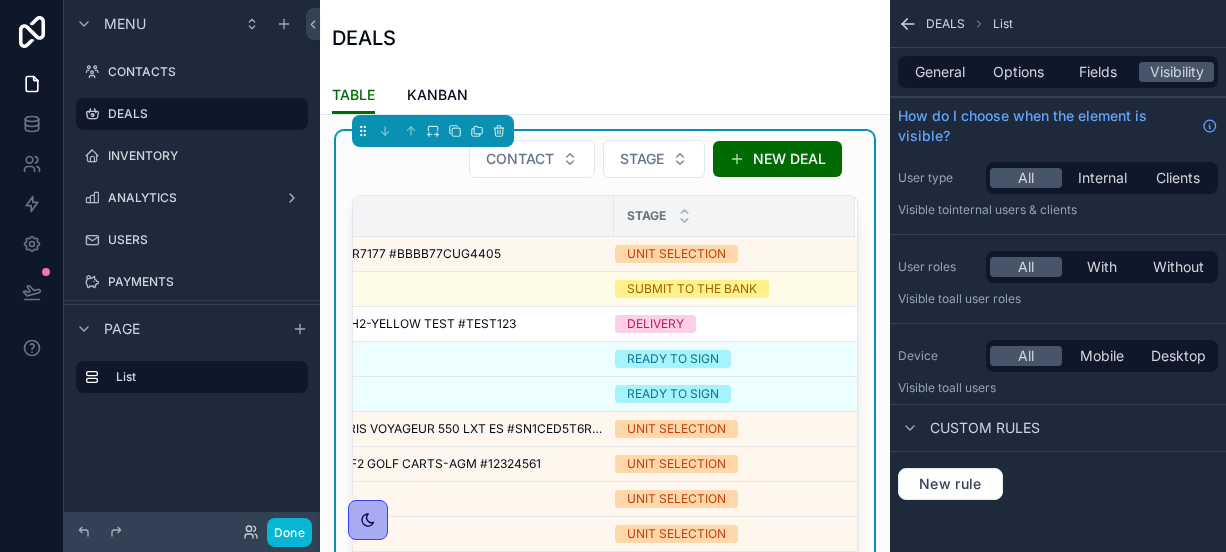 scroll, scrollTop: 0, scrollLeft: 0, axis: both 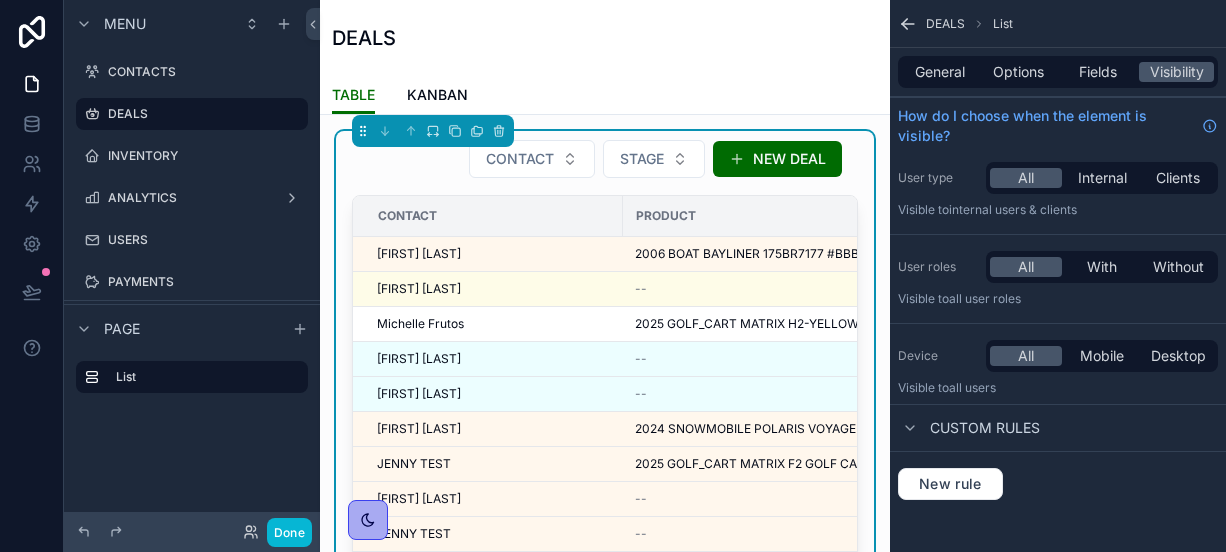 click on "CONTACT STAGE NEW DEAL" at bounding box center [605, 159] 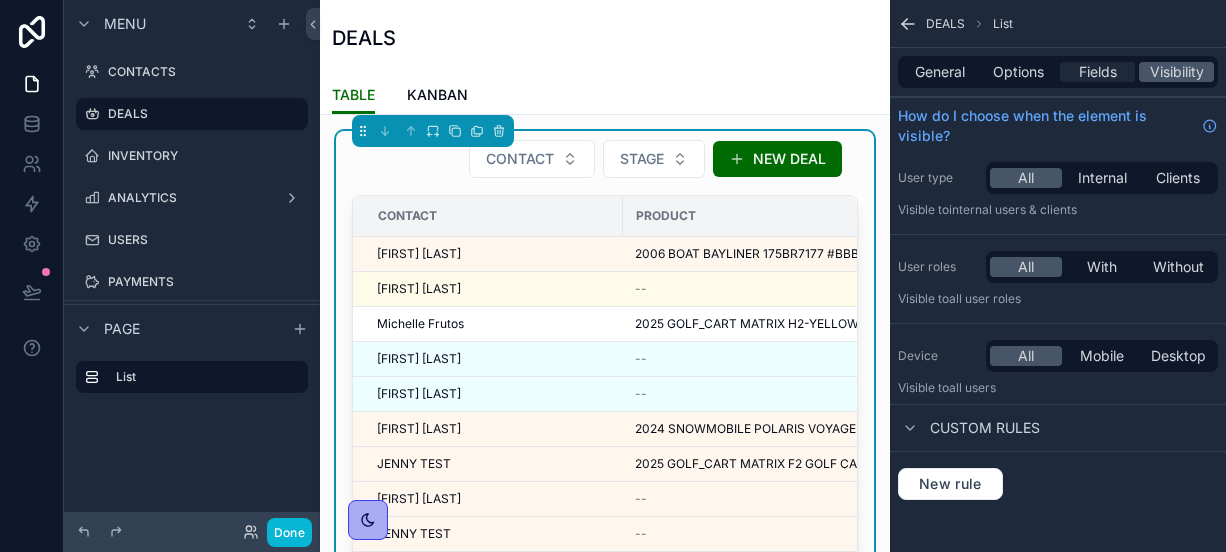 click on "Fields" at bounding box center (1098, 72) 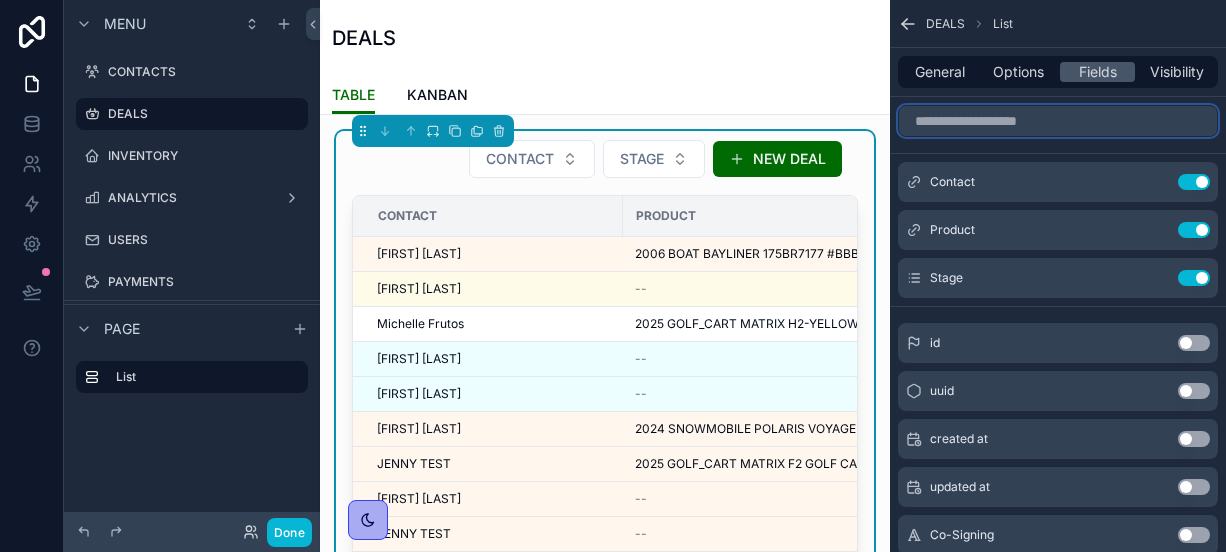 click at bounding box center (1058, 121) 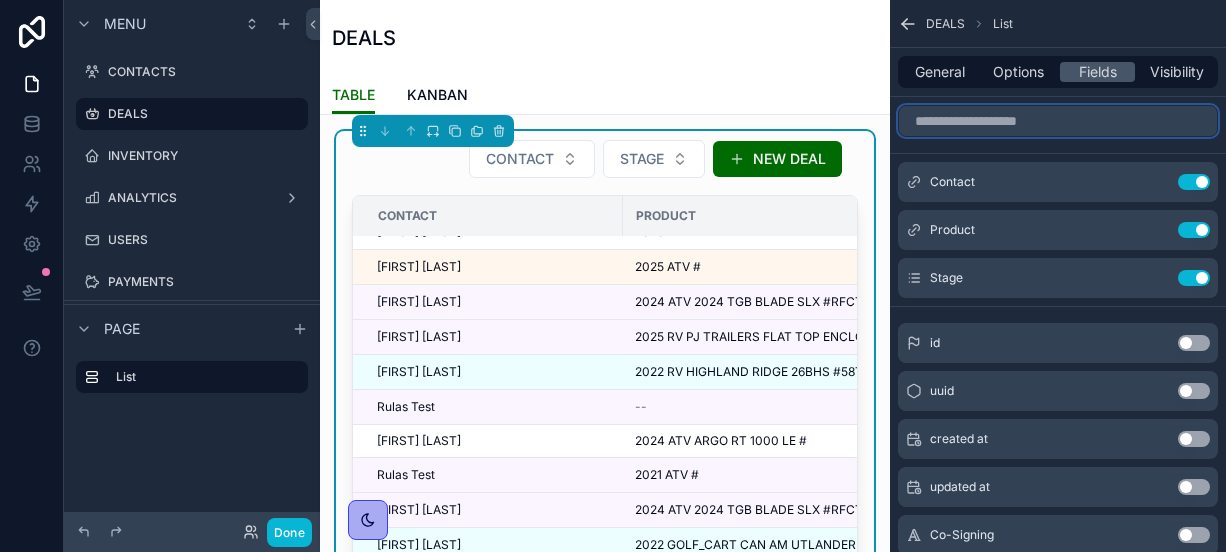 scroll, scrollTop: 0, scrollLeft: 0, axis: both 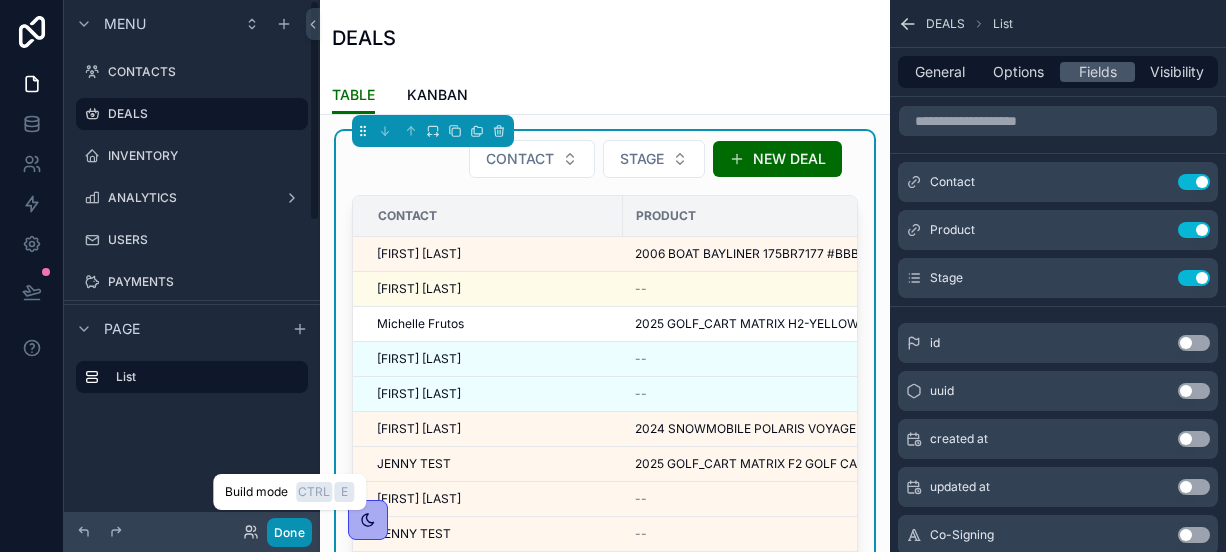 click on "Done" at bounding box center [289, 532] 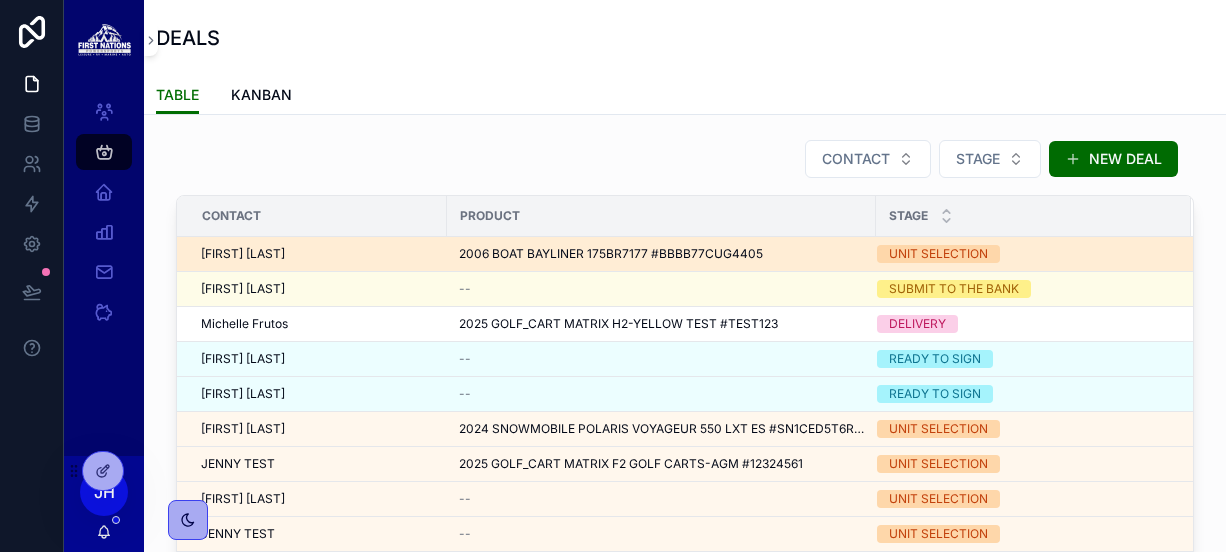 scroll, scrollTop: 189, scrollLeft: 0, axis: vertical 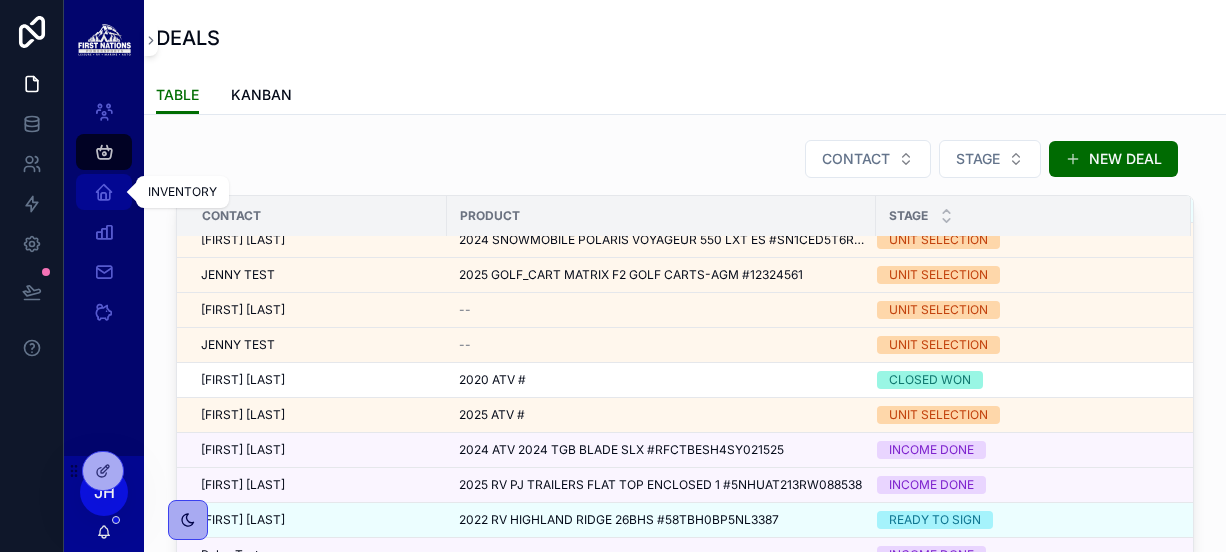 click at bounding box center (104, 192) 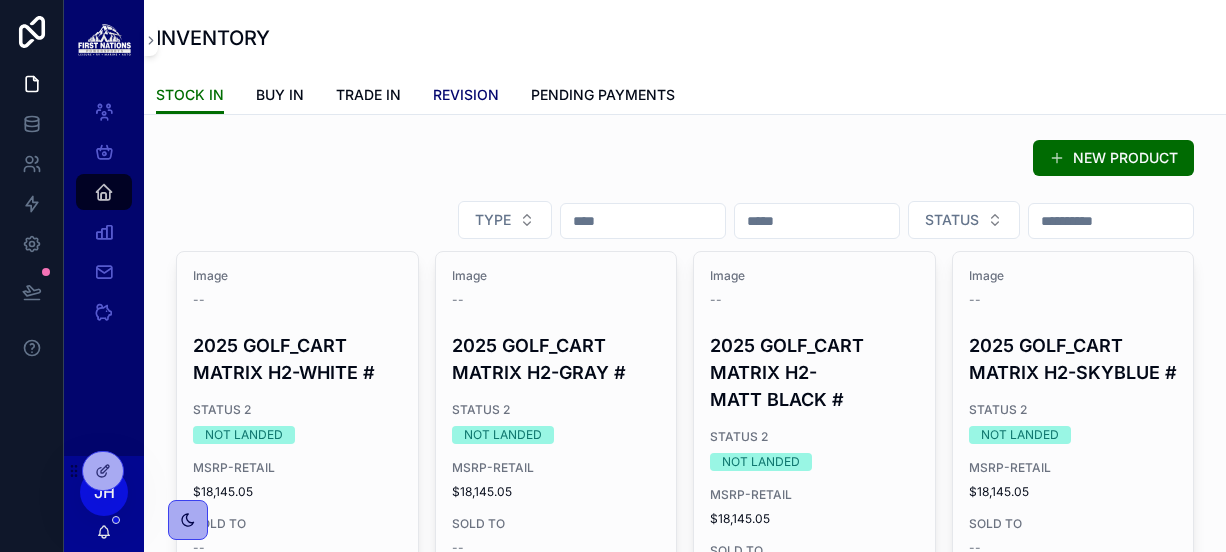 click on "REVISION" at bounding box center [466, 95] 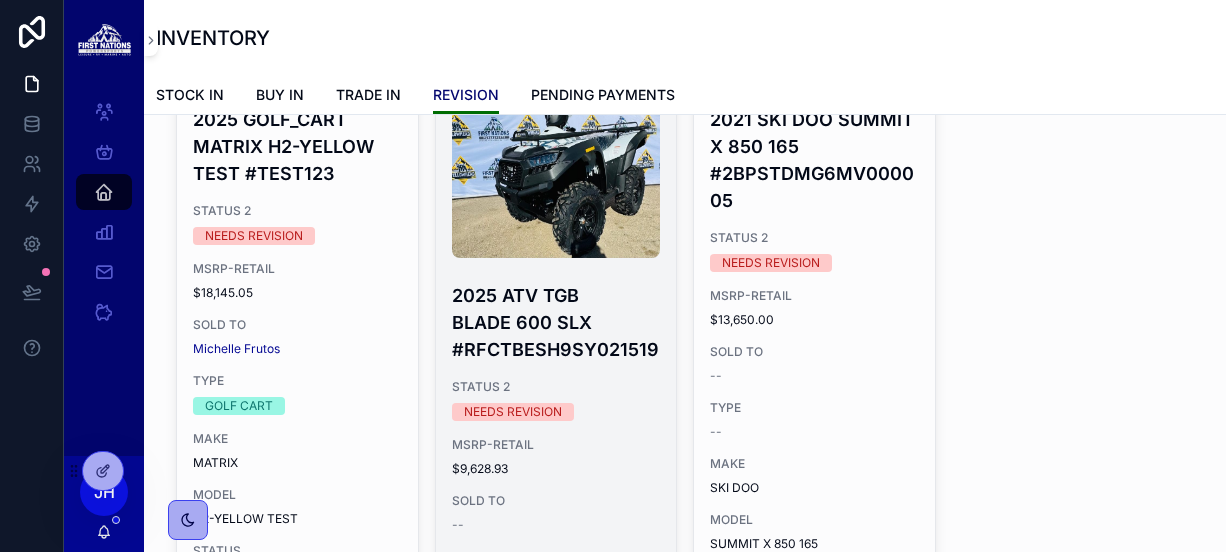 scroll, scrollTop: 238, scrollLeft: 0, axis: vertical 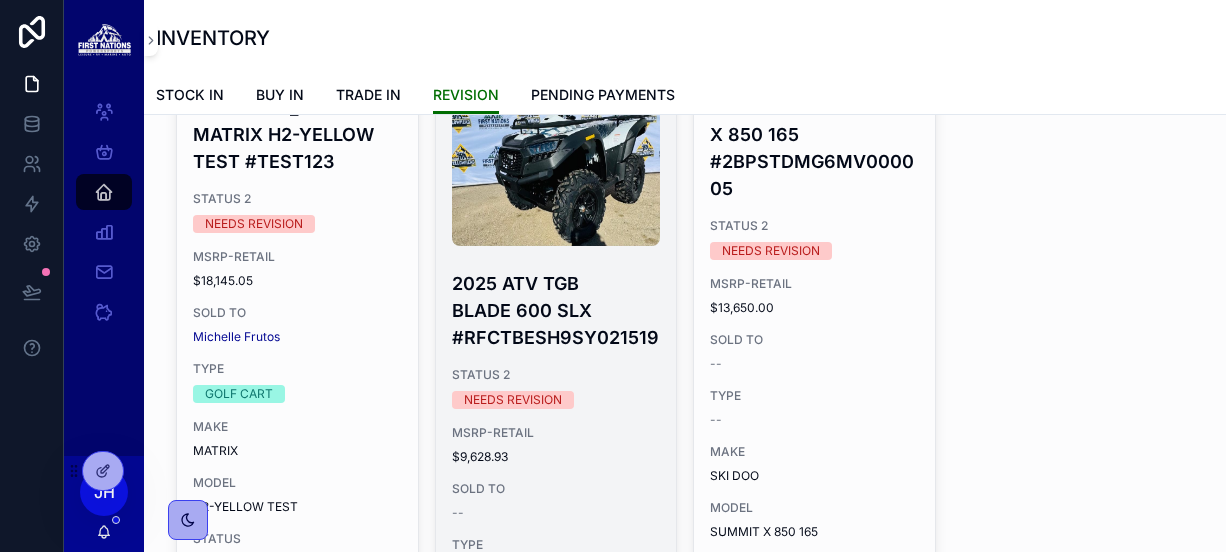 click on "2025 ATV TGB BLADE 600 SLX #RFCTBESH9SY021519" at bounding box center (556, 310) 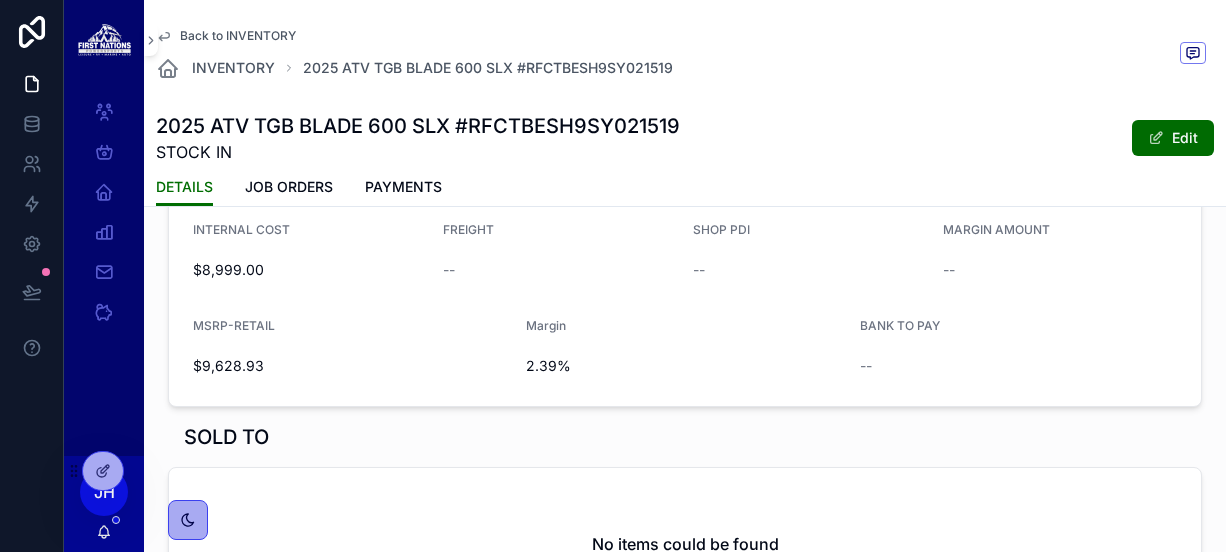 scroll, scrollTop: 1346, scrollLeft: 0, axis: vertical 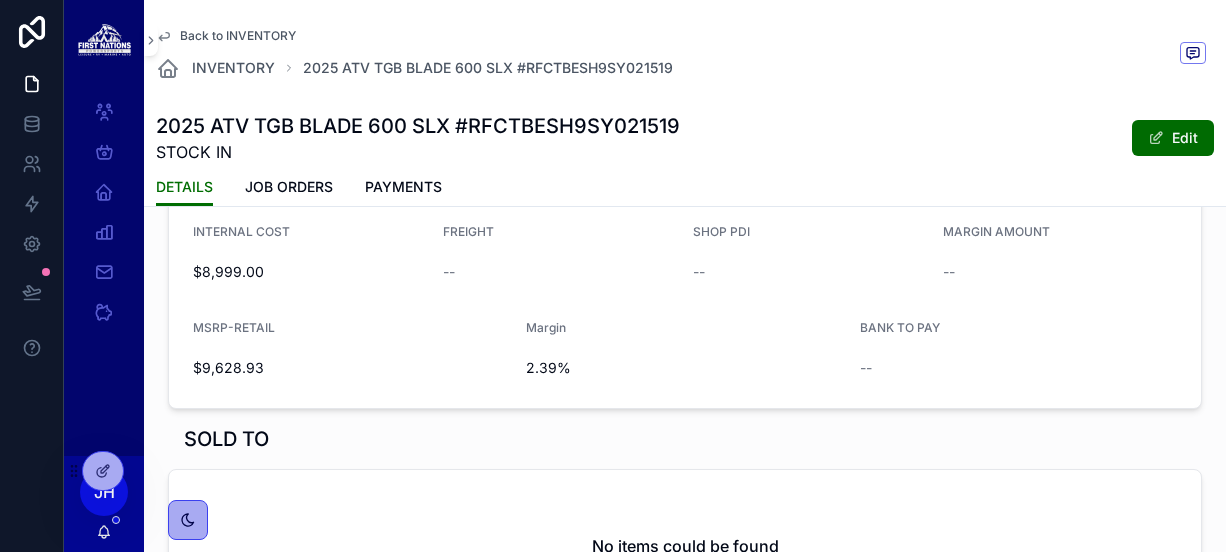 click on "Back to INVENTORY" at bounding box center (238, 36) 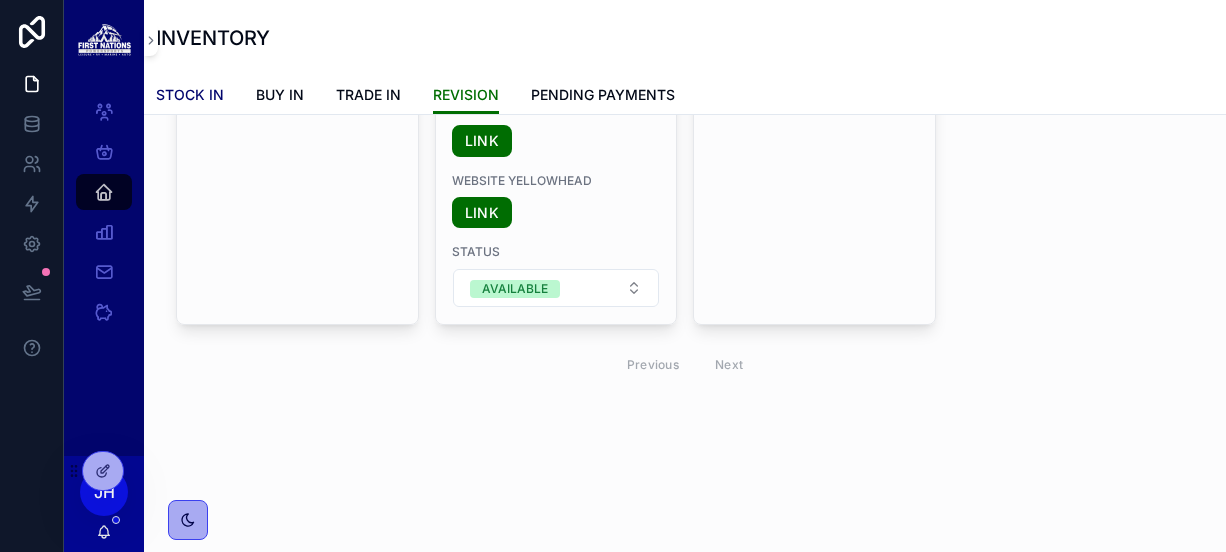 click on "STOCK IN" at bounding box center (190, 95) 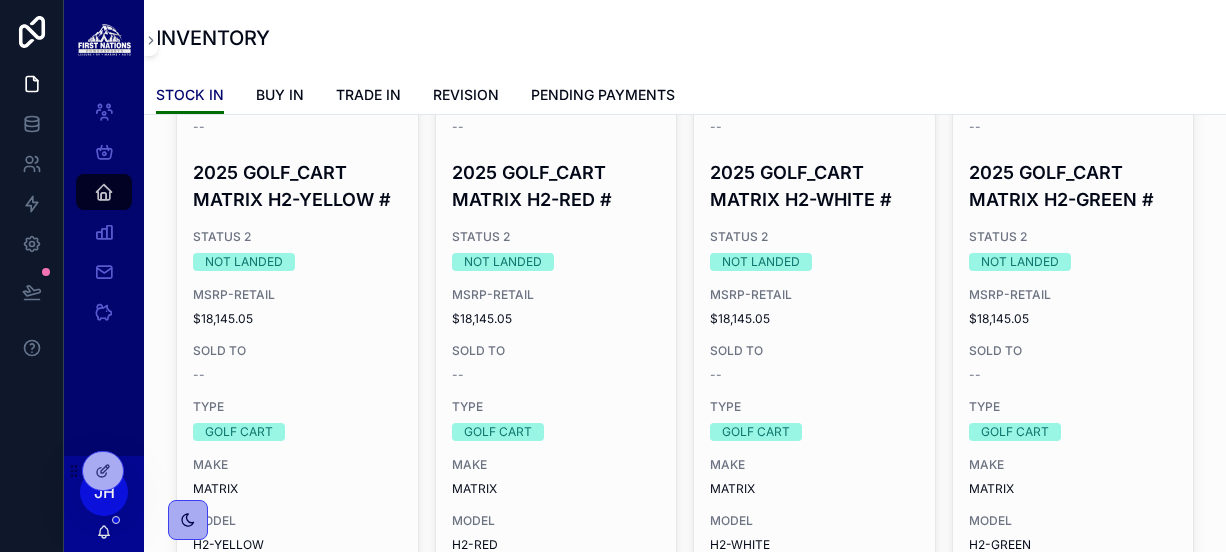 scroll, scrollTop: 0, scrollLeft: 0, axis: both 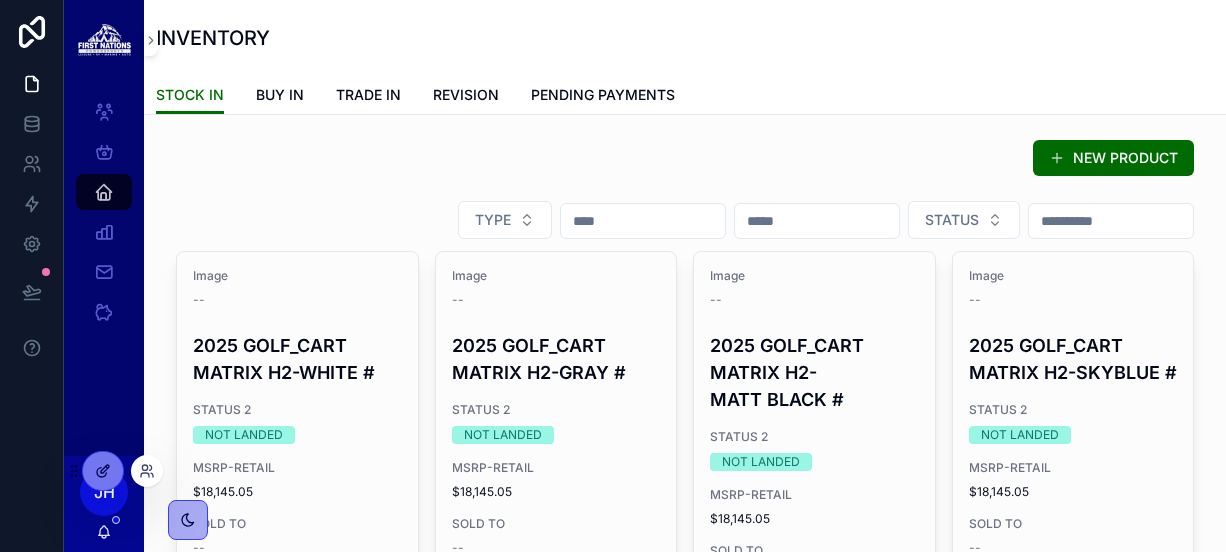 click 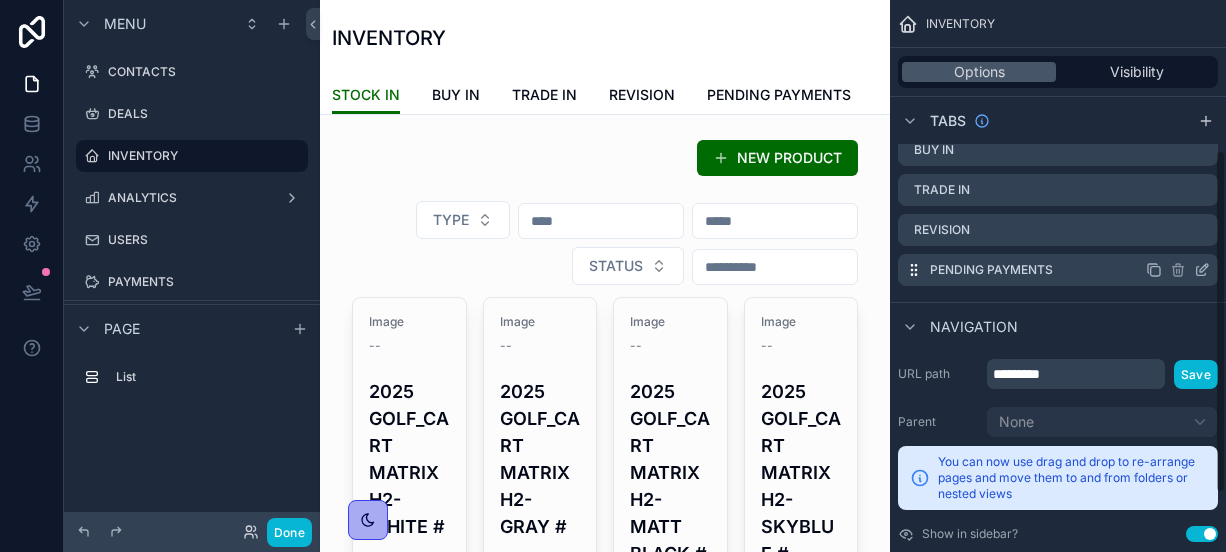 scroll, scrollTop: 186, scrollLeft: 0, axis: vertical 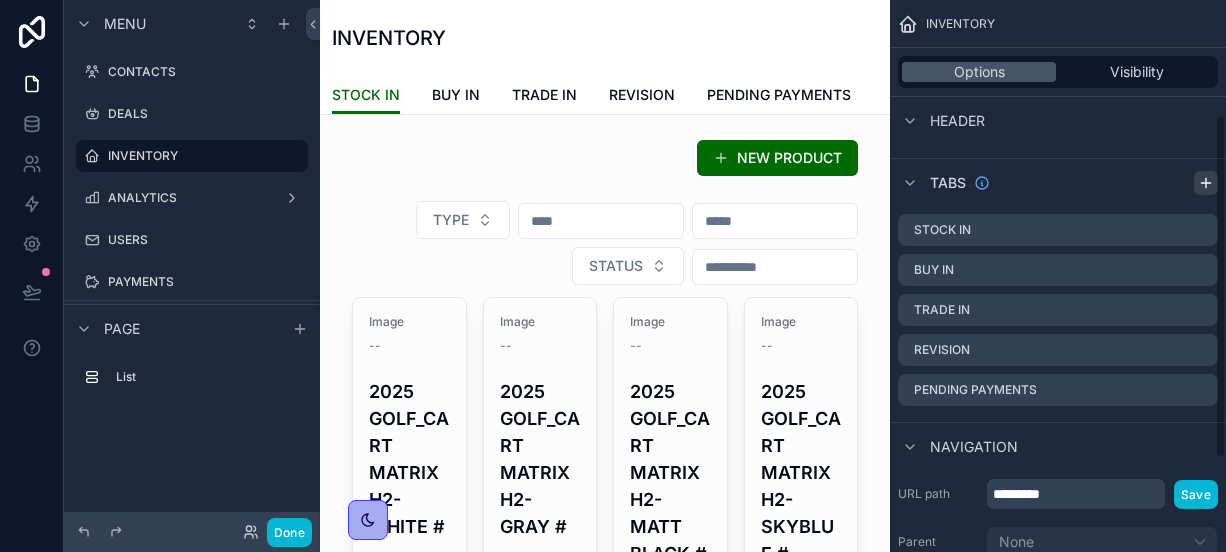 click 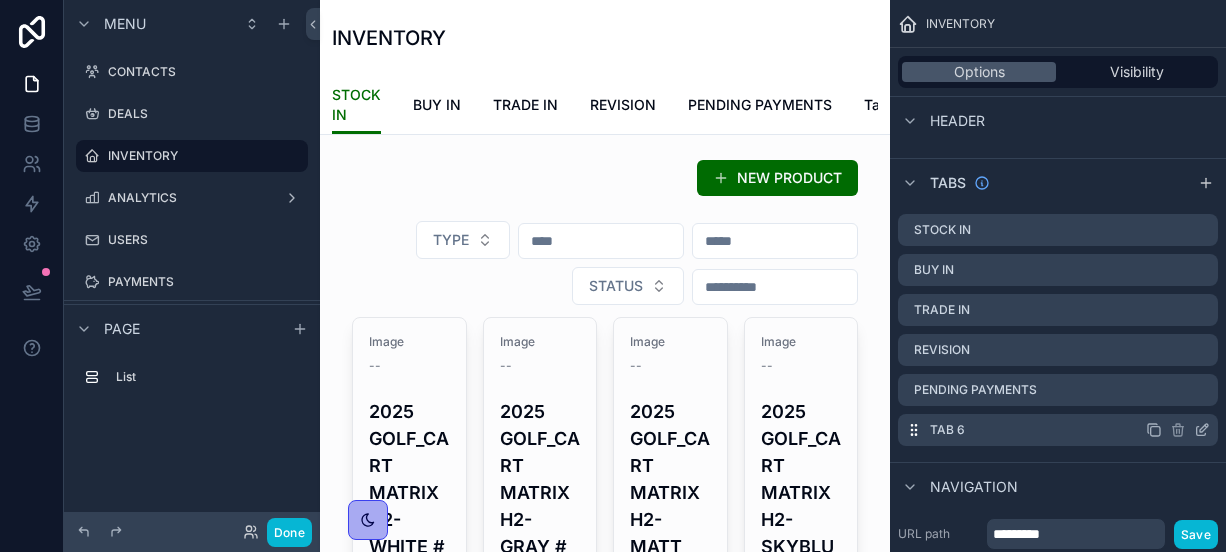 click 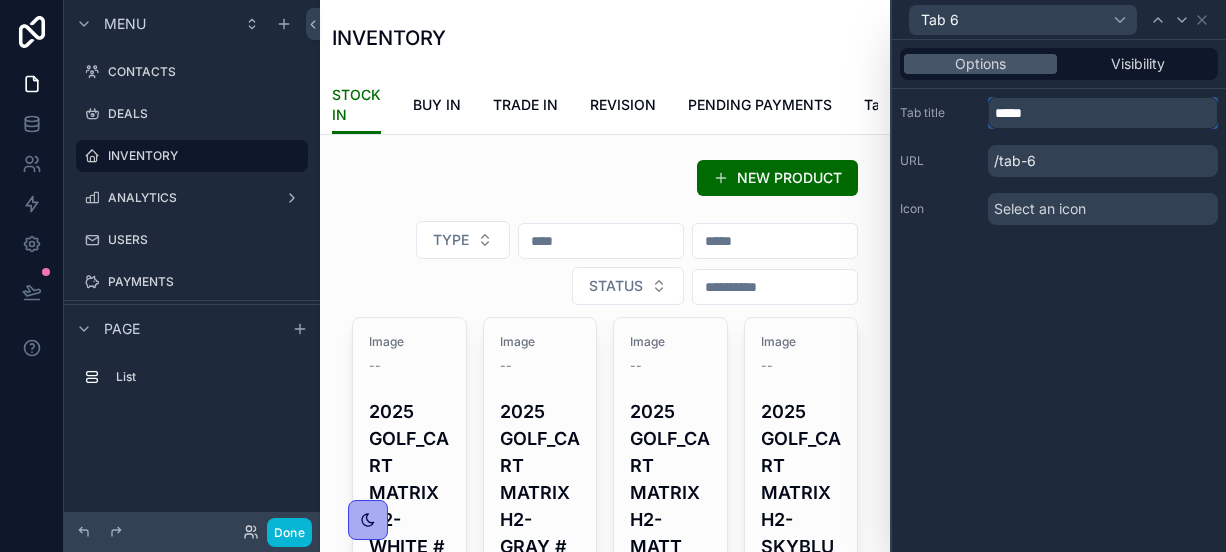 click on "*****" at bounding box center [1103, 113] 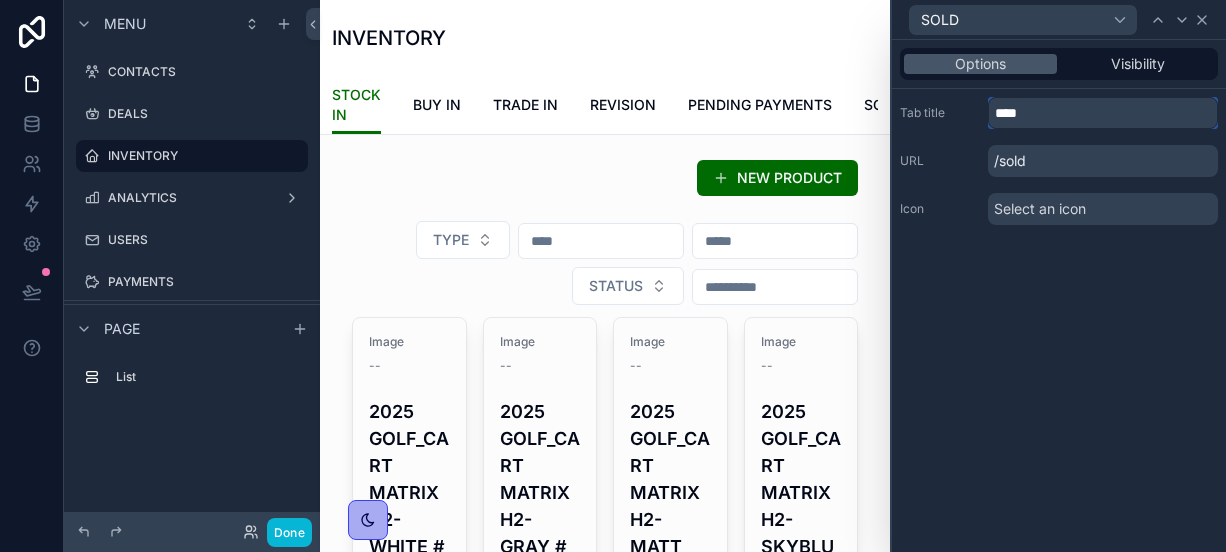 type on "****" 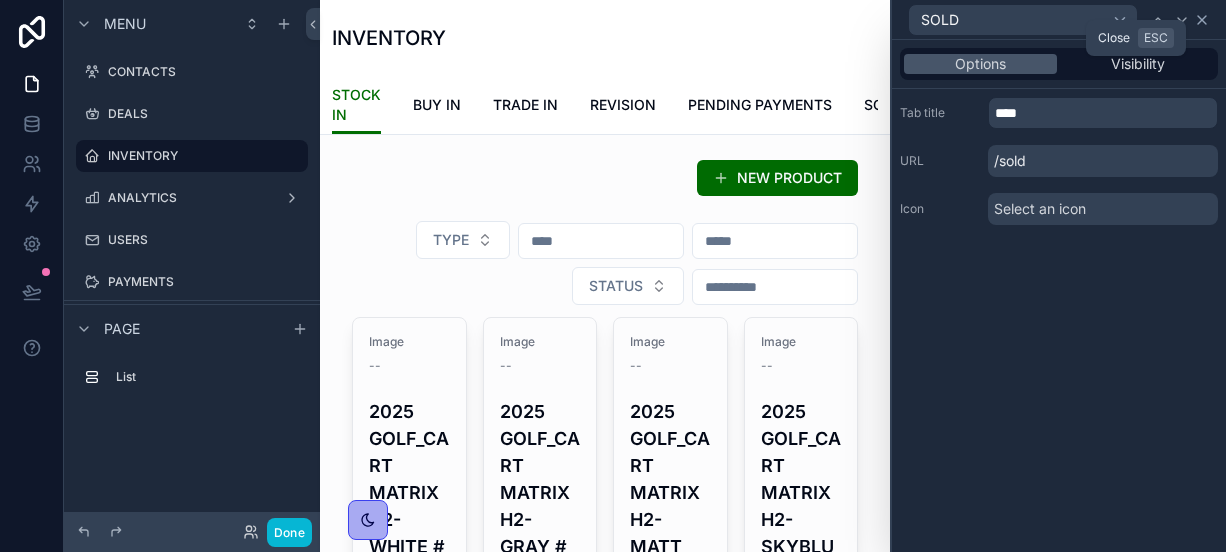 click 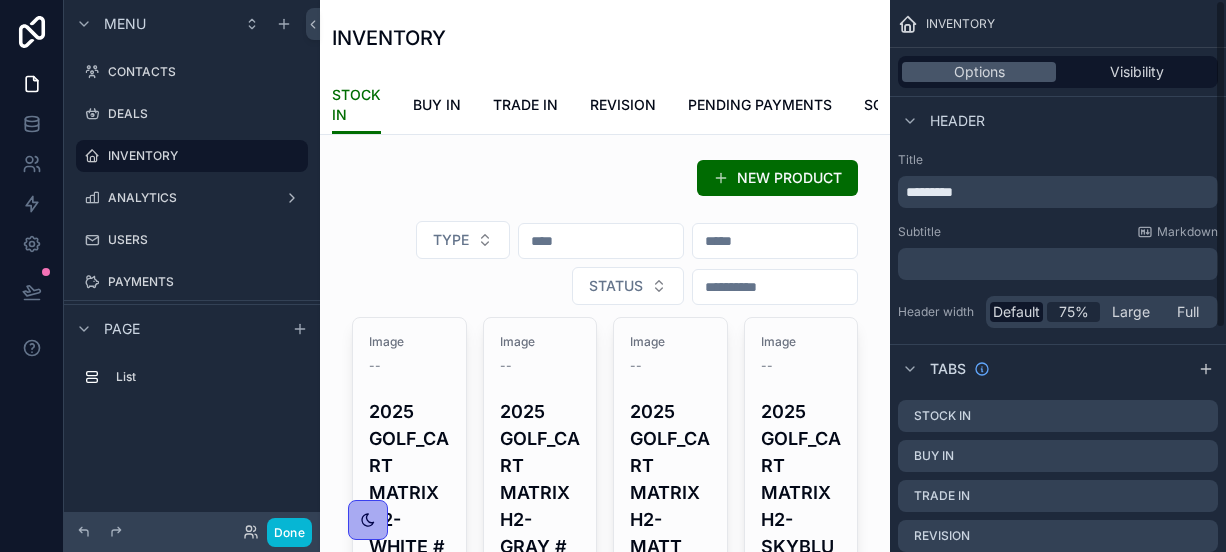 scroll, scrollTop: 227, scrollLeft: 0, axis: vertical 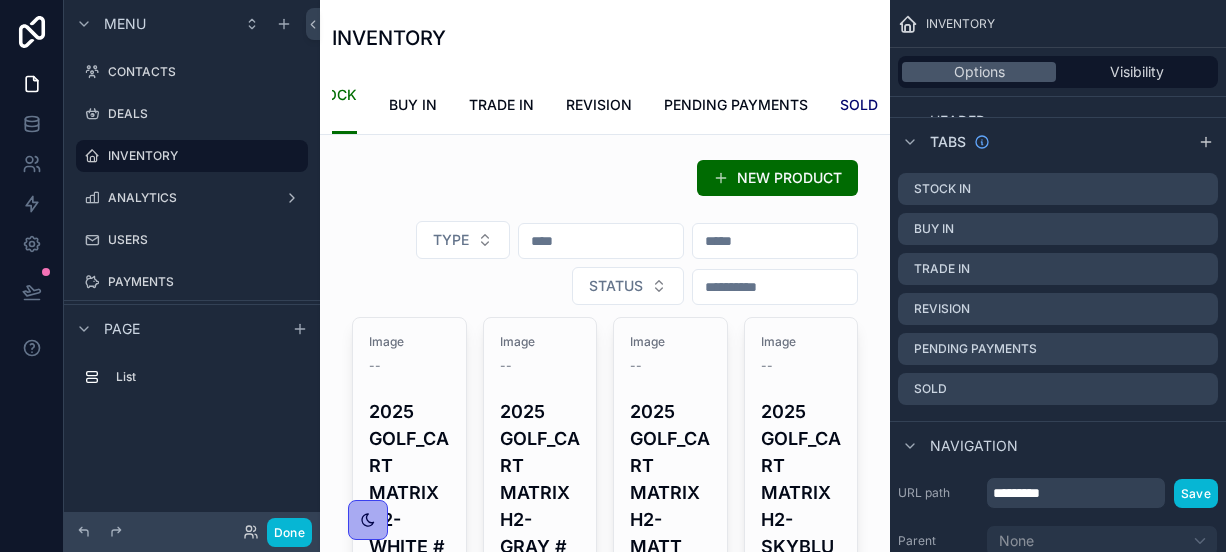 click on "SOLD" at bounding box center [859, 105] 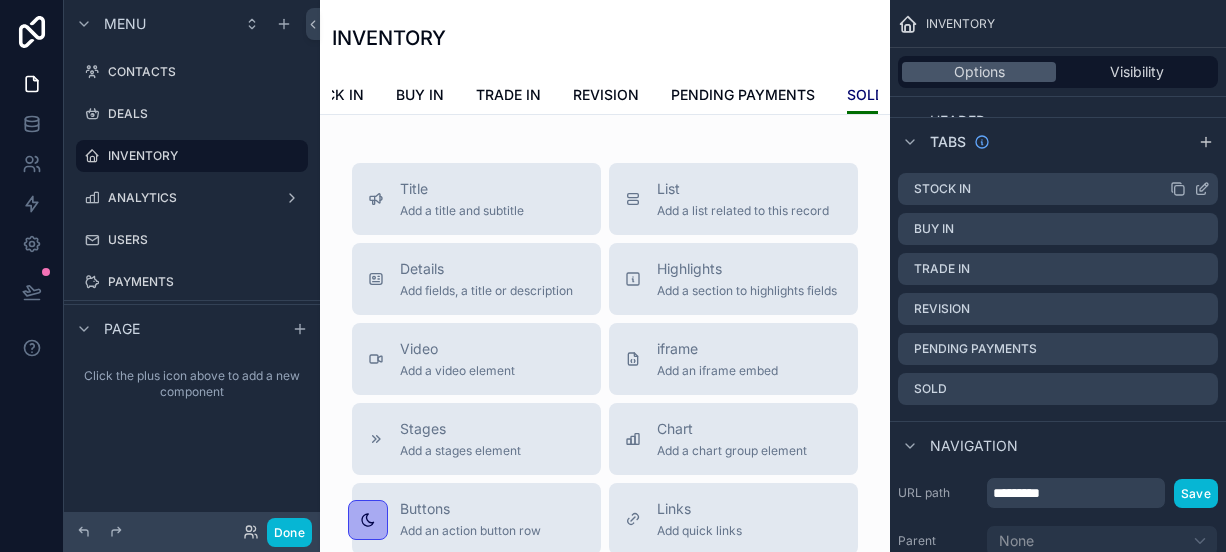 scroll, scrollTop: 0, scrollLeft: 0, axis: both 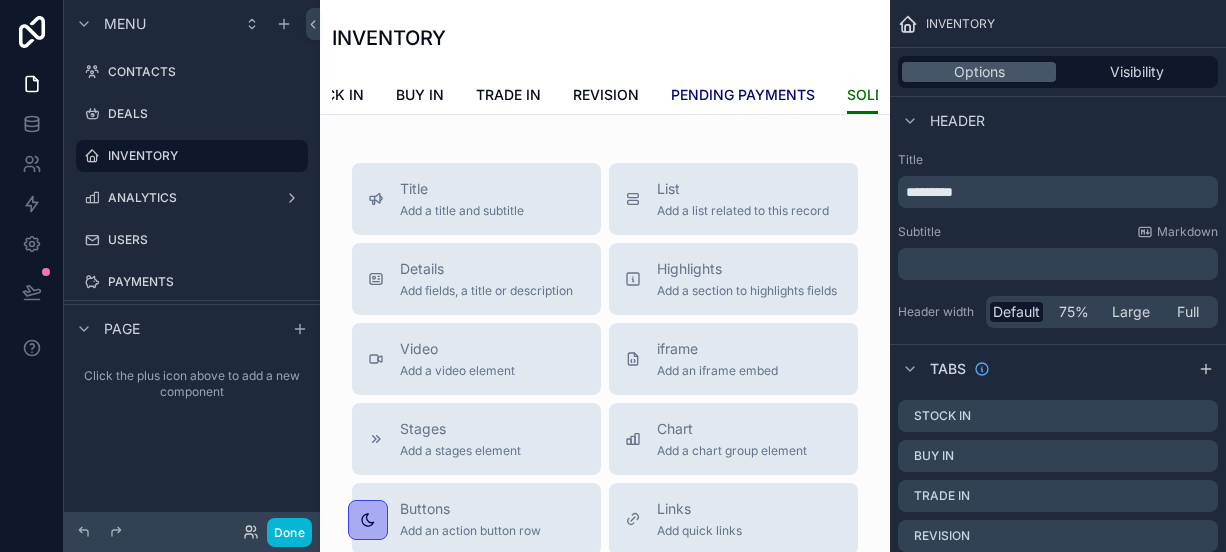 click on "PENDING PAYMENTS" at bounding box center (743, 95) 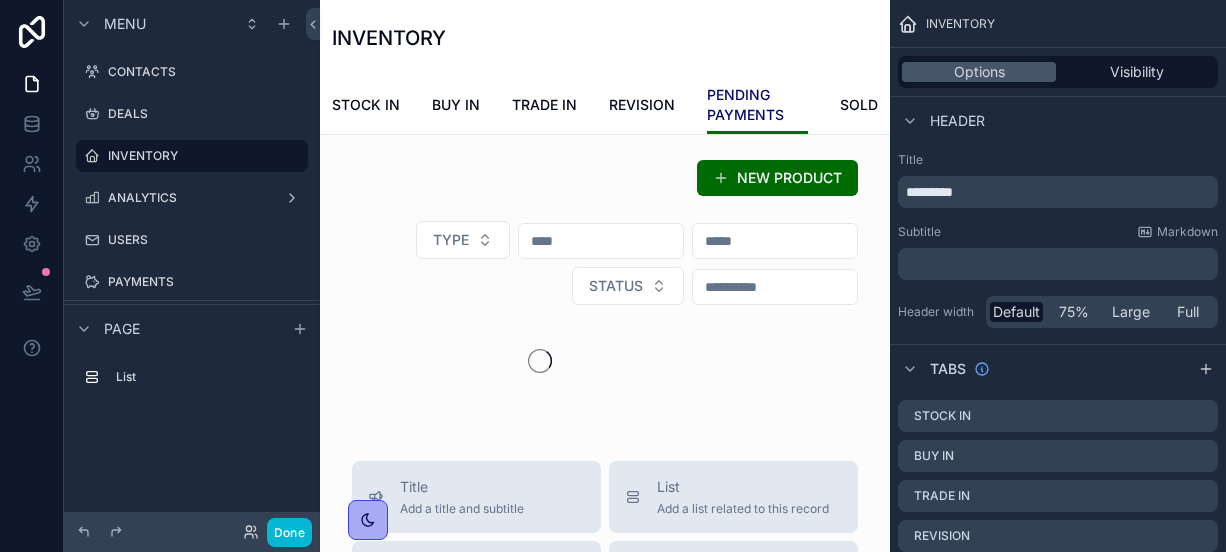 scroll, scrollTop: 0, scrollLeft: 0, axis: both 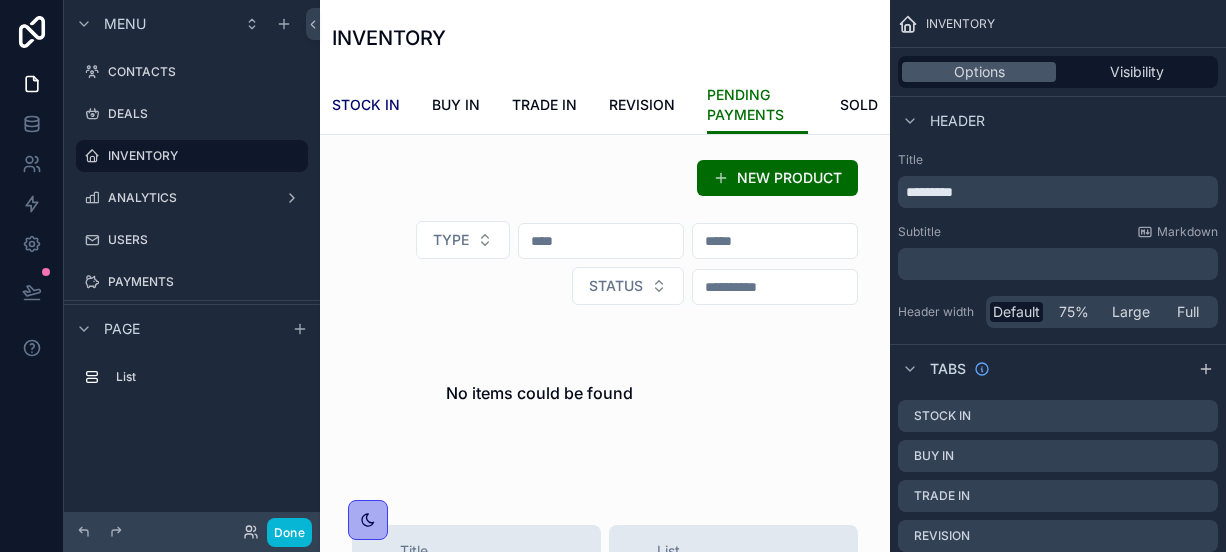 click on "STOCK IN" at bounding box center (366, 105) 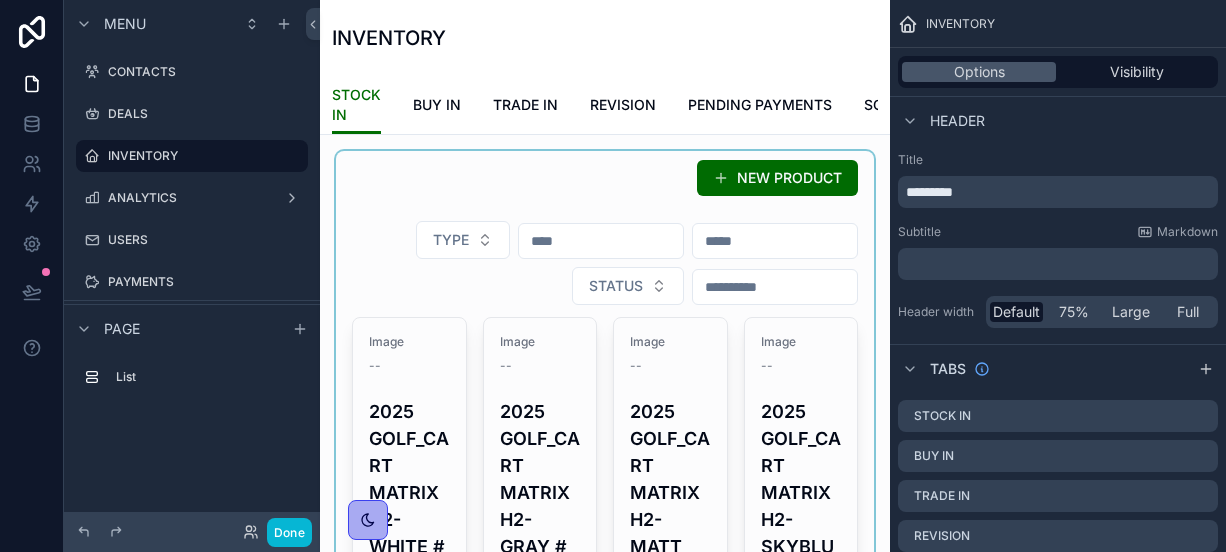 click at bounding box center [605, 2320] 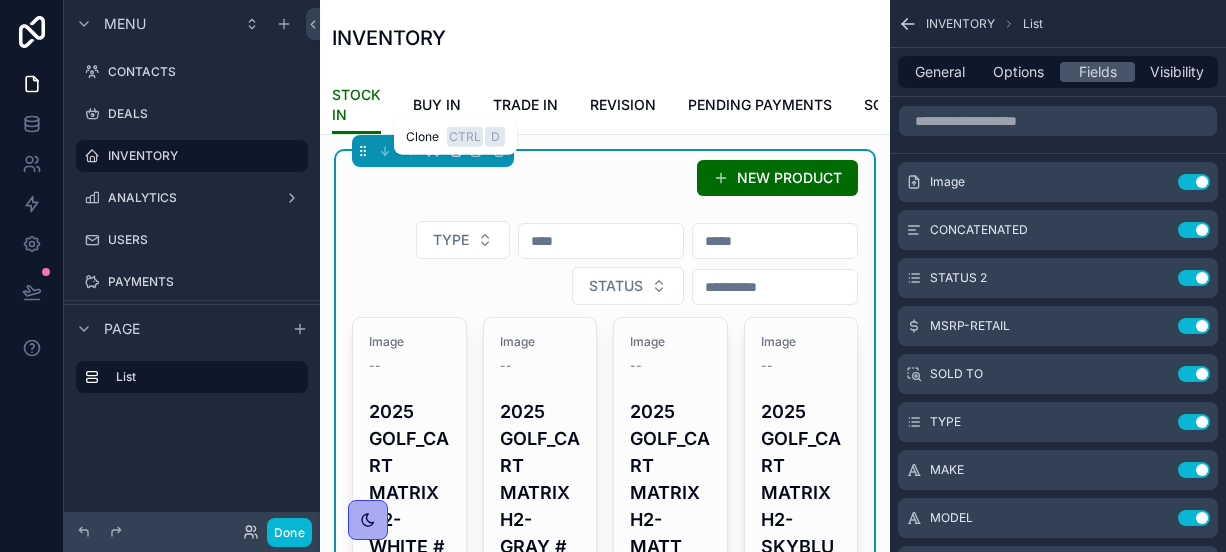 click 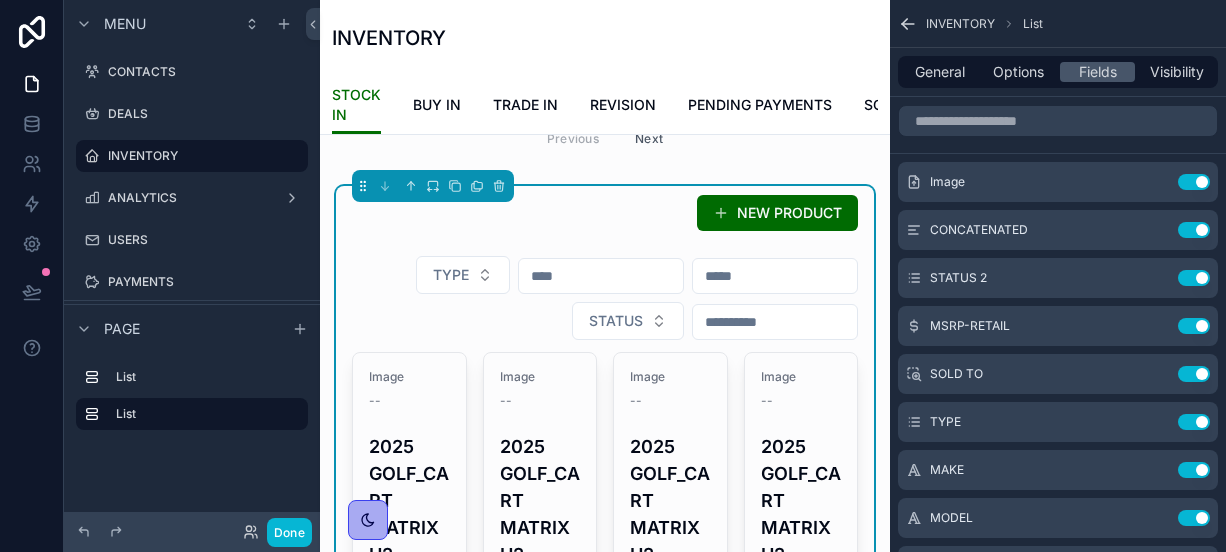 scroll, scrollTop: 4321, scrollLeft: 0, axis: vertical 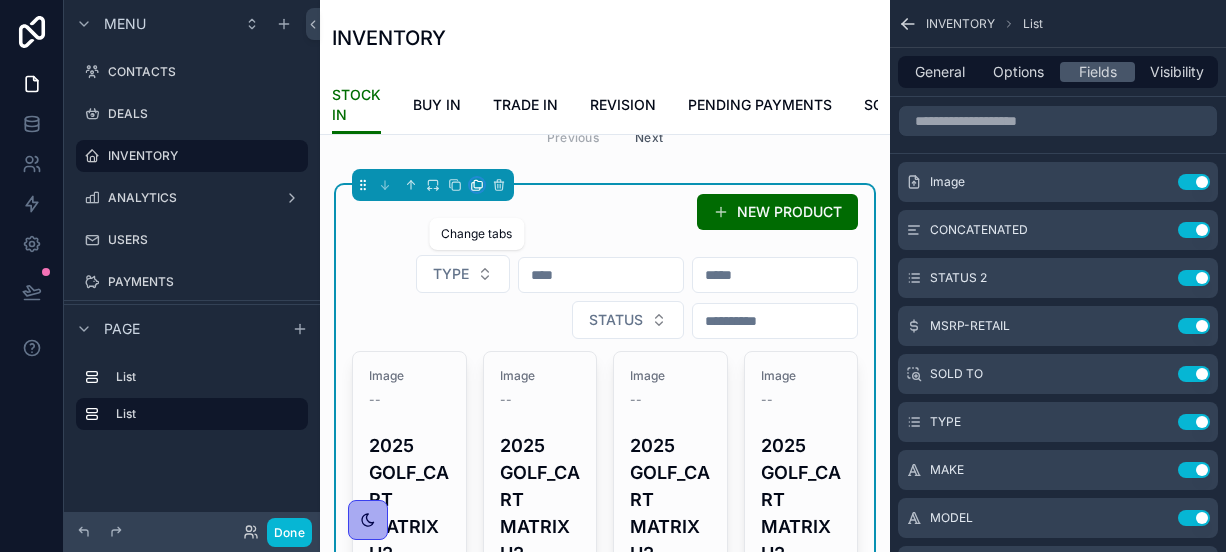 click 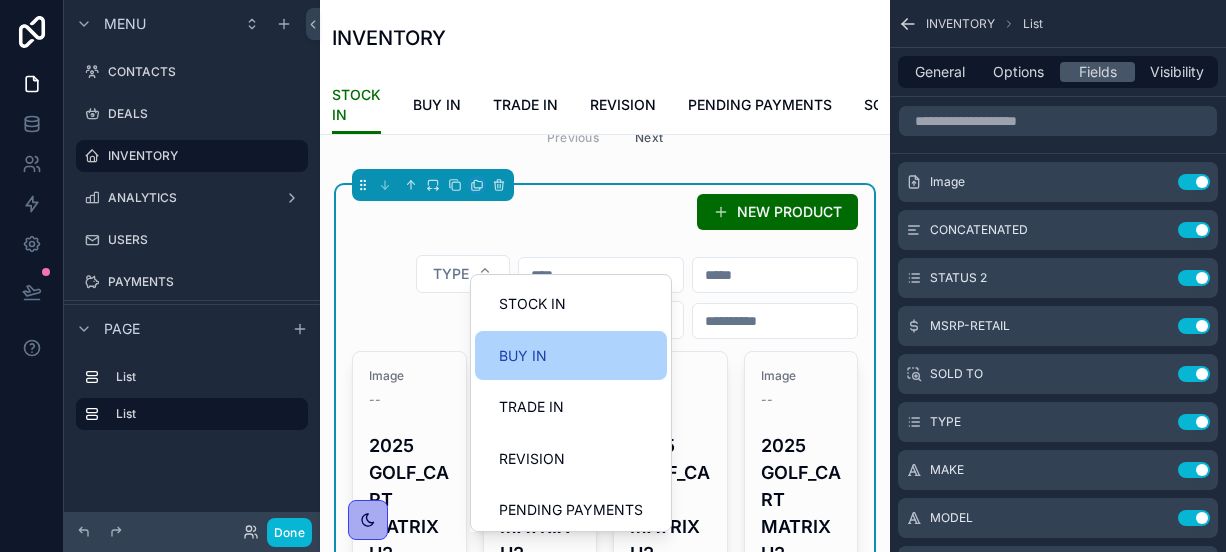 scroll, scrollTop: 59, scrollLeft: 0, axis: vertical 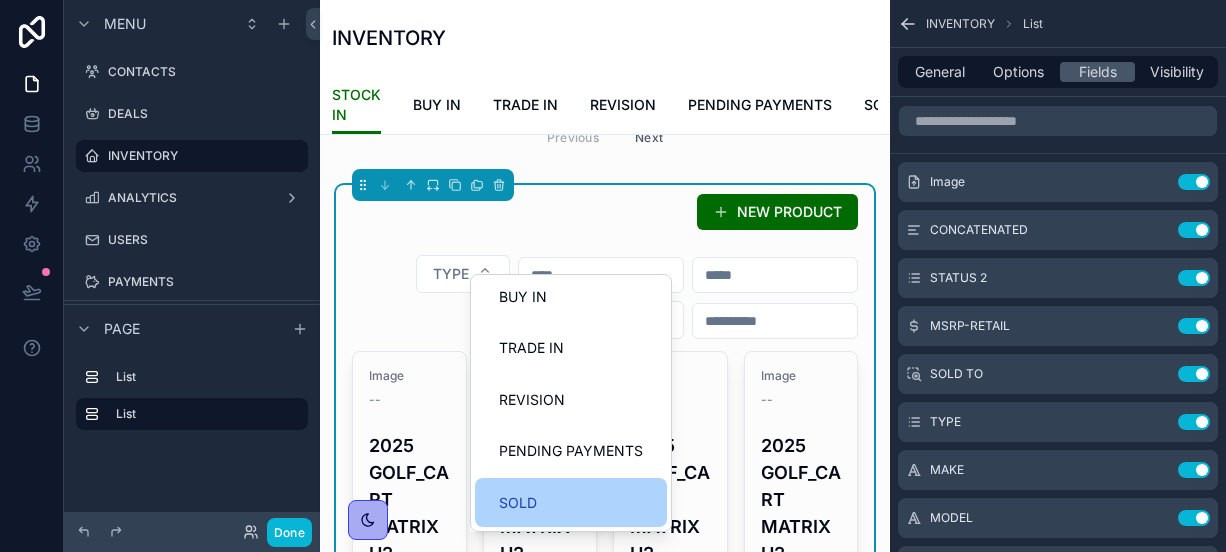 click on "SOLD" at bounding box center (571, 503) 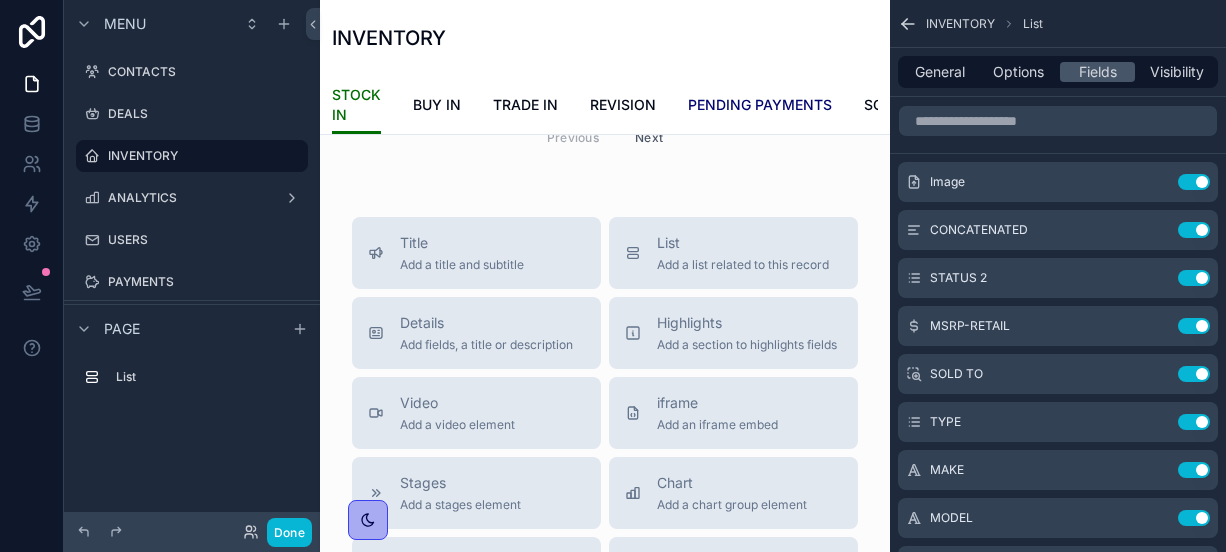 scroll, scrollTop: 0, scrollLeft: 36, axis: horizontal 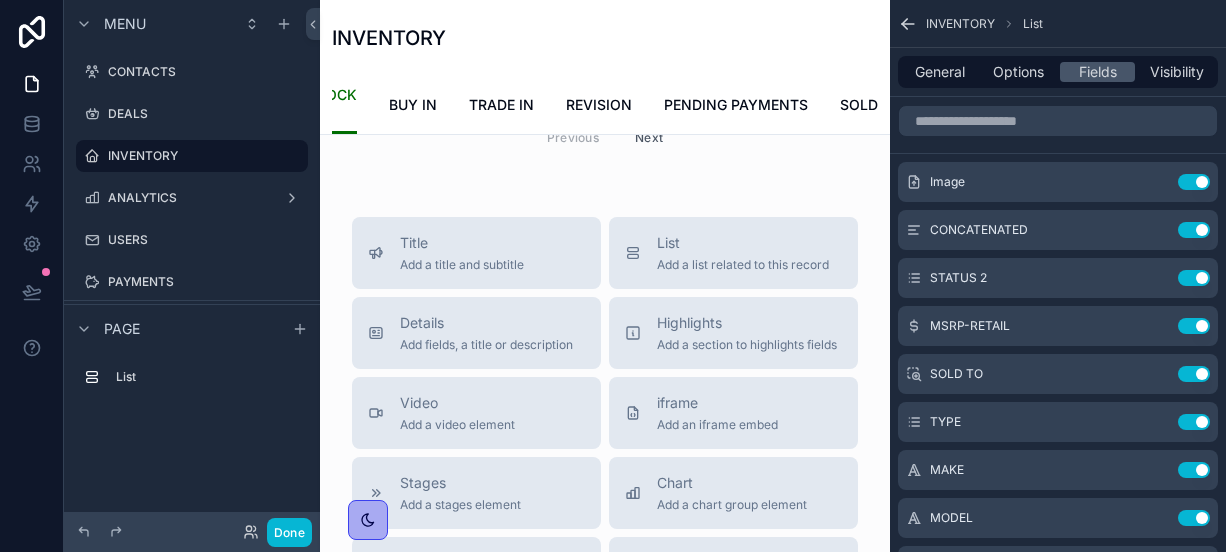 click on "STOCK IN BUY IN TRADE IN REVISION PENDING PAYMENTS SOLD" at bounding box center [605, 105] 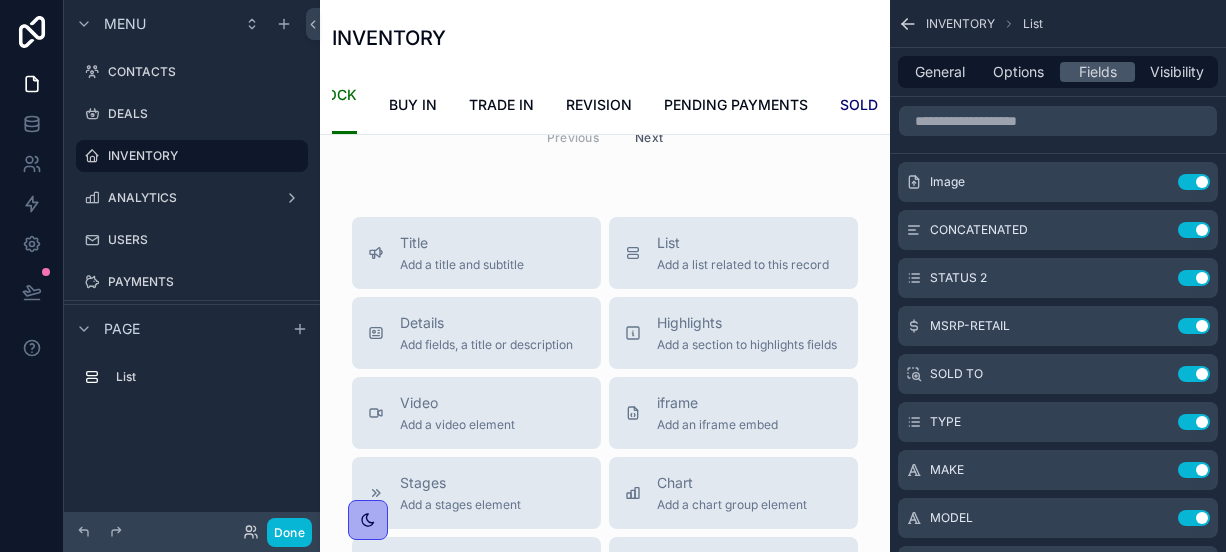 click on "SOLD" at bounding box center (859, 105) 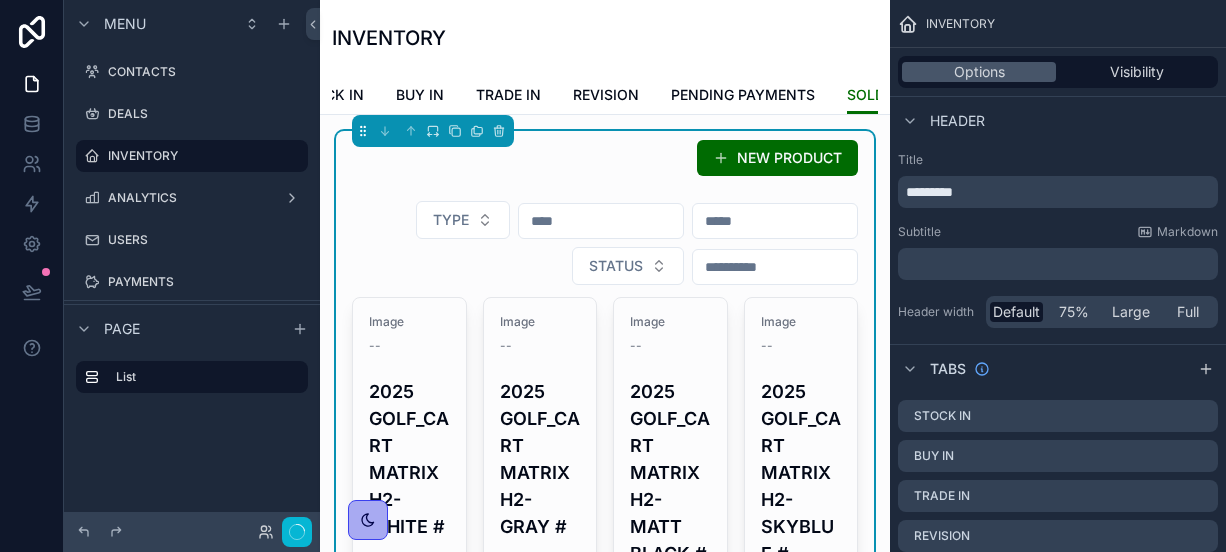 click on "NEW PRODUCT" at bounding box center [605, 158] 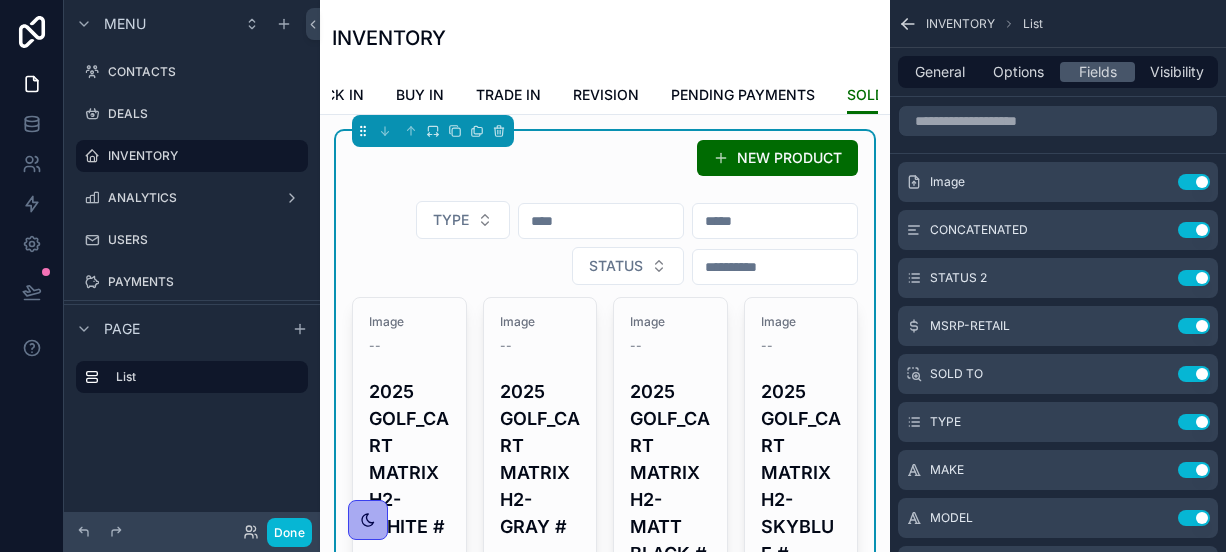 scroll, scrollTop: 0, scrollLeft: 0, axis: both 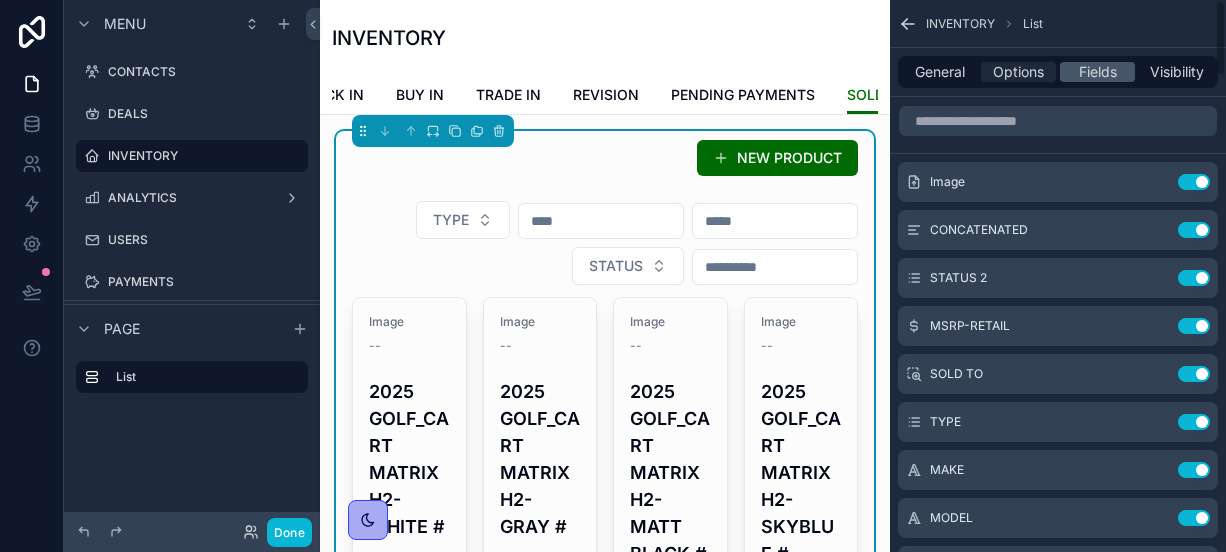 click on "Options" at bounding box center (1018, 72) 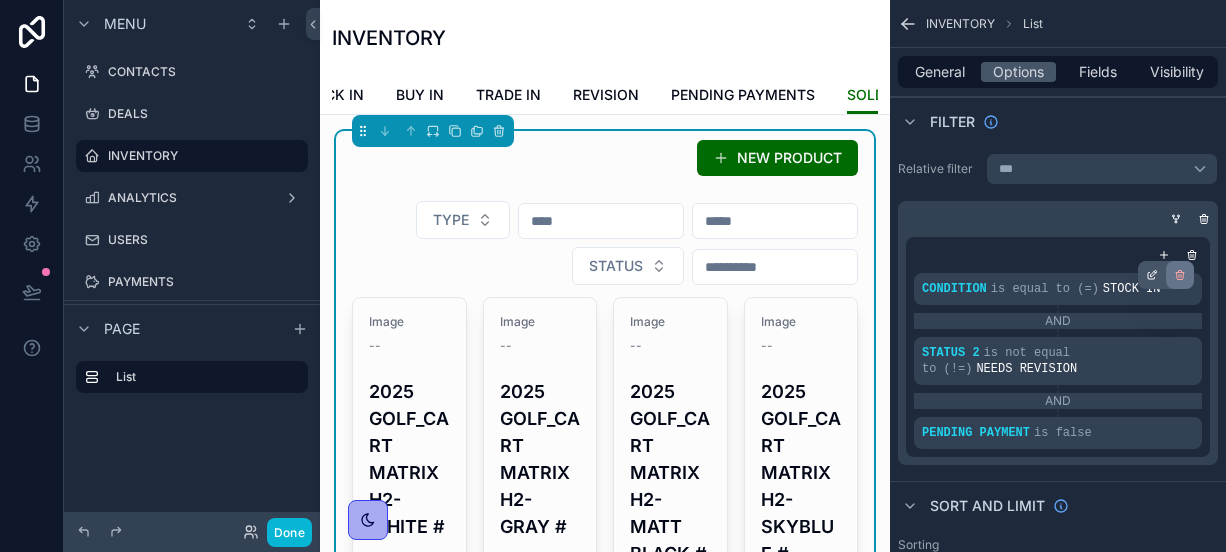 click 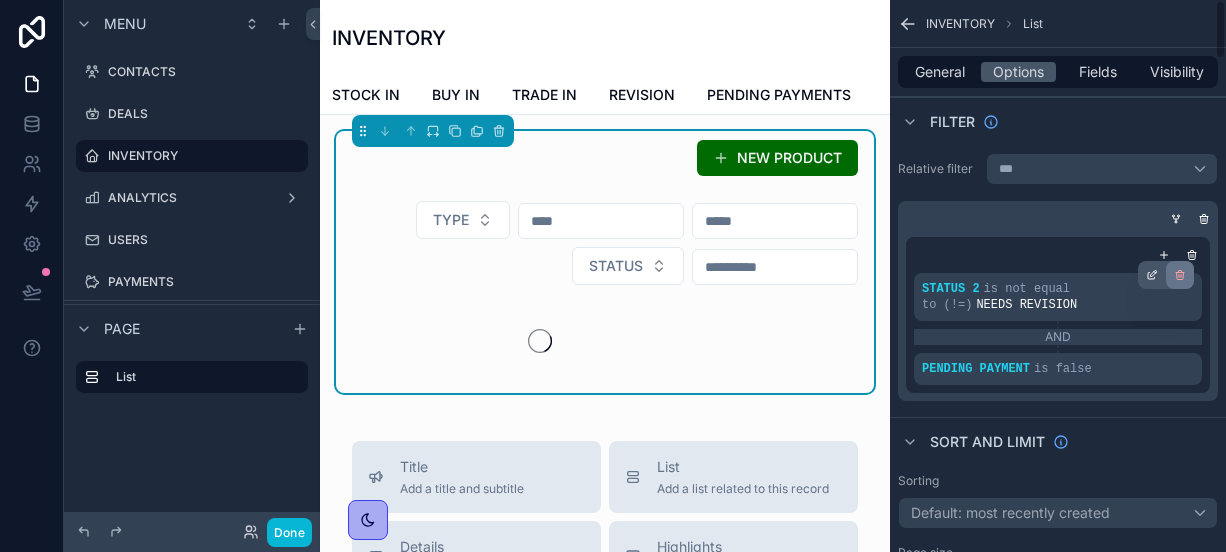 click 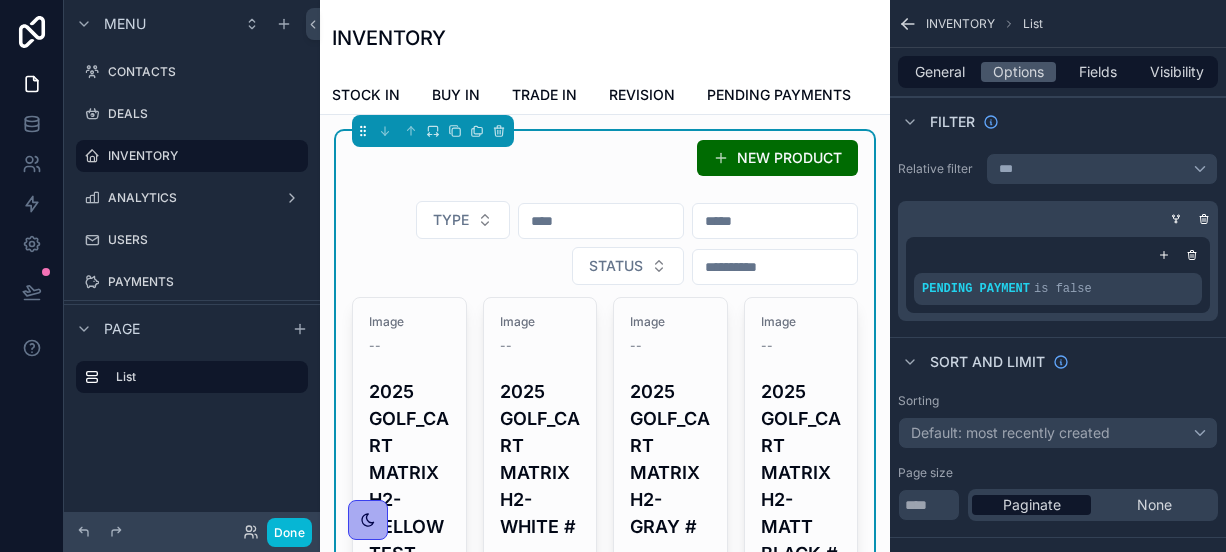 click at bounding box center (1058, 255) 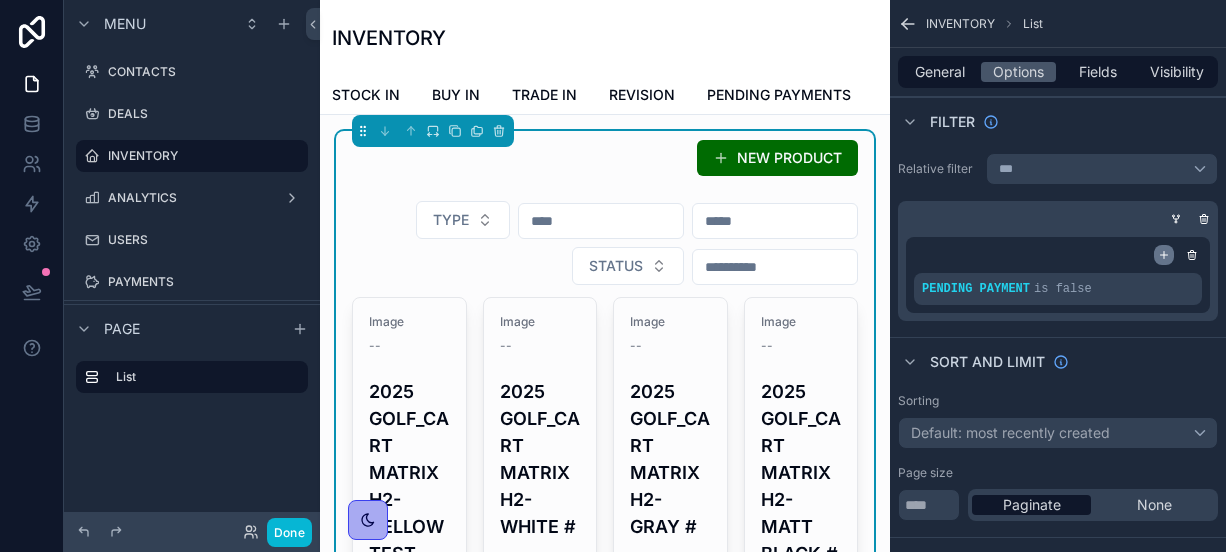 click 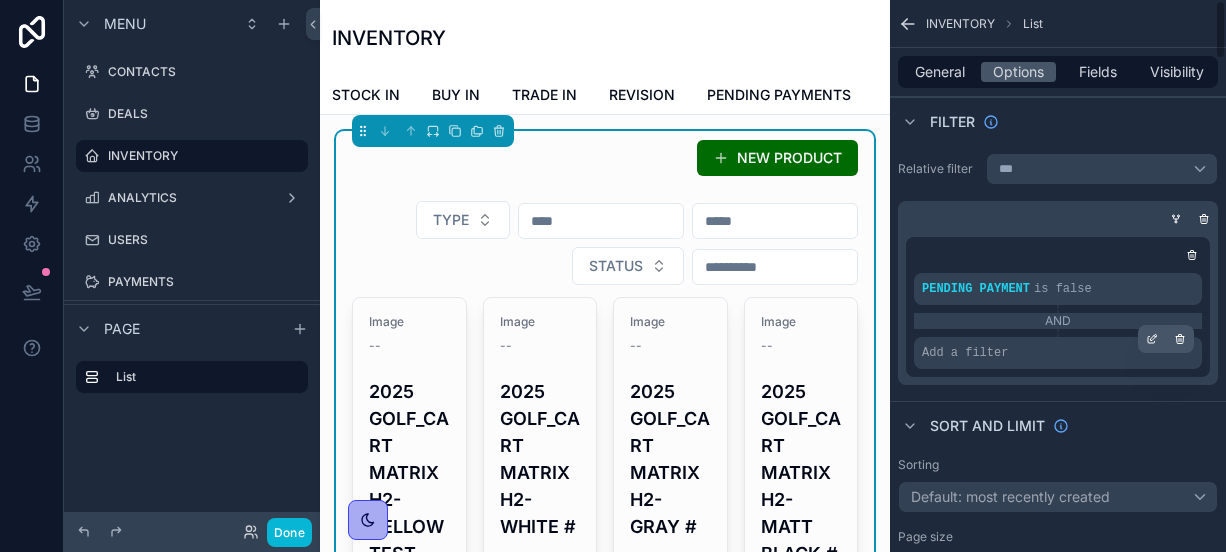 click on "Add a filter" at bounding box center (1058, 353) 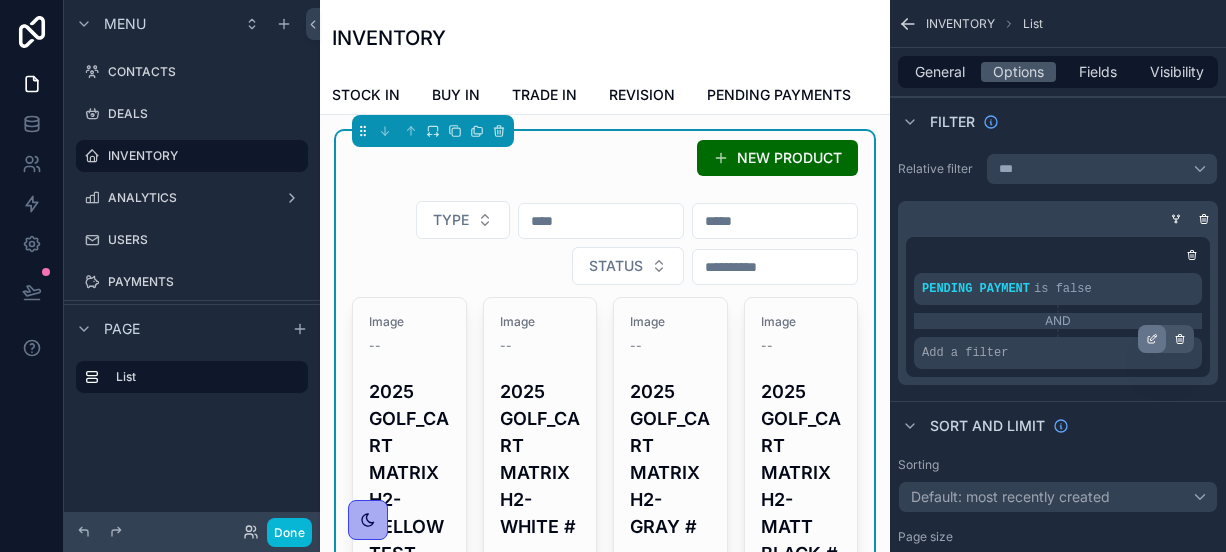 click 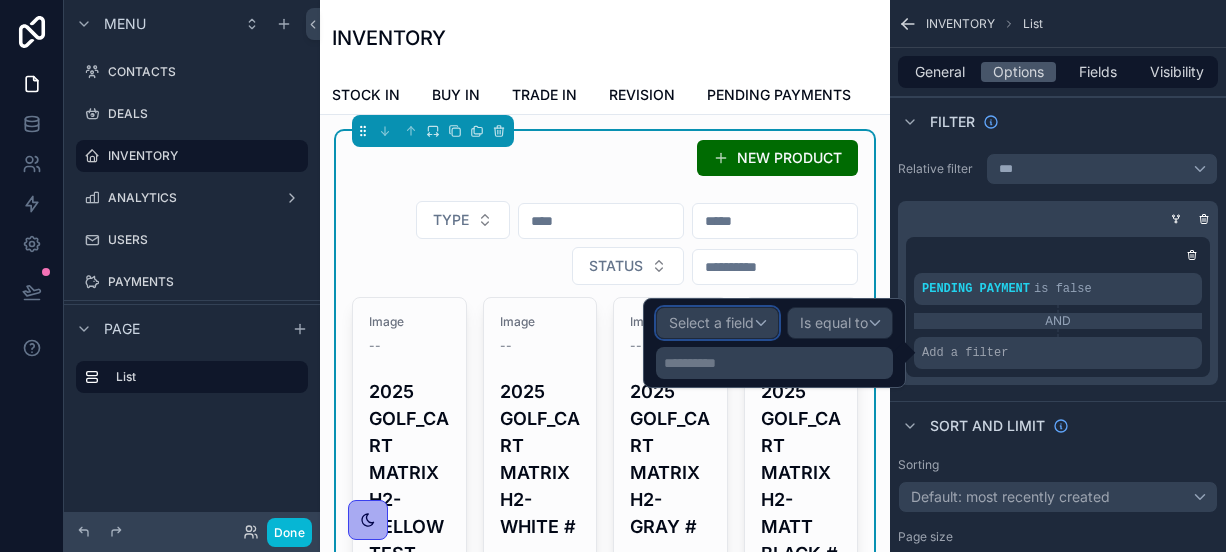 click on "Select a field" at bounding box center [711, 322] 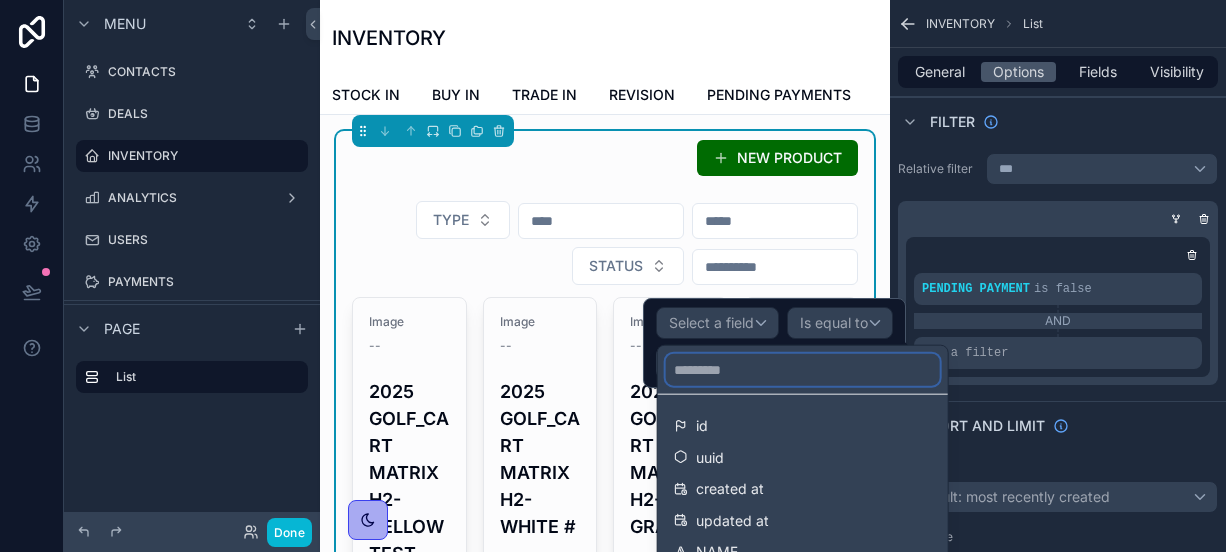 click at bounding box center [803, 370] 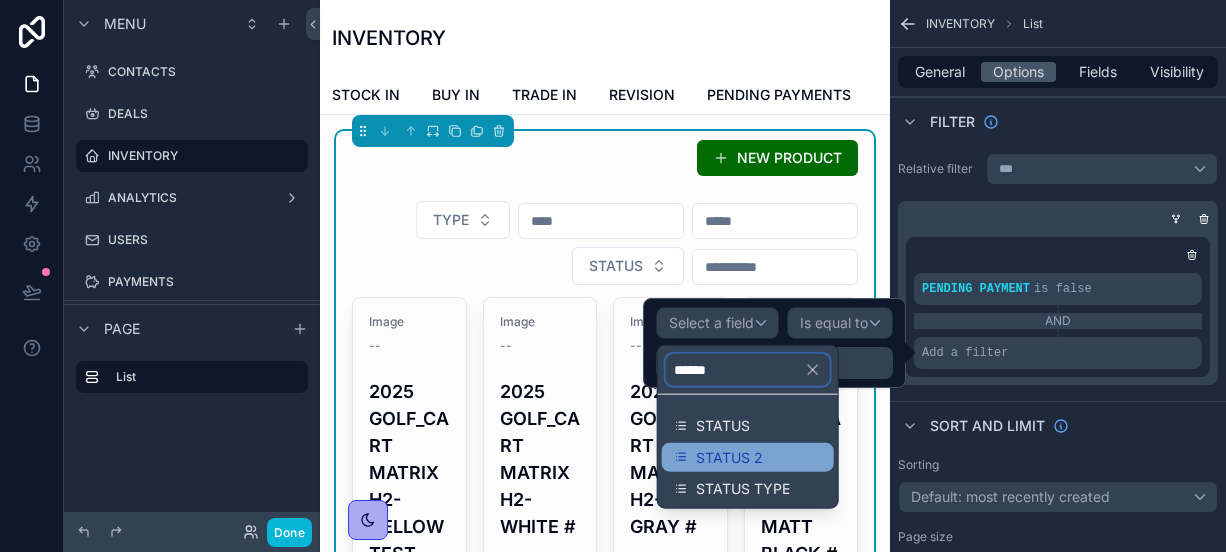 type on "******" 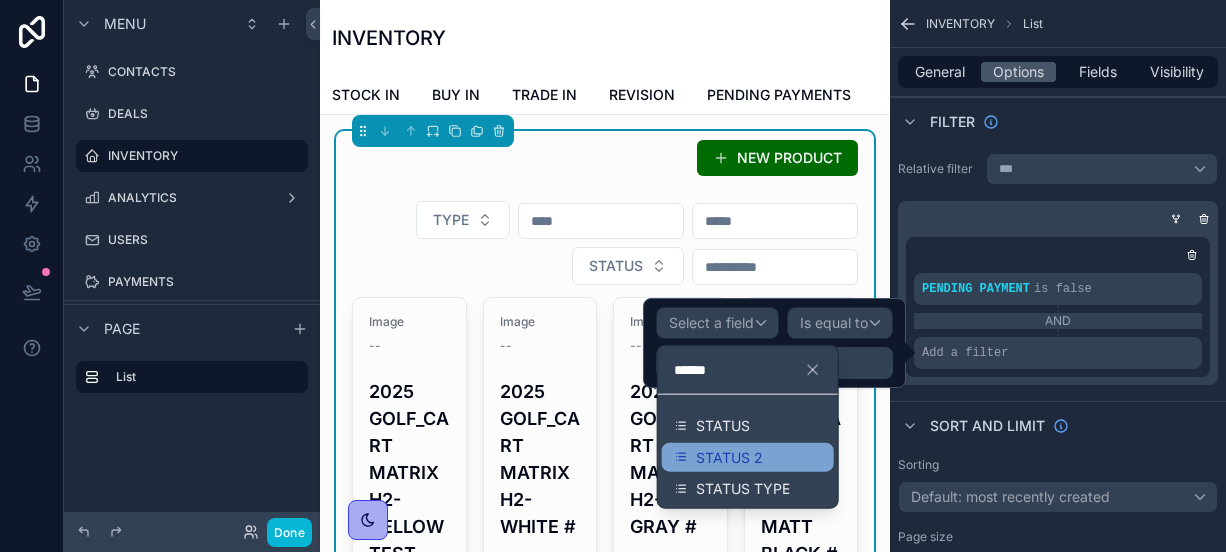 click on "STATUS 2" at bounding box center (748, 457) 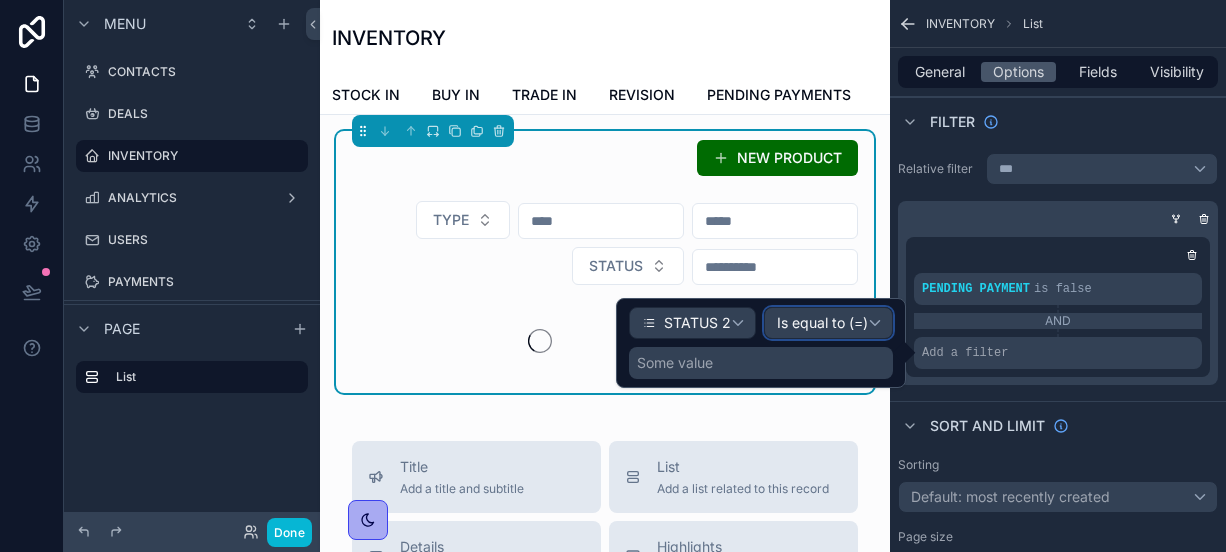 click on "Is equal to (=)" at bounding box center [822, 323] 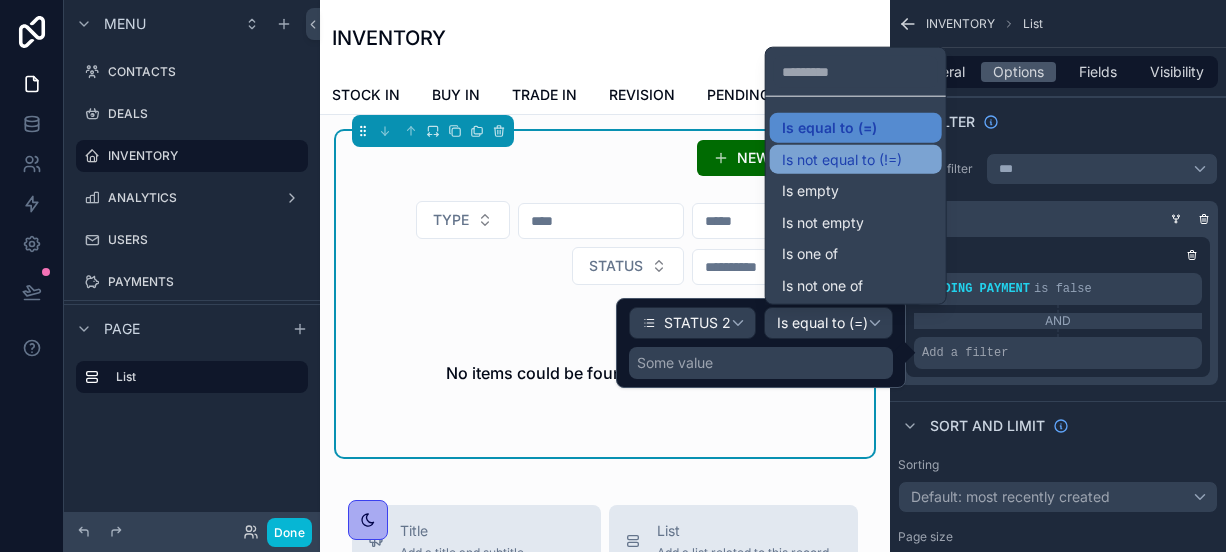 click on "Is not equal to (!=)" at bounding box center (842, 159) 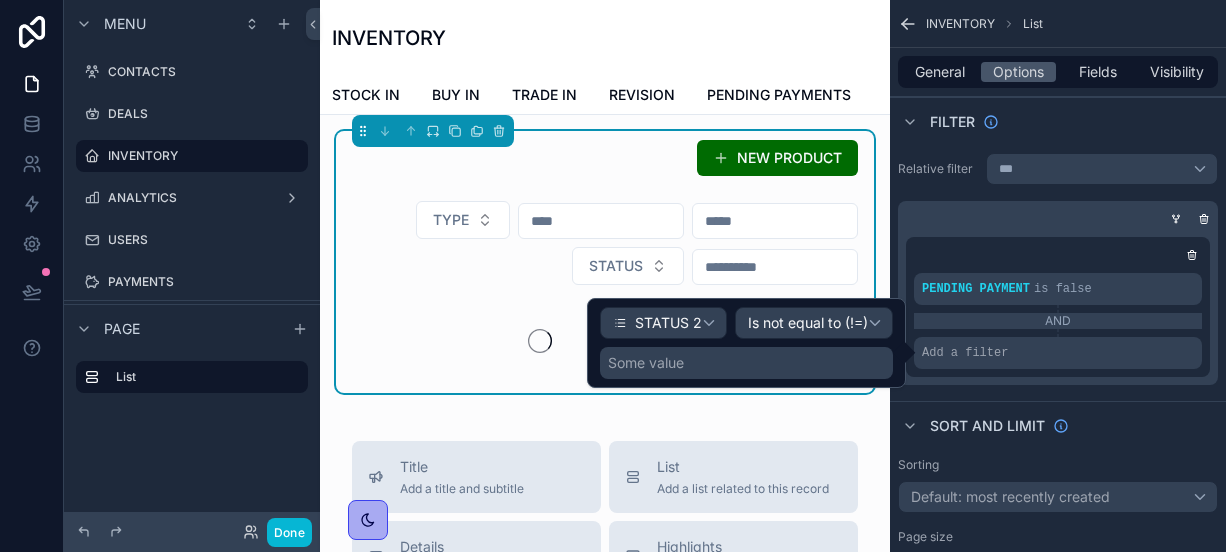 click on "Some value" at bounding box center (746, 363) 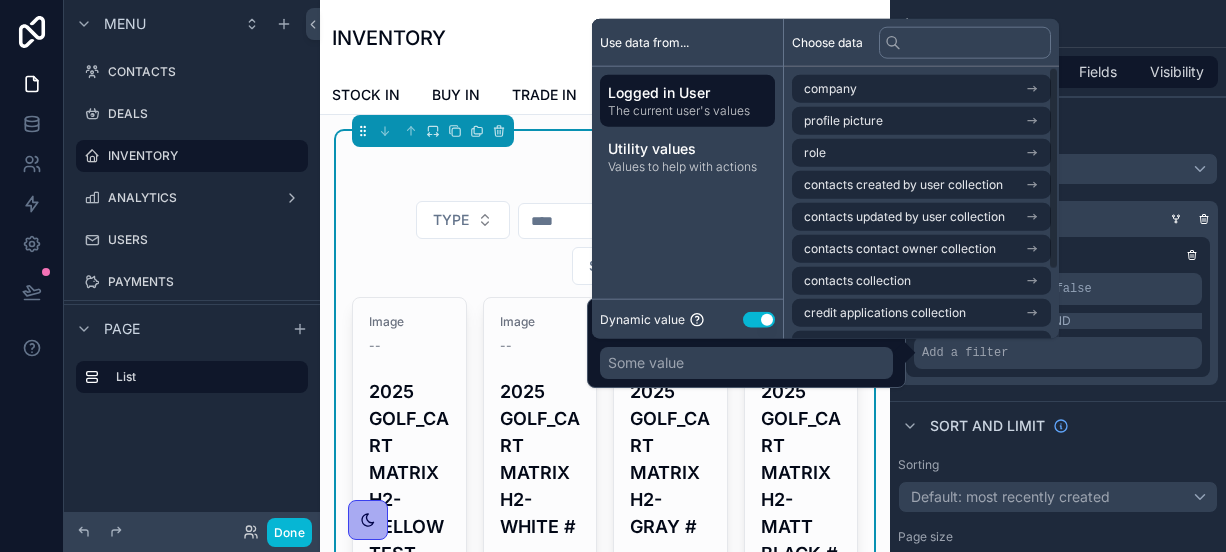 click on "Use setting" at bounding box center [759, 319] 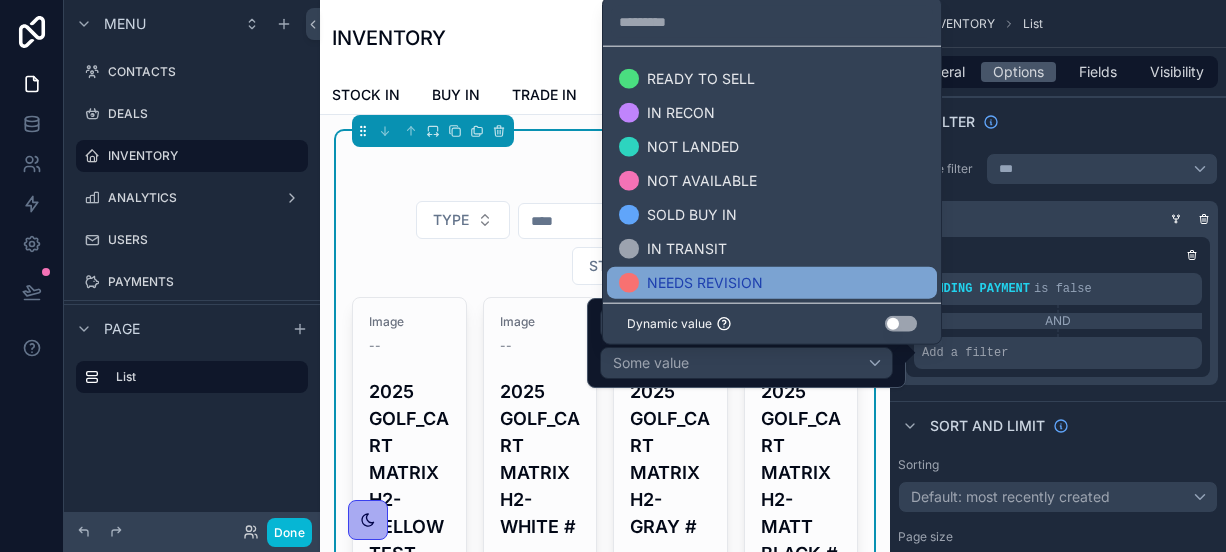 click on "NEEDS REVISION" at bounding box center (772, 283) 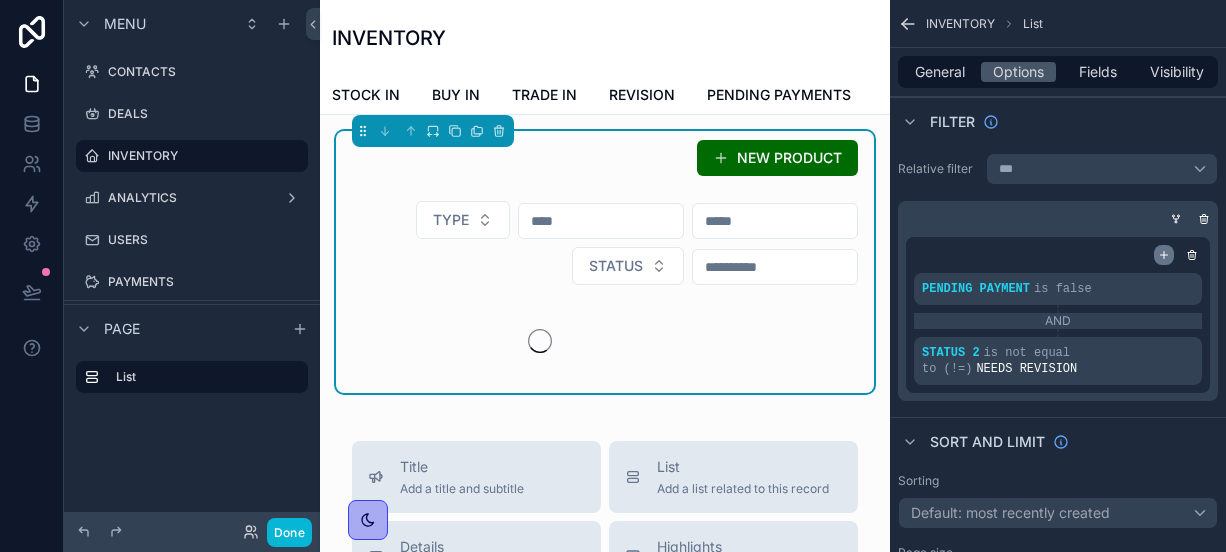 click 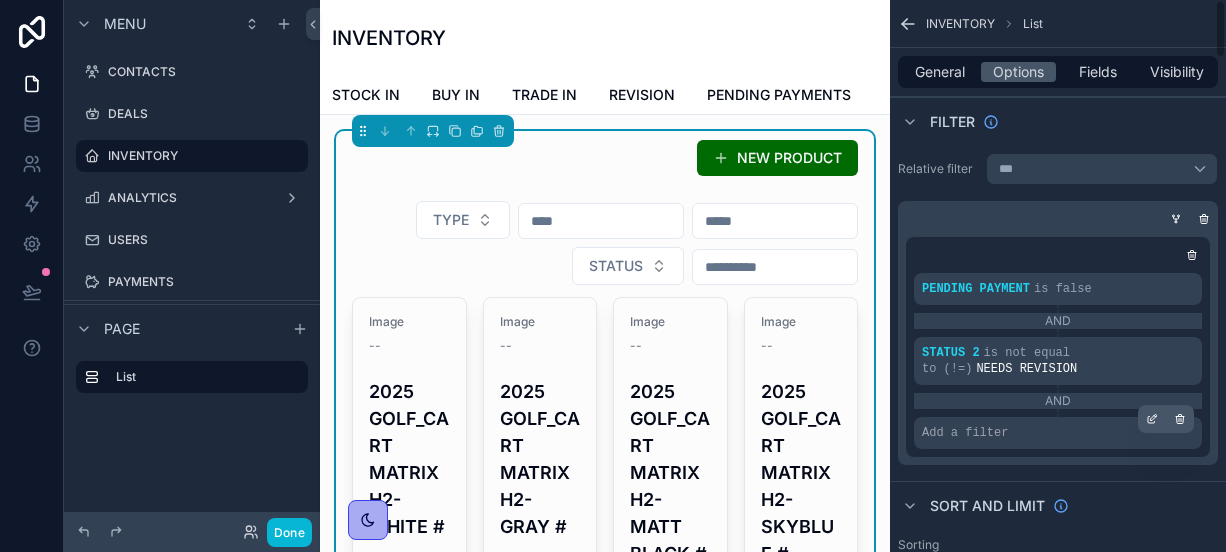 click on "Add a filter" at bounding box center (1058, 433) 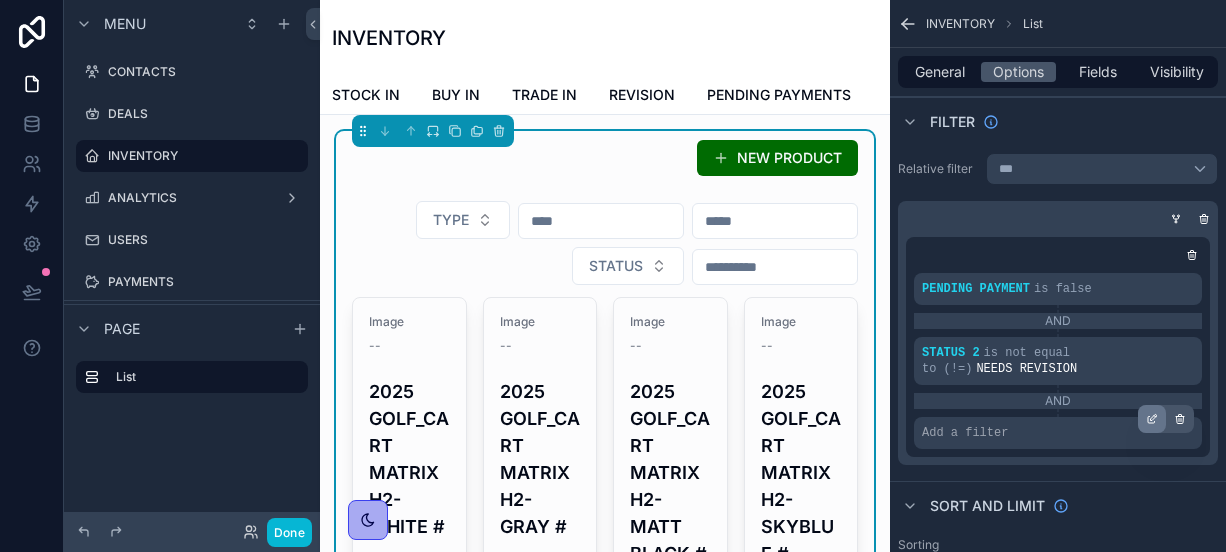 click 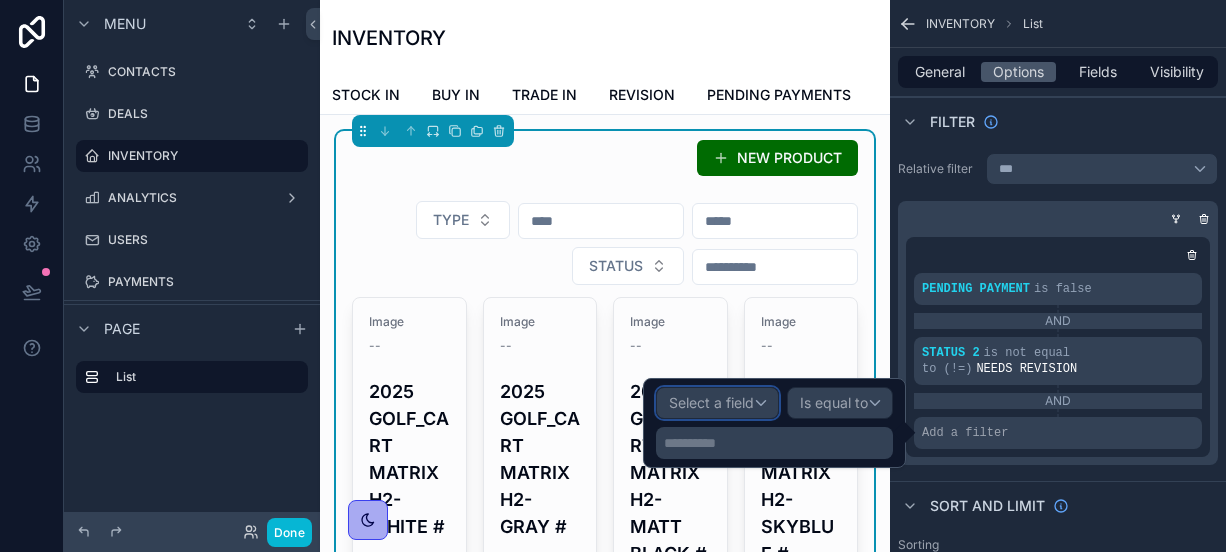 click on "Select a field" at bounding box center (717, 403) 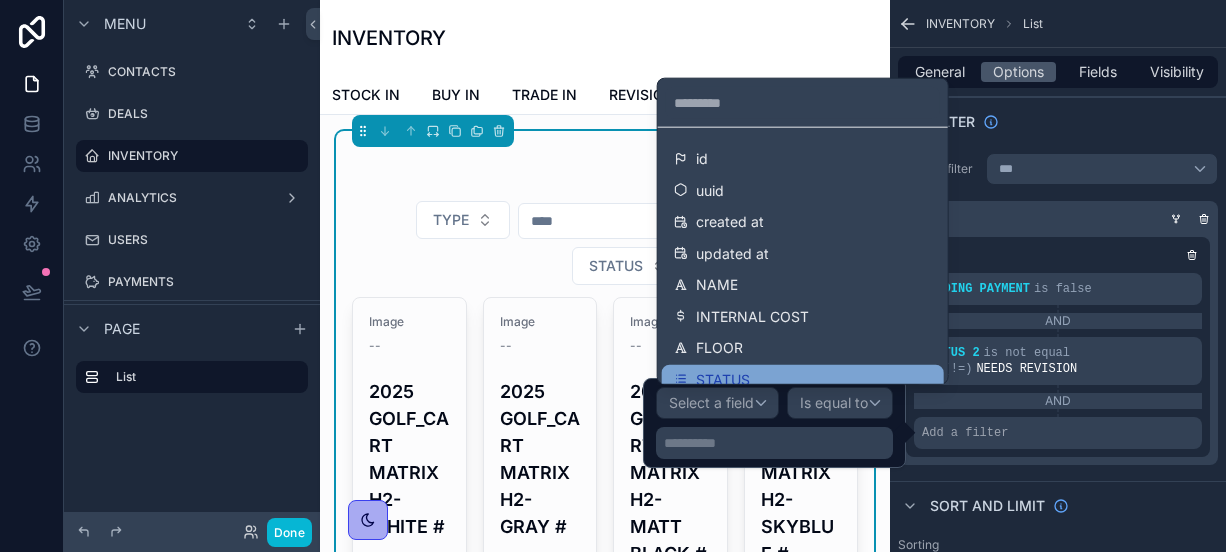 click on "STATUS" at bounding box center (803, 379) 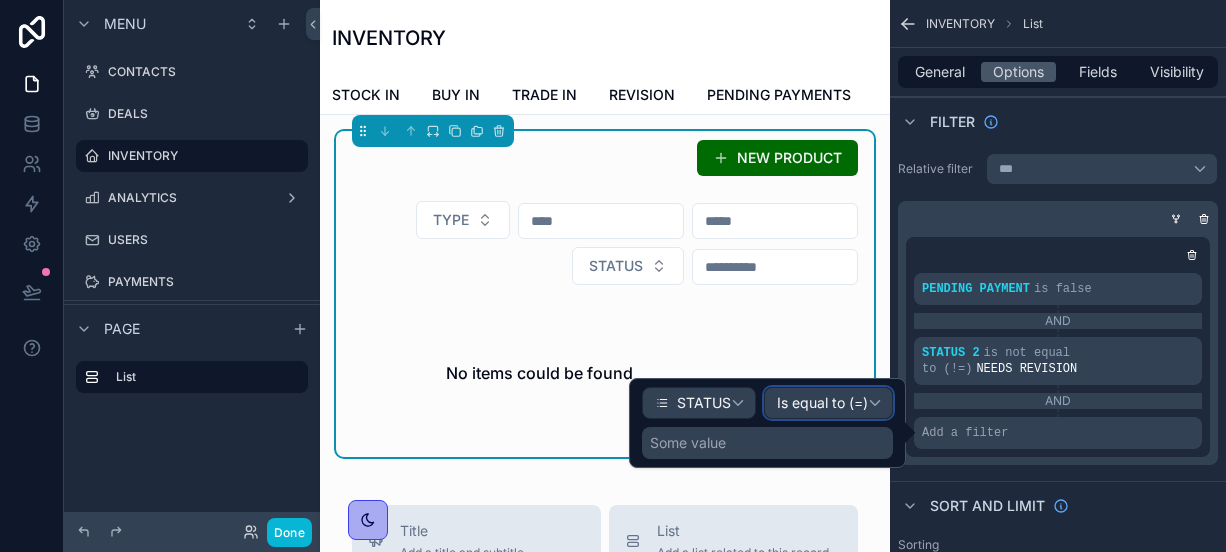 click on "Is equal to (=)" at bounding box center [822, 403] 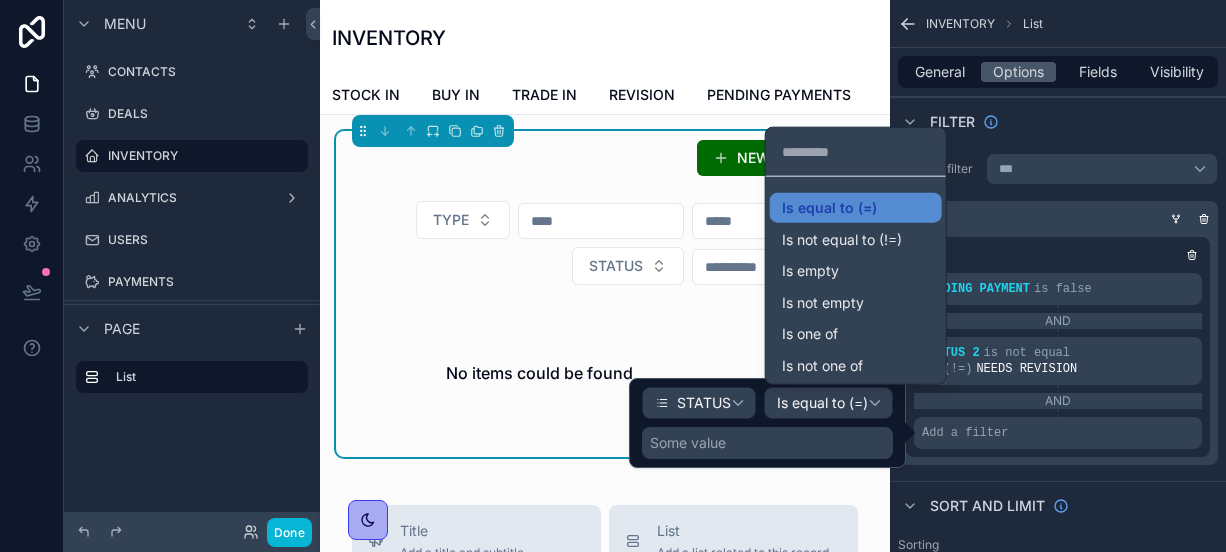 click at bounding box center (767, 423) 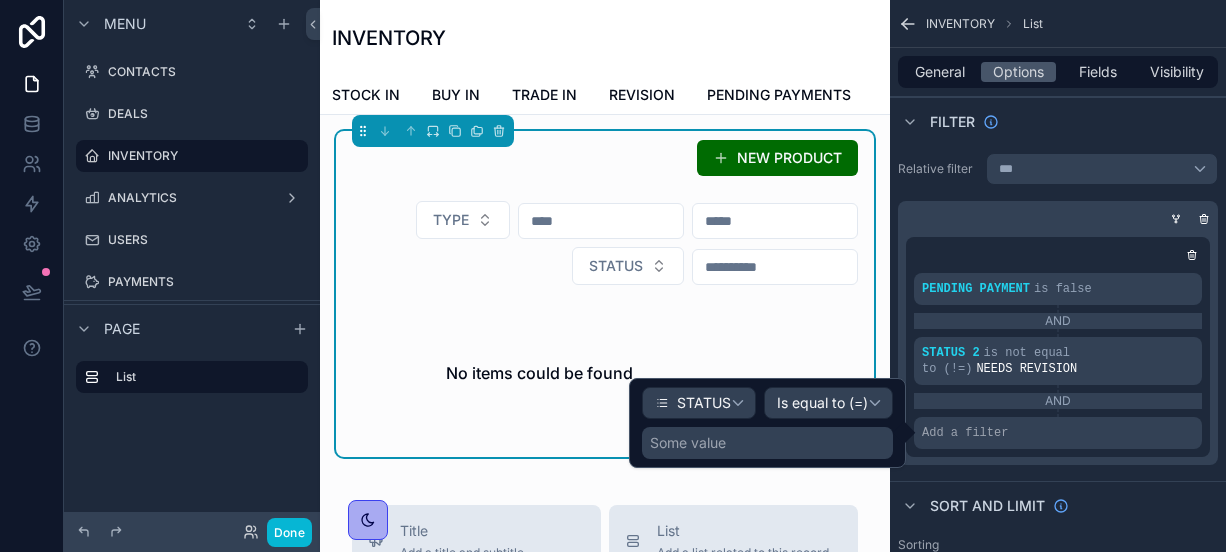 click on "Some value" at bounding box center [767, 443] 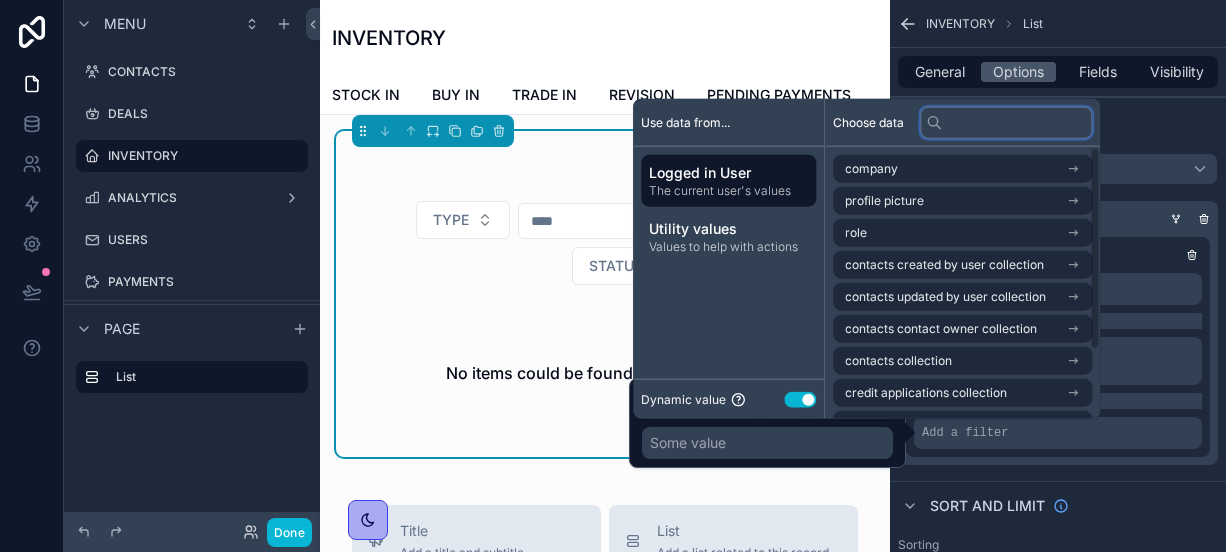 click at bounding box center [1006, 122] 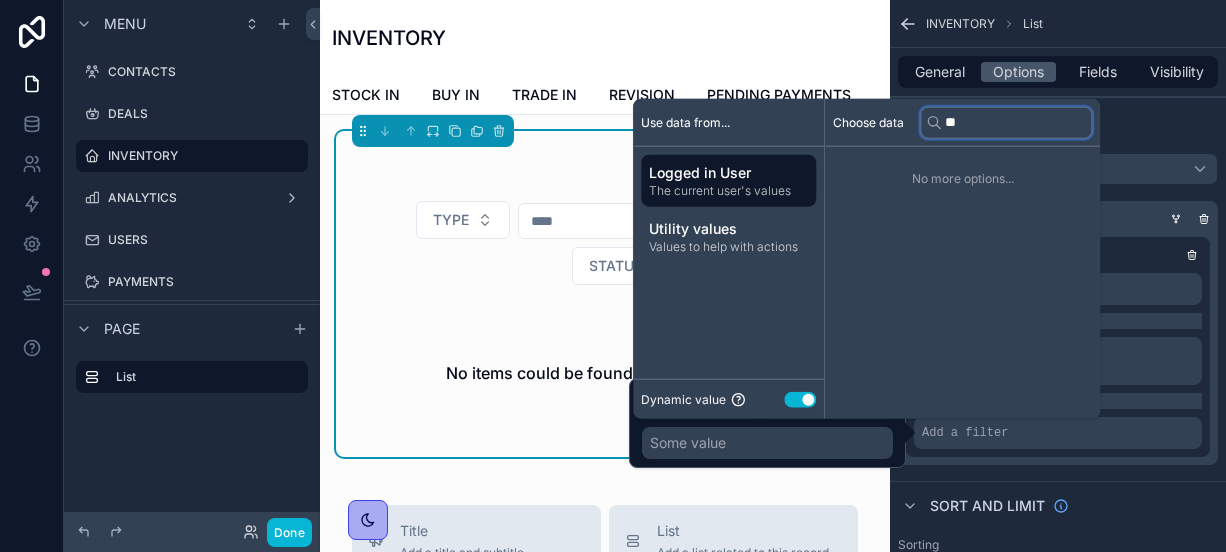 type on "*" 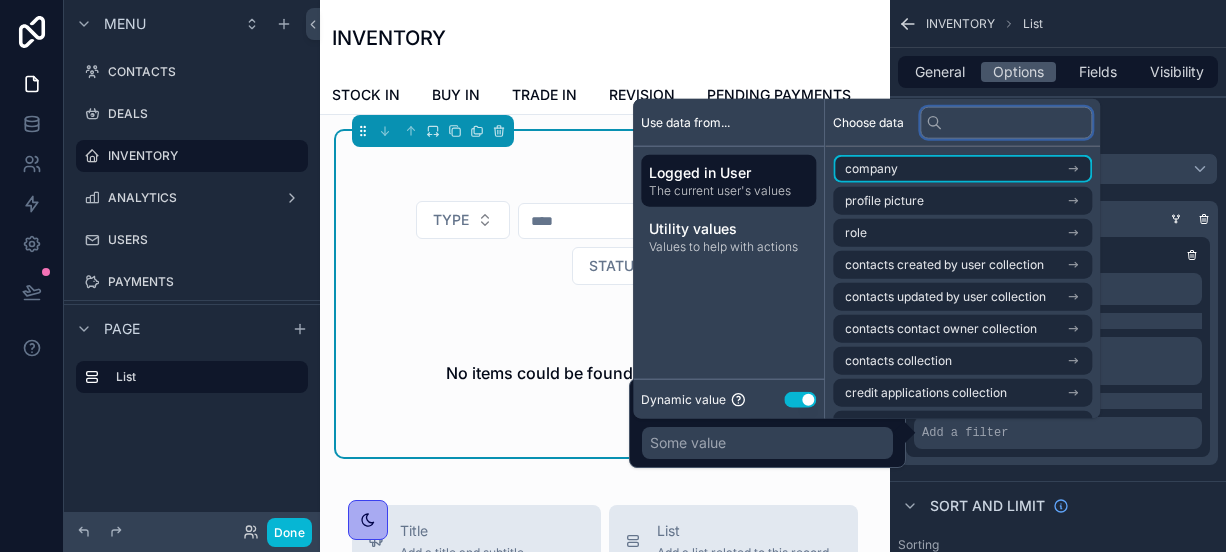 type on "*" 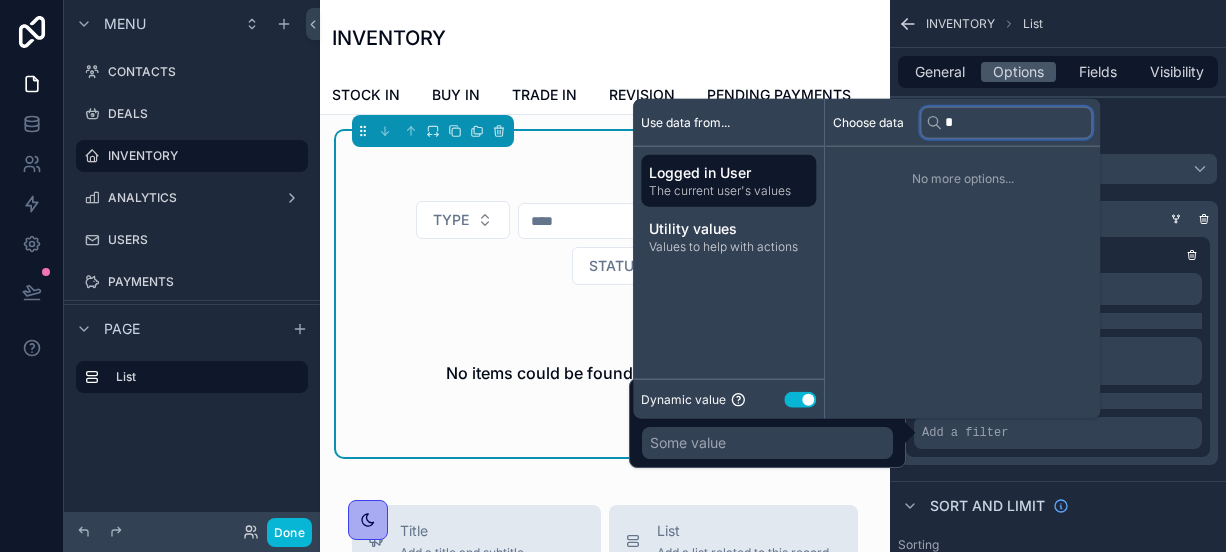type 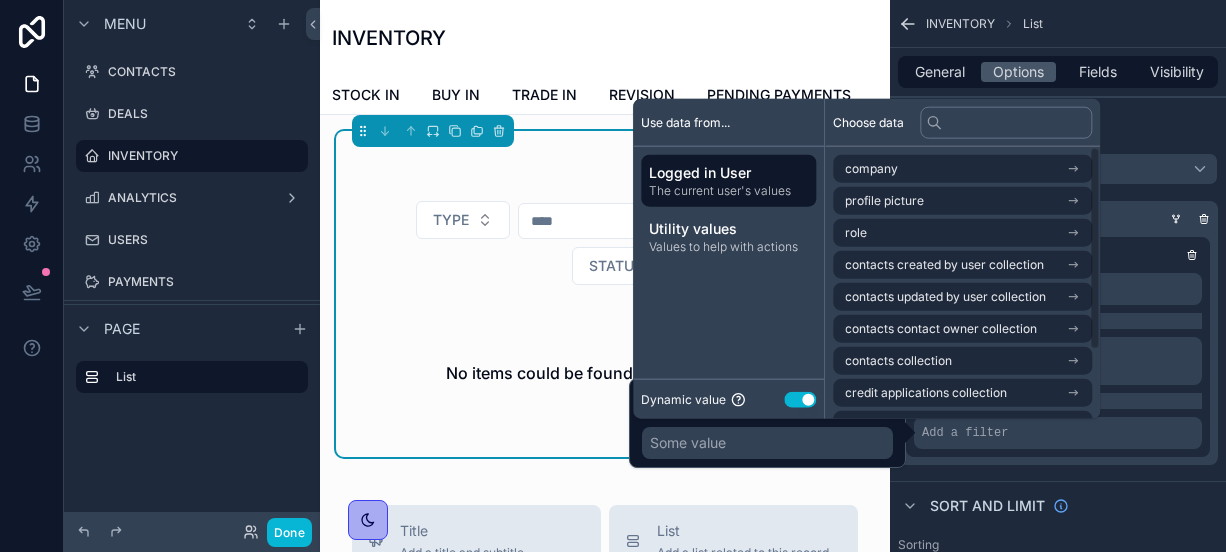 click on "Use setting" at bounding box center [800, 399] 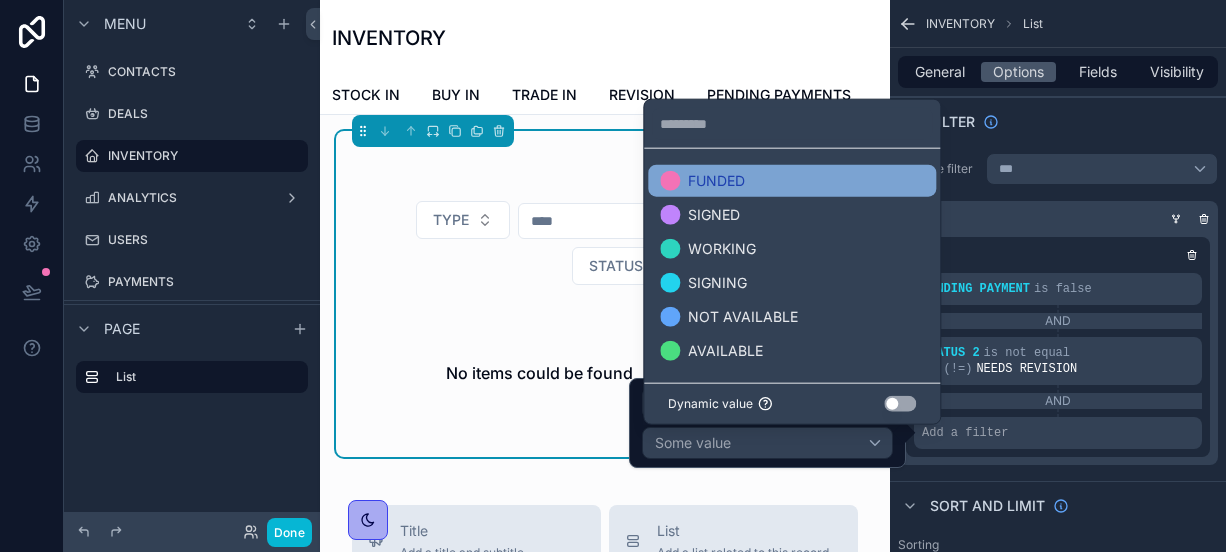 click on "FUNDED" at bounding box center [792, 181] 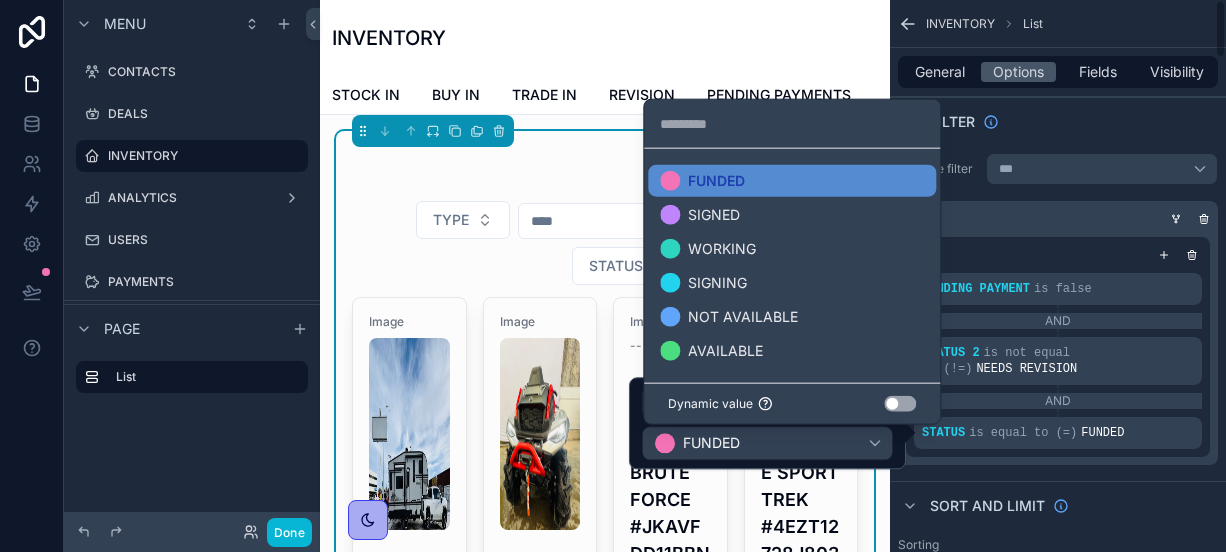 click on "AND" at bounding box center [1058, 401] 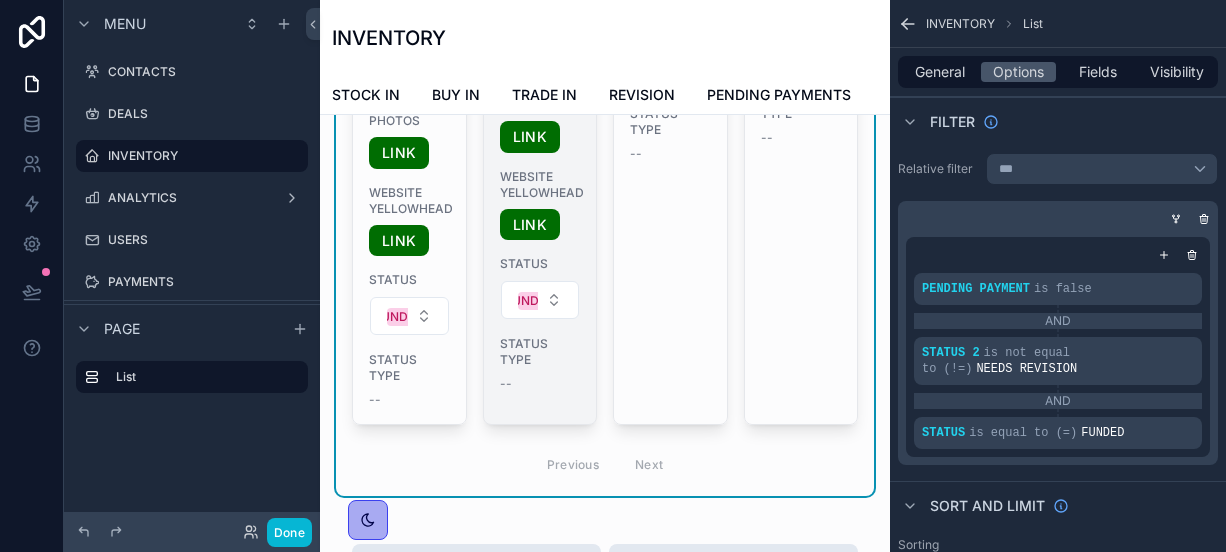 scroll, scrollTop: 1167, scrollLeft: 0, axis: vertical 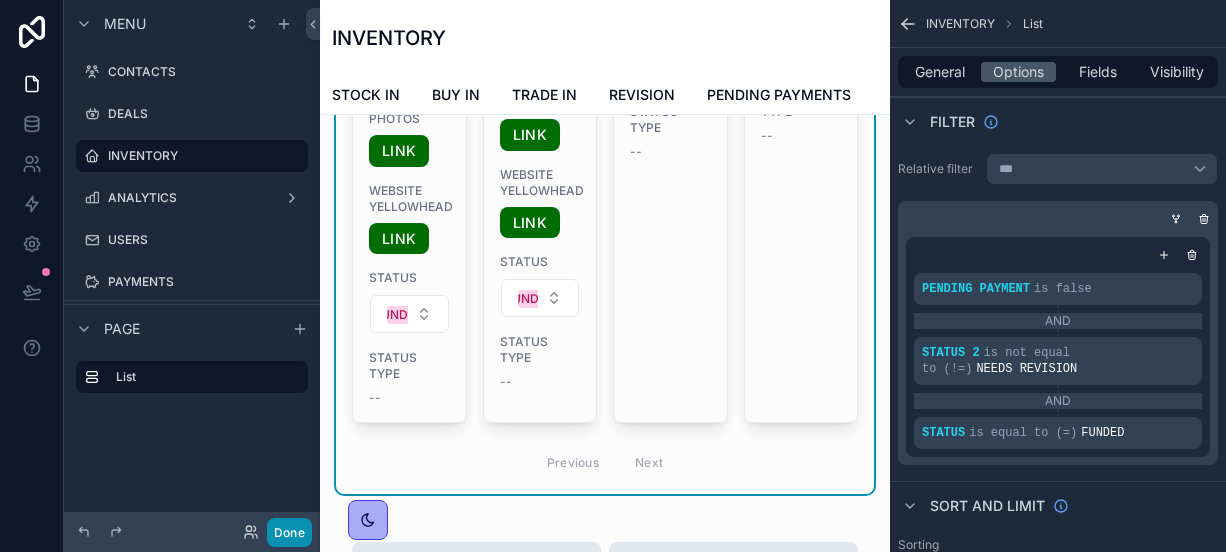click on "Done" at bounding box center (289, 532) 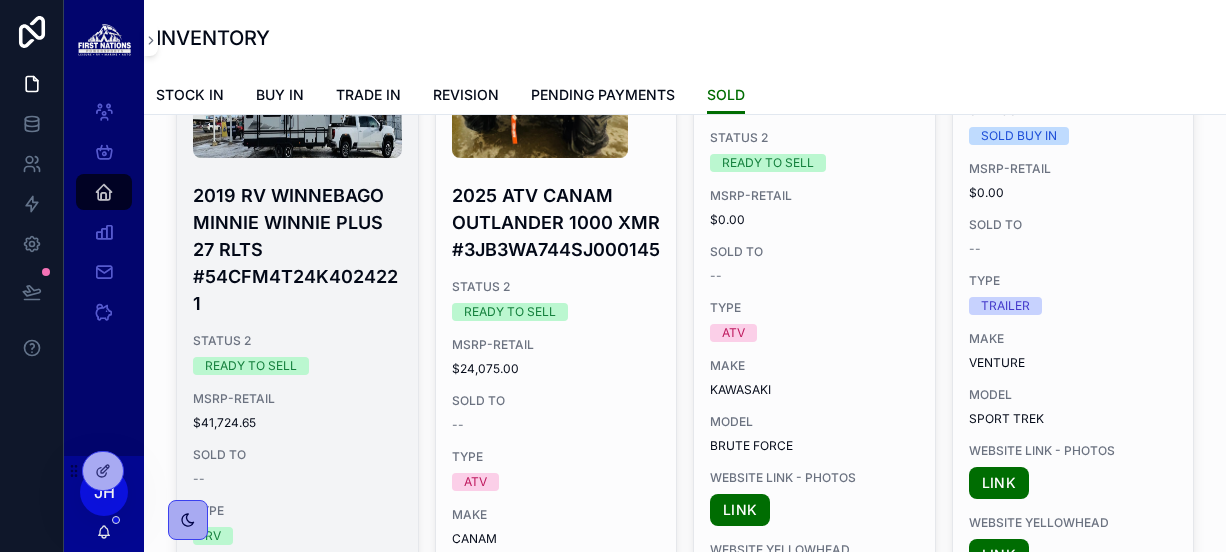 scroll, scrollTop: 248, scrollLeft: 0, axis: vertical 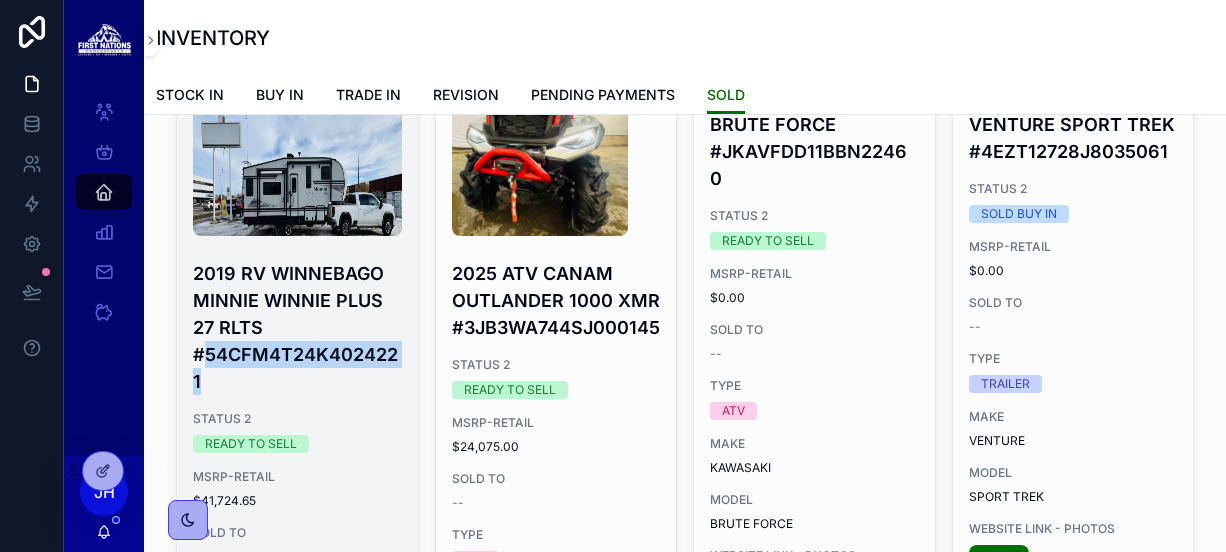 drag, startPoint x: 209, startPoint y: 352, endPoint x: 238, endPoint y: 390, distance: 47.801674 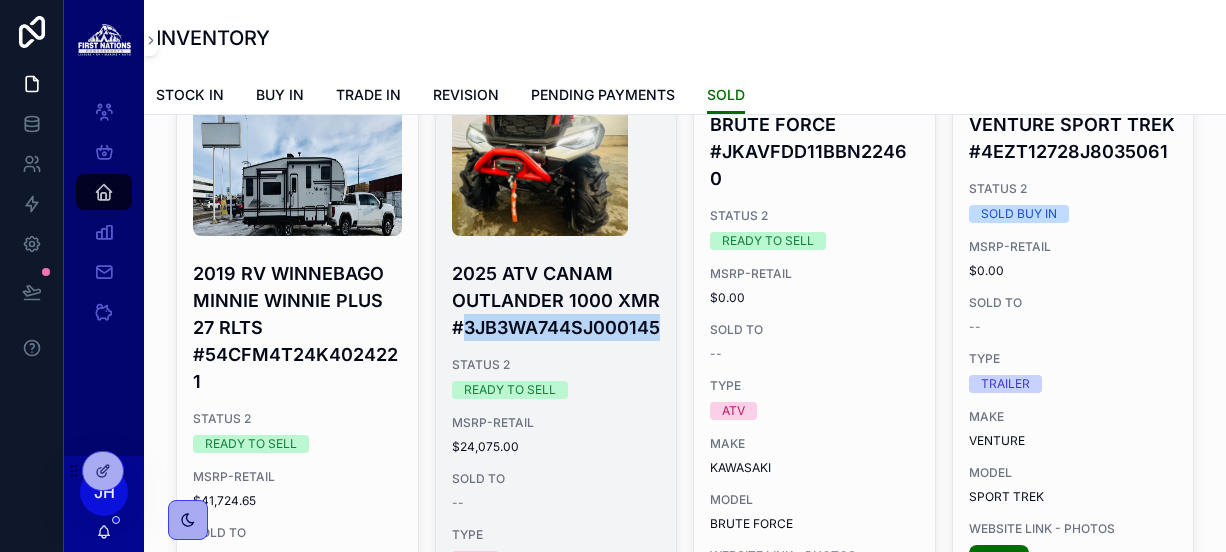 drag, startPoint x: 462, startPoint y: 327, endPoint x: 523, endPoint y: 347, distance: 64.195015 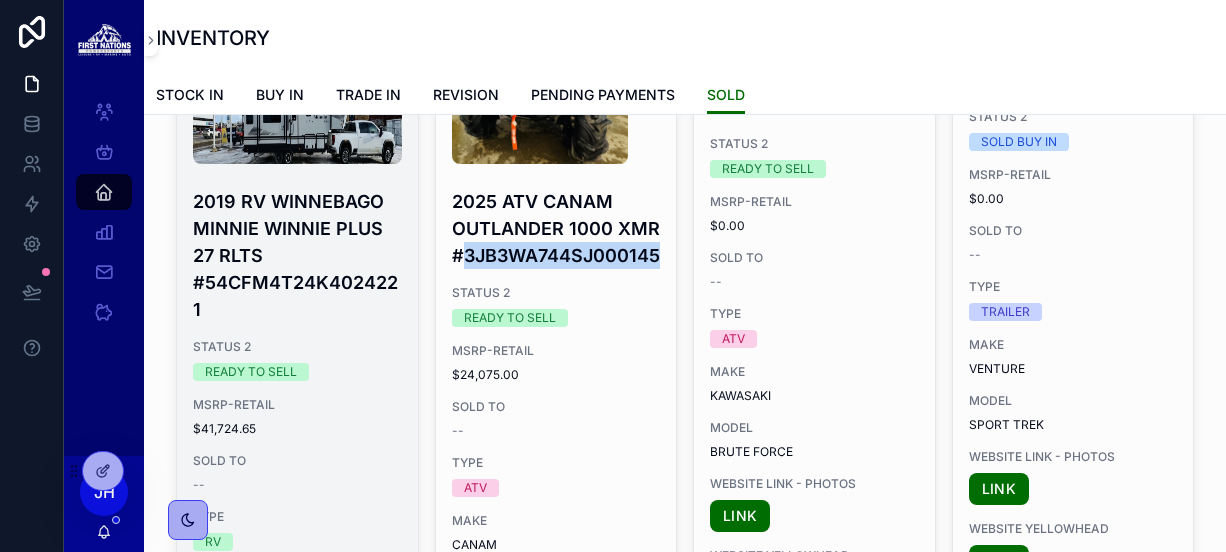 scroll, scrollTop: 0, scrollLeft: 0, axis: both 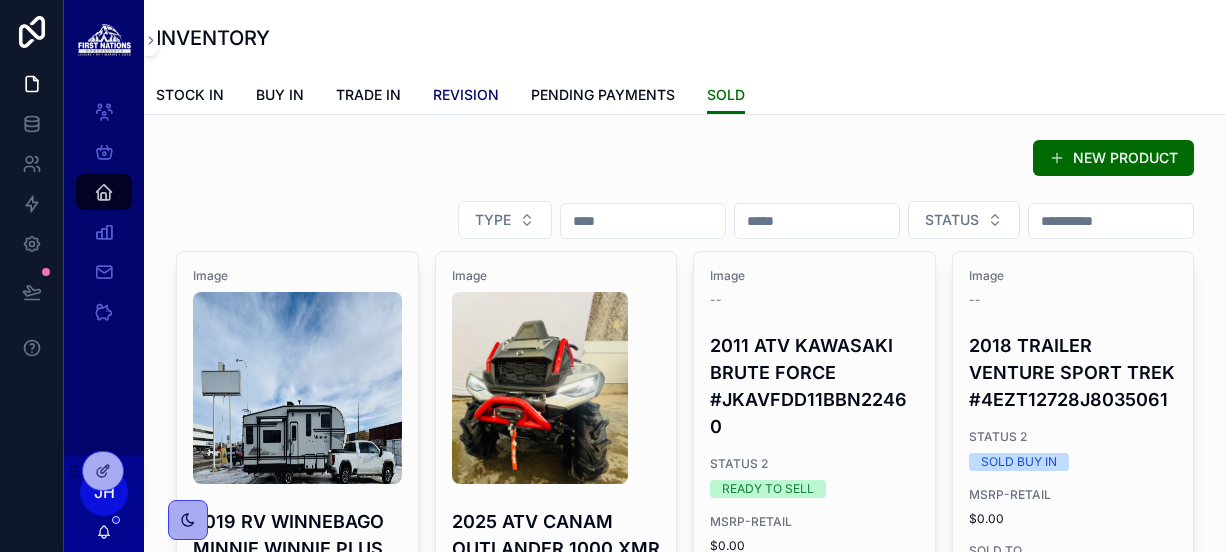 click on "REVISION" at bounding box center (466, 95) 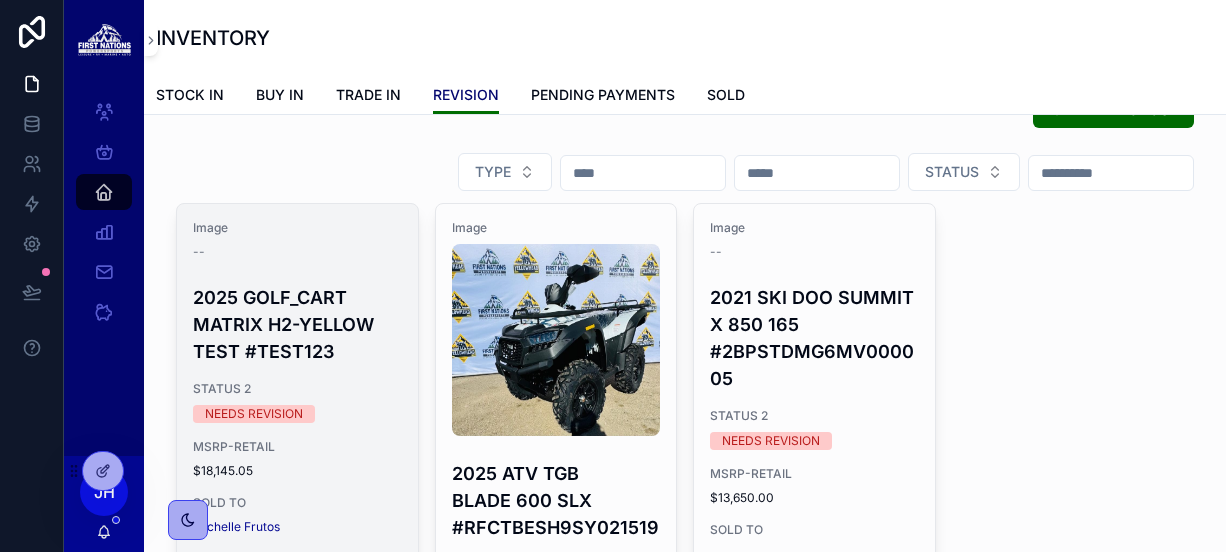 scroll, scrollTop: 0, scrollLeft: 0, axis: both 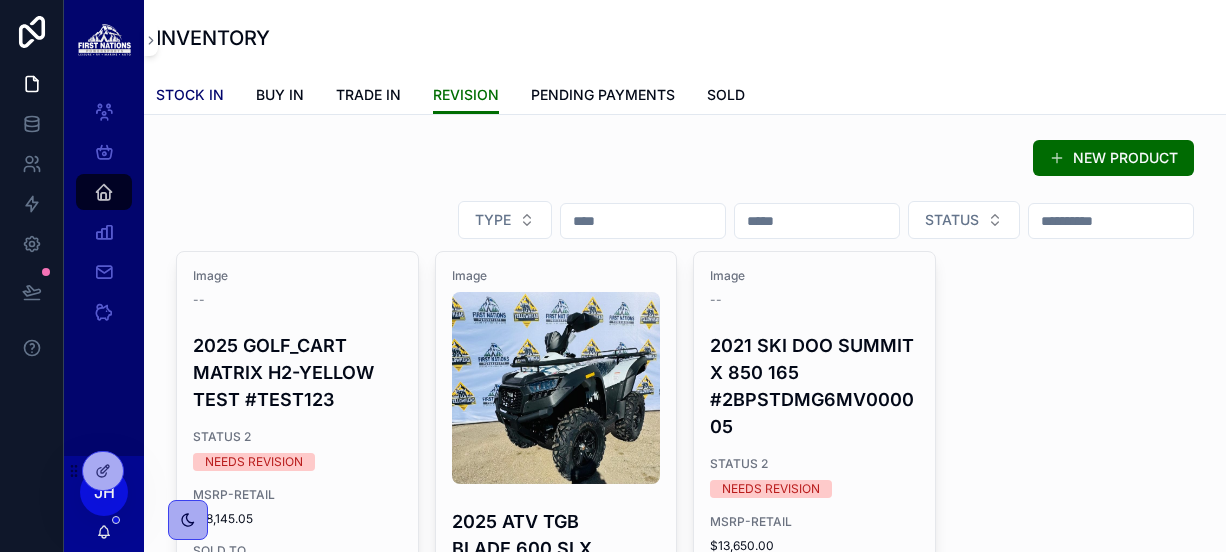 click on "STOCK IN" at bounding box center (190, 95) 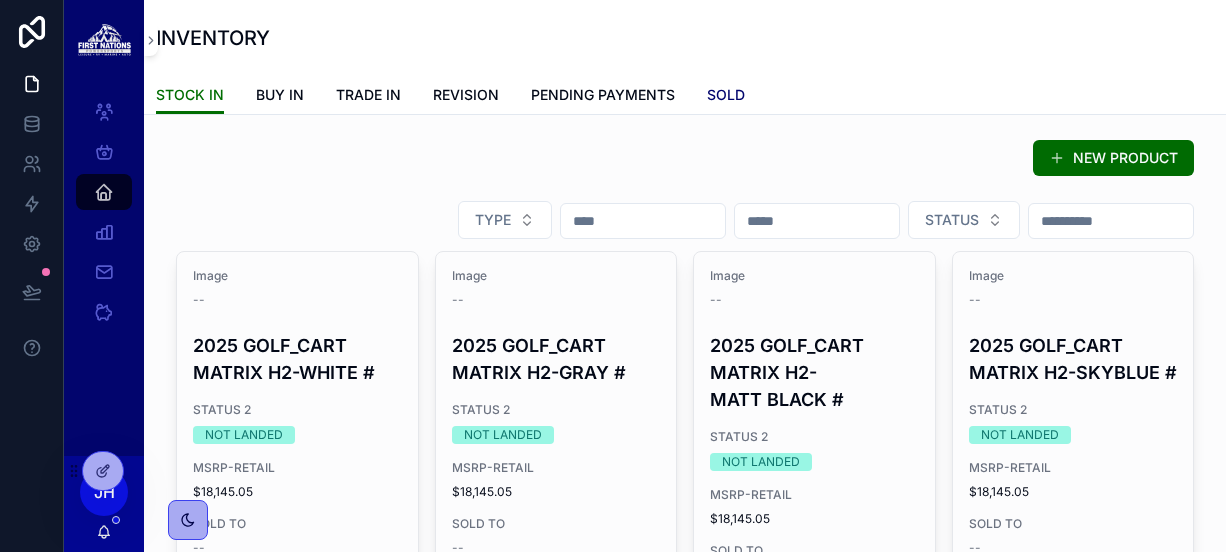 click on "SOLD" at bounding box center [726, 95] 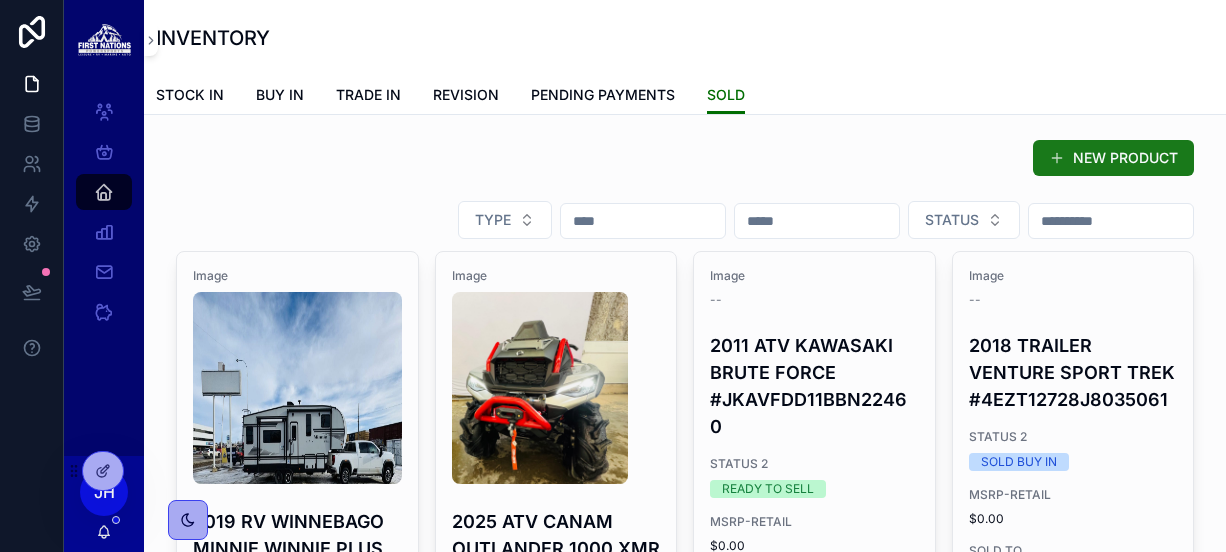 click at bounding box center [1057, 158] 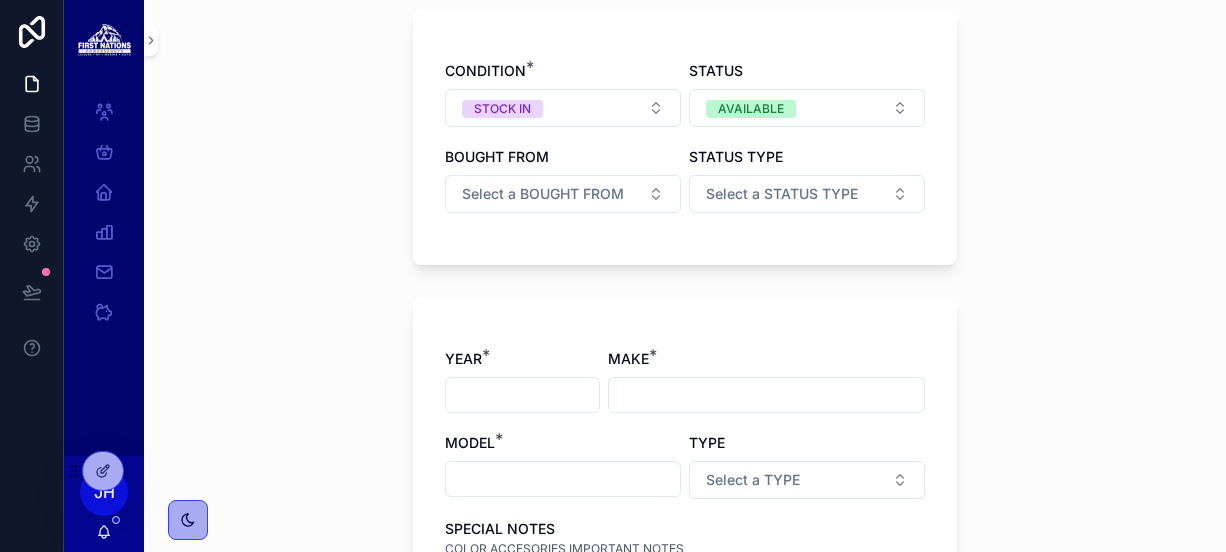scroll, scrollTop: 156, scrollLeft: 0, axis: vertical 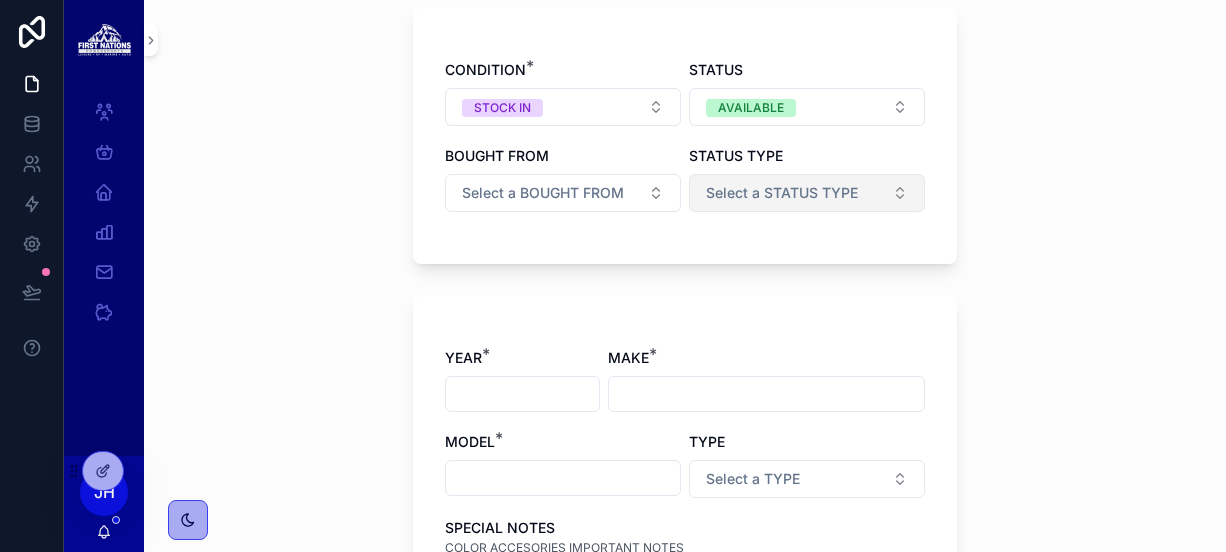 click on "Select a STATUS TYPE" at bounding box center [782, 193] 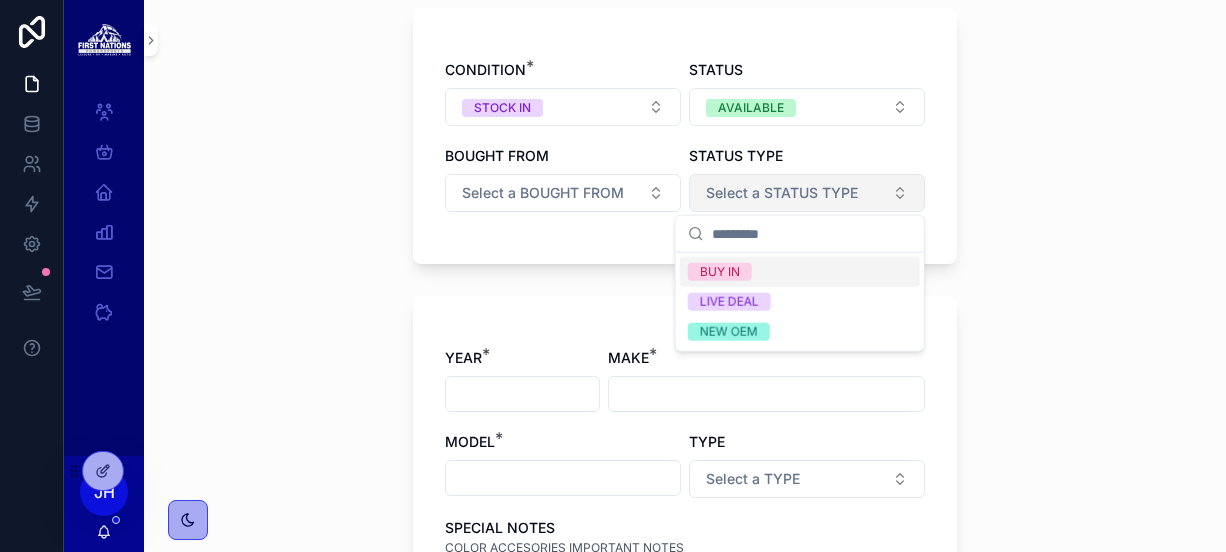 click on "Select a STATUS TYPE" at bounding box center [782, 193] 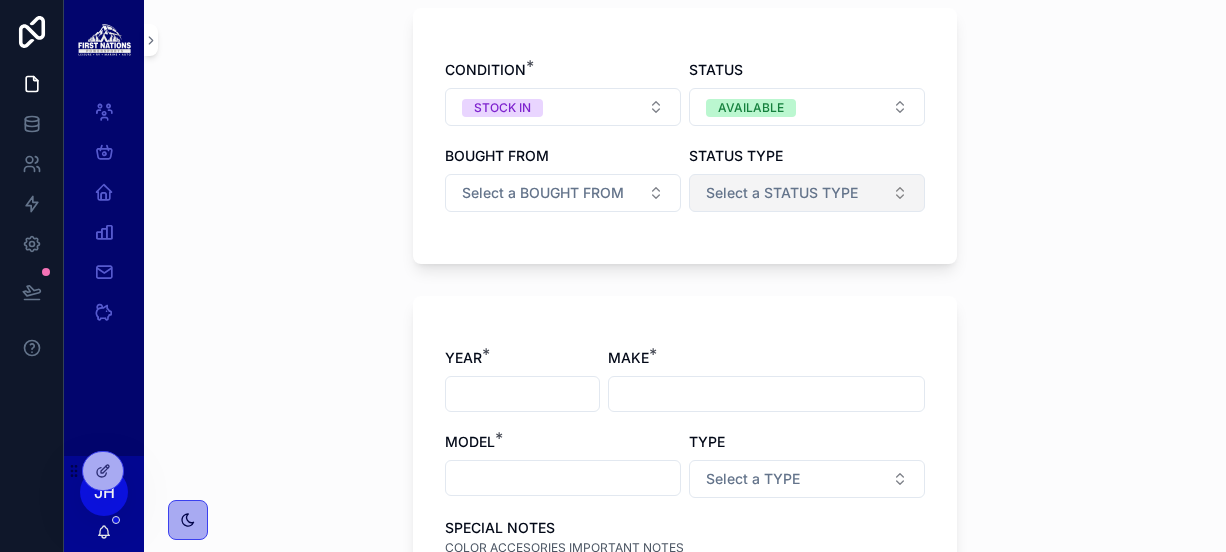 click on "Select a STATUS TYPE" at bounding box center (782, 193) 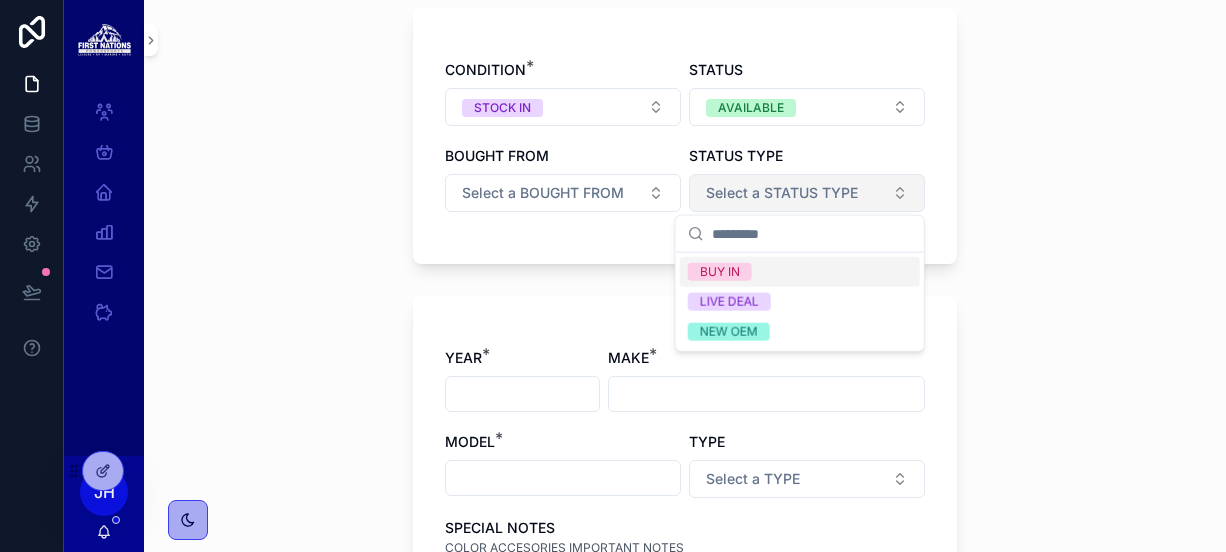 click on "Select a STATUS TYPE" at bounding box center (782, 193) 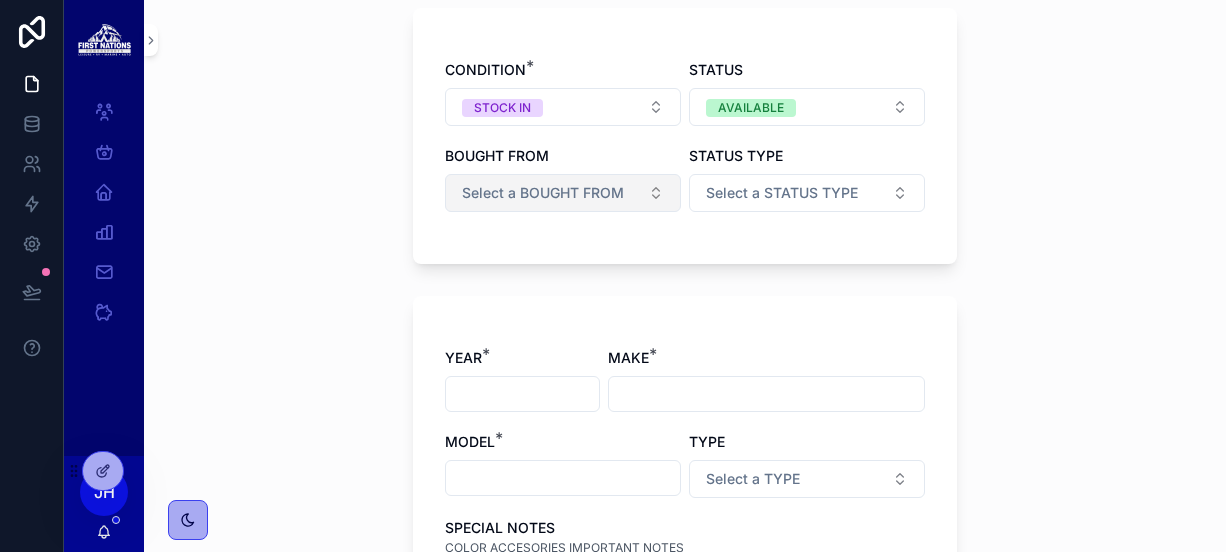 click on "Select a BOUGHT FROM" at bounding box center (563, 193) 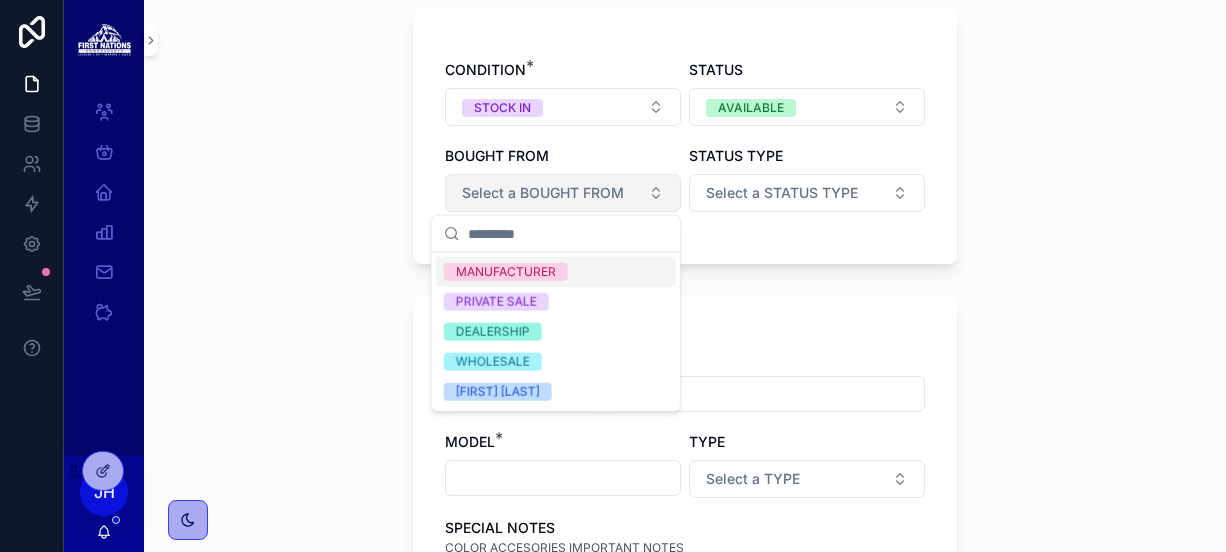click on "Select a BOUGHT FROM" at bounding box center (563, 193) 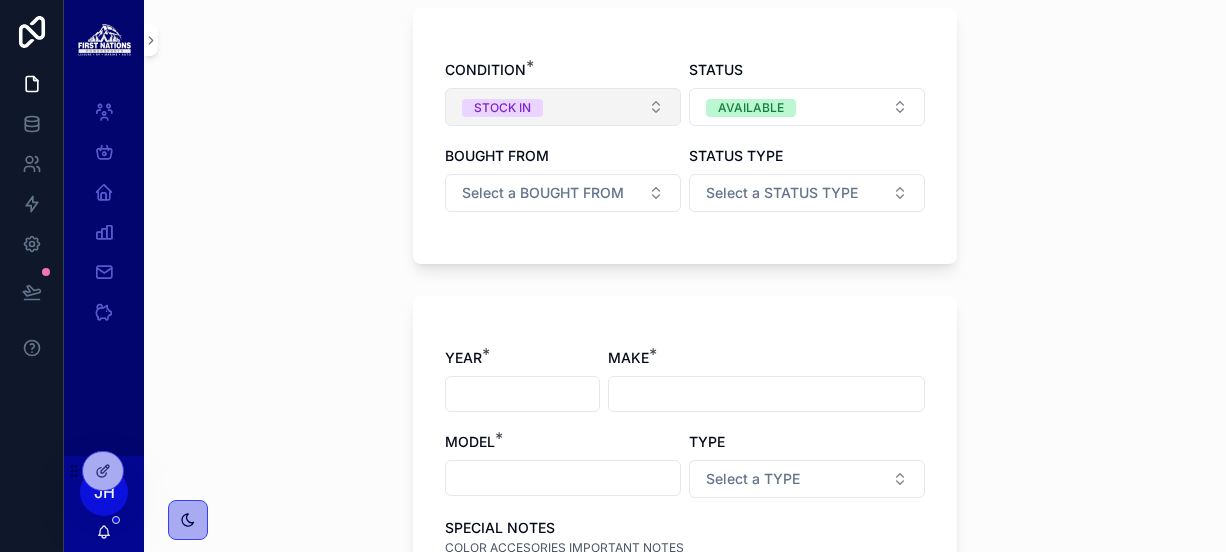 click on "STOCK IN" at bounding box center [502, 108] 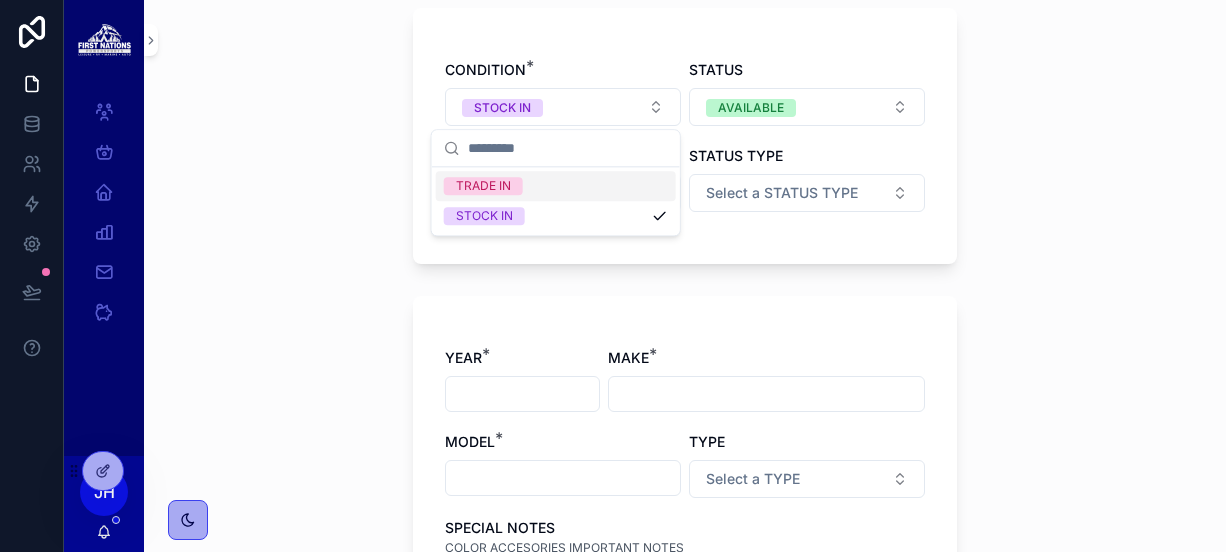 click on "TRADE IN" at bounding box center [556, 186] 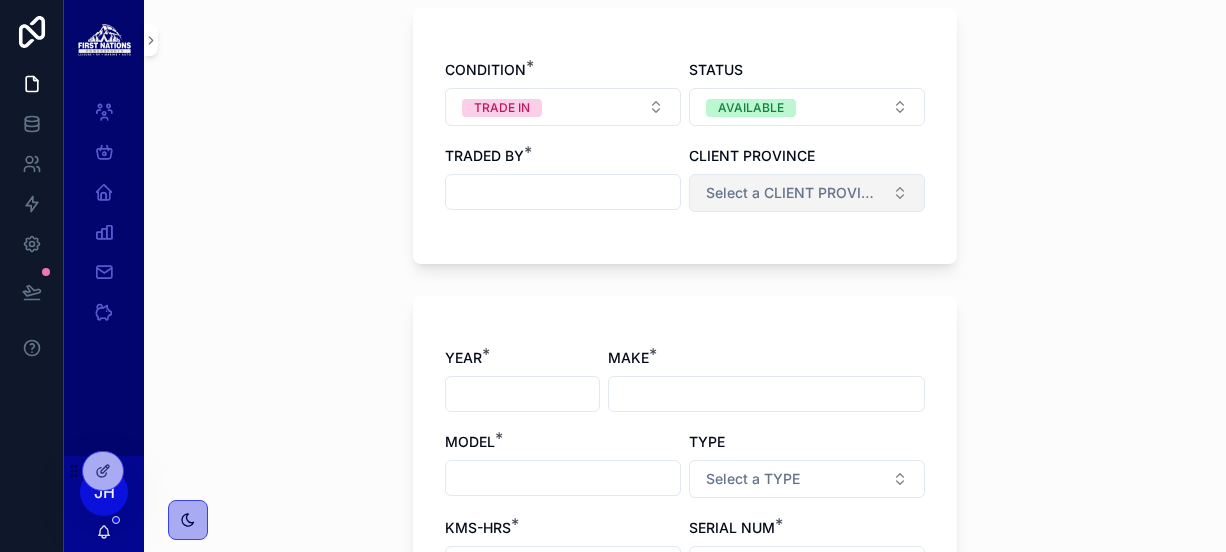 click on "Select a CLIENT PROVINCE" at bounding box center (795, 193) 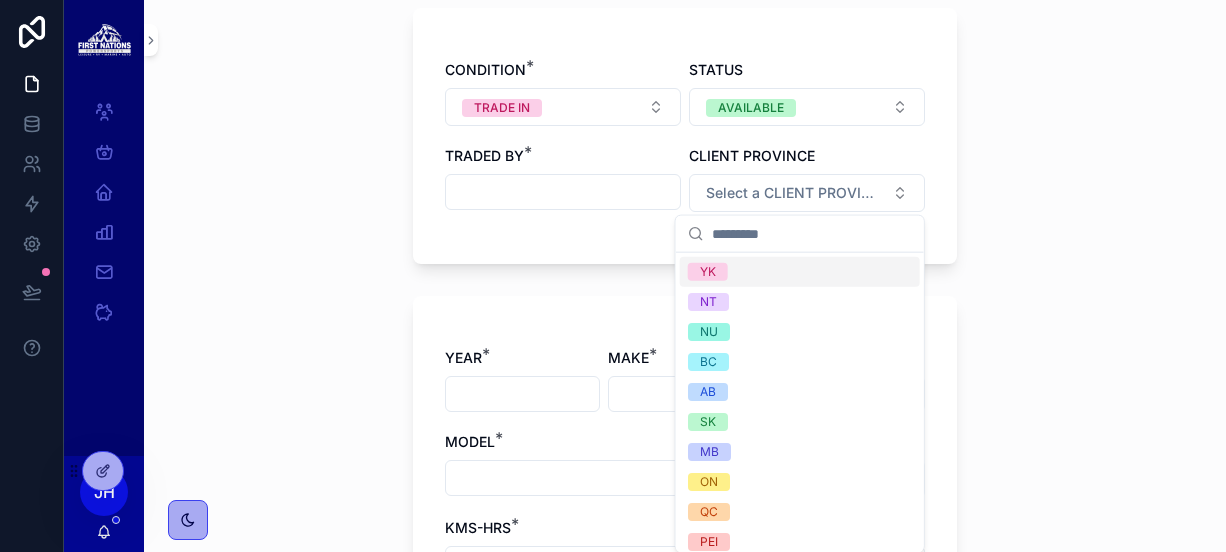click at bounding box center [563, 192] 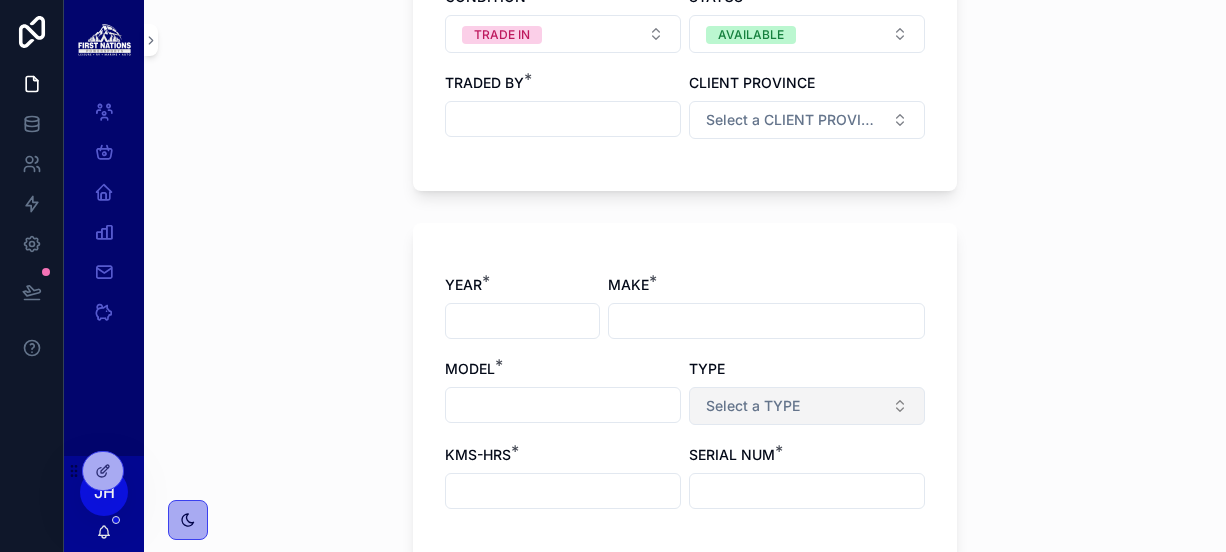scroll, scrollTop: 197, scrollLeft: 0, axis: vertical 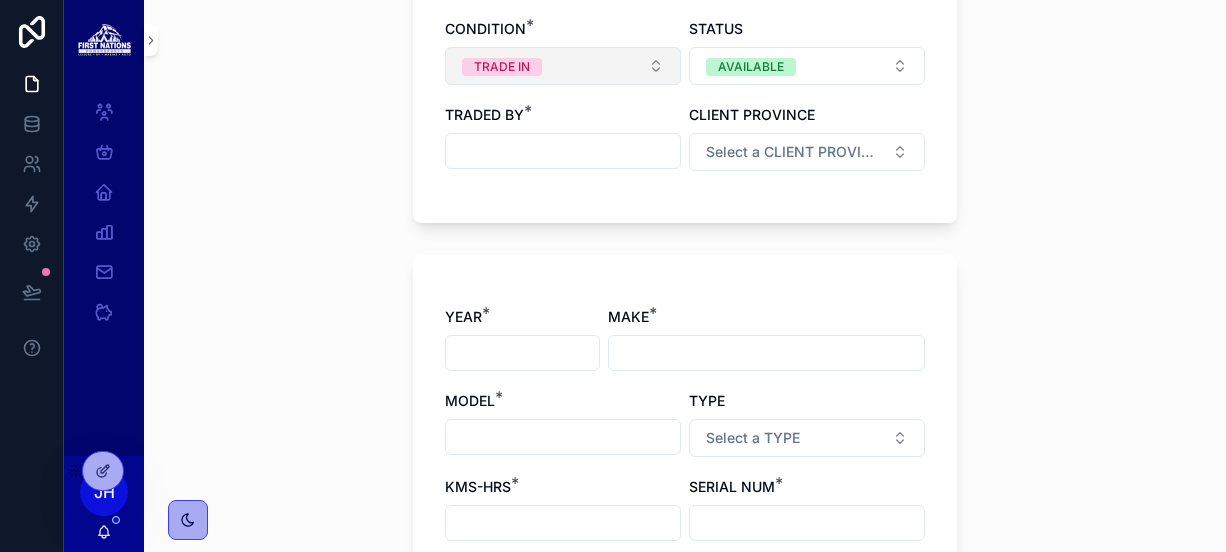 click on "TRADE IN" at bounding box center (563, 66) 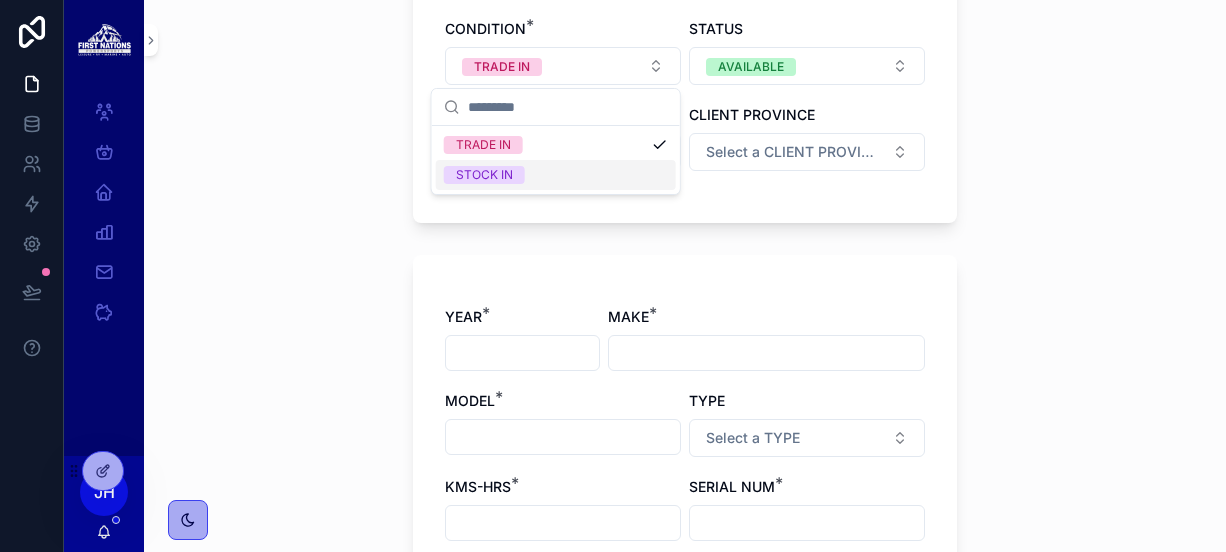 click on "STOCK IN" at bounding box center [556, 175] 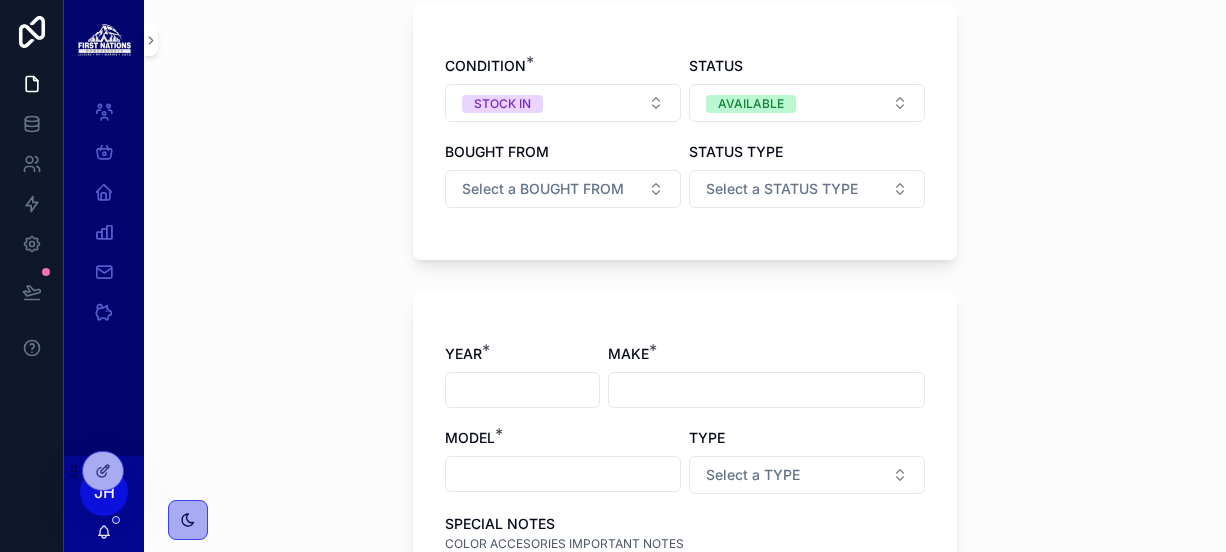 scroll, scrollTop: 158, scrollLeft: 0, axis: vertical 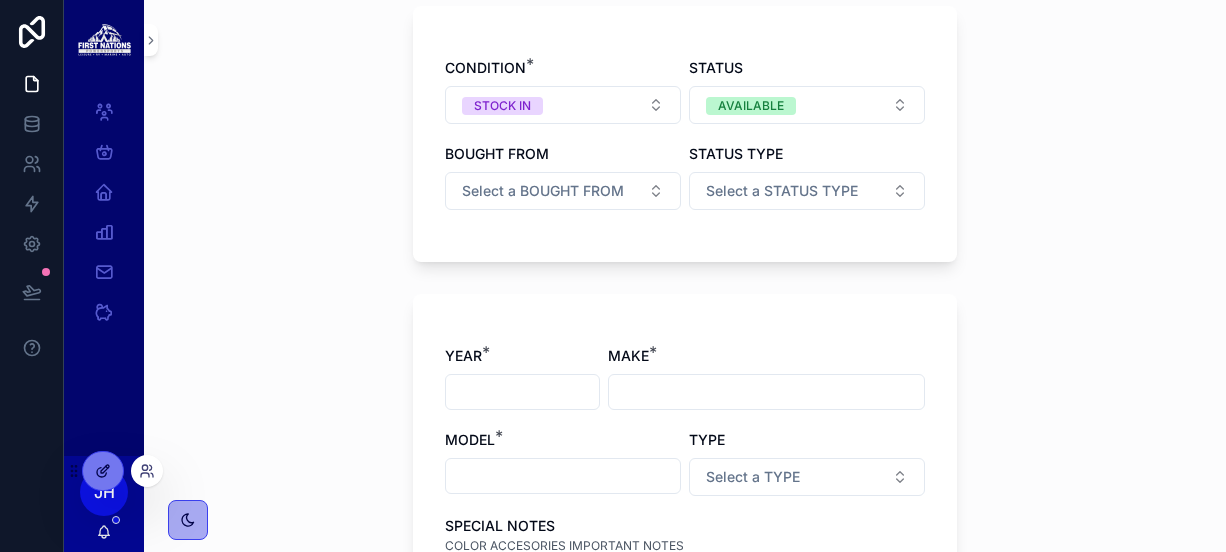 click 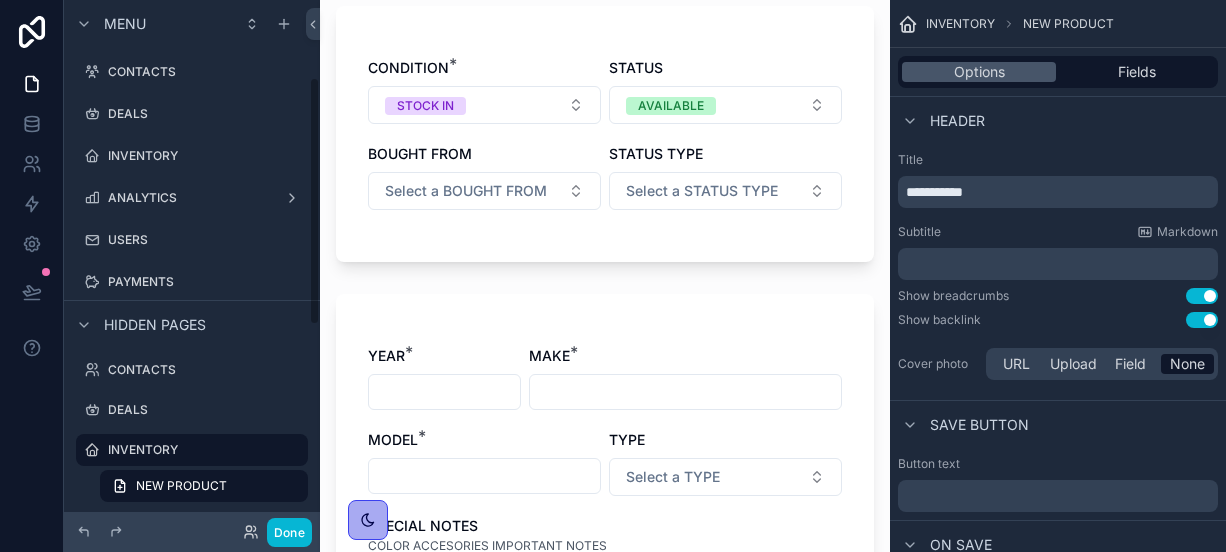 scroll, scrollTop: 0, scrollLeft: 0, axis: both 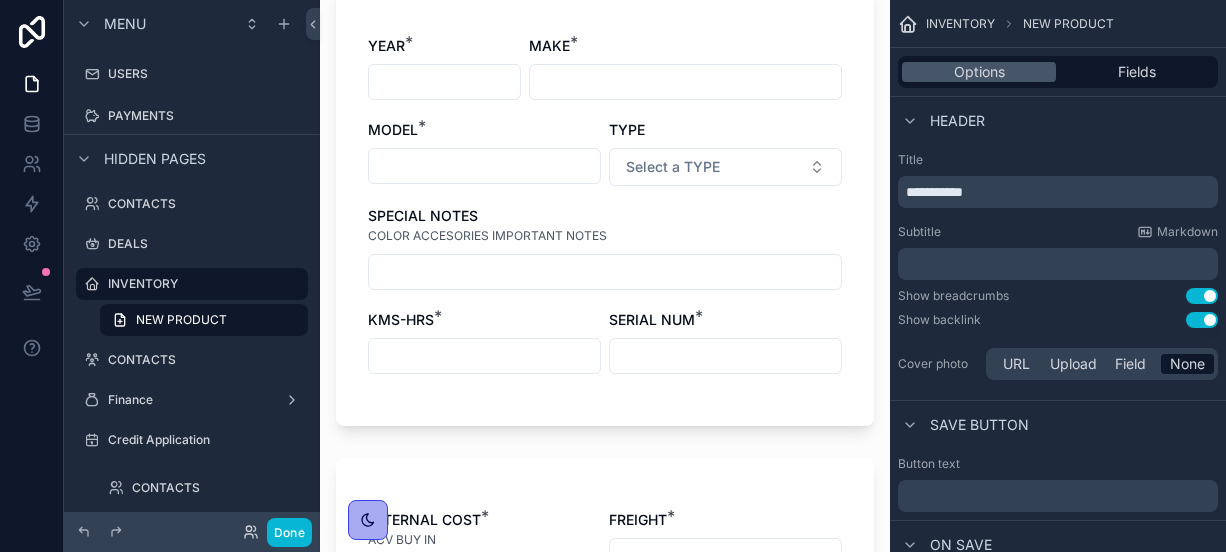 click at bounding box center (605, 272) 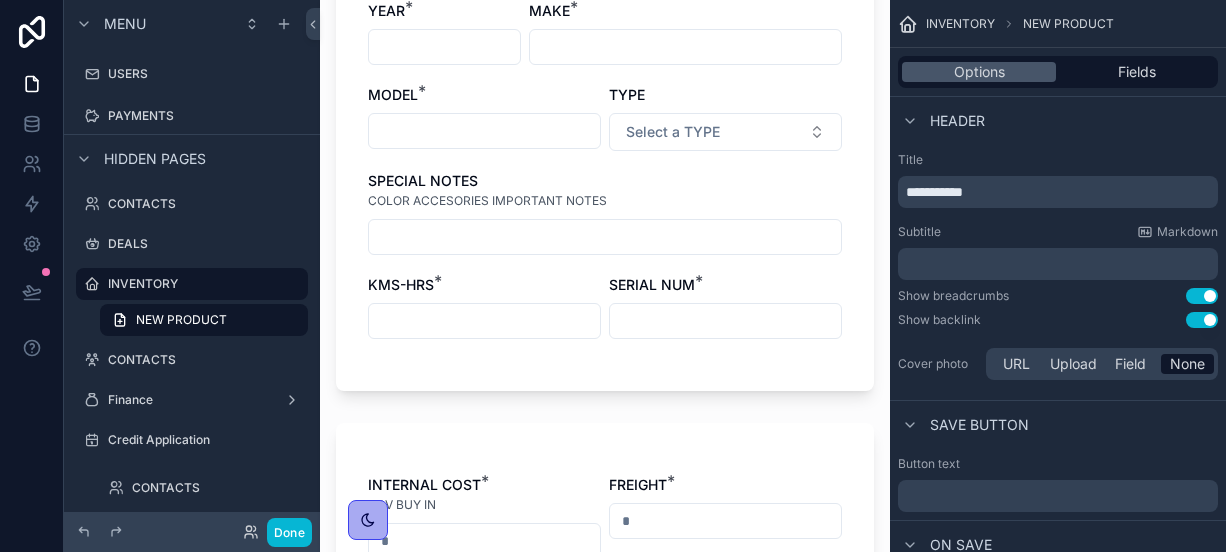 scroll, scrollTop: 504, scrollLeft: 0, axis: vertical 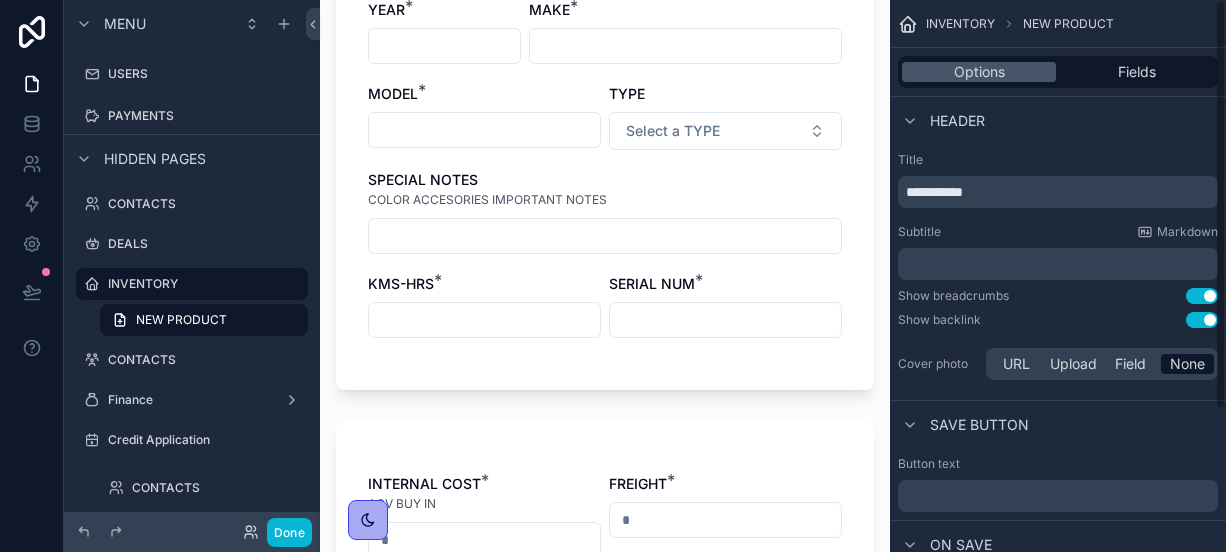 click on "YEAR * MAKE * MODEL * TYPE Select a TYPE SPECIAL NOTES COLOR ACCESORIES IMPORTANT NOTES KMS-HRS * SERIAL NUM *" at bounding box center (605, 169) 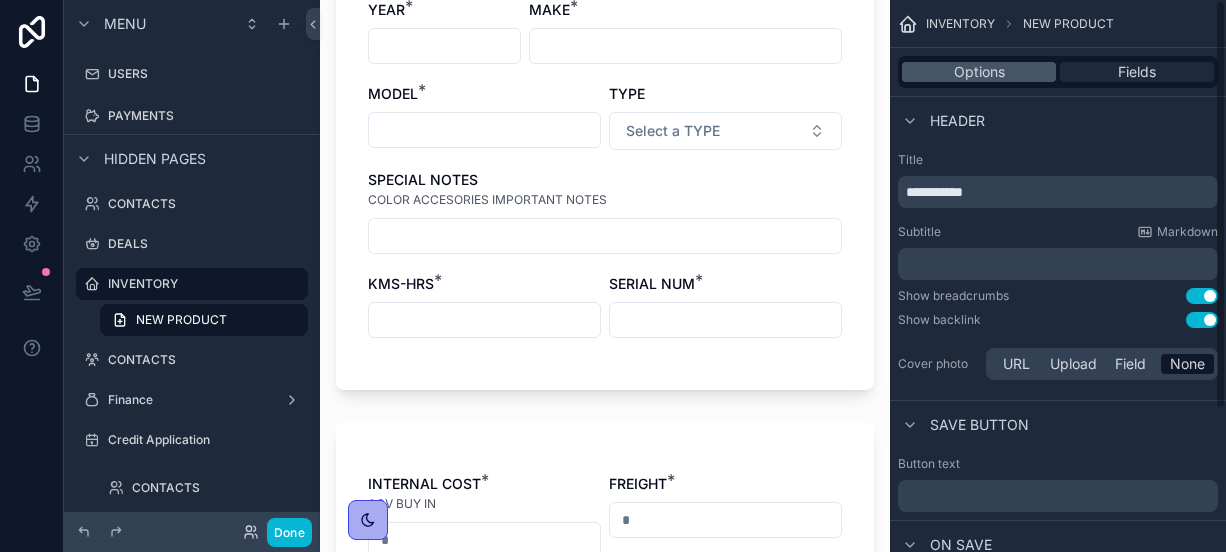 click on "Fields" at bounding box center [1137, 72] 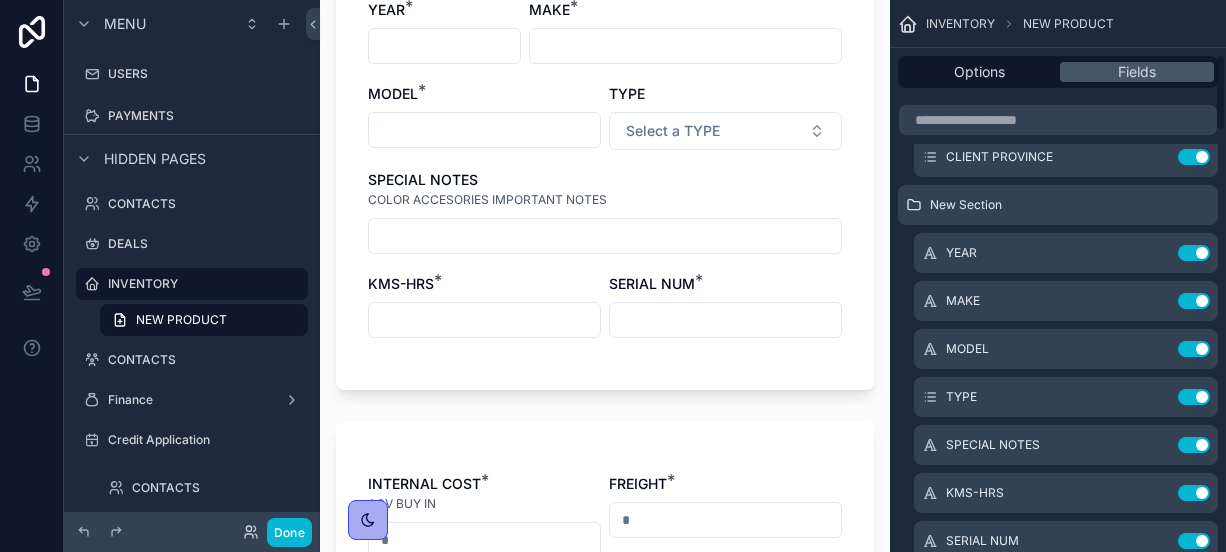 scroll, scrollTop: 437, scrollLeft: 0, axis: vertical 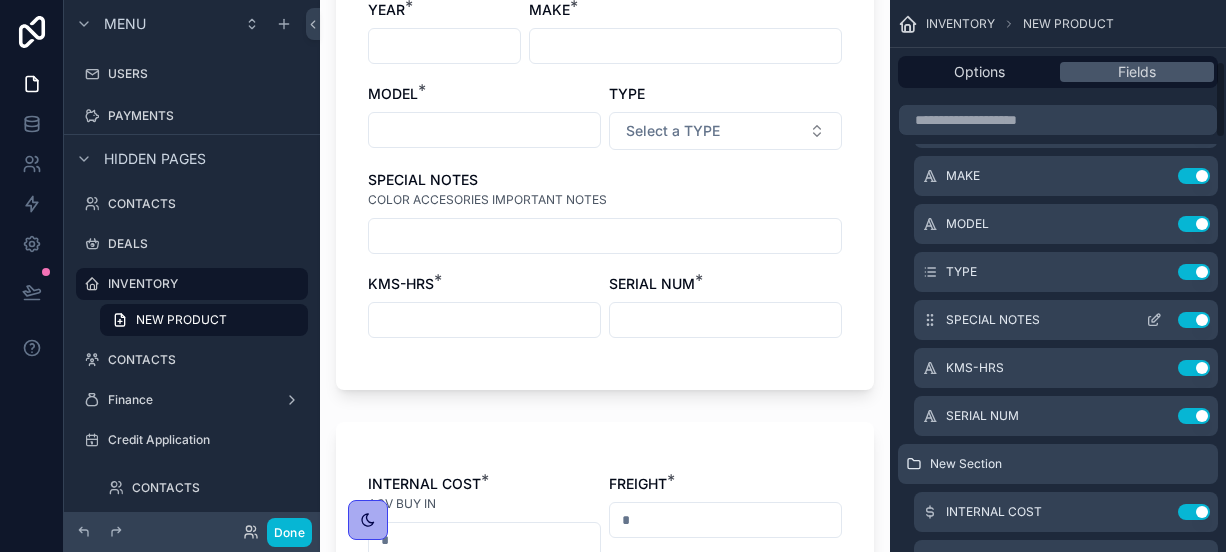 click 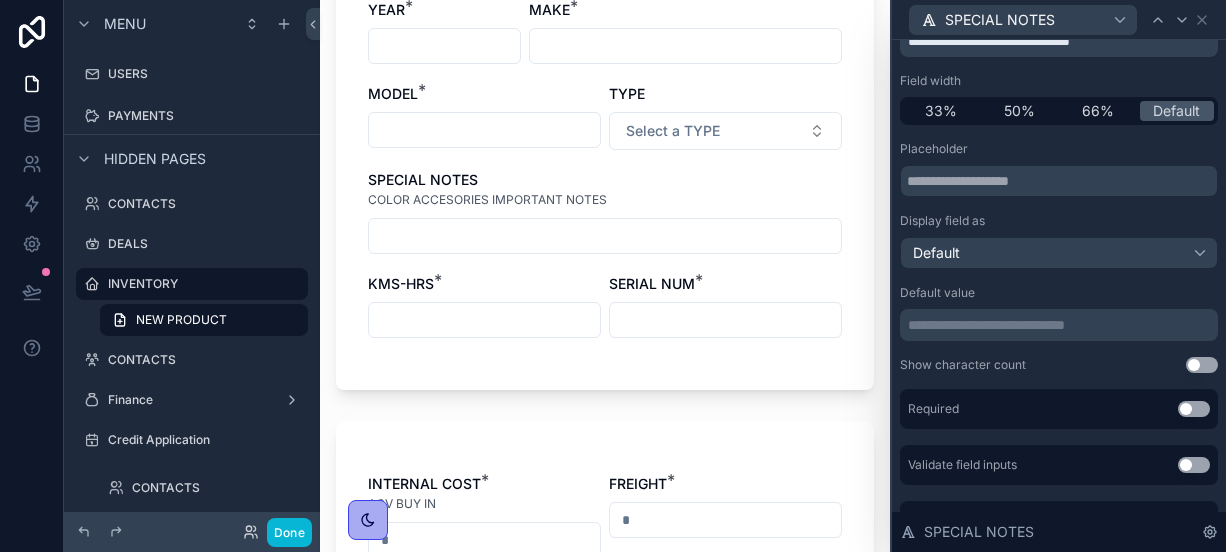 scroll, scrollTop: 400, scrollLeft: 0, axis: vertical 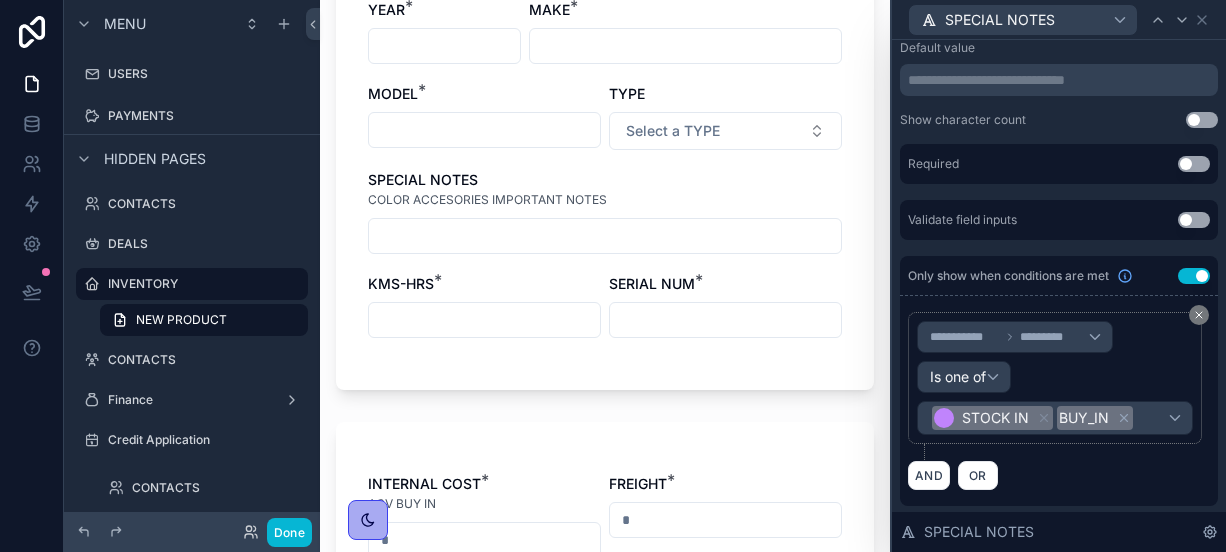 click 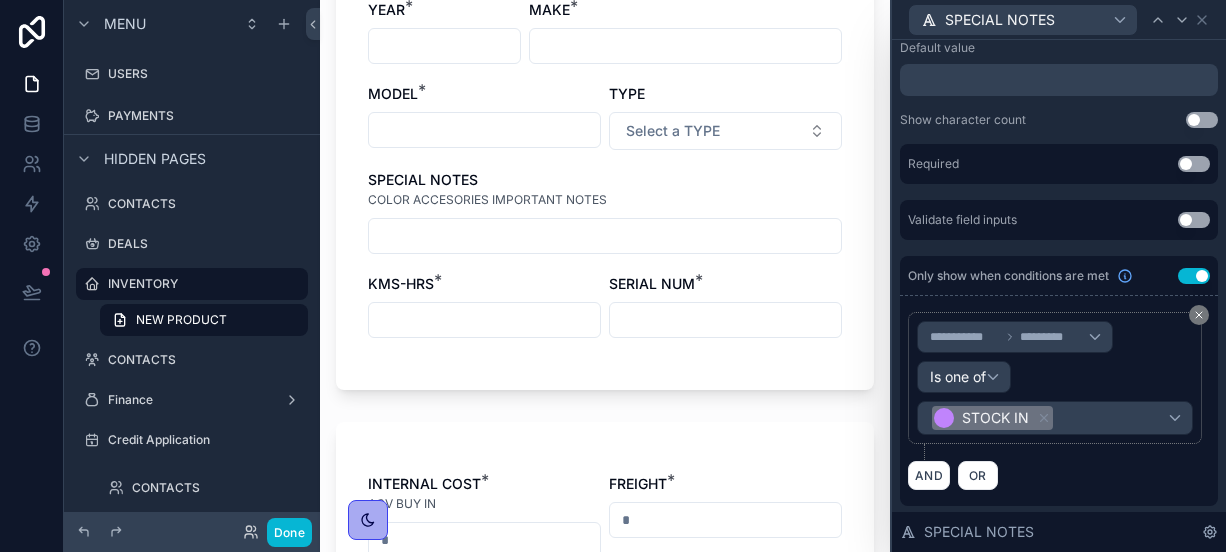 scroll, scrollTop: 0, scrollLeft: 0, axis: both 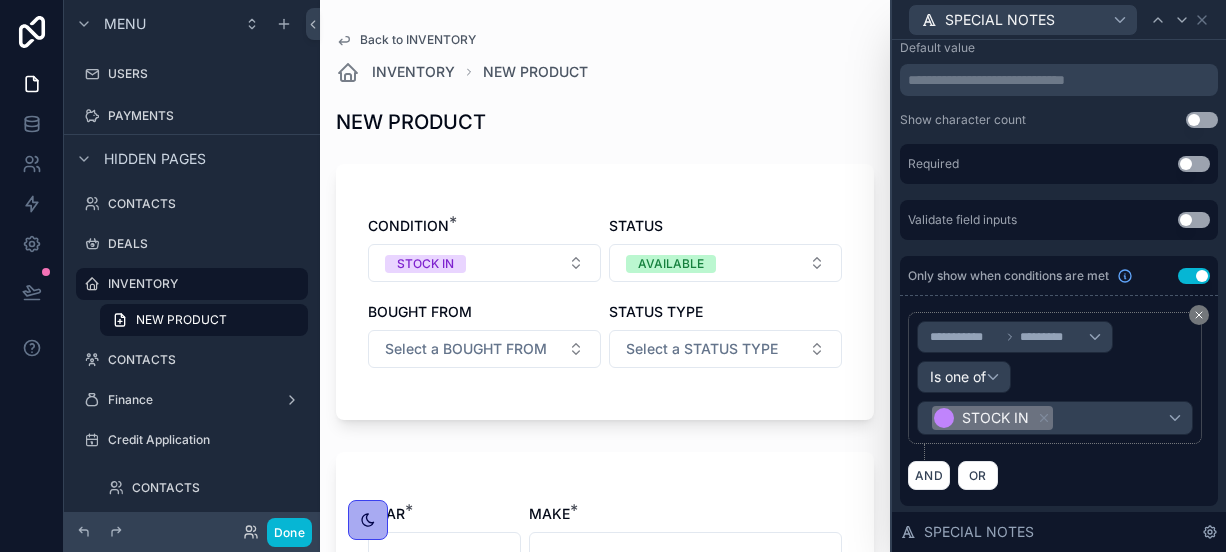 click on "Use setting" at bounding box center [1194, 276] 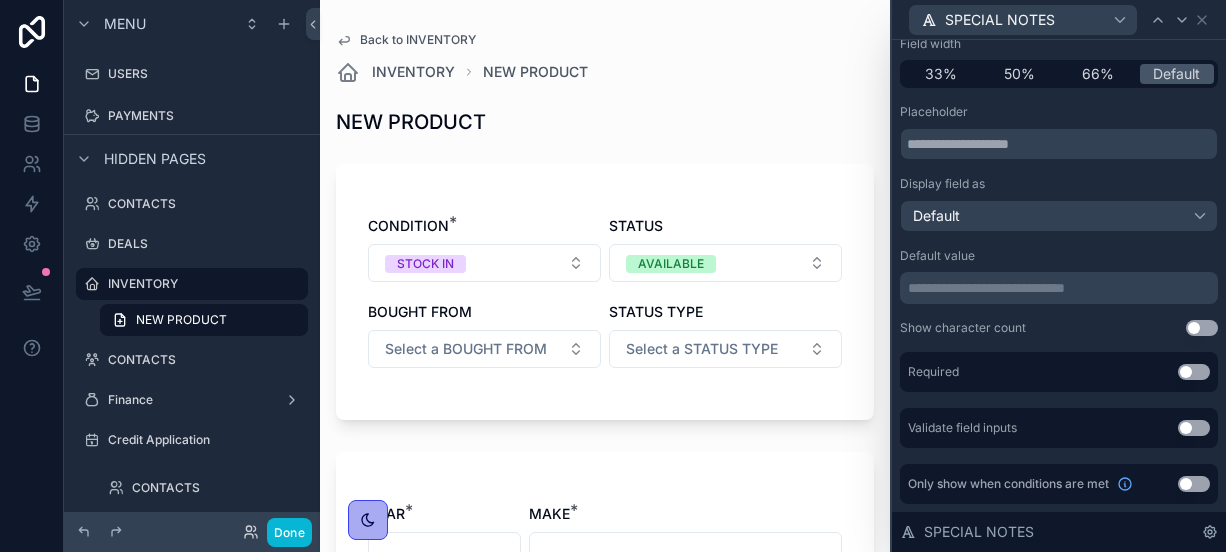 scroll, scrollTop: 192, scrollLeft: 0, axis: vertical 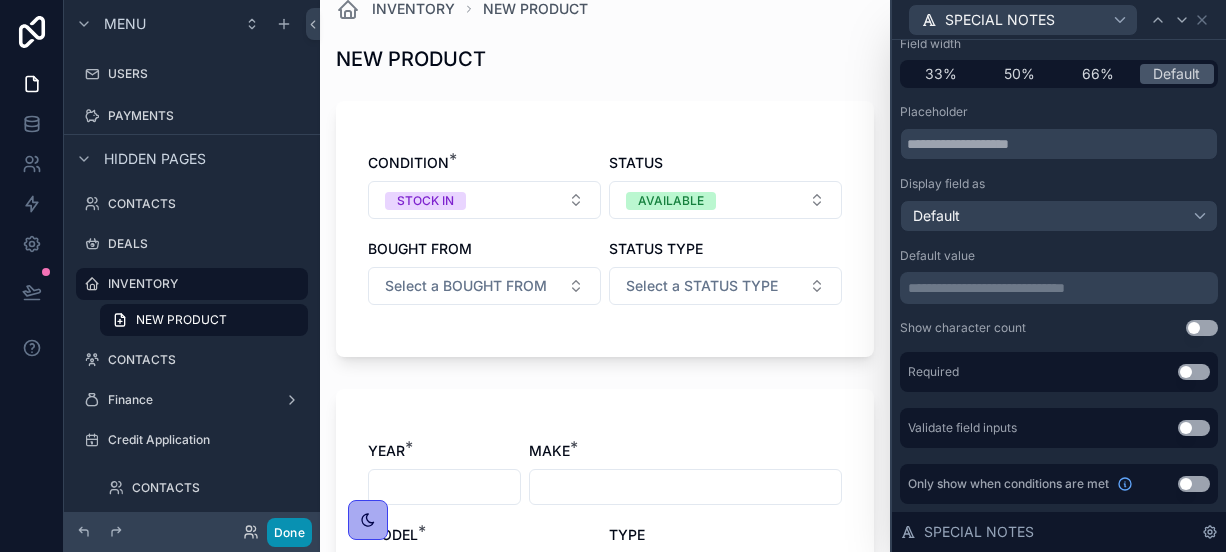 click on "Done" at bounding box center [289, 532] 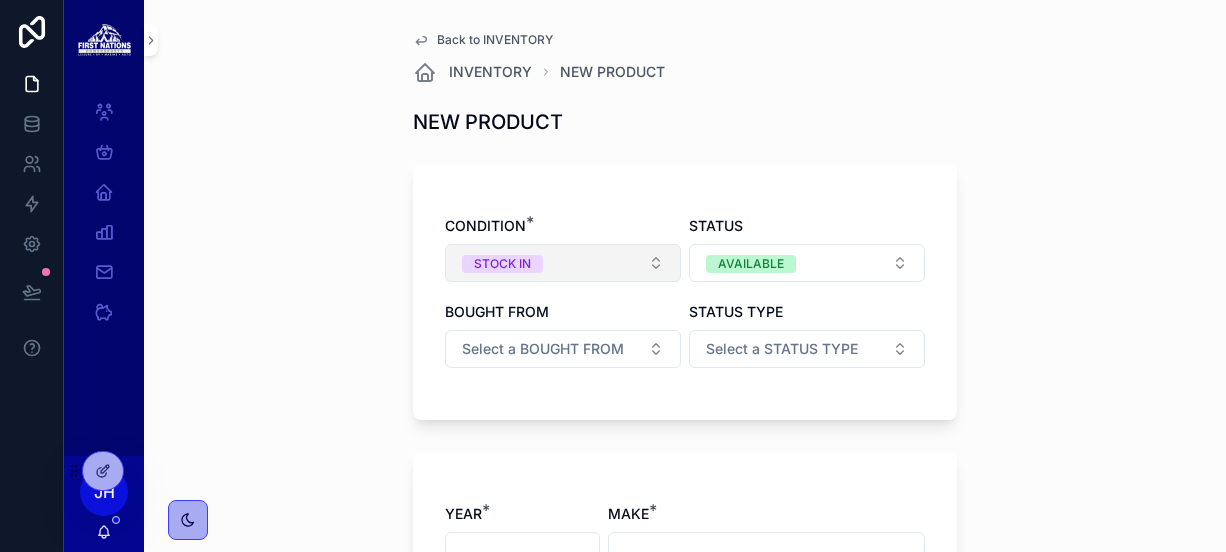 scroll, scrollTop: 0, scrollLeft: 0, axis: both 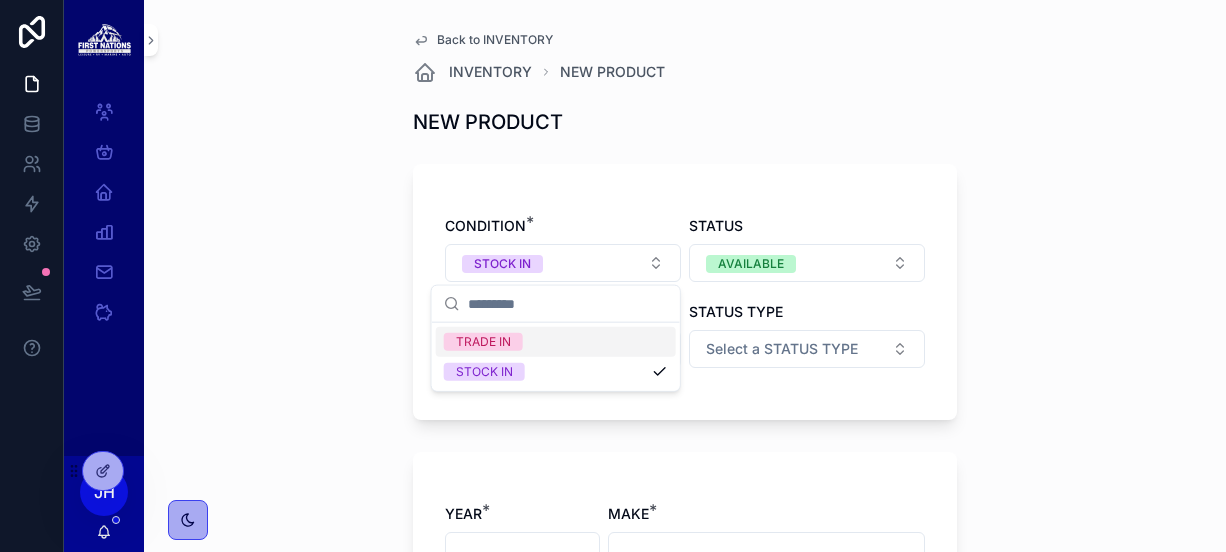 click on "TRADE IN" at bounding box center [556, 342] 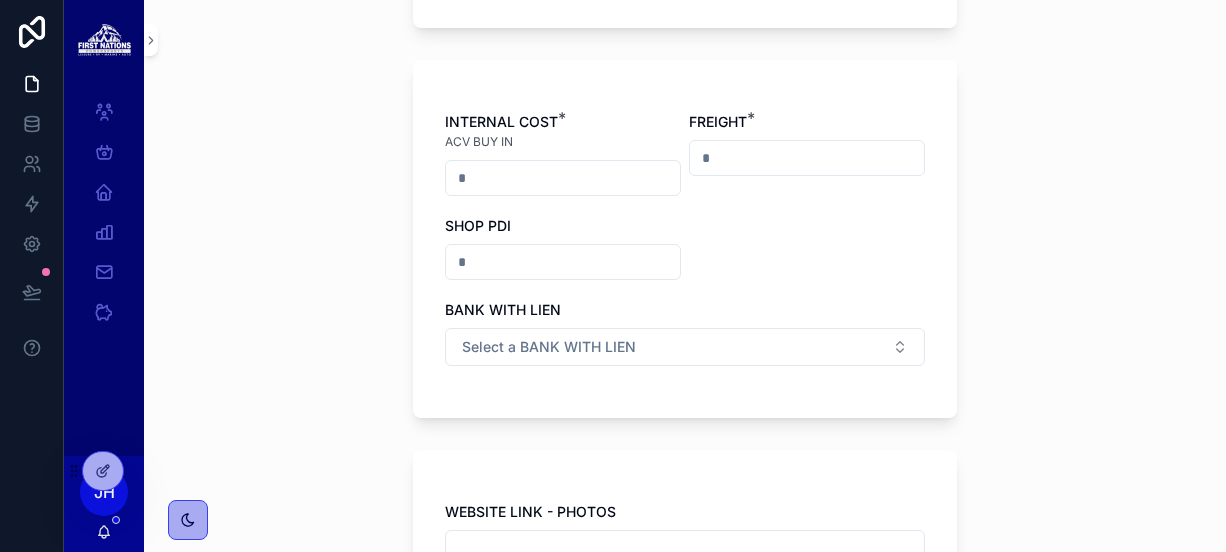 scroll, scrollTop: 0, scrollLeft: 0, axis: both 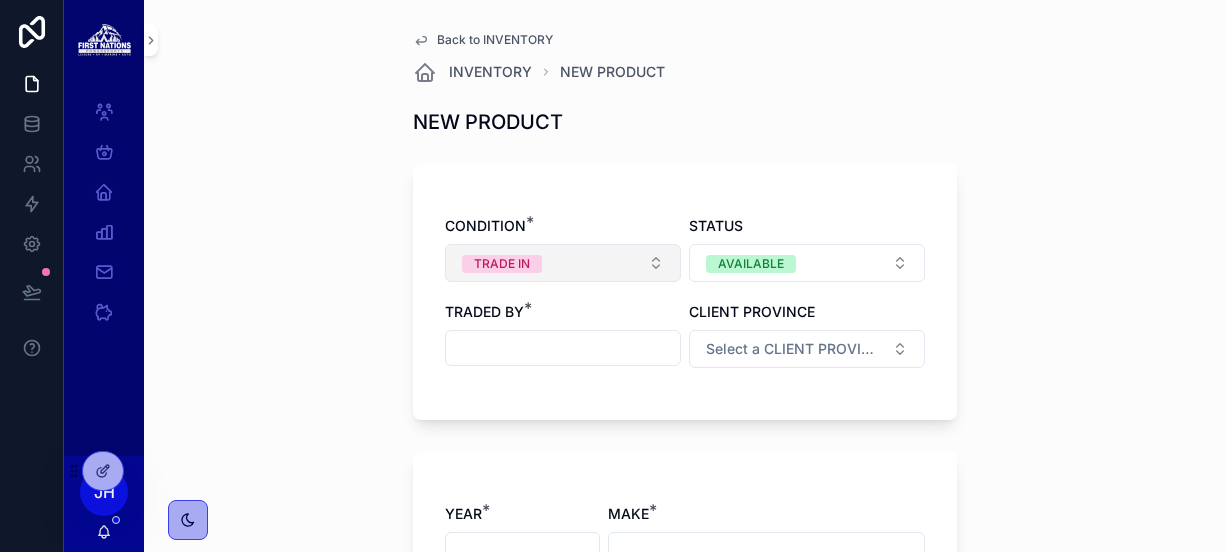 click on "TRADE IN" at bounding box center [502, 264] 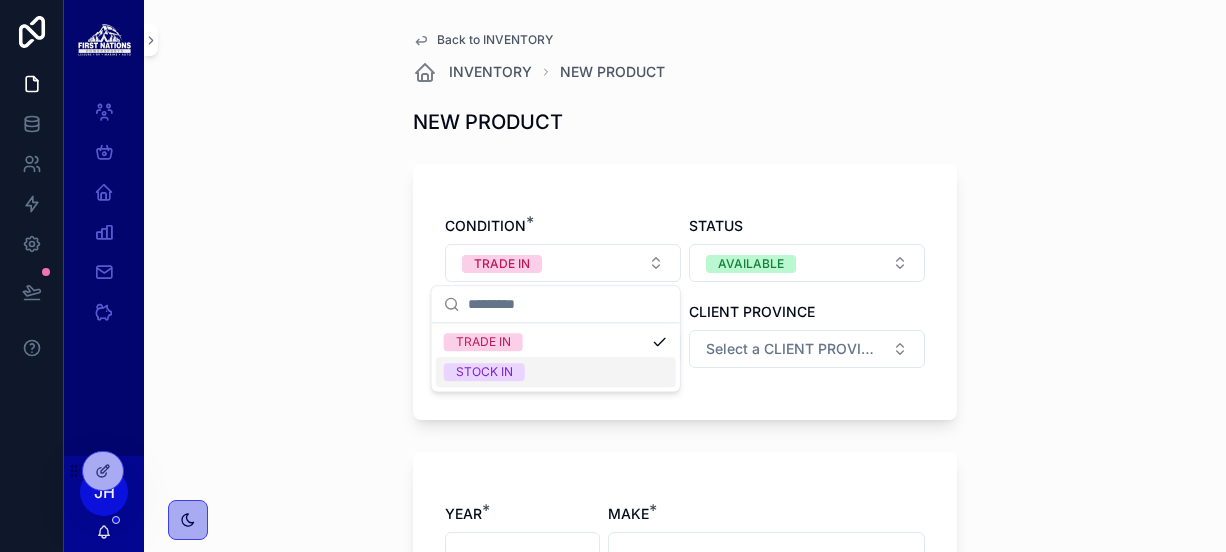 click on "STOCK IN" at bounding box center (484, 372) 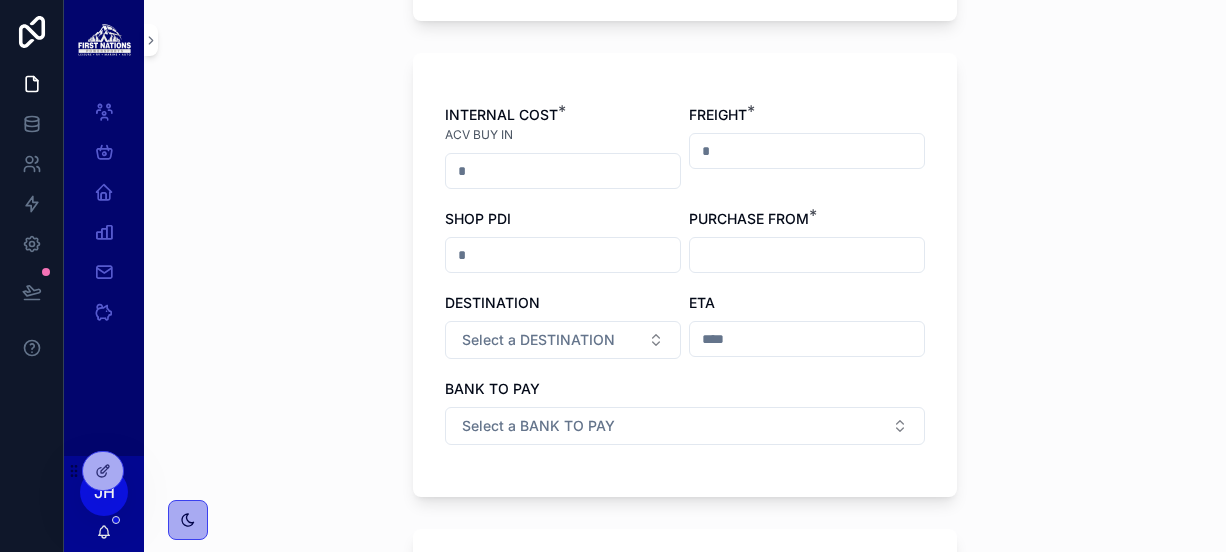 scroll, scrollTop: 831, scrollLeft: 0, axis: vertical 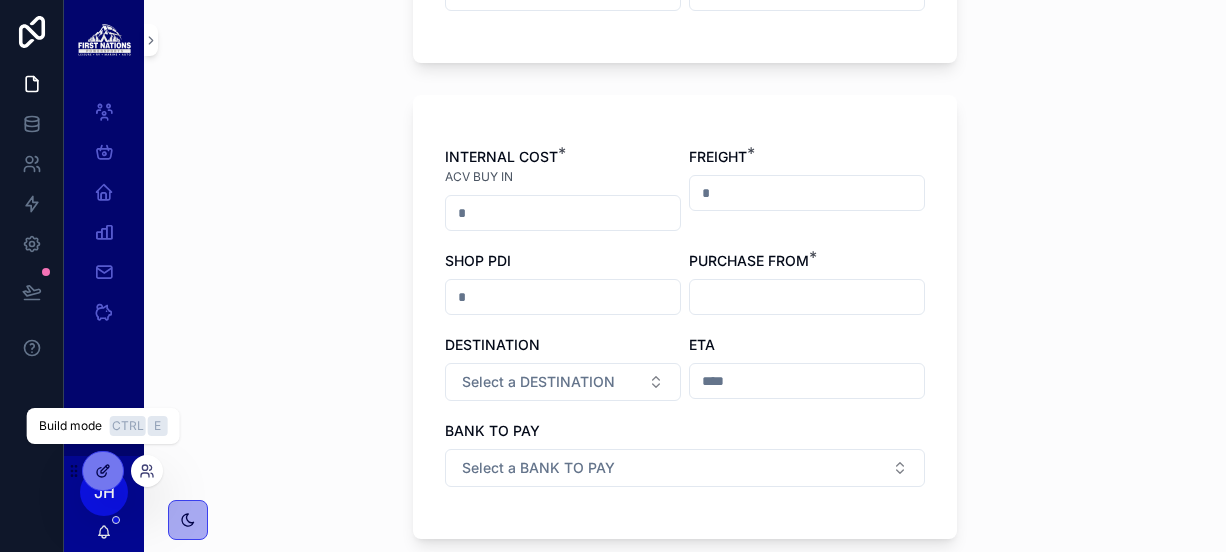 click 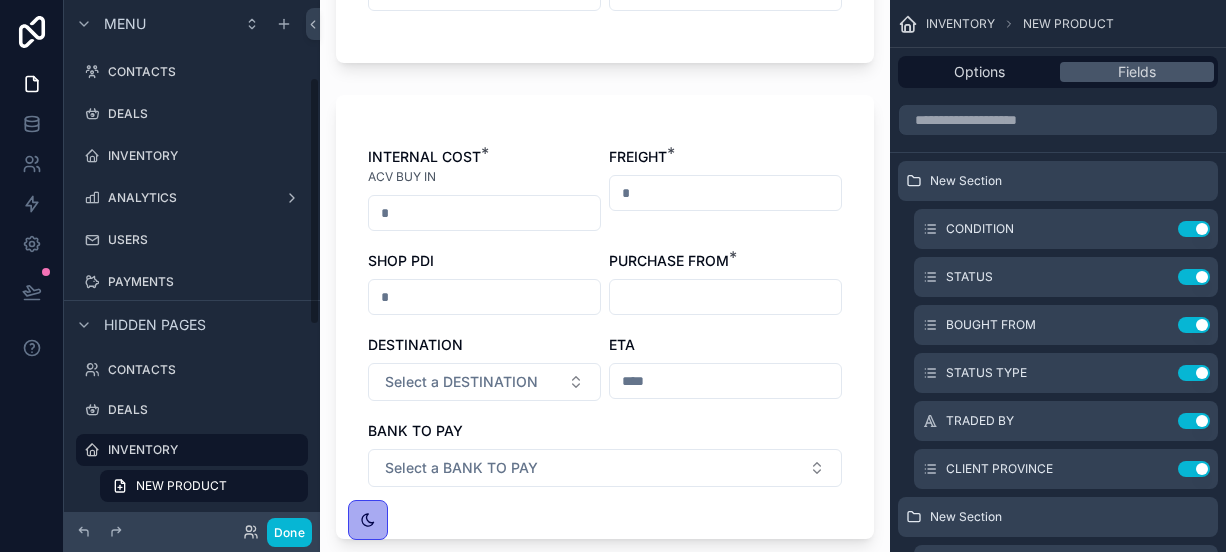 scroll, scrollTop: 0, scrollLeft: 0, axis: both 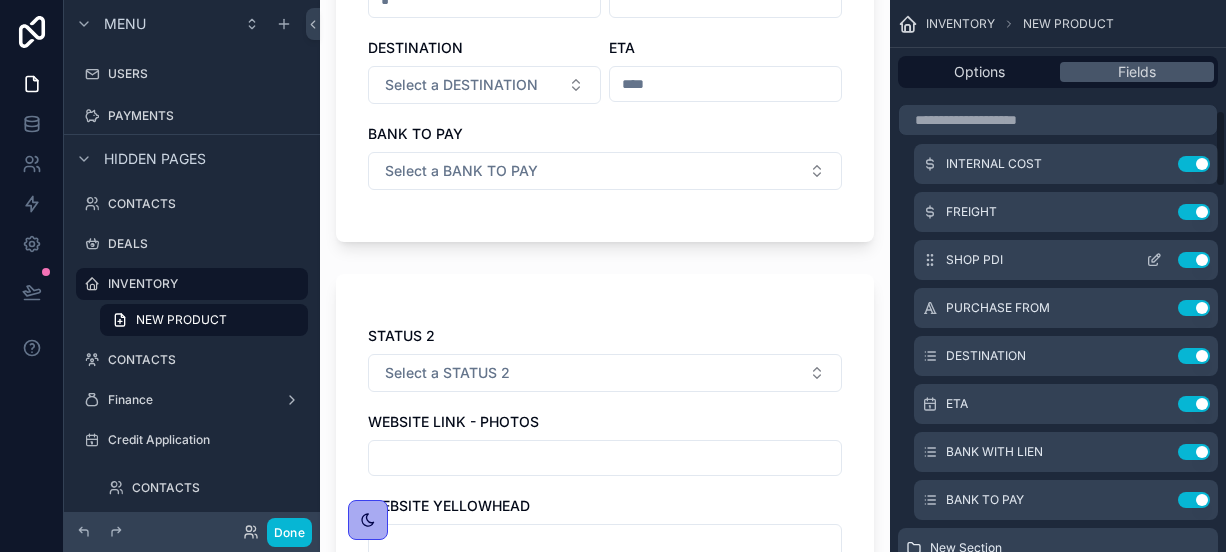 click 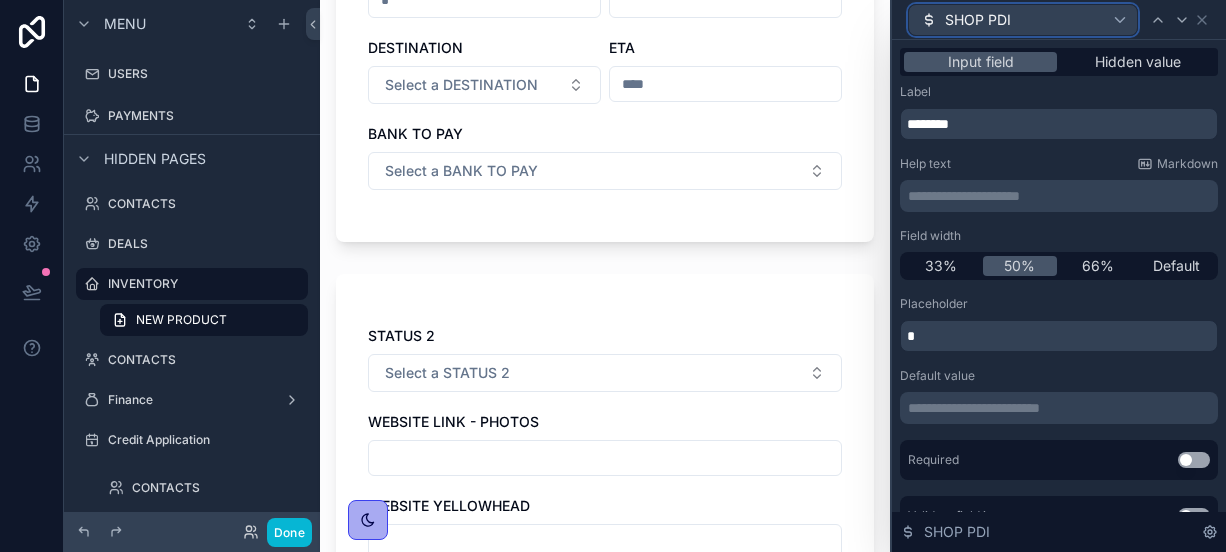 click on "SHOP PDI" at bounding box center (978, 20) 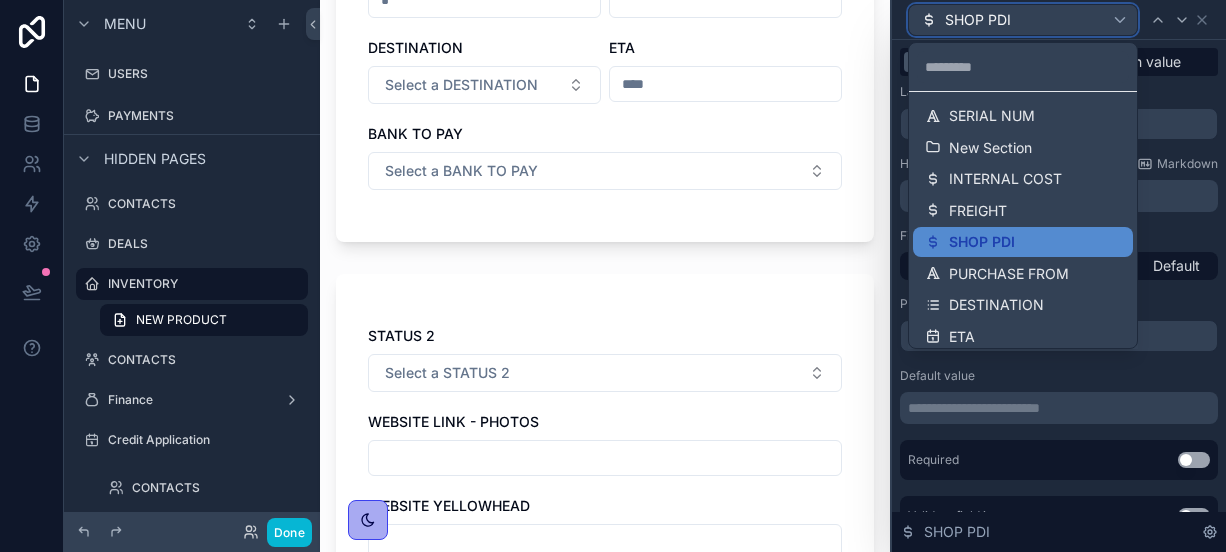 scroll, scrollTop: 449, scrollLeft: 0, axis: vertical 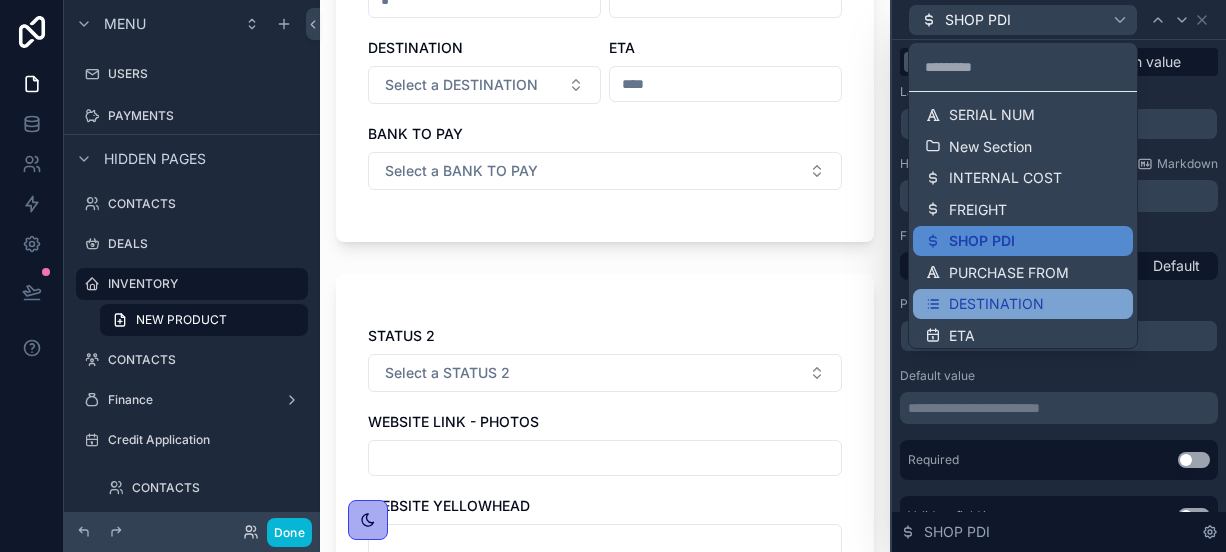 click on "DESTINATION" at bounding box center (996, 304) 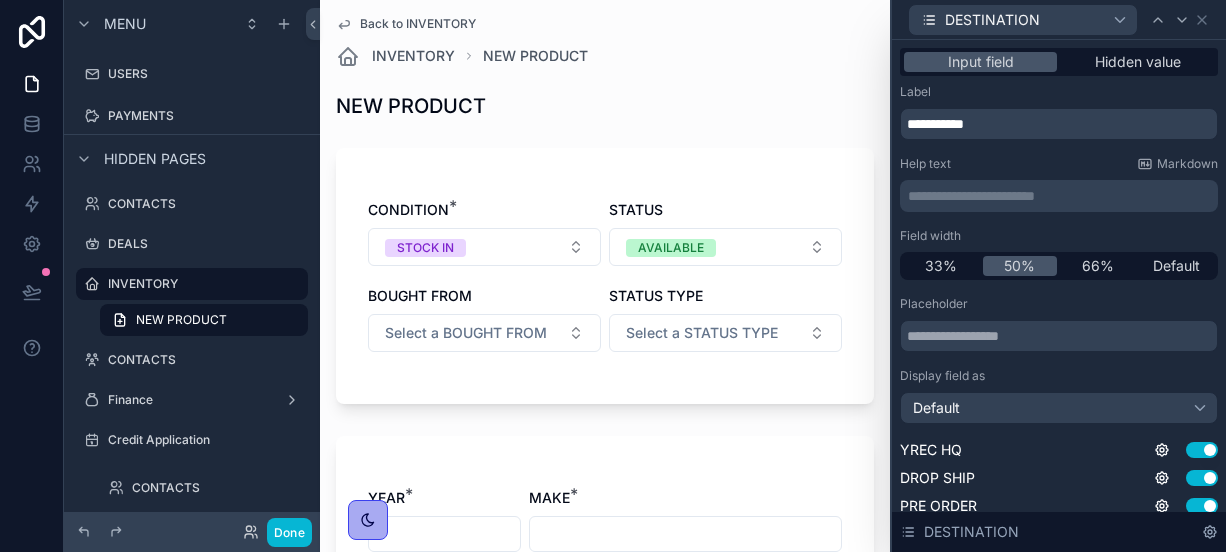 scroll, scrollTop: 14, scrollLeft: 0, axis: vertical 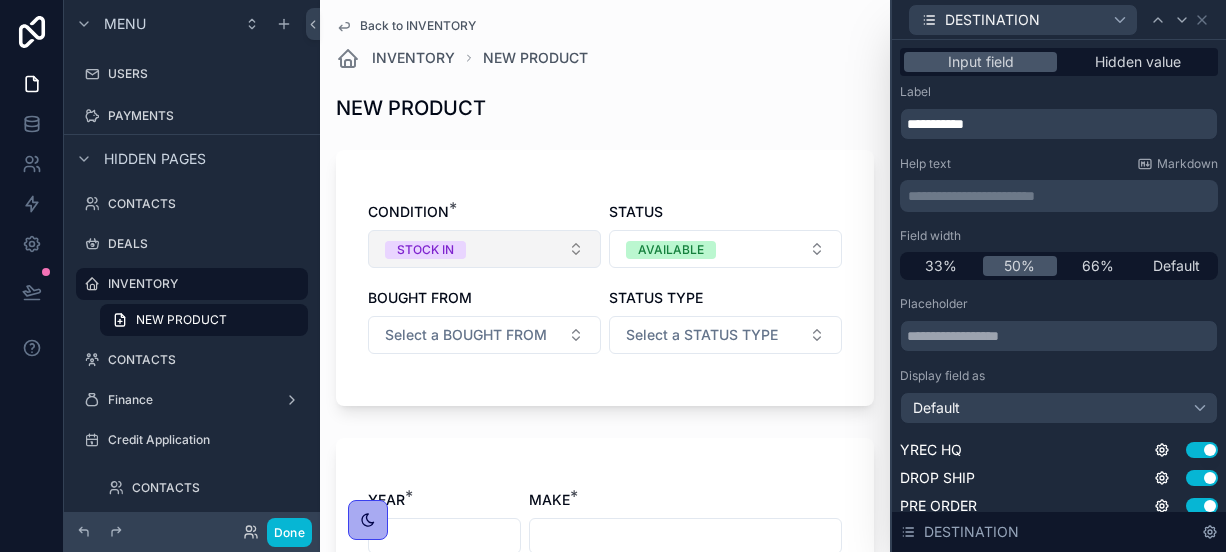 click on "STOCK IN" at bounding box center [484, 249] 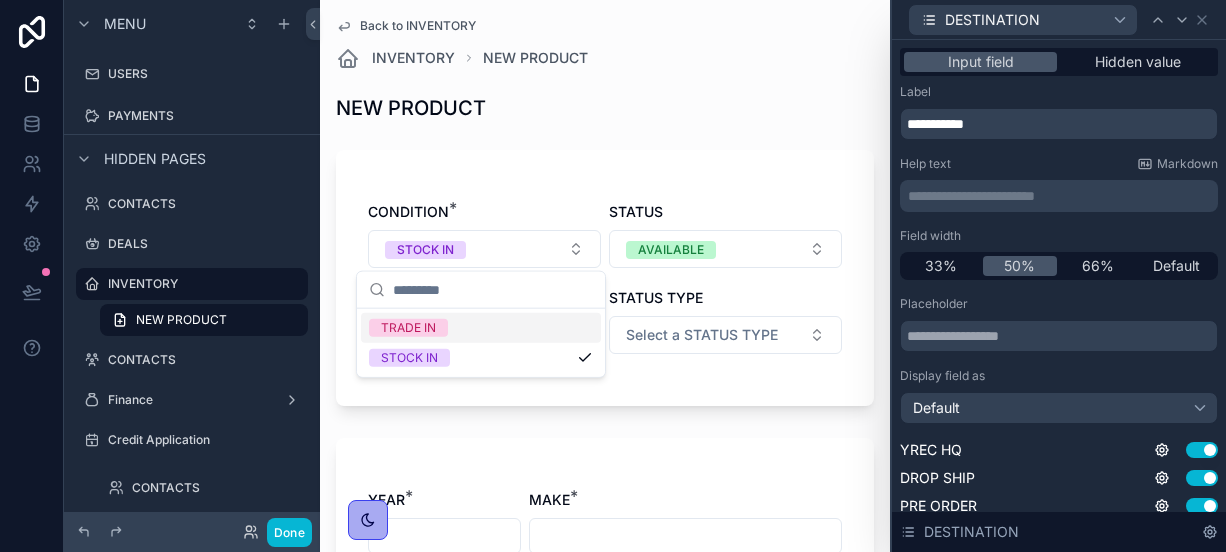 click on "TRADE IN" at bounding box center [481, 328] 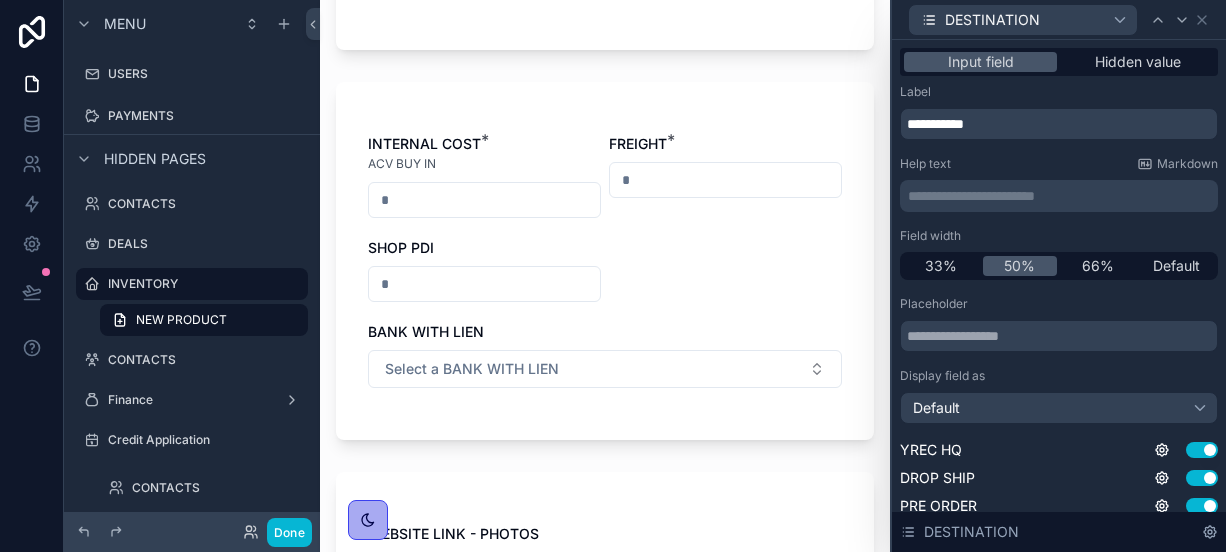 scroll, scrollTop: 850, scrollLeft: 0, axis: vertical 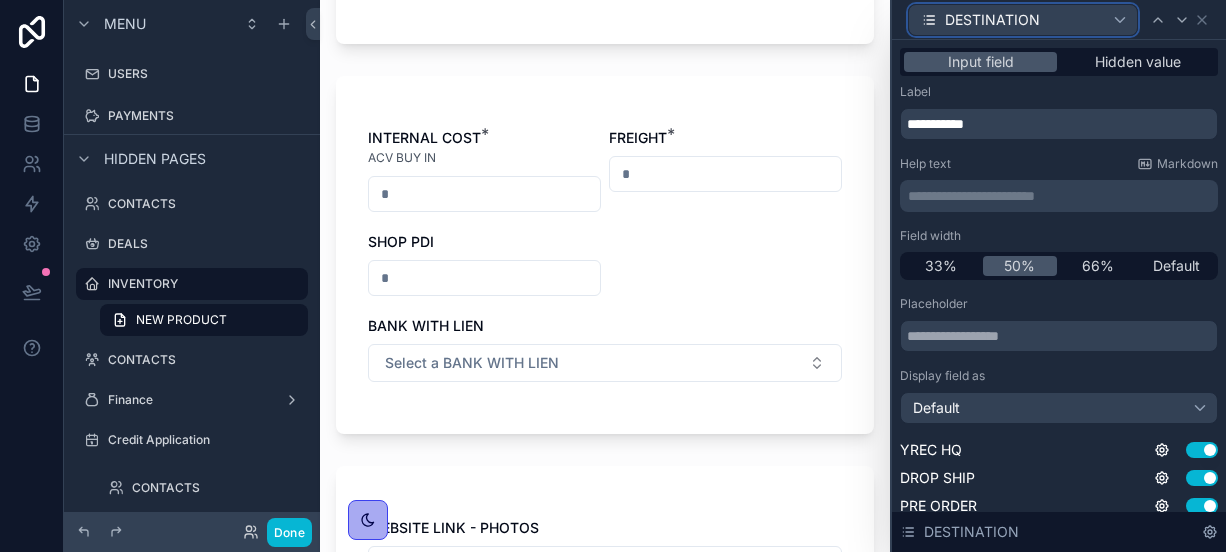 click on "DESTINATION" at bounding box center [992, 20] 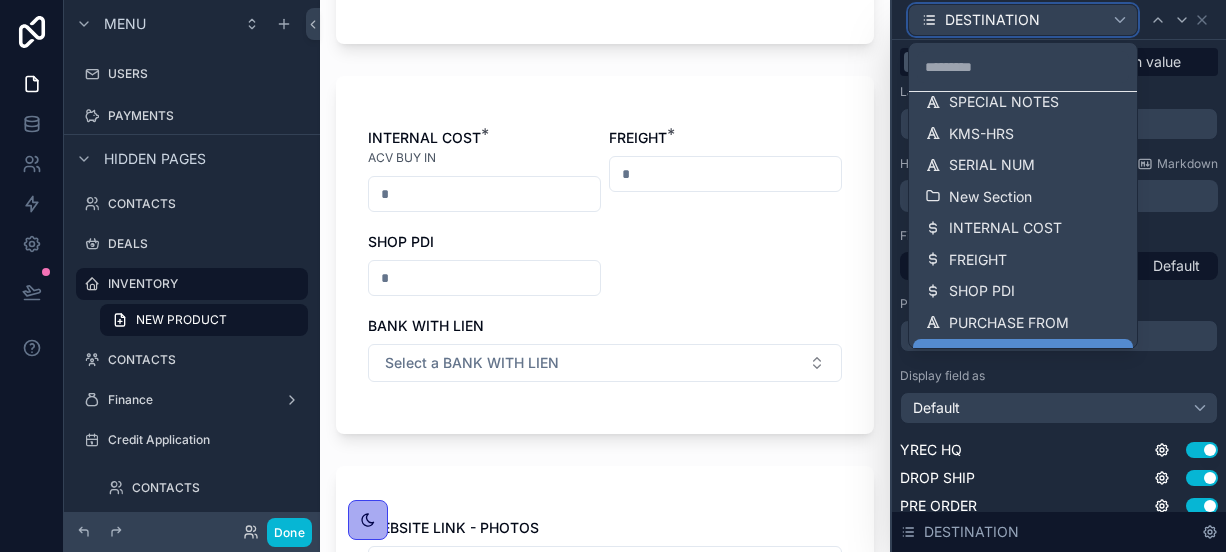 scroll, scrollTop: 416, scrollLeft: 0, axis: vertical 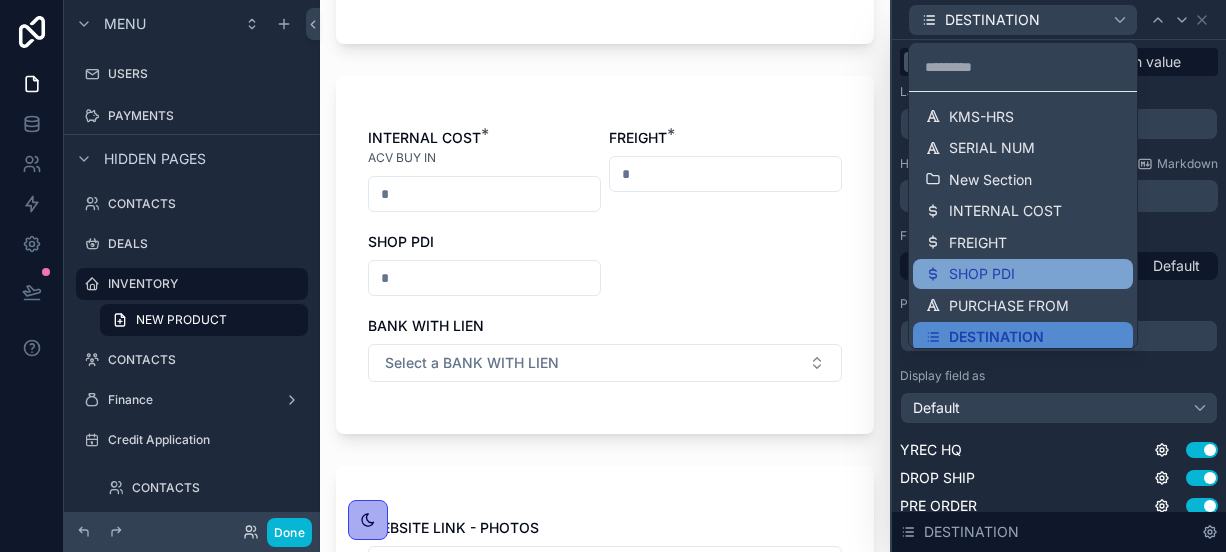 click on "SHOP PDI" at bounding box center [1023, 274] 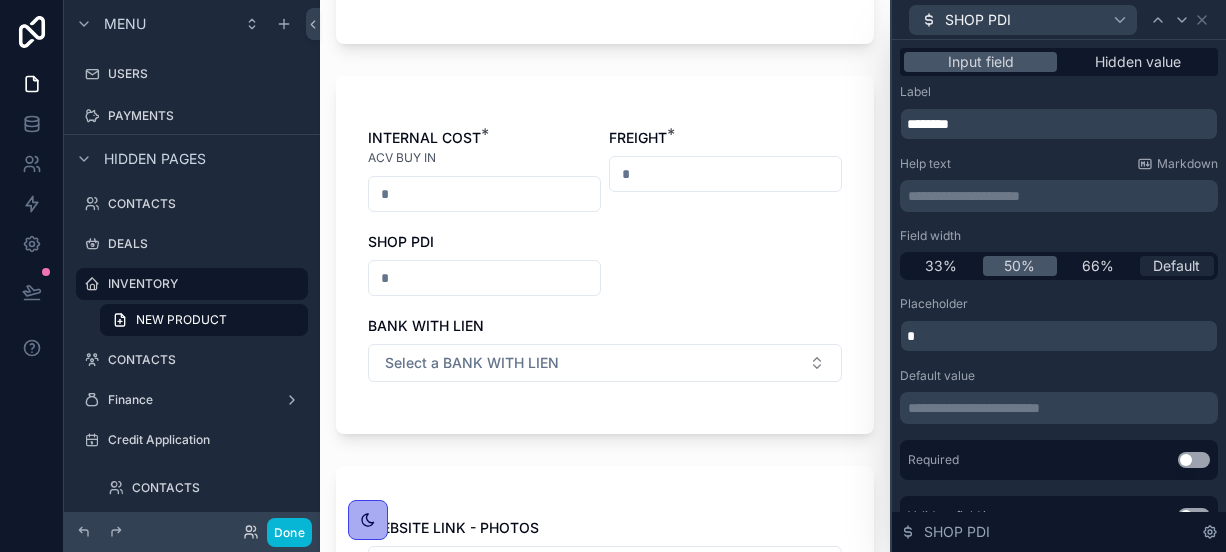 click on "Default" at bounding box center [1176, 266] 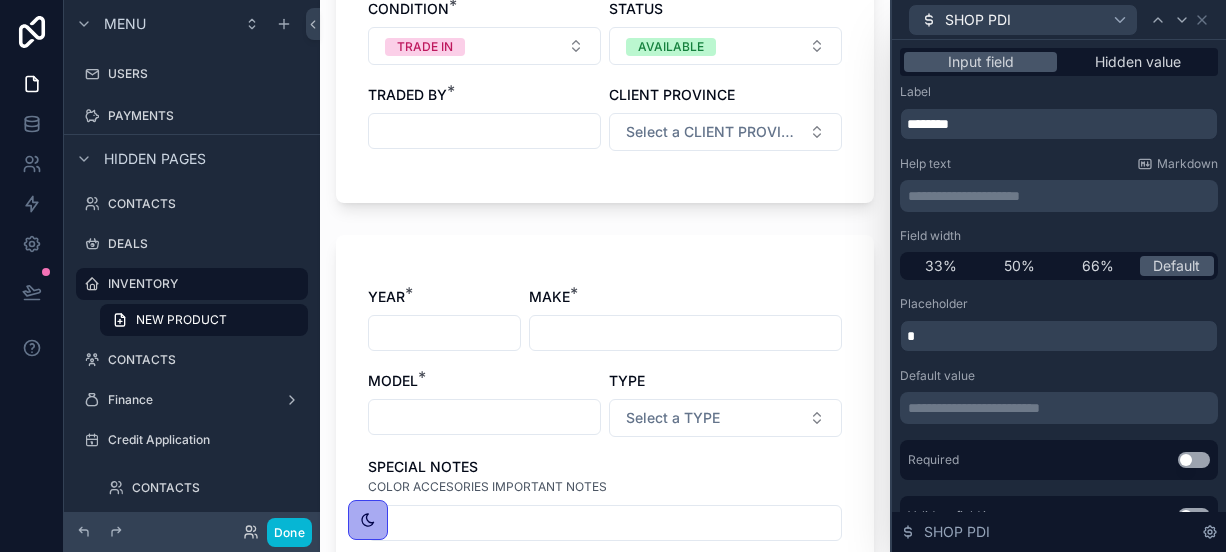 scroll, scrollTop: 216, scrollLeft: 0, axis: vertical 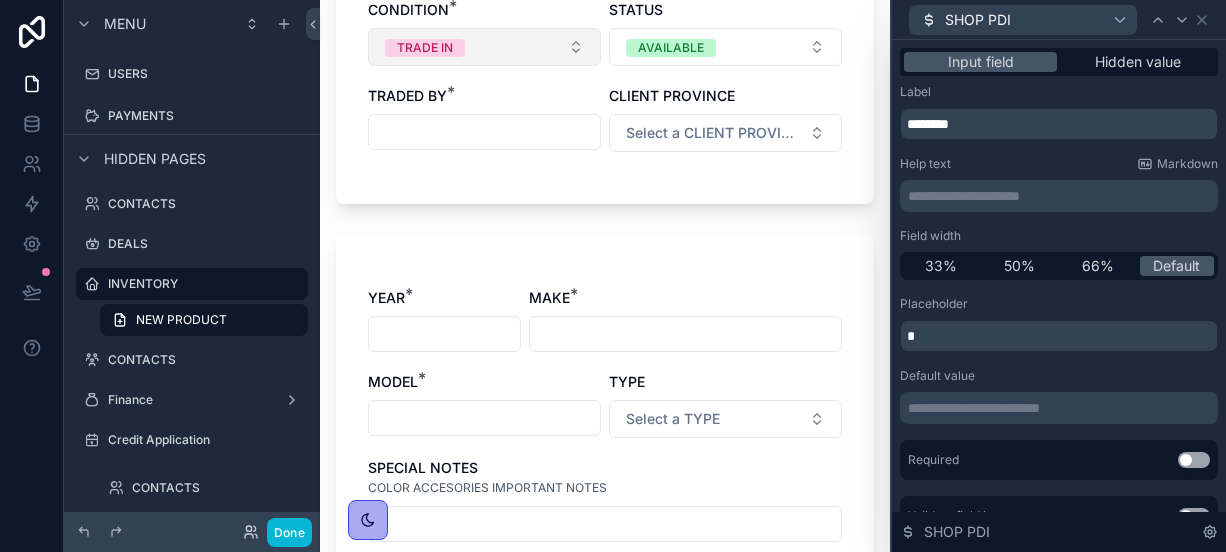 click on "TRADE IN" at bounding box center [484, 47] 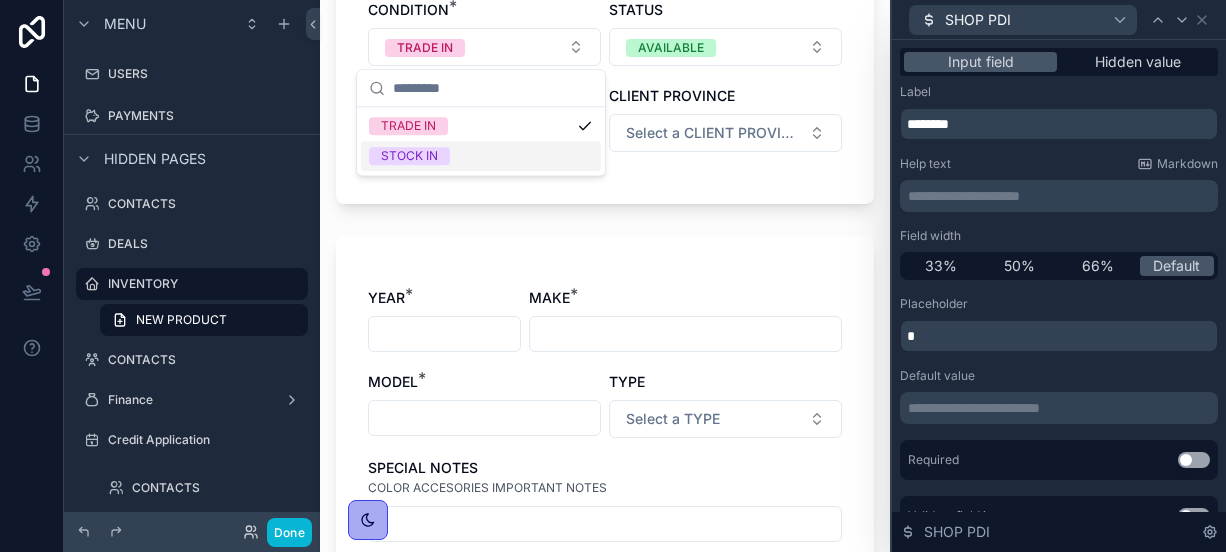click on "STOCK IN" at bounding box center [481, 156] 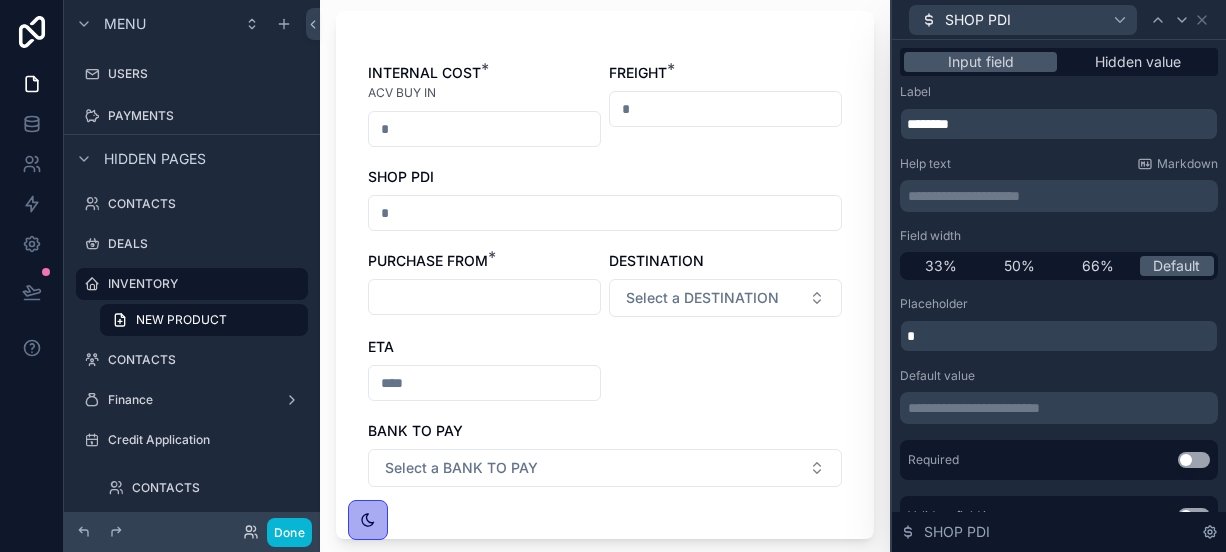 scroll, scrollTop: 916, scrollLeft: 0, axis: vertical 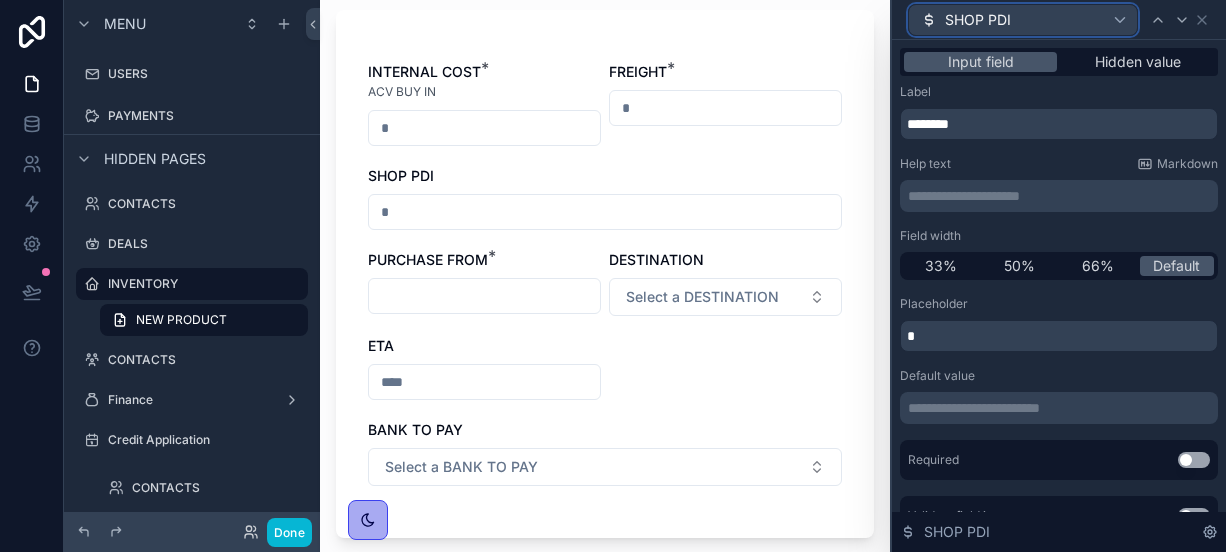 click on "SHOP PDI" at bounding box center (978, 20) 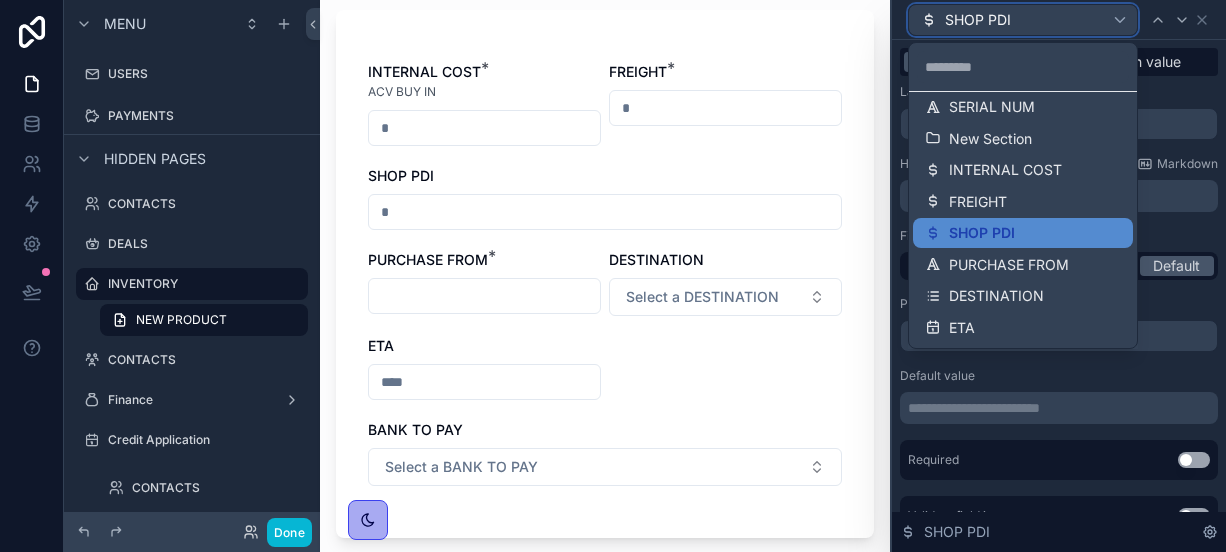 scroll, scrollTop: 554, scrollLeft: 0, axis: vertical 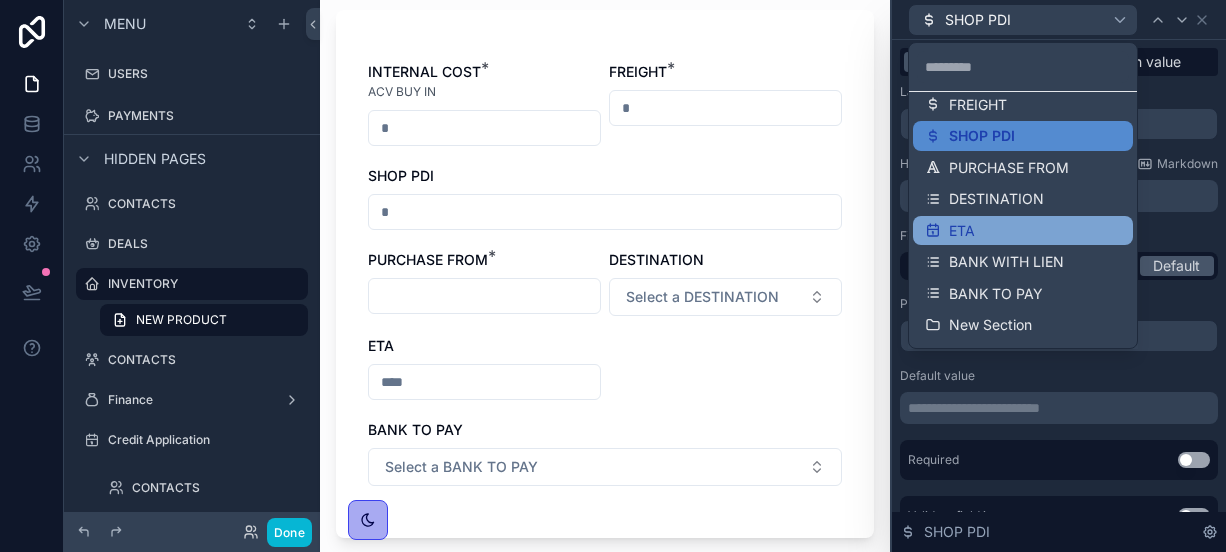 click on "ETA" at bounding box center [1023, 231] 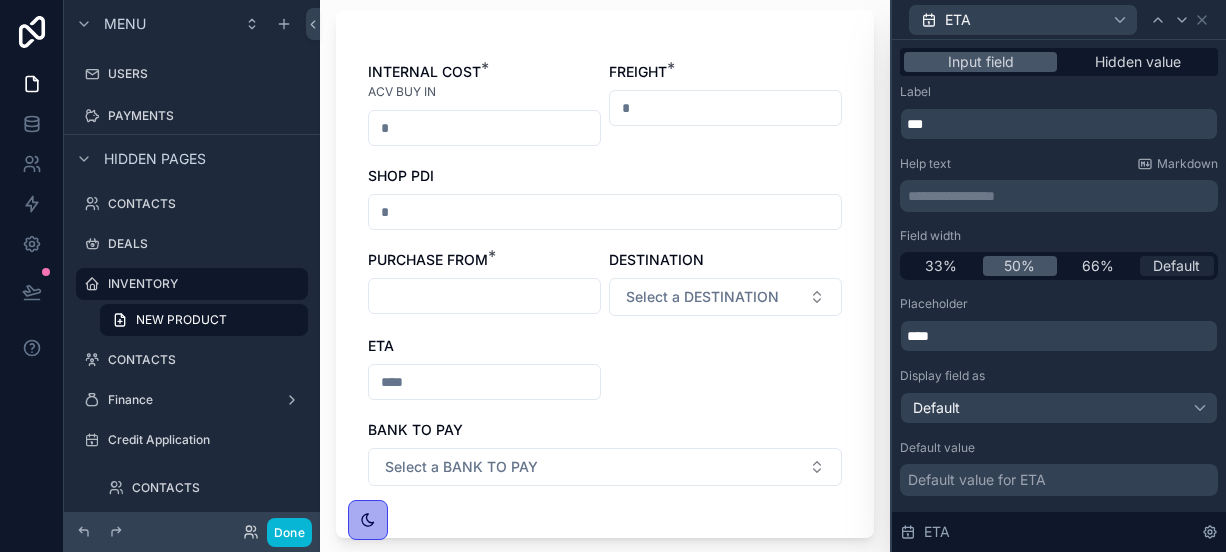 click on "Default" at bounding box center [1176, 266] 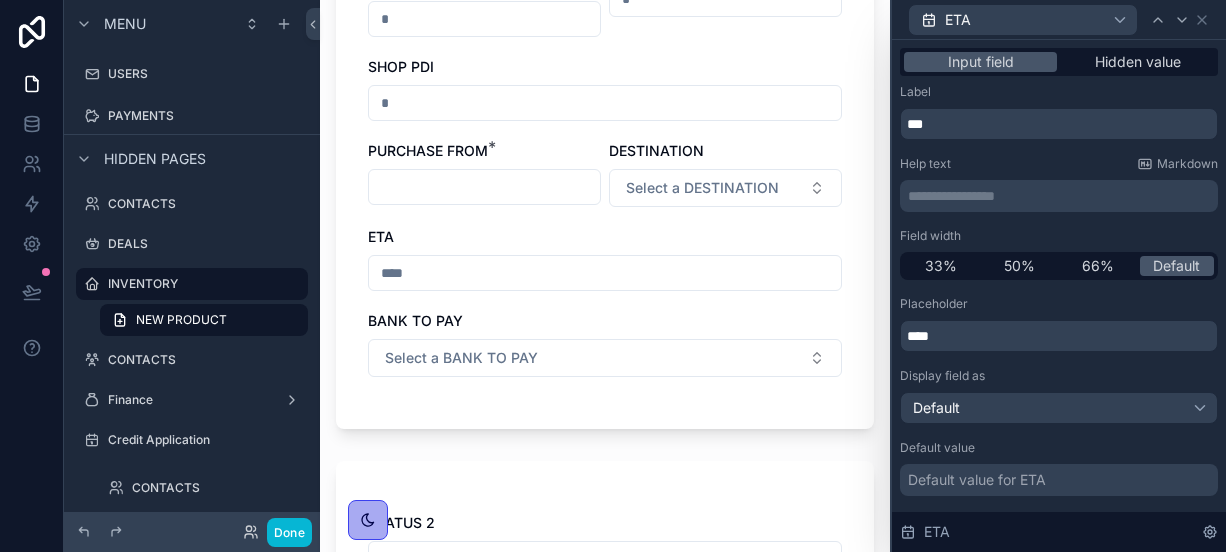 scroll, scrollTop: 1076, scrollLeft: 0, axis: vertical 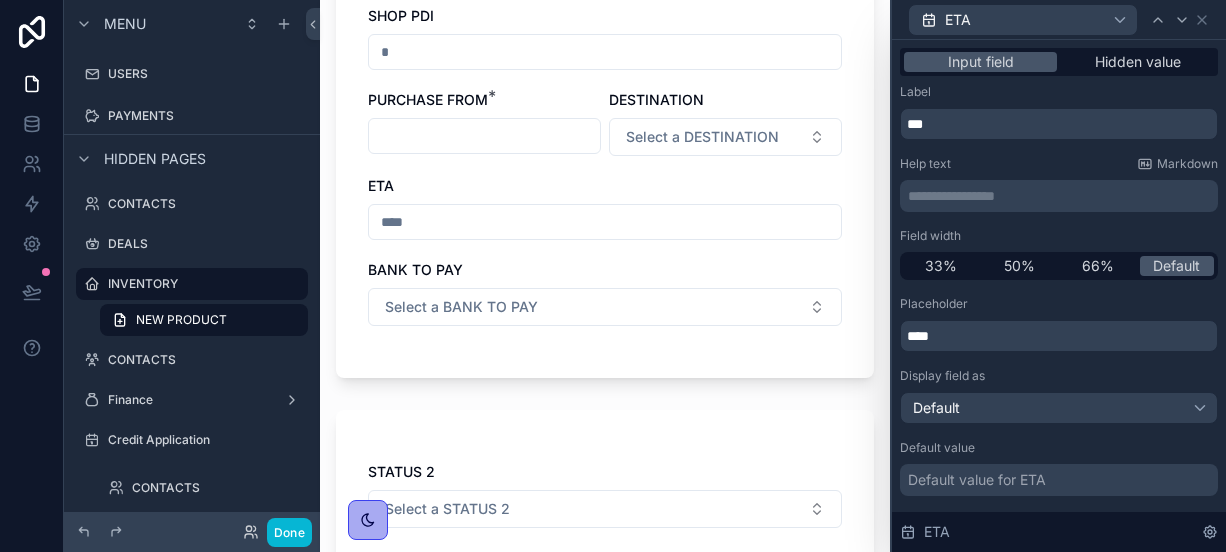 click at bounding box center (605, 222) 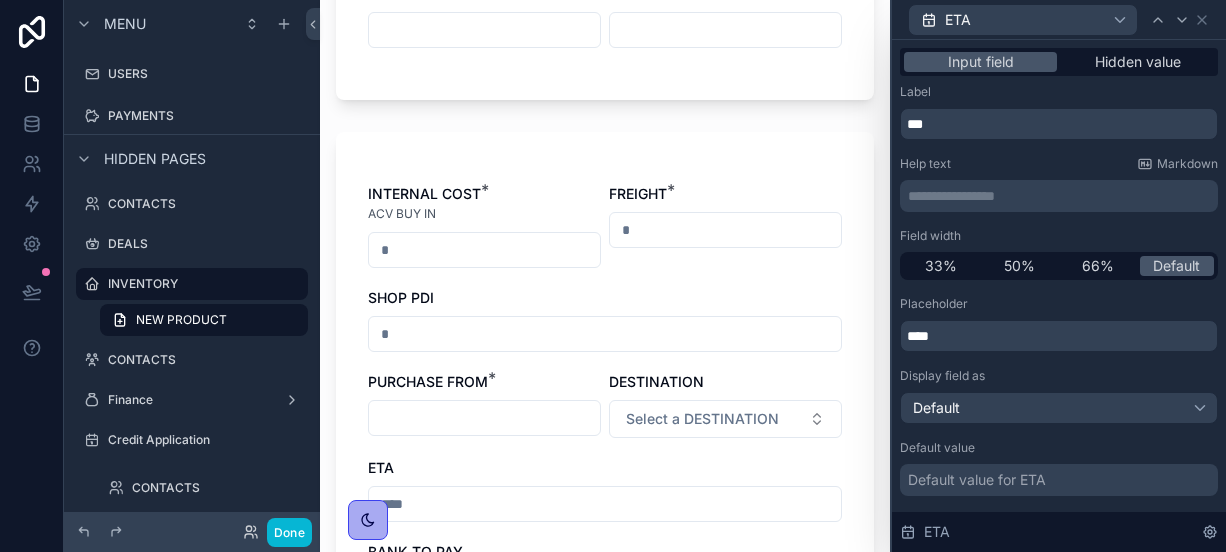 scroll, scrollTop: 956, scrollLeft: 0, axis: vertical 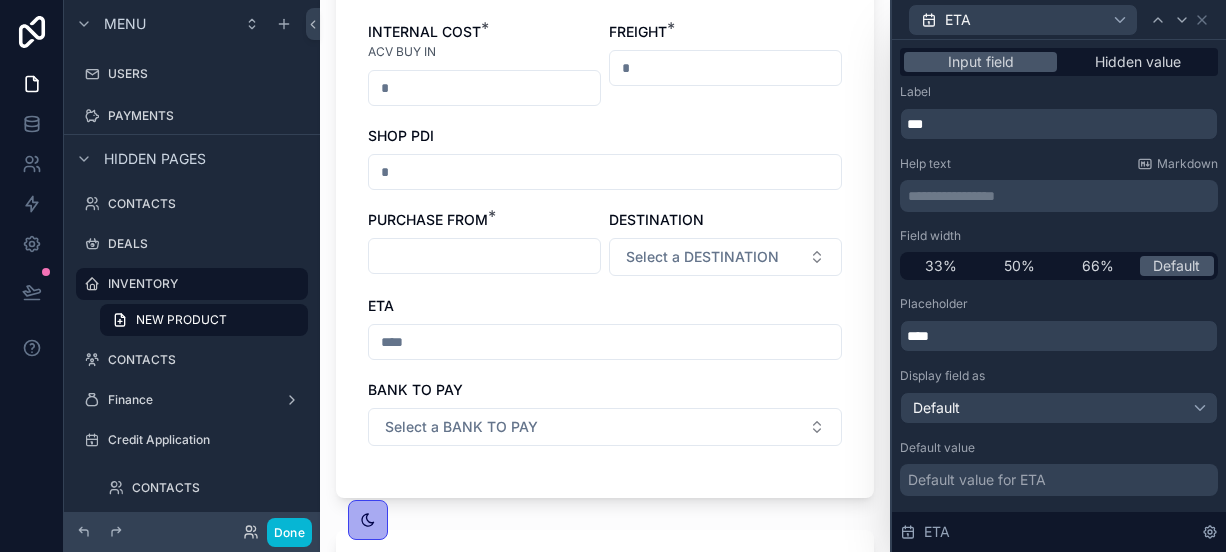 click at bounding box center (605, 342) 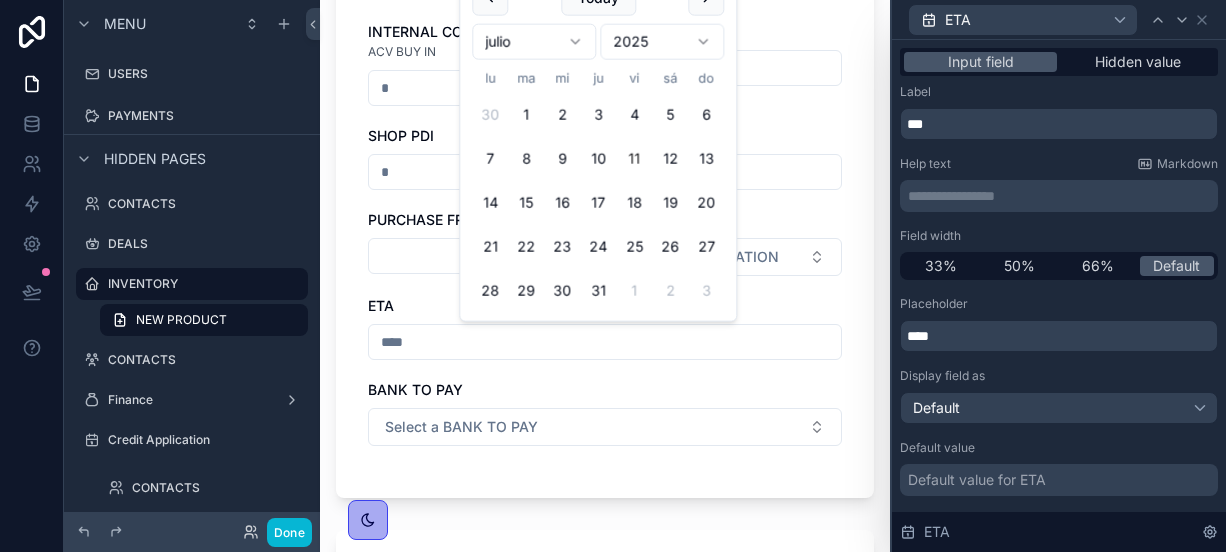 click on "INTERNAL COST * ACV BUY IN FREIGHT * SHOP PDI PURCHASE FROM * DESTINATION Select a DESTINATION ETA BANK TO PAY Select a BANK TO PAY" at bounding box center (605, 244) 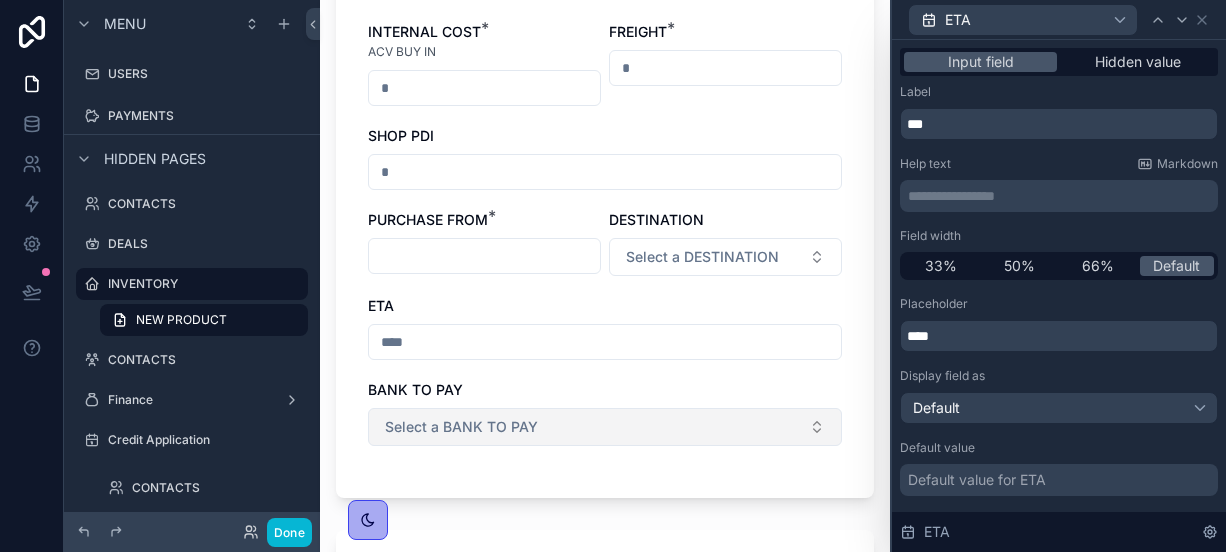 click on "Select a BANK TO PAY" at bounding box center [461, 427] 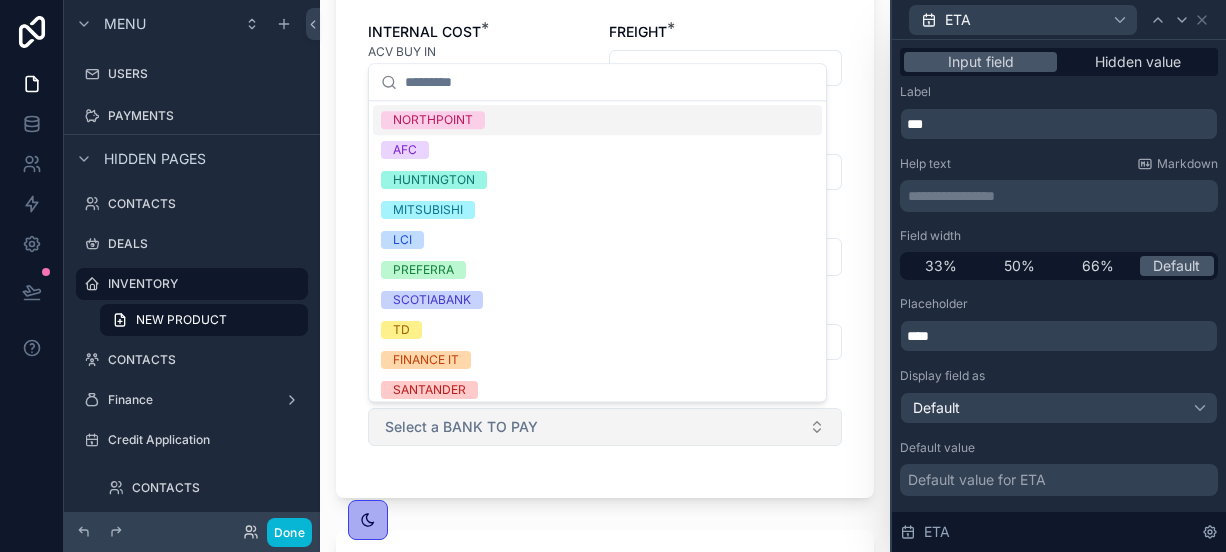 click on "Select a BANK TO PAY" at bounding box center (461, 427) 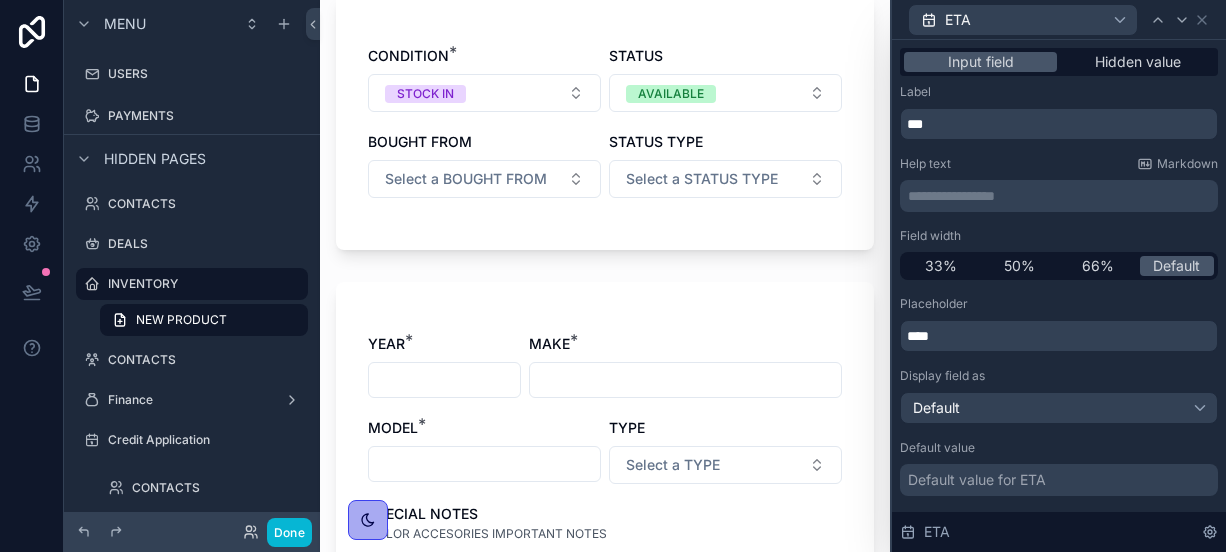 scroll, scrollTop: 0, scrollLeft: 0, axis: both 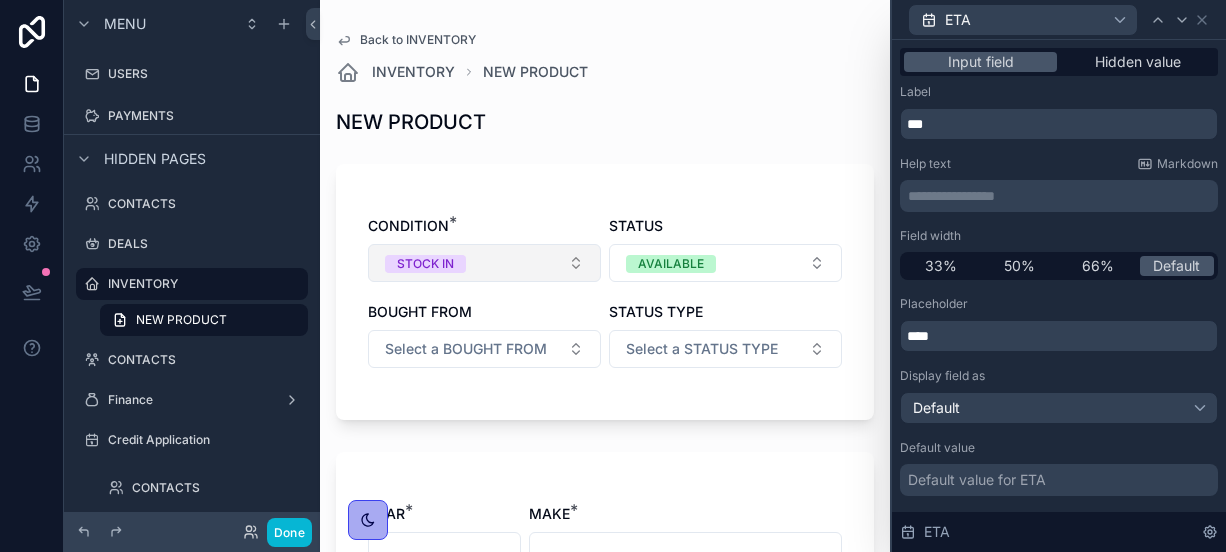 click on "STOCK IN" at bounding box center (484, 263) 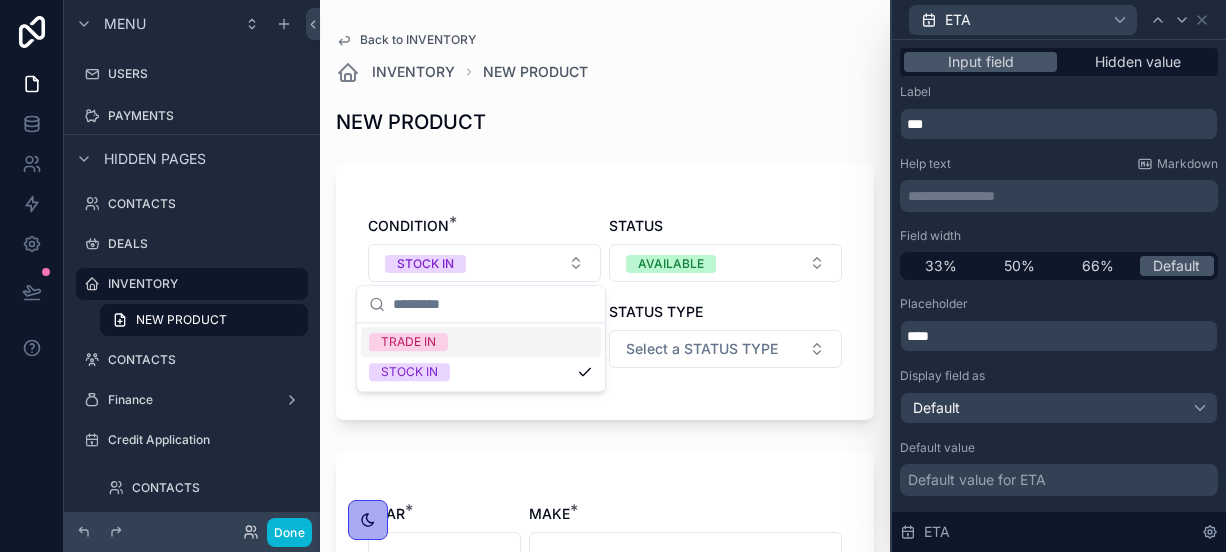 click on "TRADE IN" at bounding box center (408, 342) 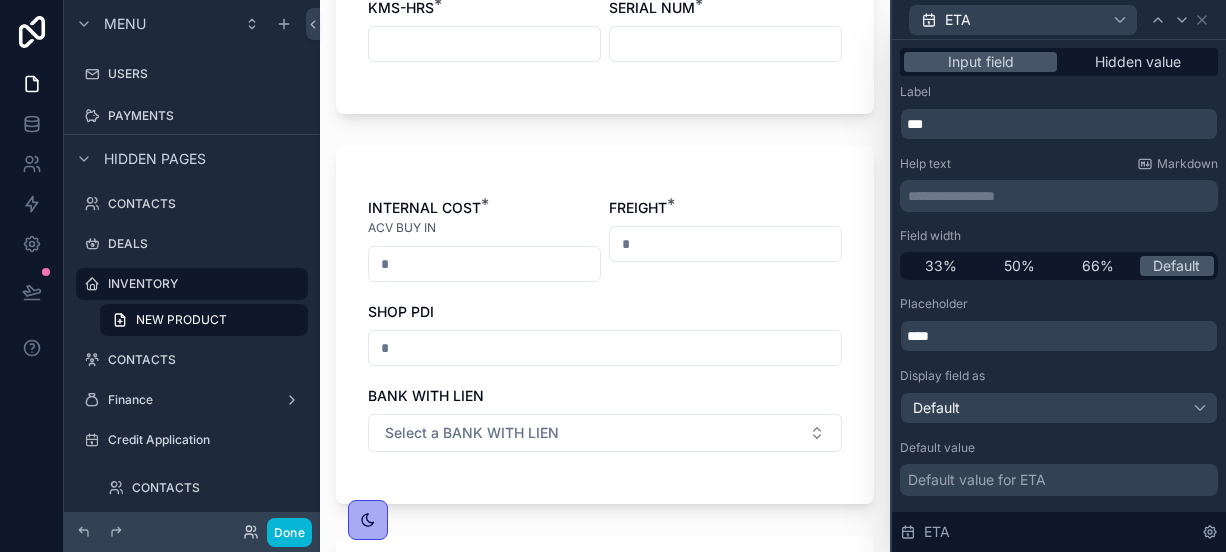 scroll, scrollTop: 775, scrollLeft: 0, axis: vertical 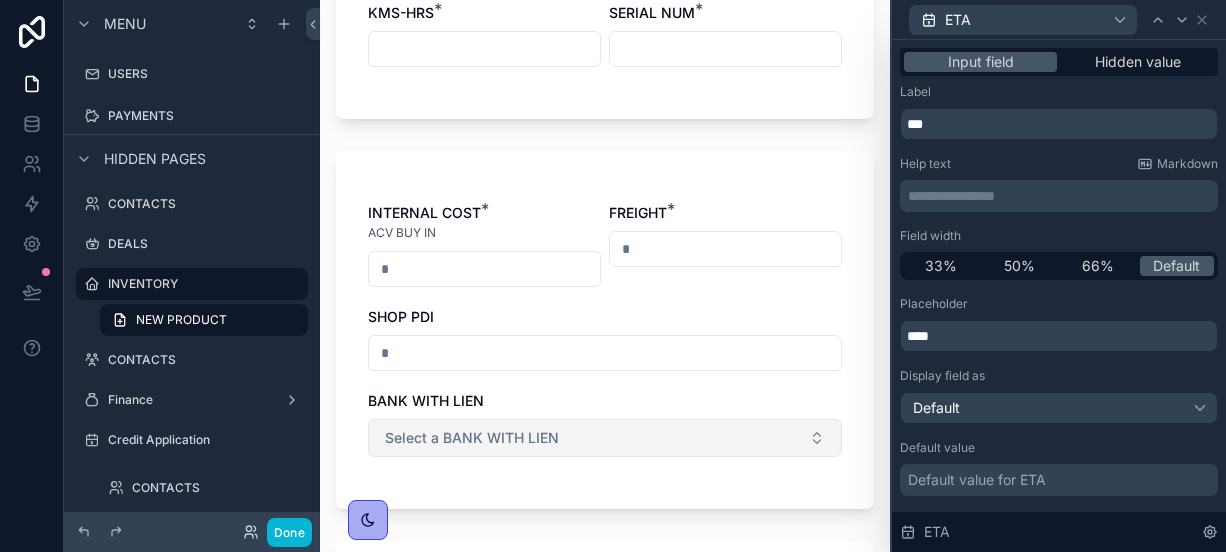 click on "Select a BANK WITH LIEN" at bounding box center [605, 438] 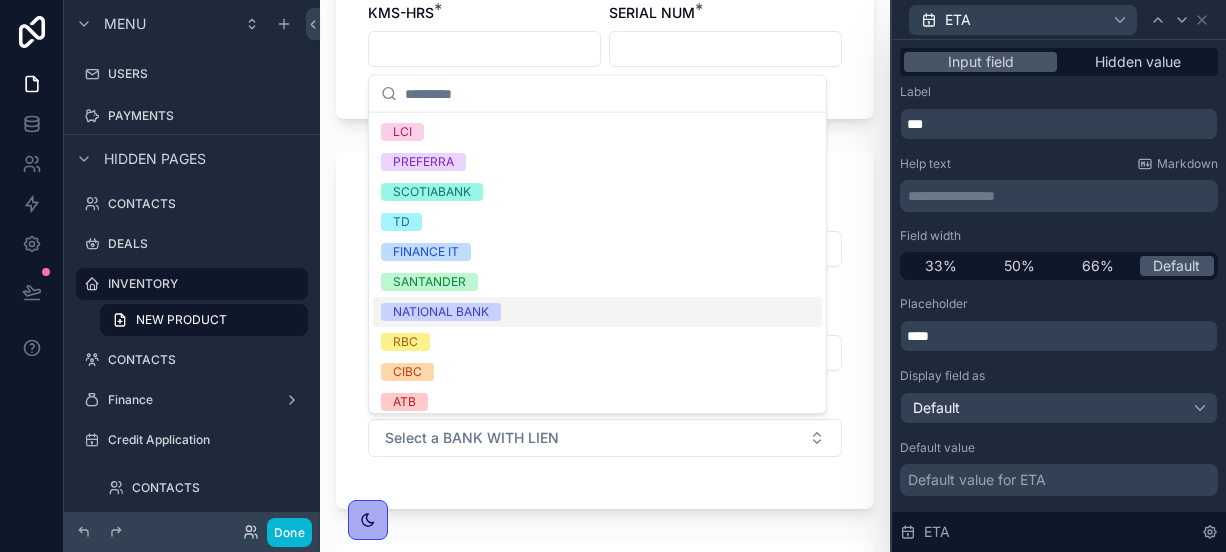 scroll, scrollTop: 68, scrollLeft: 0, axis: vertical 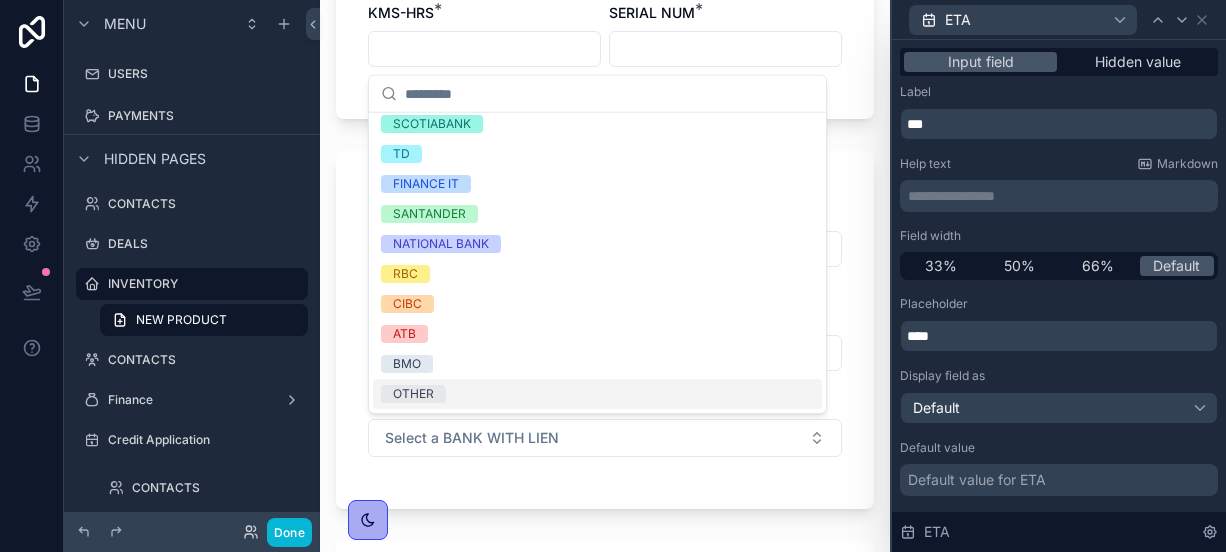 click on "INTERNAL COST * ACV BUY IN FREIGHT * SHOP PDI BANK WITH LIEN Select a BANK WITH LIEN" at bounding box center [605, 340] 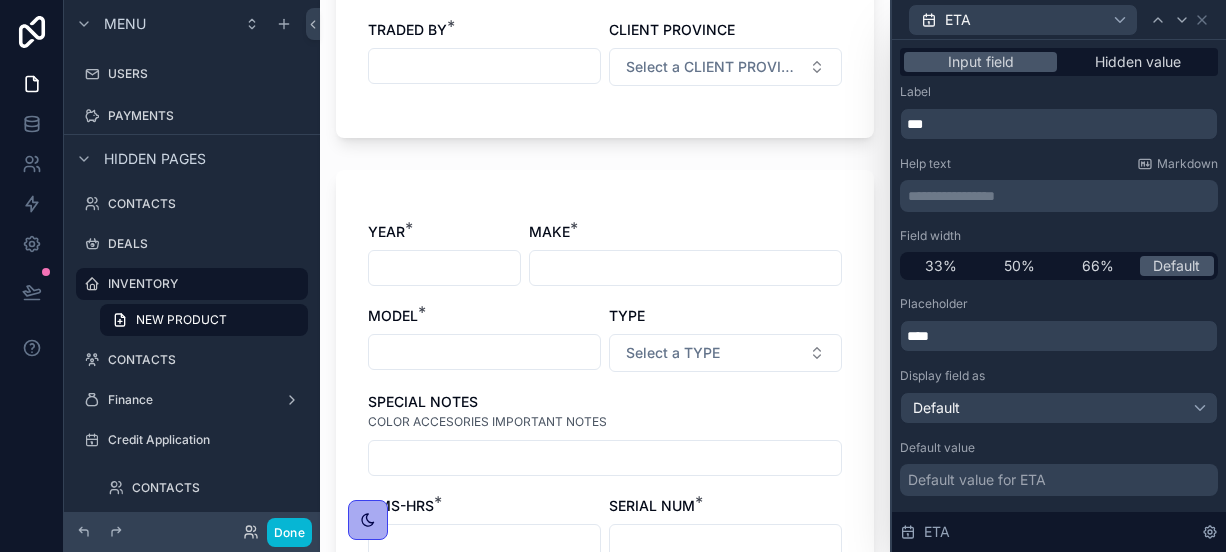 scroll, scrollTop: 0, scrollLeft: 0, axis: both 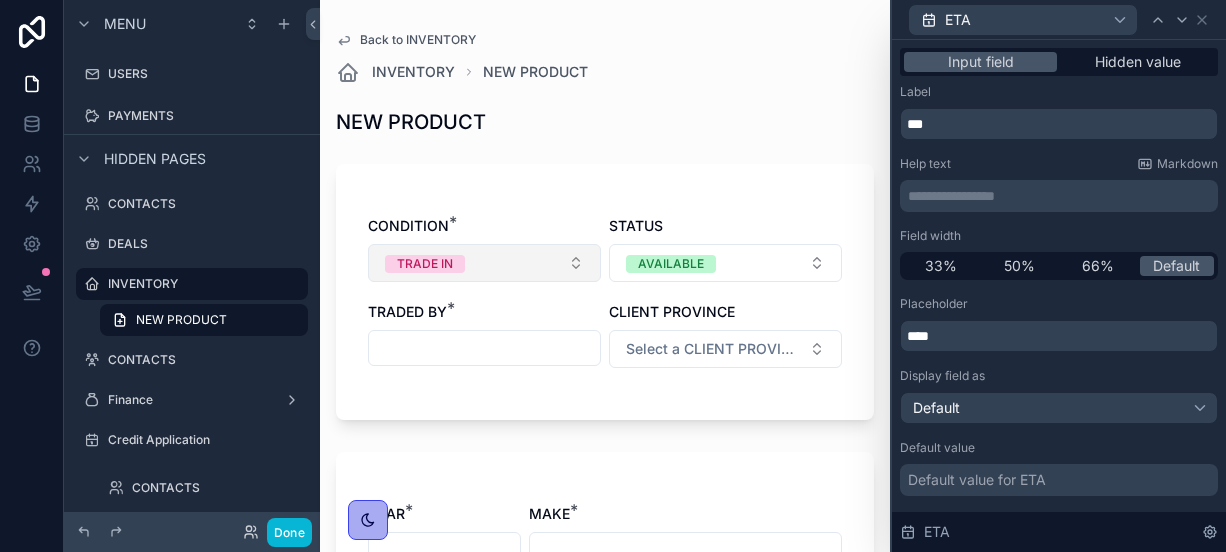 click on "TRADE IN" at bounding box center [425, 264] 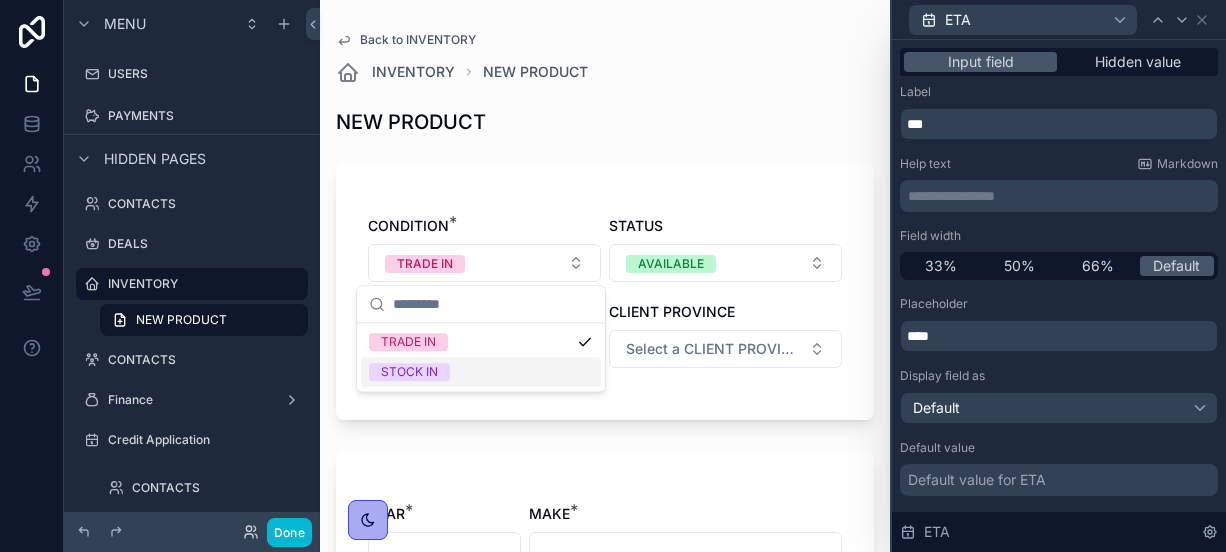 click on "STOCK IN" at bounding box center [481, 372] 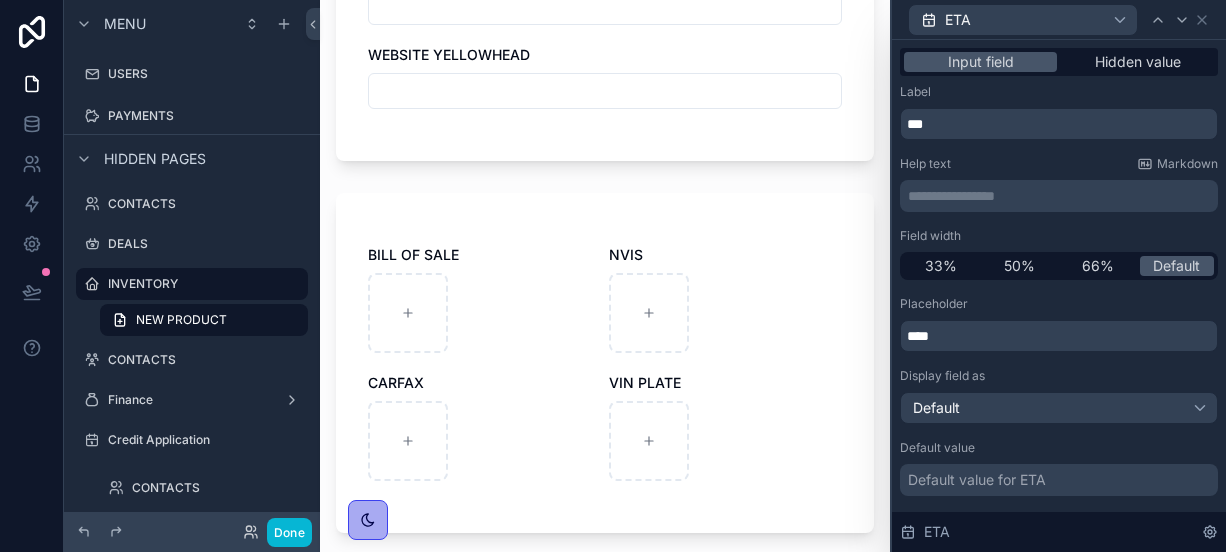 scroll, scrollTop: 1662, scrollLeft: 0, axis: vertical 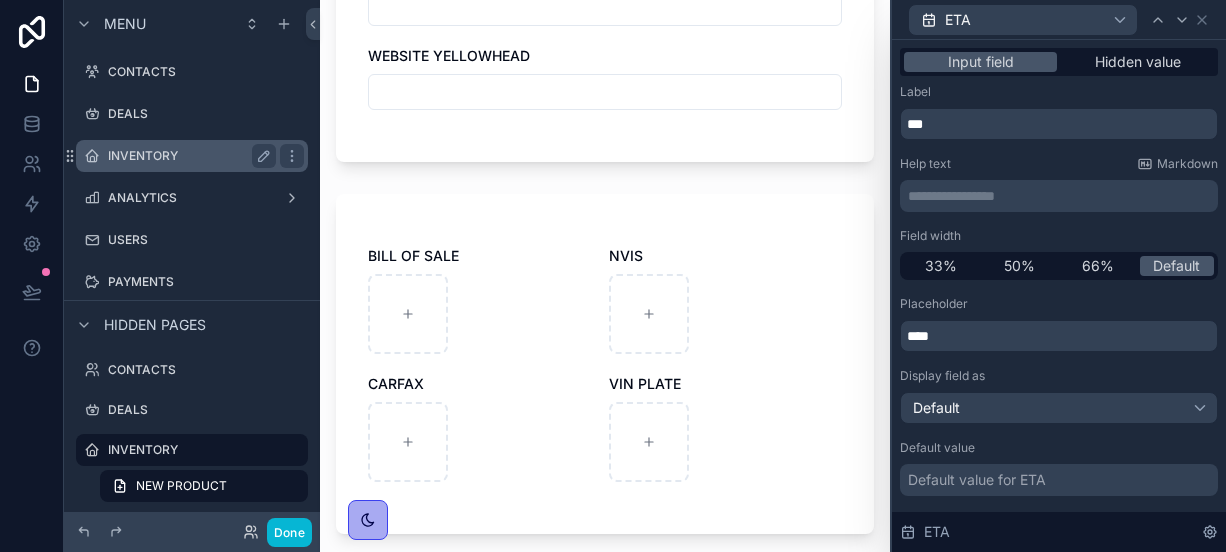 click on "INVENTORY" at bounding box center (188, 156) 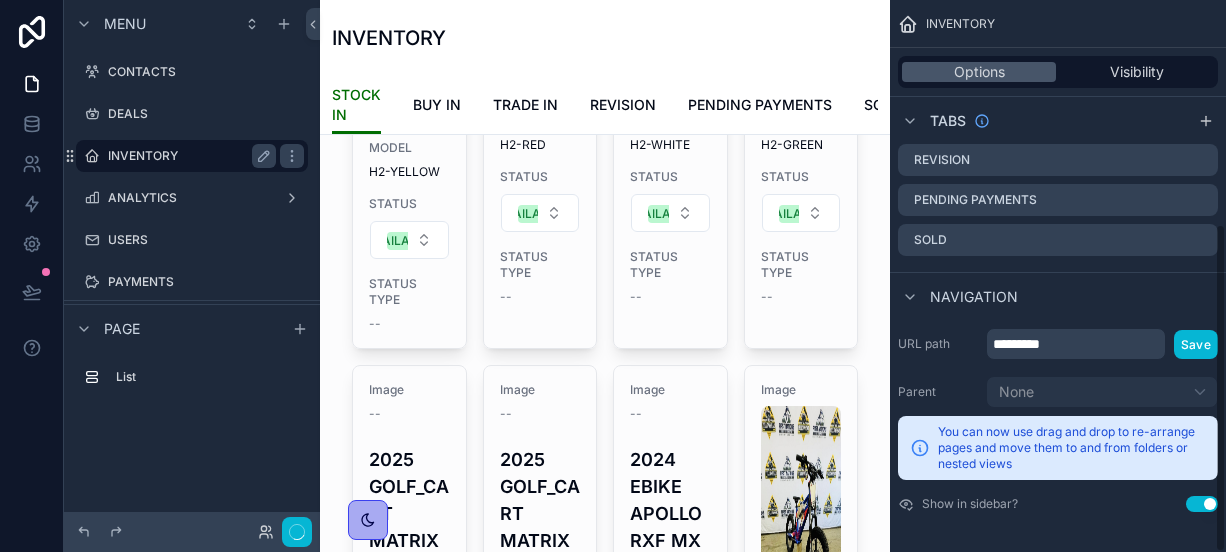 scroll, scrollTop: 0, scrollLeft: 0, axis: both 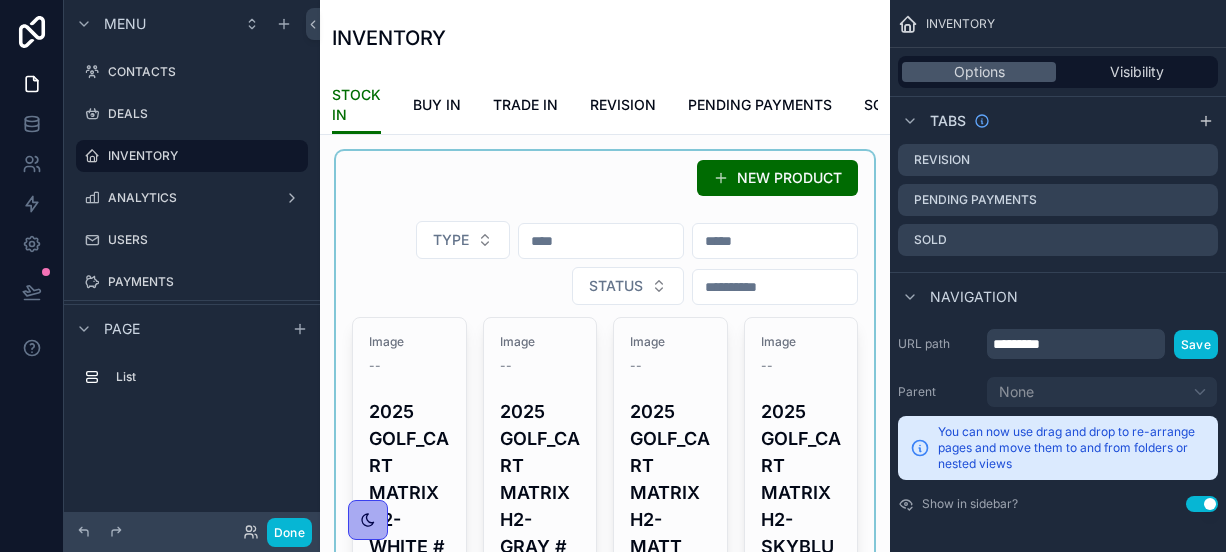 click at bounding box center [605, 2320] 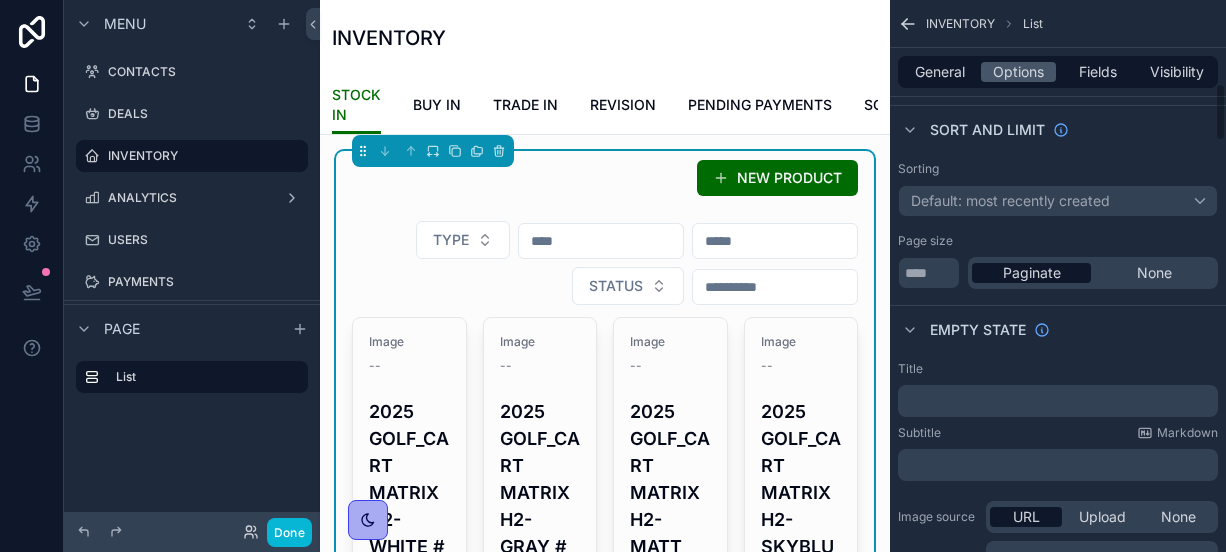 click on "2025 GOLF_CART MATRIX H2-WHITE #" at bounding box center [409, 479] 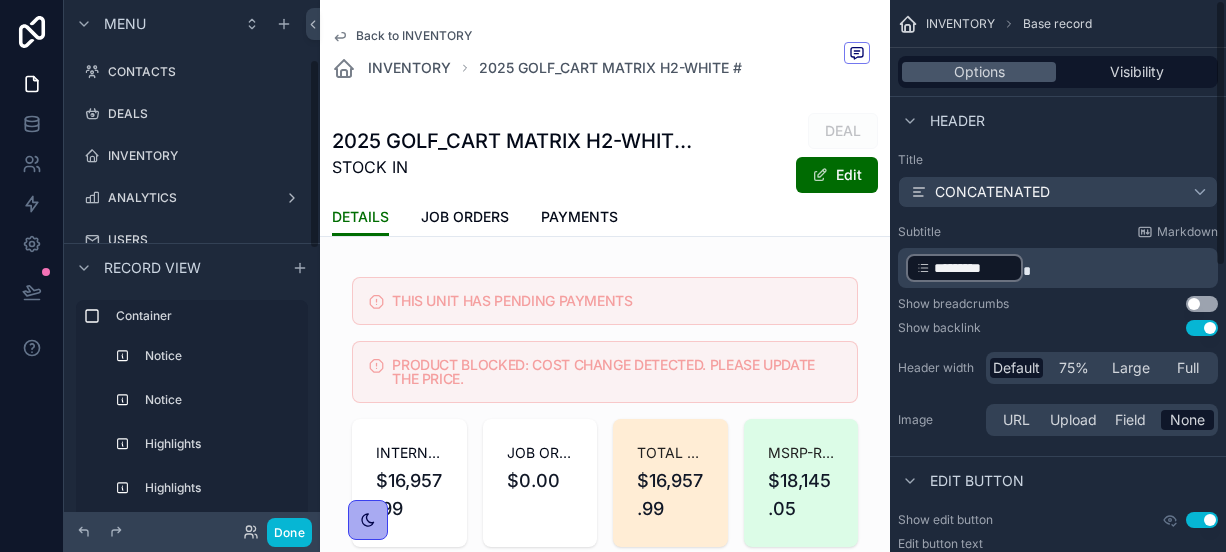 scroll, scrollTop: 166, scrollLeft: 0, axis: vertical 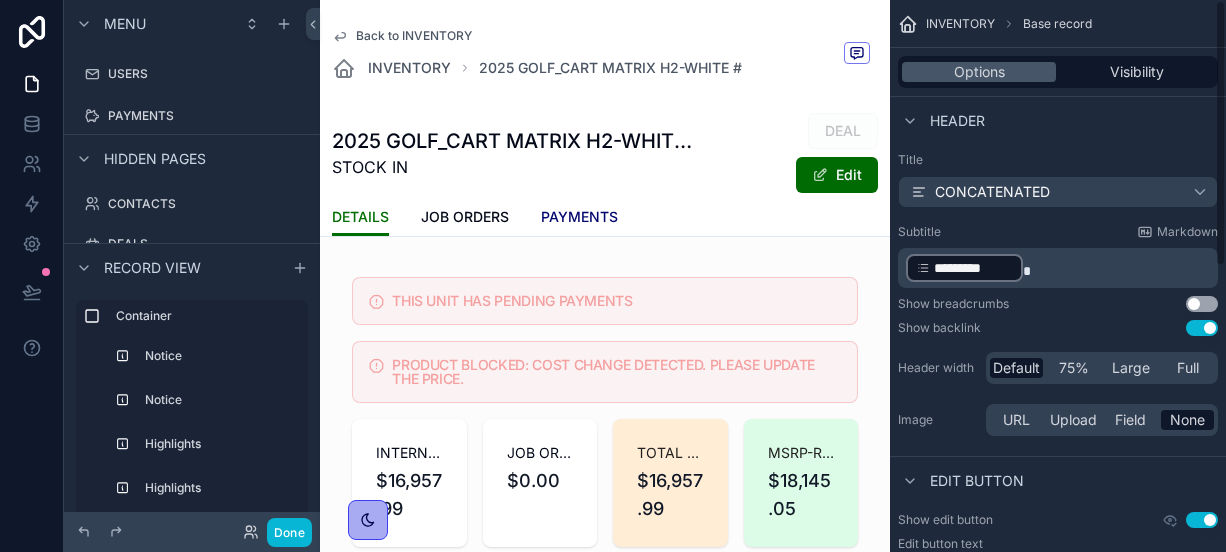 click on "PAYMENTS" at bounding box center [579, 217] 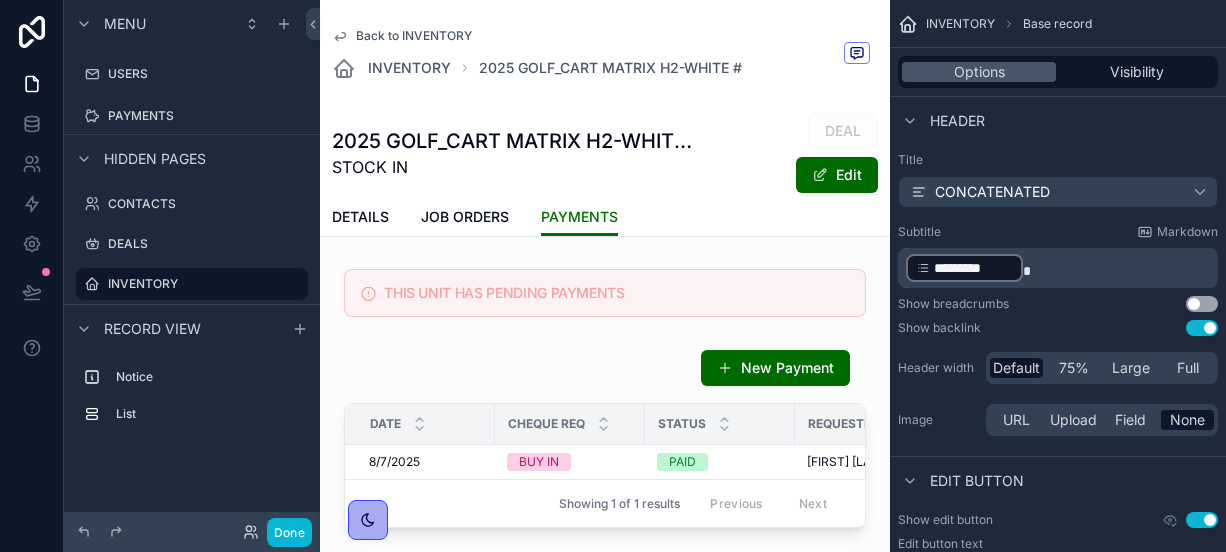 click on "DETAILS JOB ORDERS PAYMENTS" at bounding box center [605, 217] 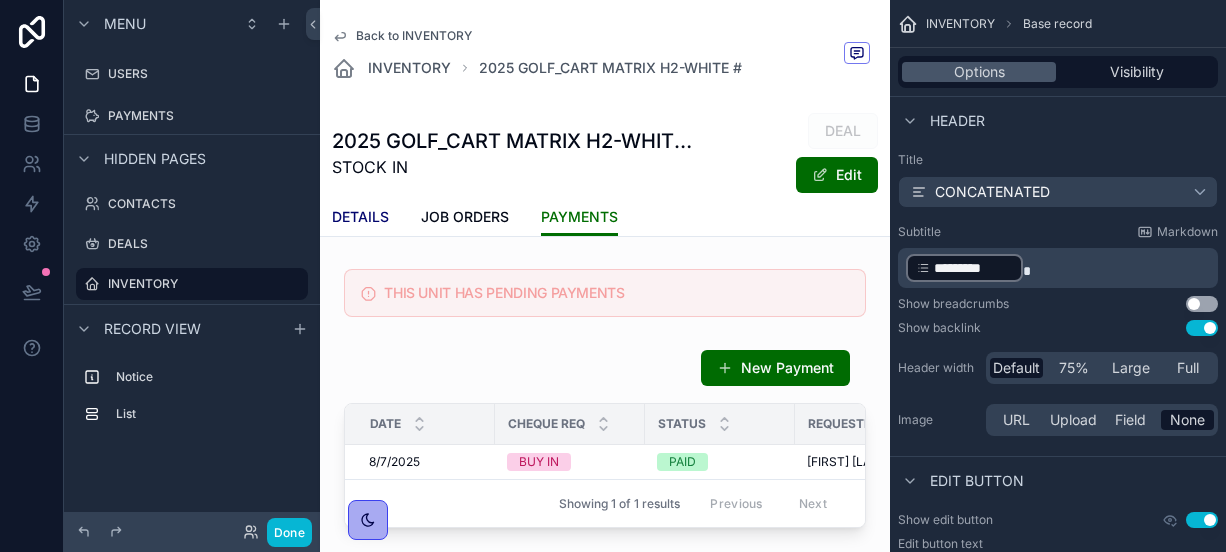 click on "DETAILS" at bounding box center (360, 217) 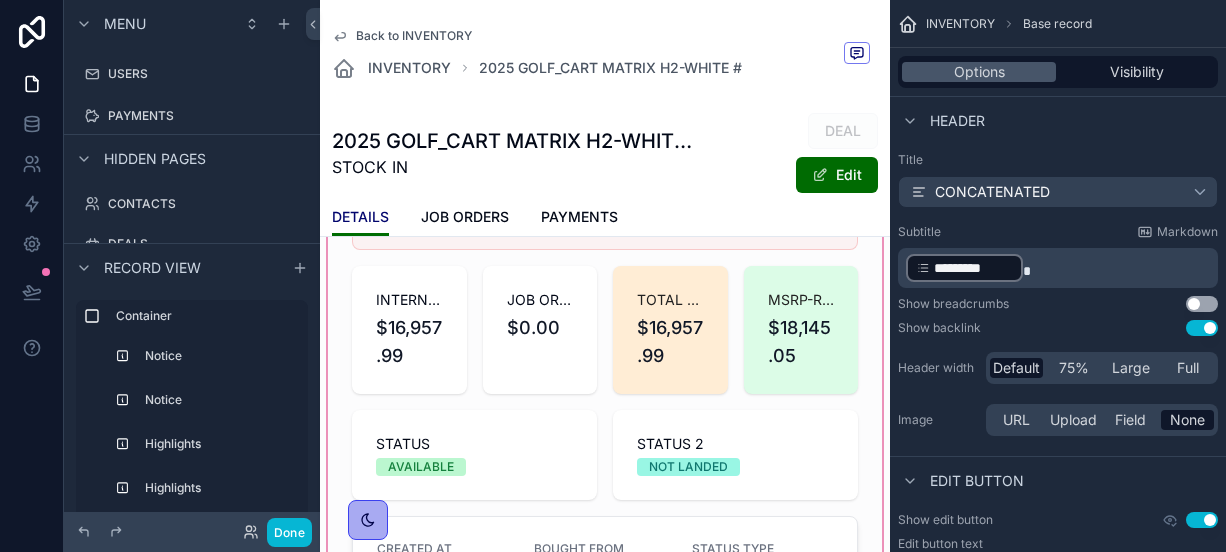 scroll, scrollTop: 0, scrollLeft: 0, axis: both 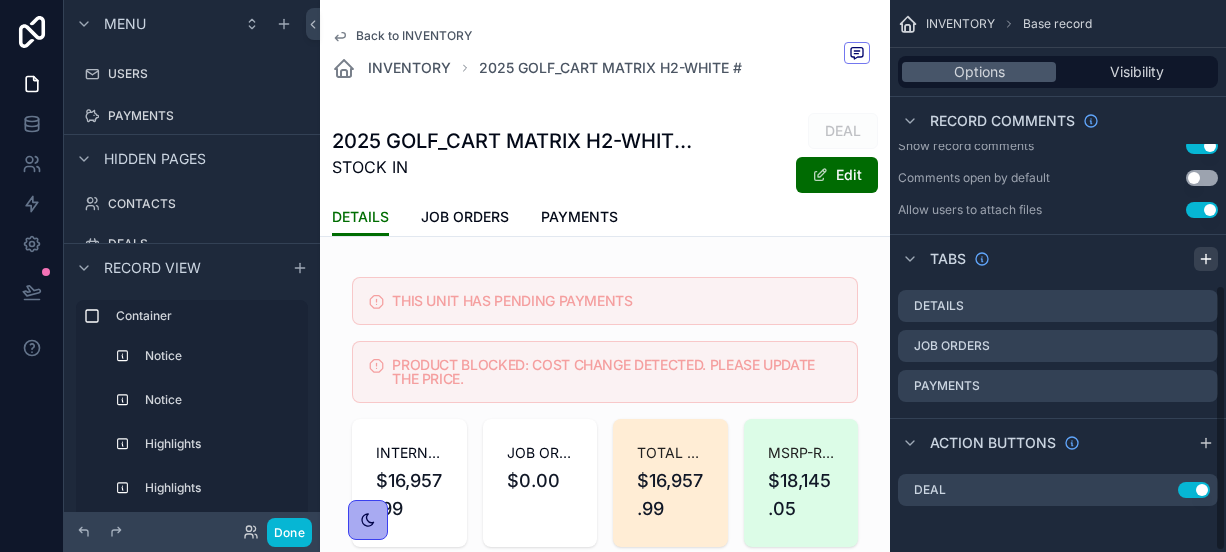 click 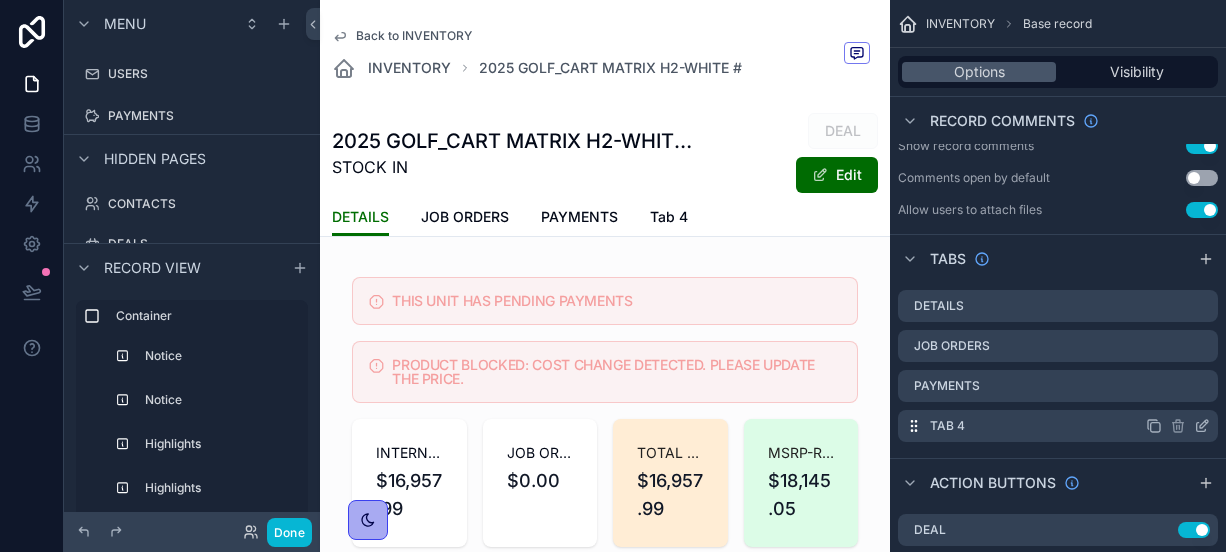 click 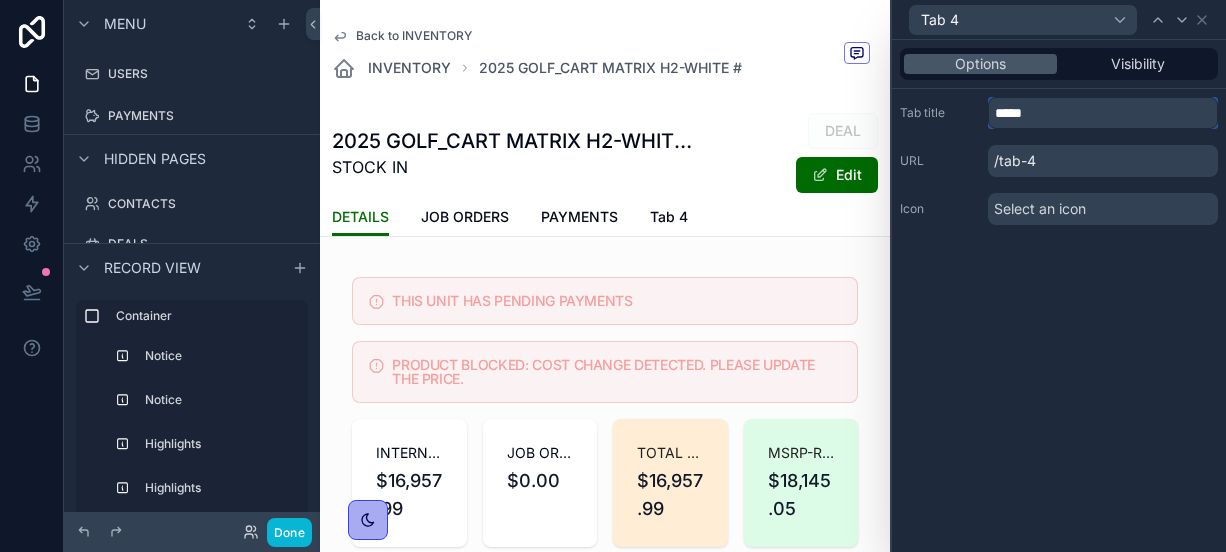 click on "*****" at bounding box center [1103, 113] 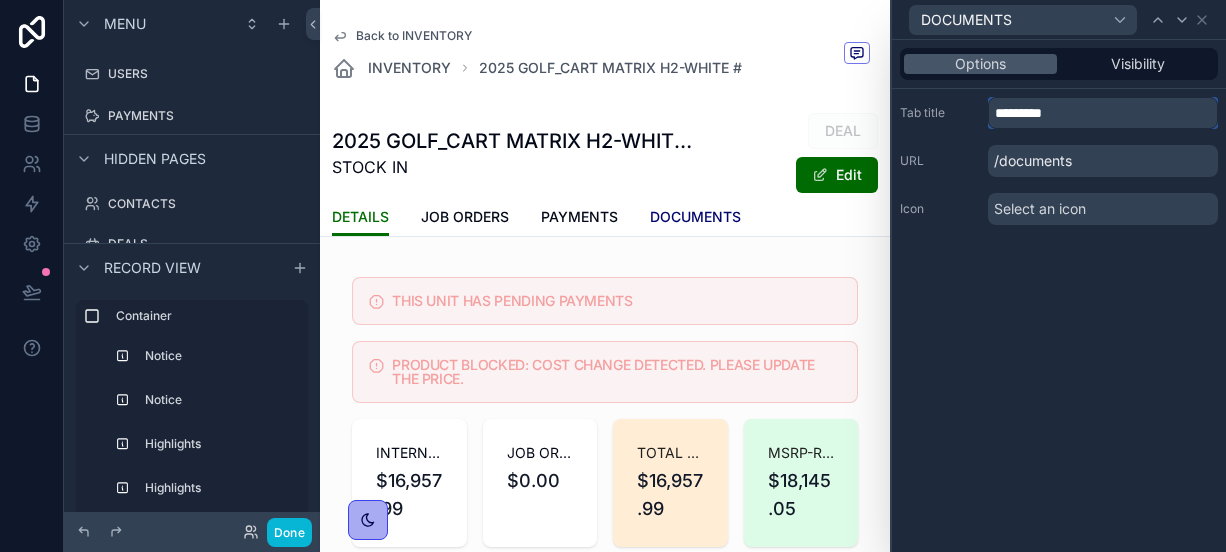 type on "*********" 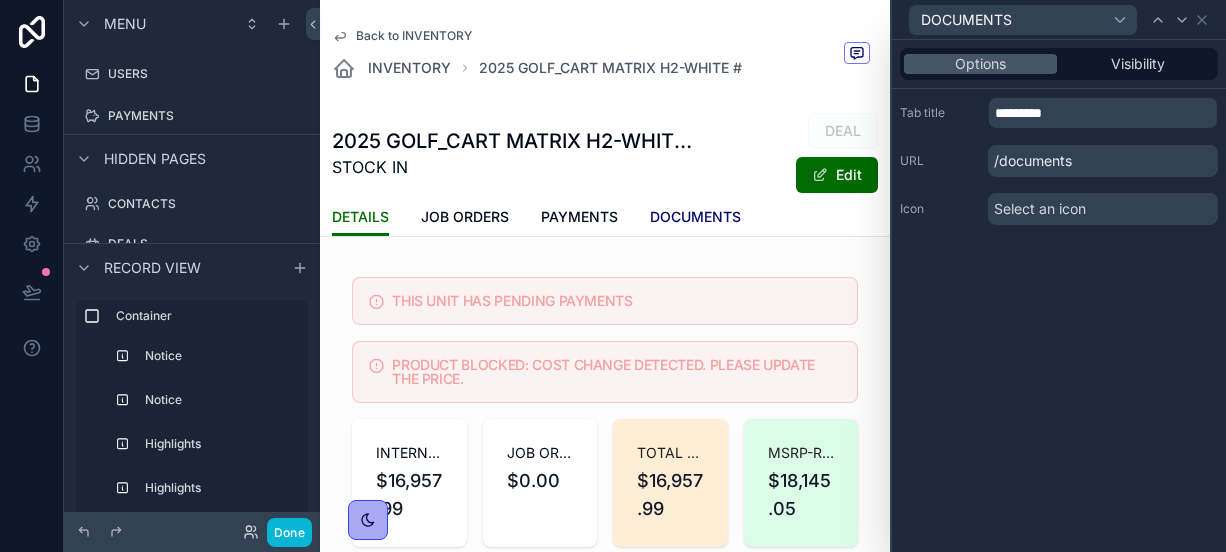 click on "DOCUMENTS" at bounding box center (695, 217) 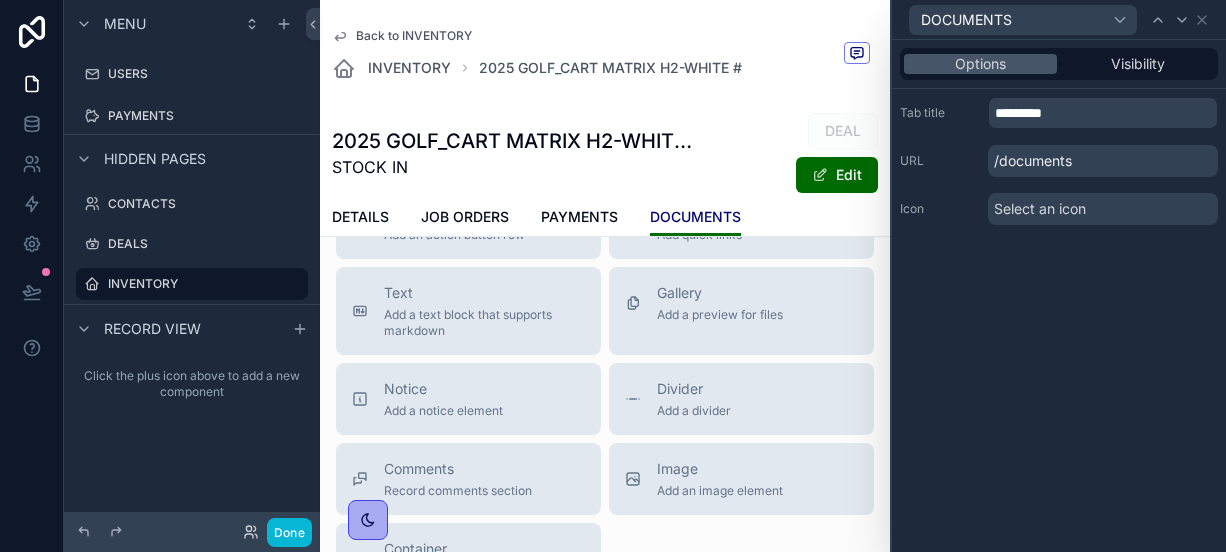 scroll, scrollTop: 395, scrollLeft: 0, axis: vertical 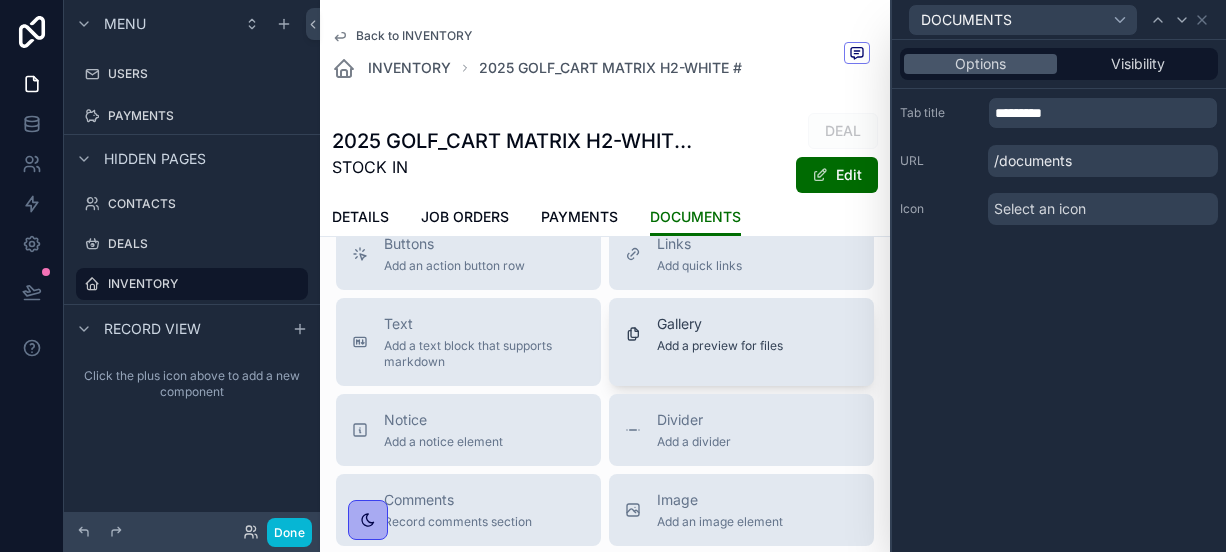 click on "Add a preview for files" at bounding box center [720, 346] 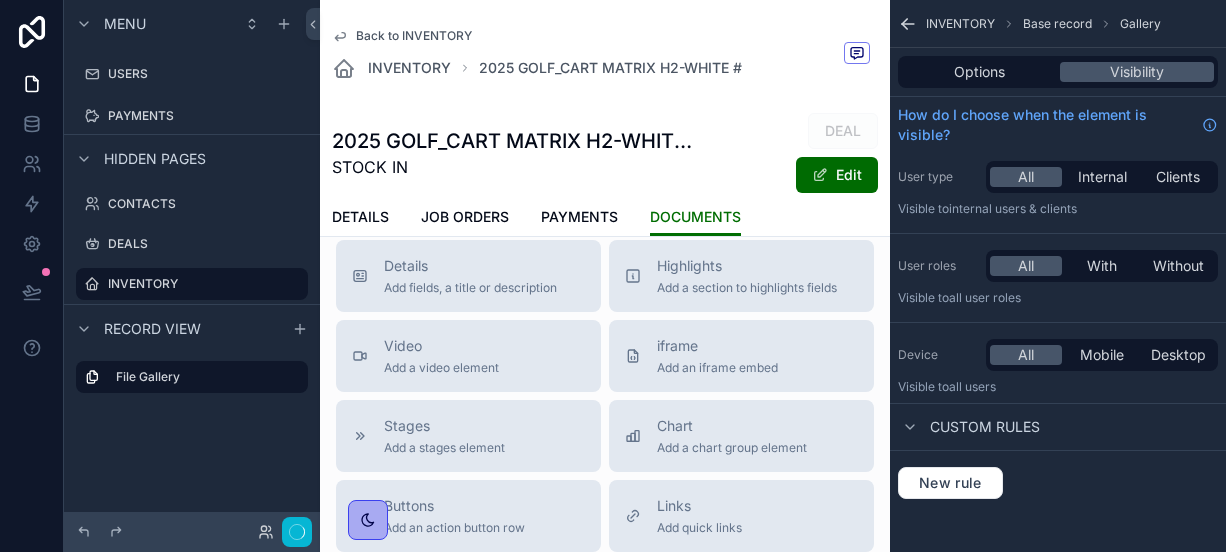scroll, scrollTop: 0, scrollLeft: 0, axis: both 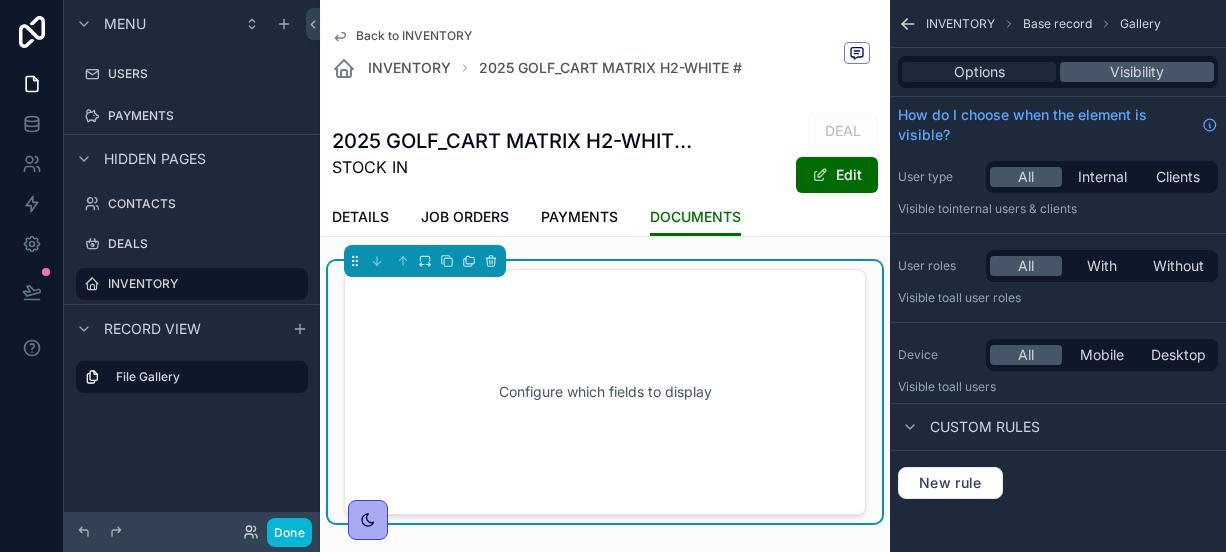 click on "Options" at bounding box center [979, 72] 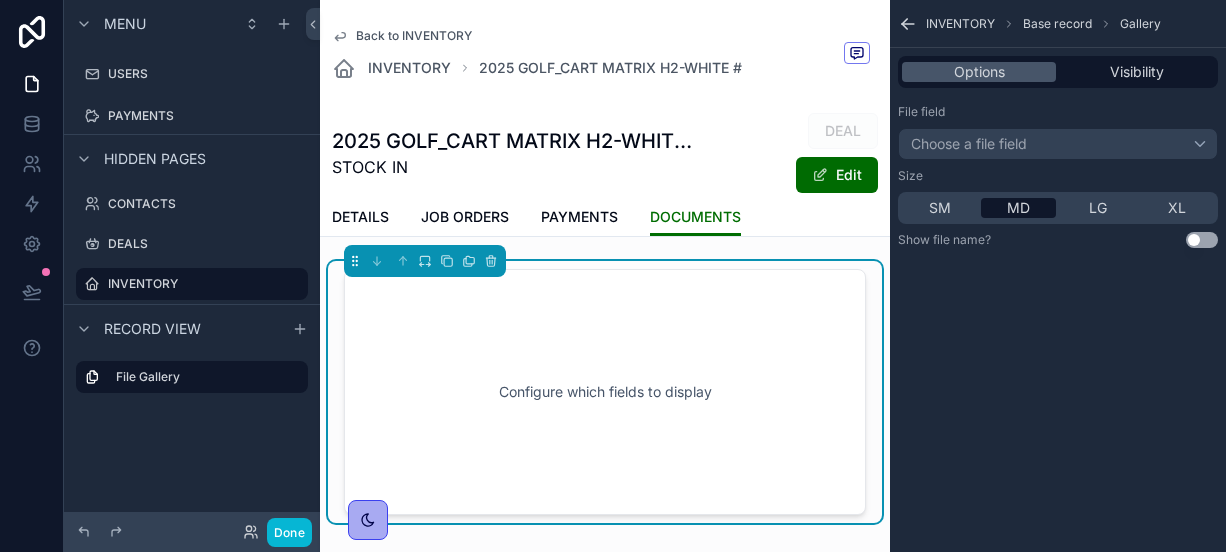 click on "Use setting" at bounding box center [1202, 240] 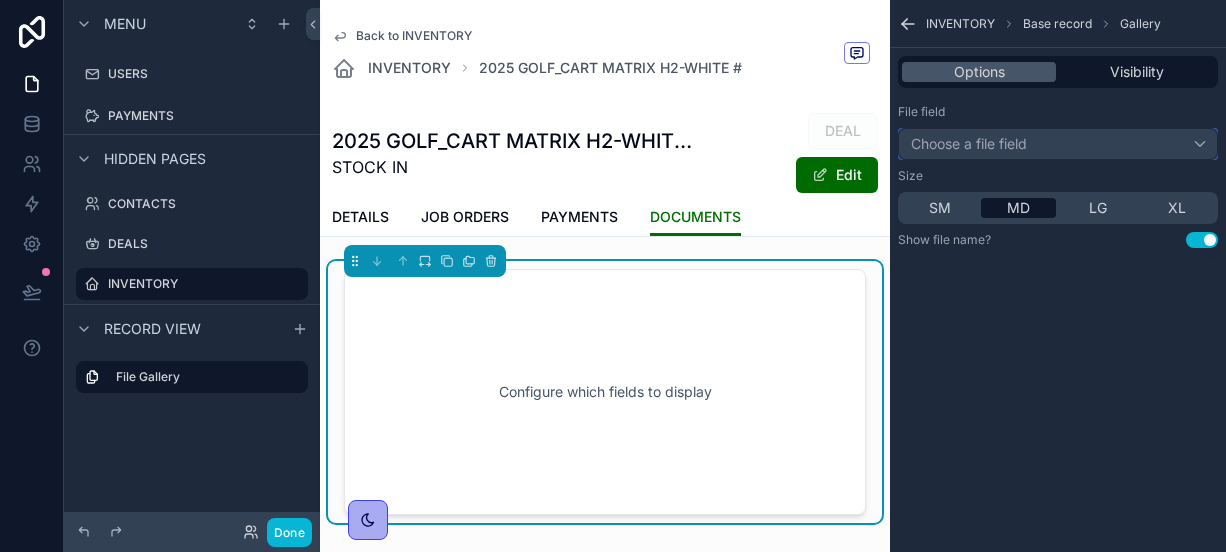 click on "Choose a file field" at bounding box center [969, 143] 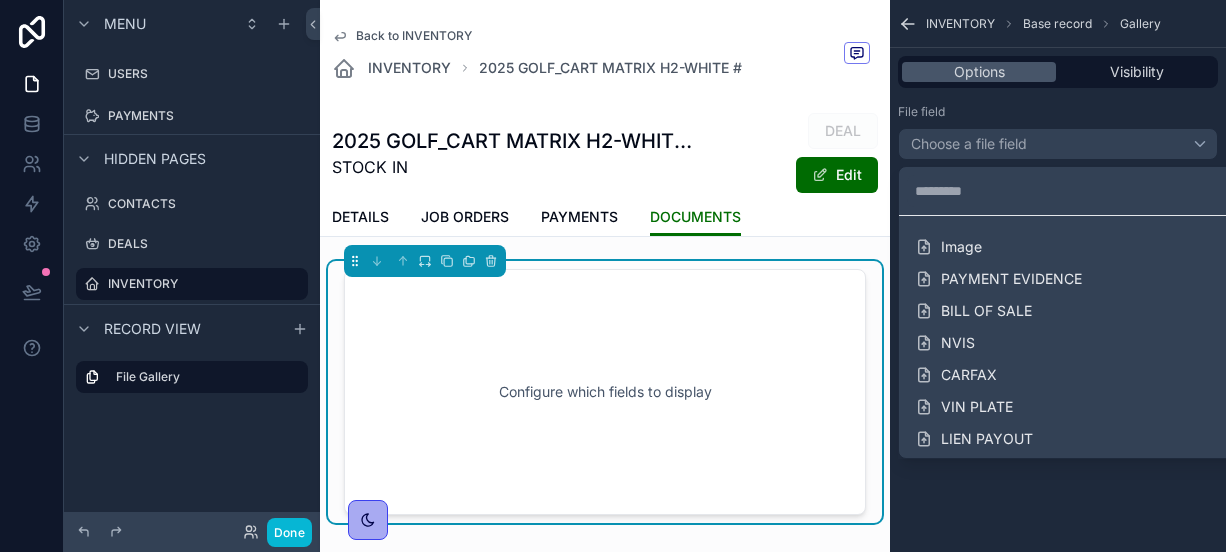 click on "Image PAYMENT EVIDENCE BILL OF SALE NVIS CARFAX VIN PLATE LIEN PAYOUT" at bounding box center (1082, 337) 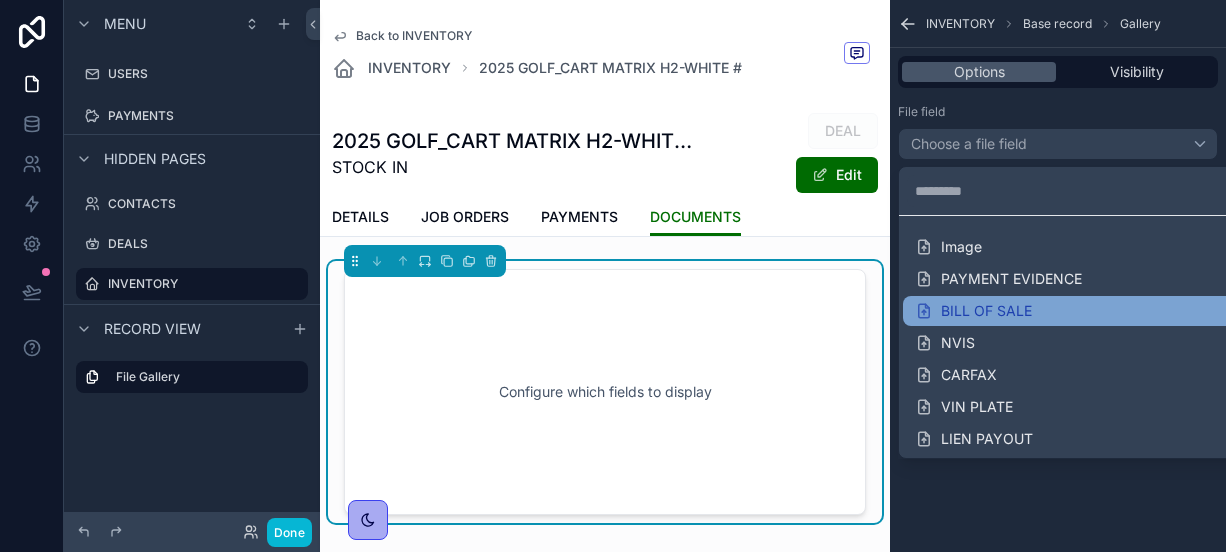 click on "BILL OF SALE" at bounding box center (973, 311) 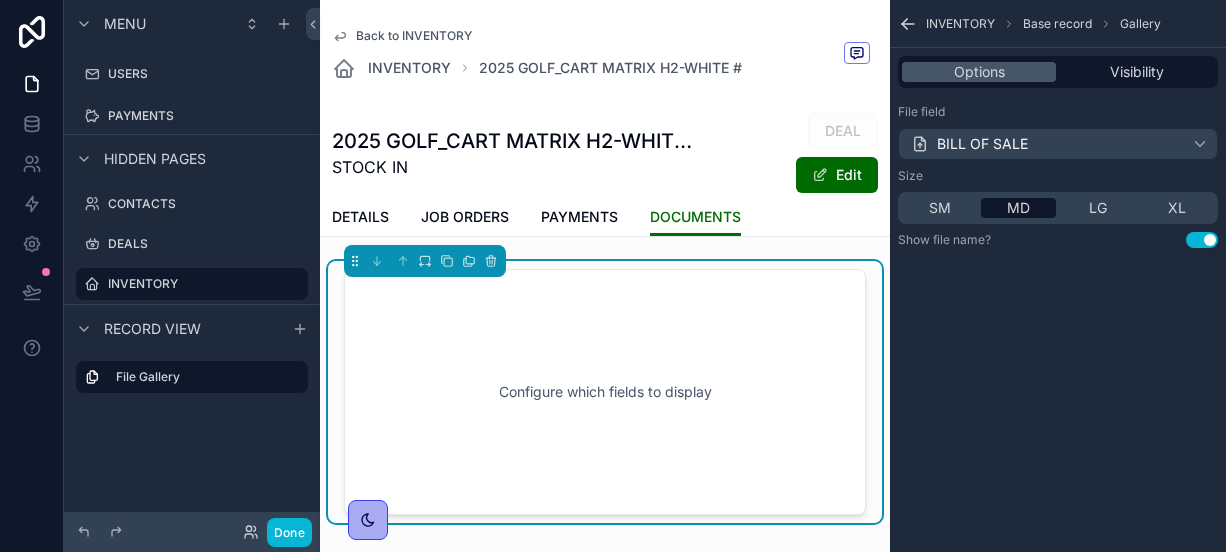 click on "Configure which fields to display" at bounding box center [605, 392] 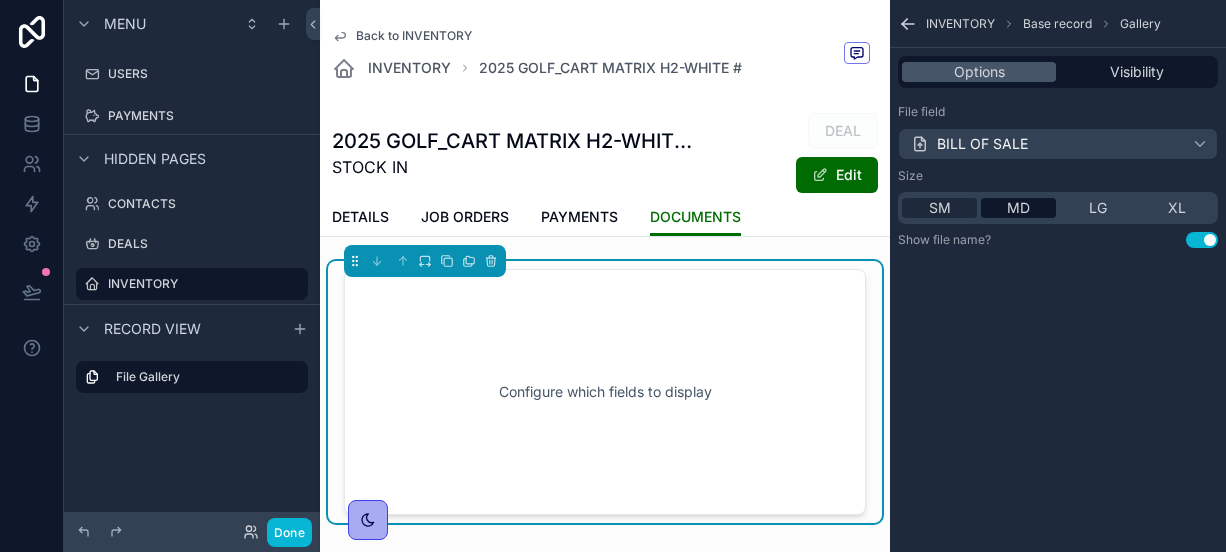 click on "SM" at bounding box center [940, 208] 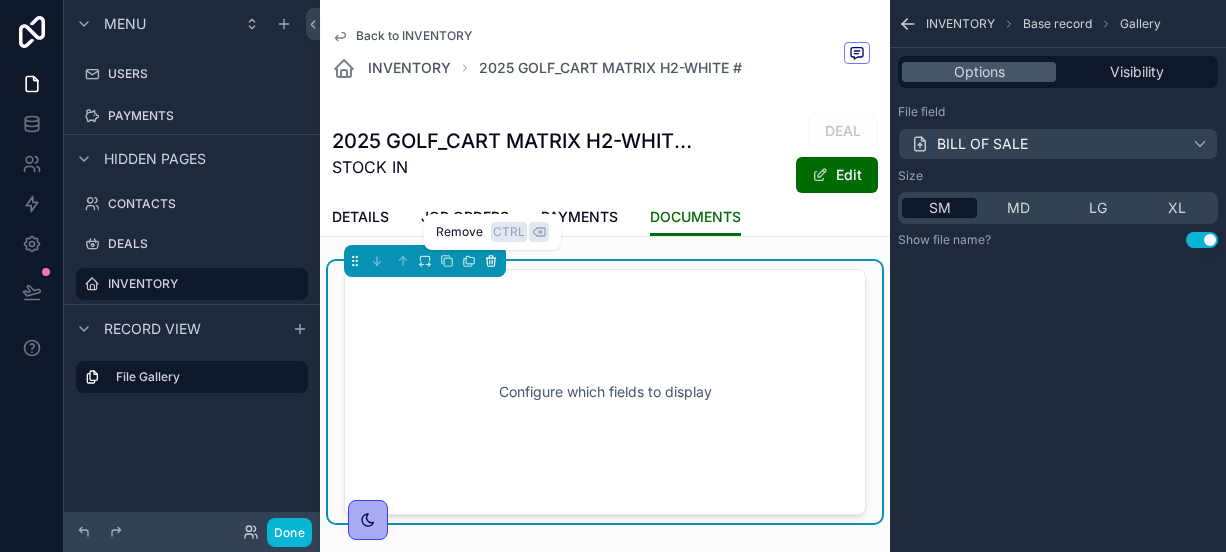 click 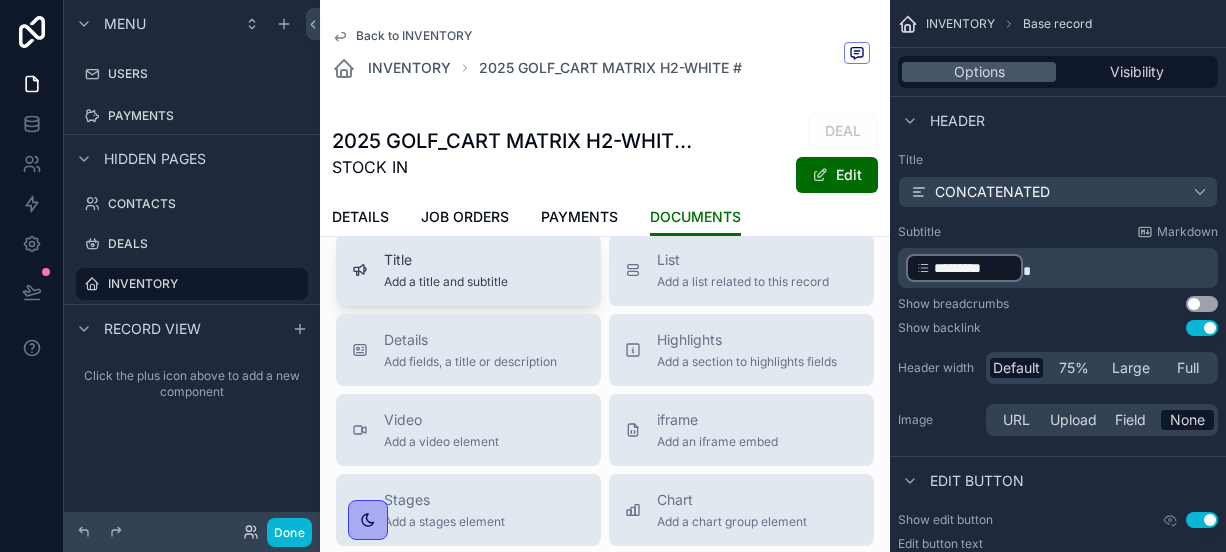 scroll, scrollTop: 60, scrollLeft: 0, axis: vertical 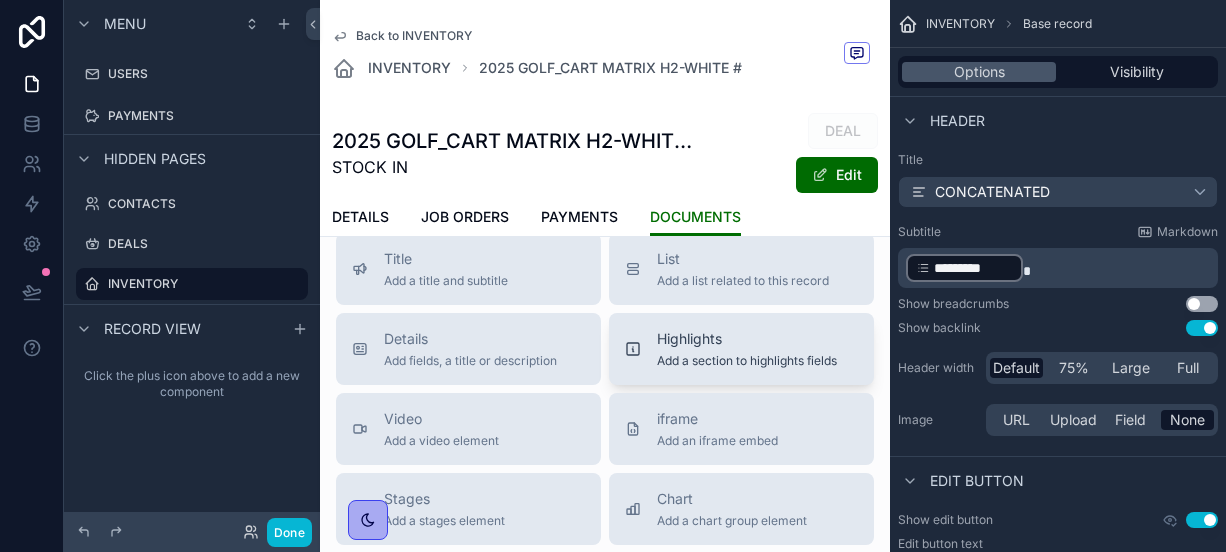 click on "Highlights" at bounding box center (747, 339) 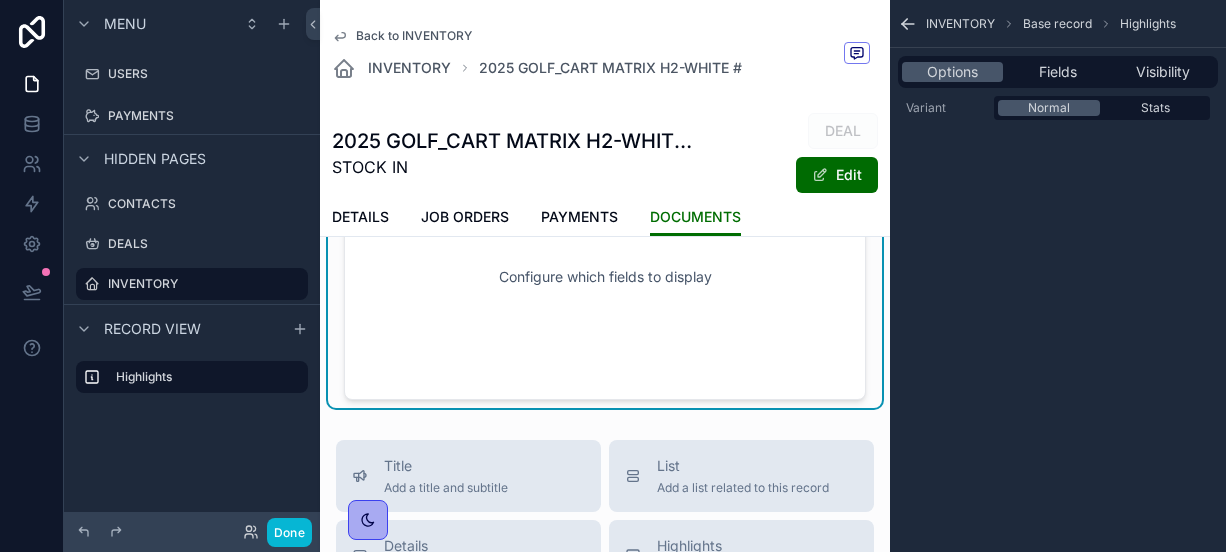 scroll, scrollTop: 0, scrollLeft: 0, axis: both 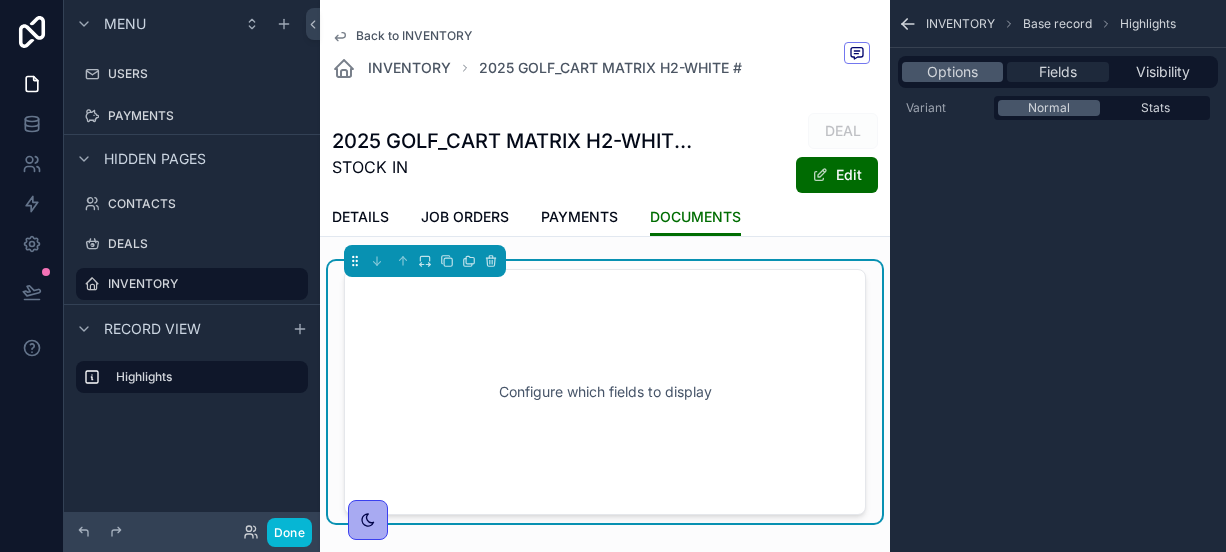 click on "Fields" at bounding box center [1058, 72] 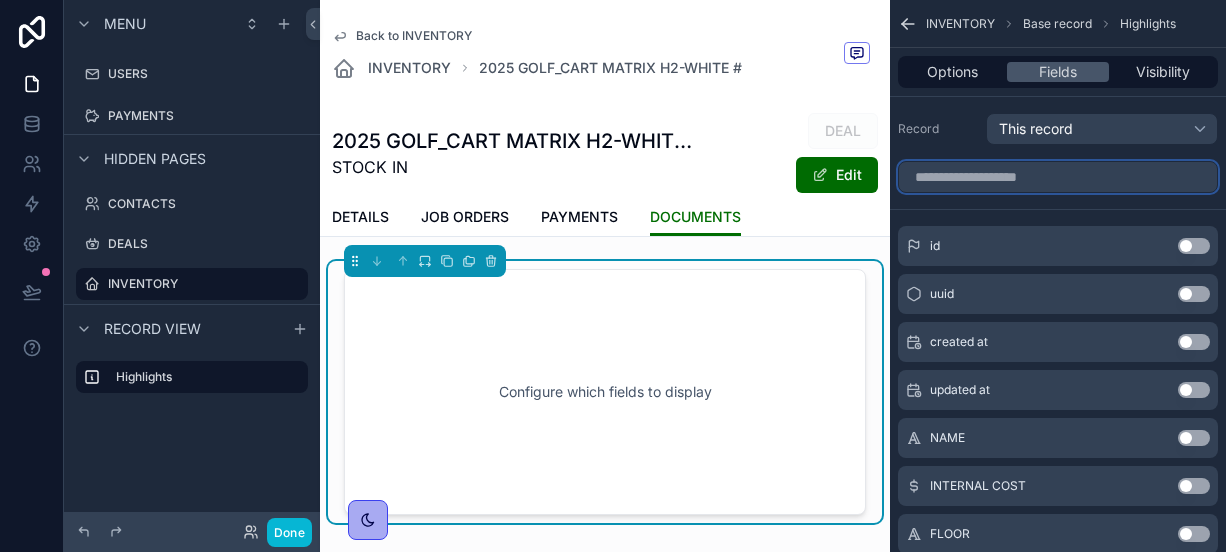 click at bounding box center [1058, 177] 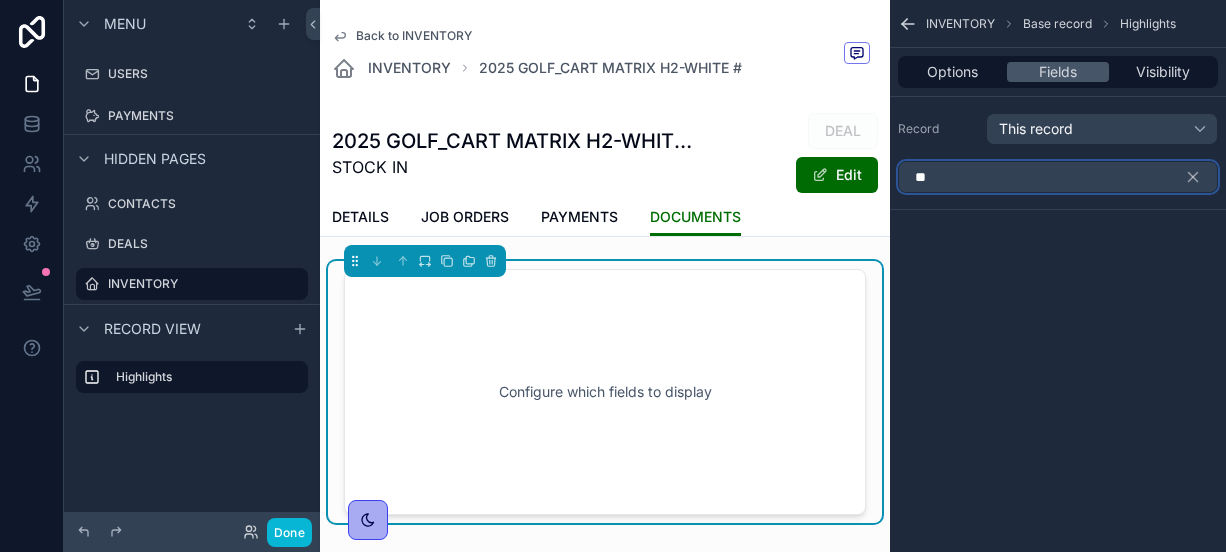 type on "*" 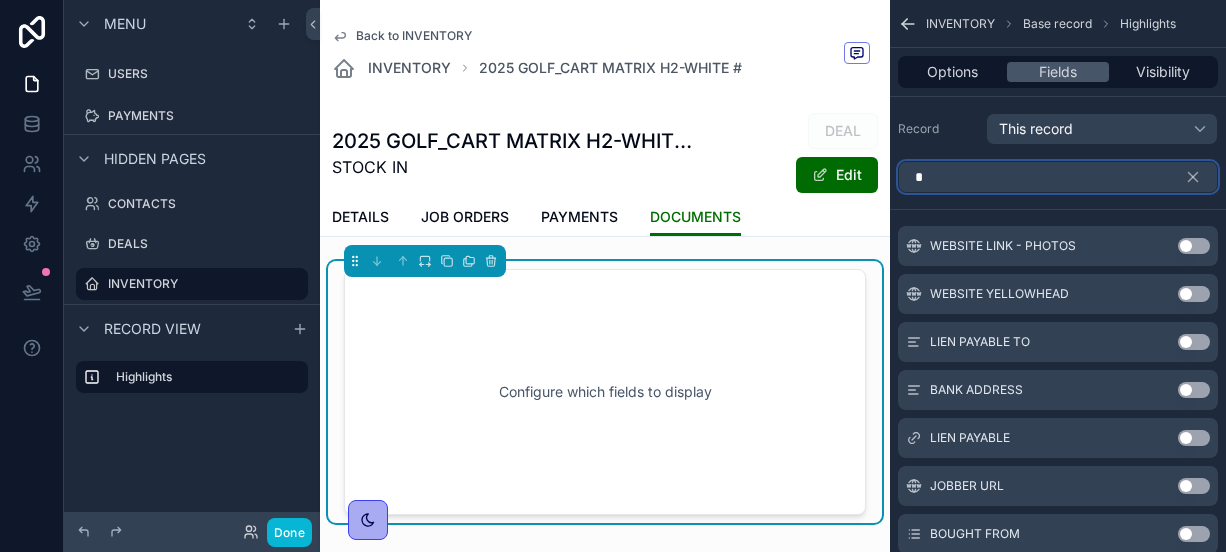 type 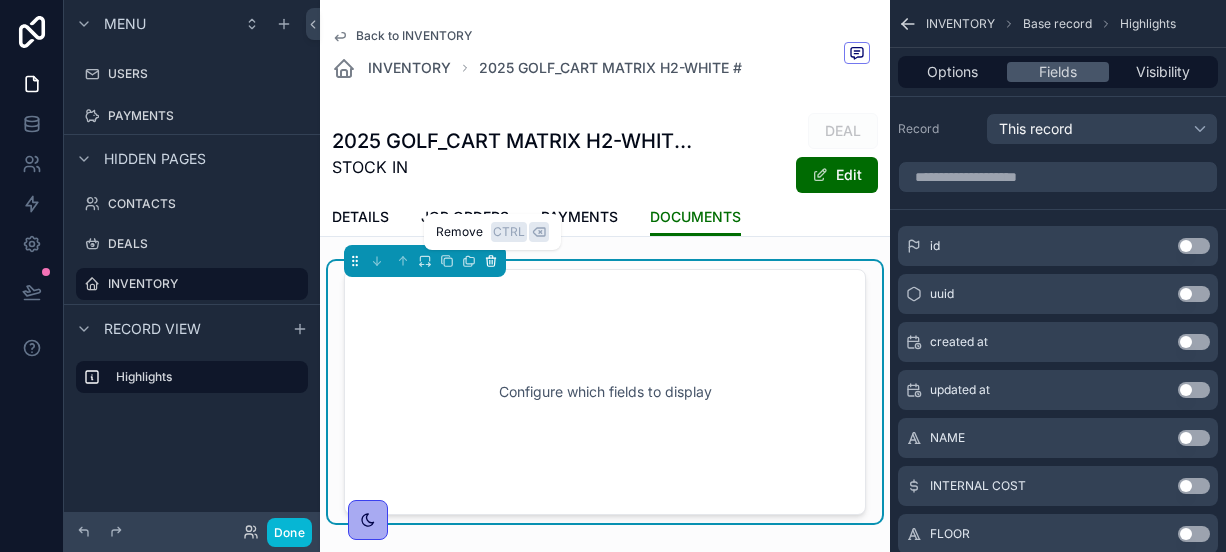 click at bounding box center [491, 261] 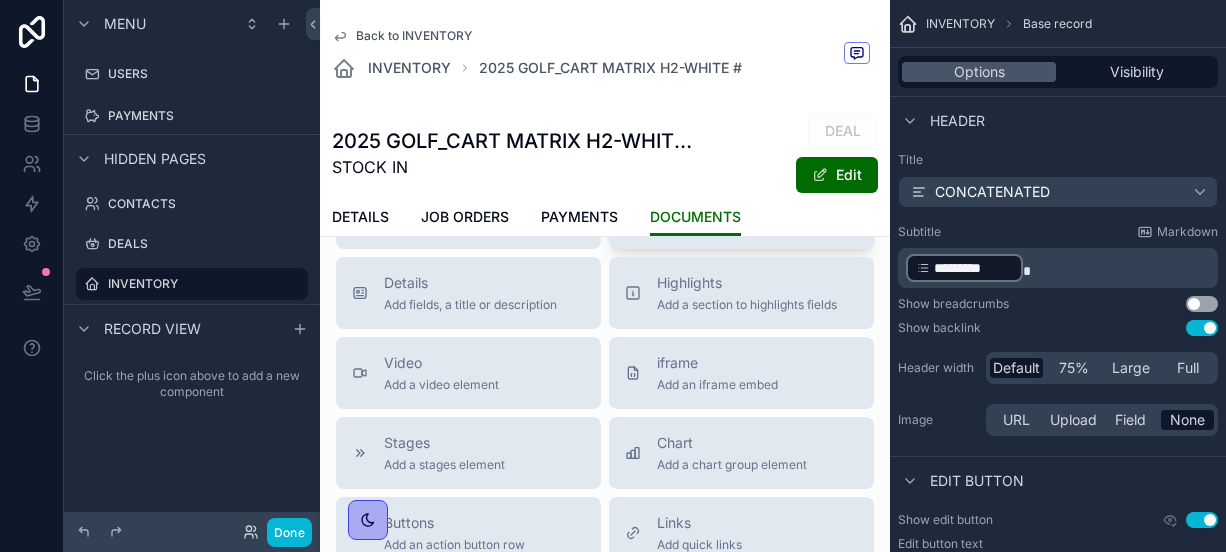 scroll, scrollTop: 131, scrollLeft: 0, axis: vertical 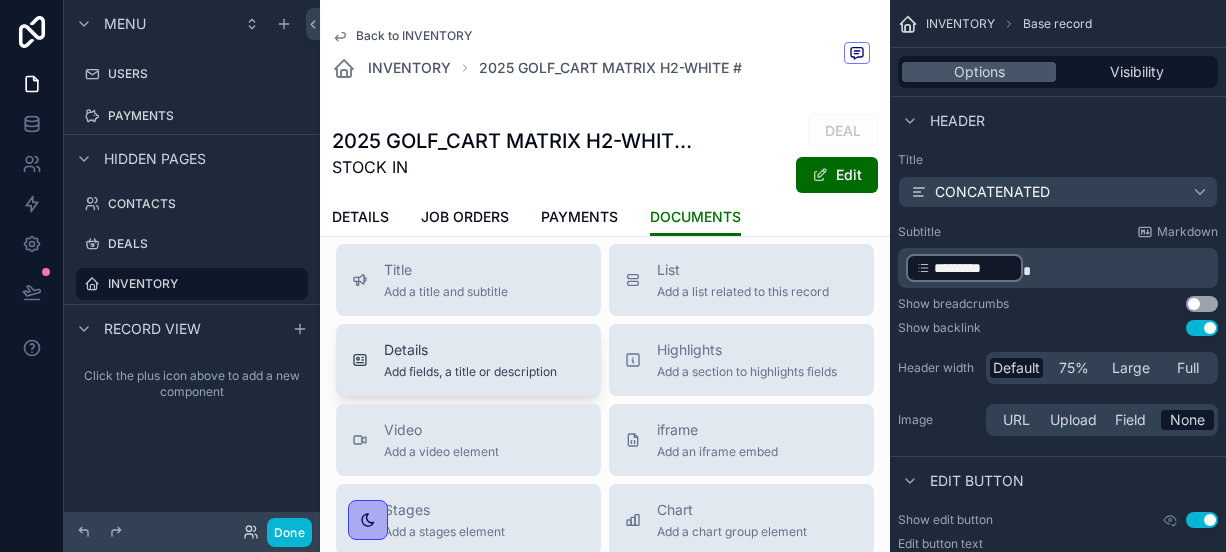 click on "Details" at bounding box center [470, 350] 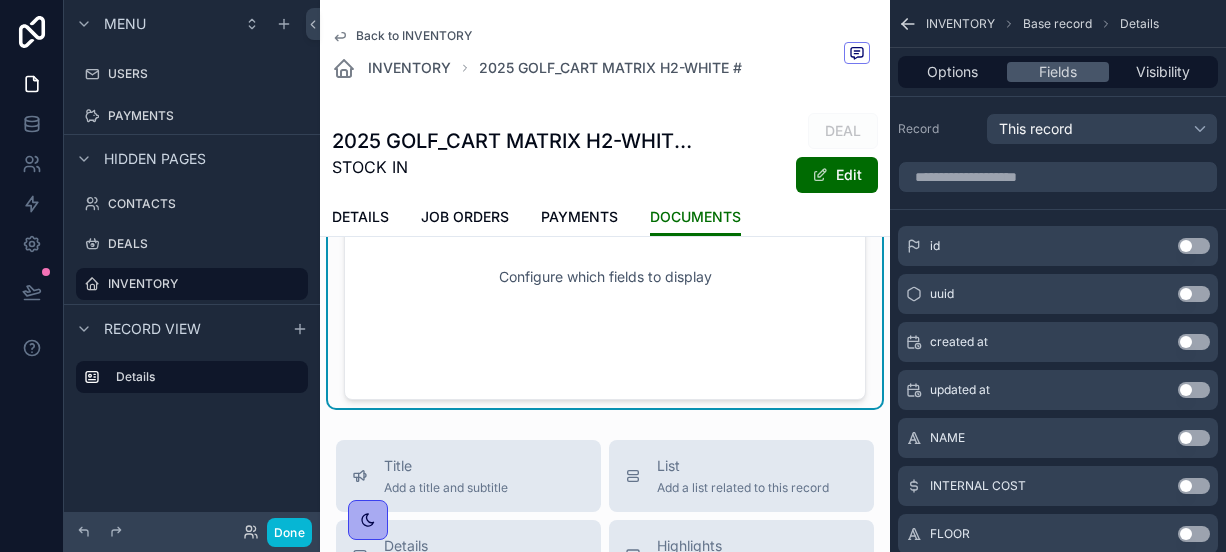 scroll, scrollTop: 0, scrollLeft: 0, axis: both 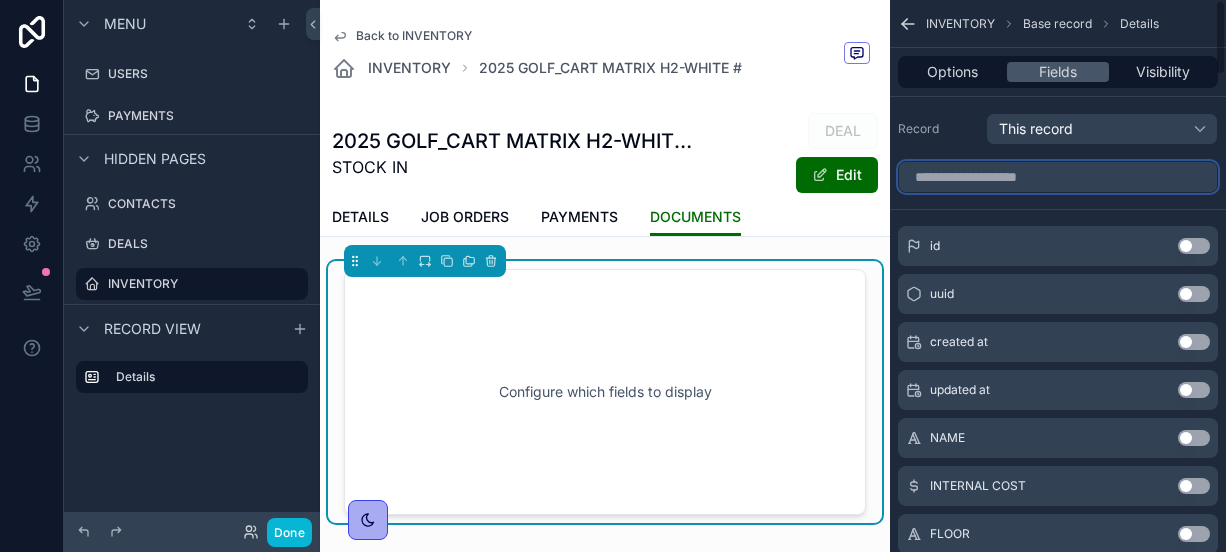 click at bounding box center [1058, 177] 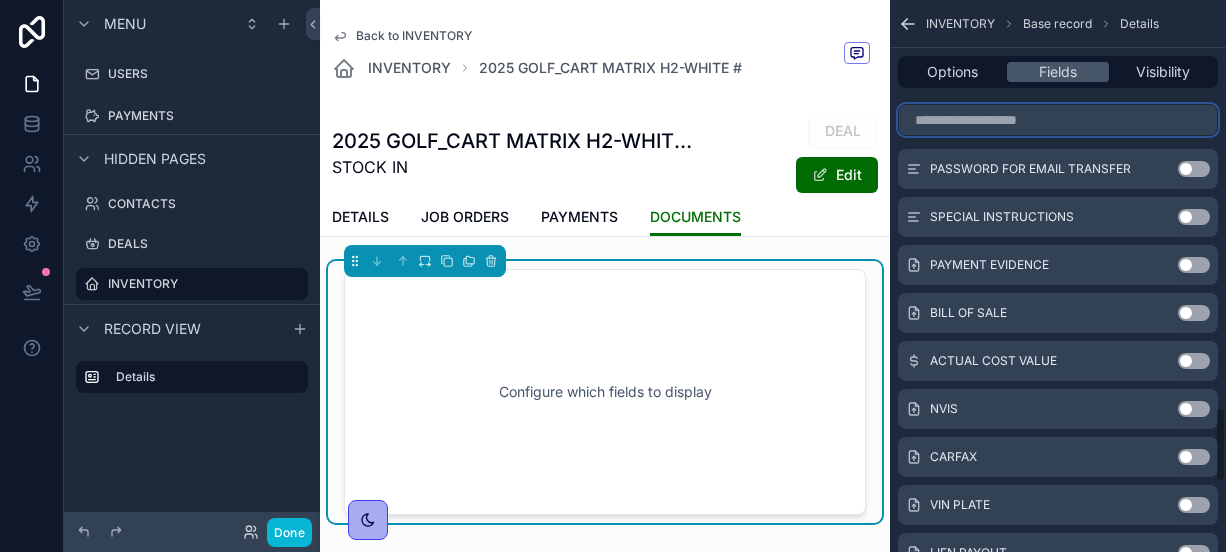 scroll, scrollTop: 2957, scrollLeft: 0, axis: vertical 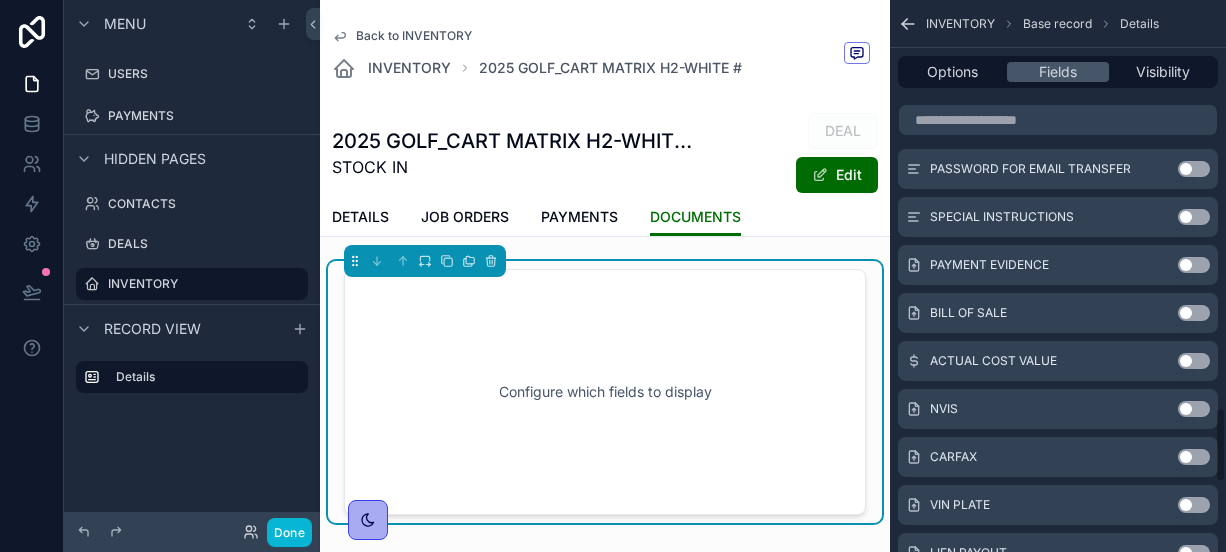 click on "Use setting" at bounding box center [1194, 313] 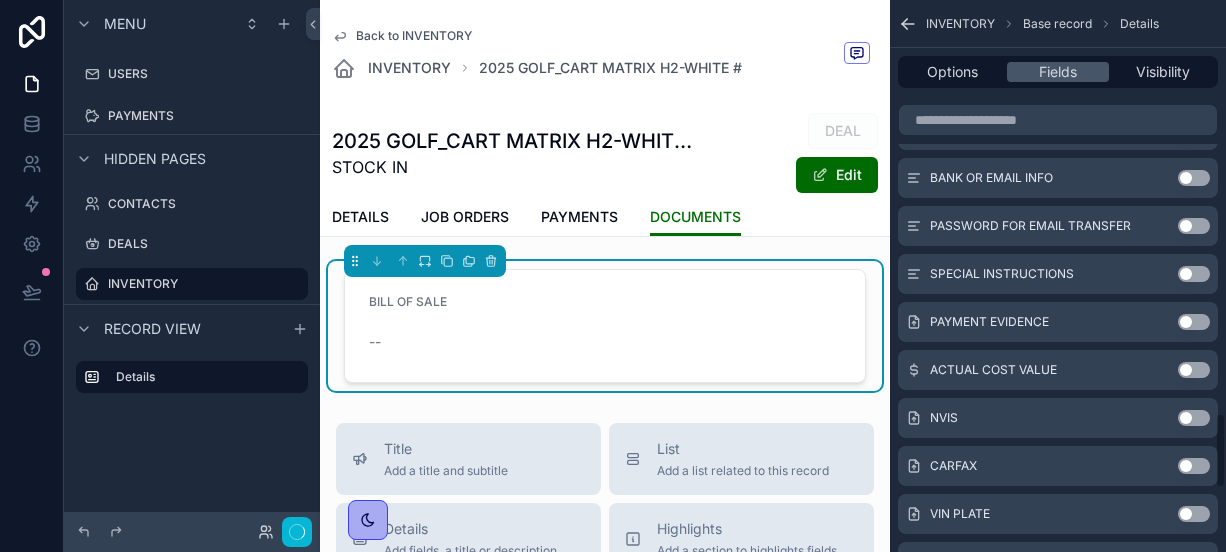 scroll, scrollTop: 3014, scrollLeft: 0, axis: vertical 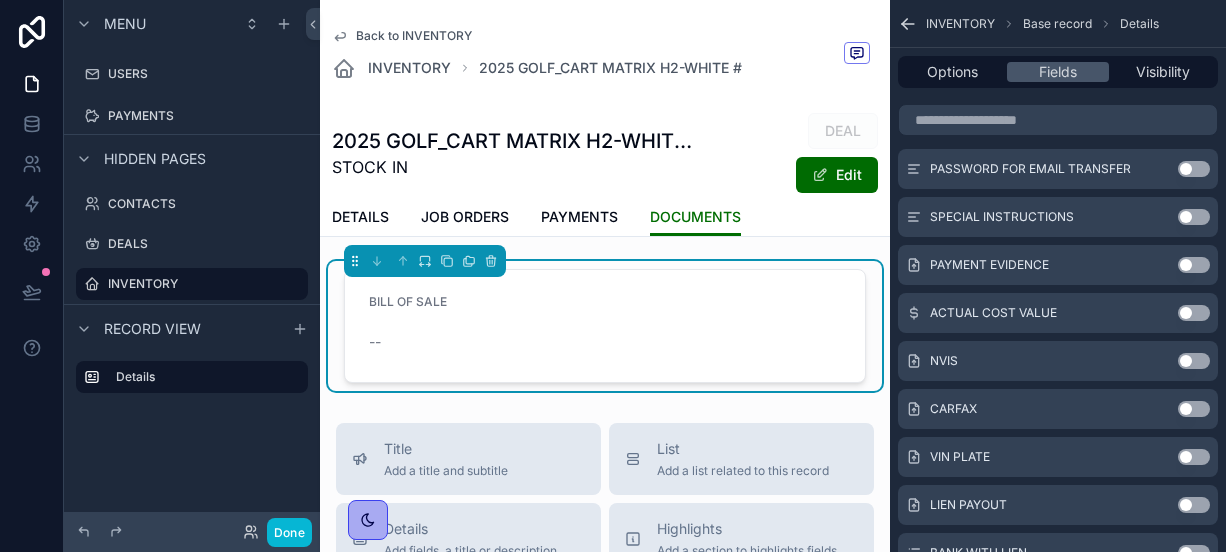 click on "Use setting" at bounding box center (1194, 361) 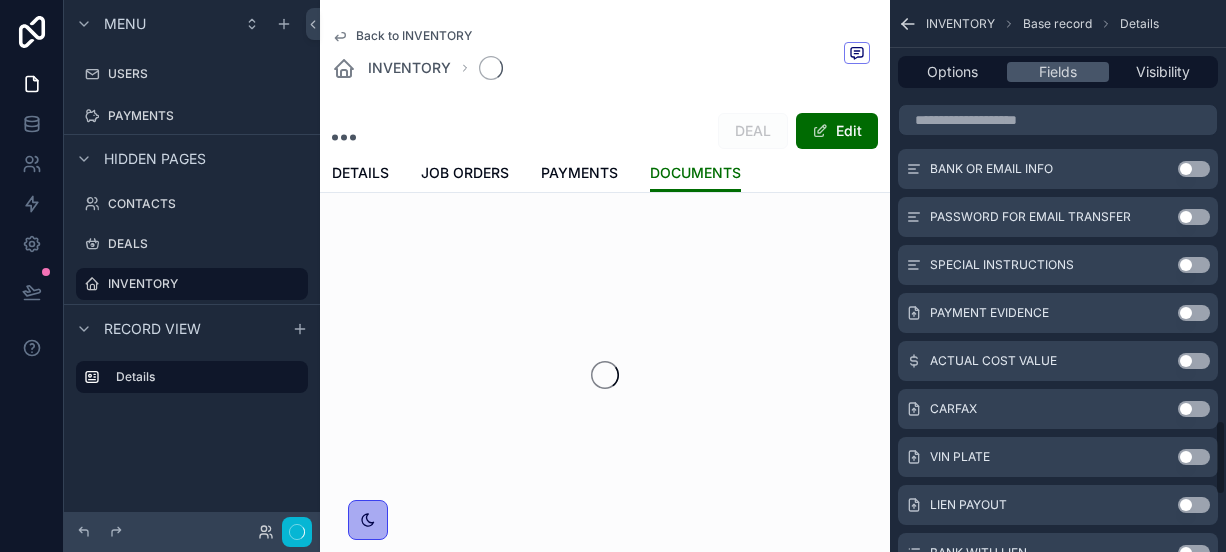 scroll, scrollTop: 3062, scrollLeft: 0, axis: vertical 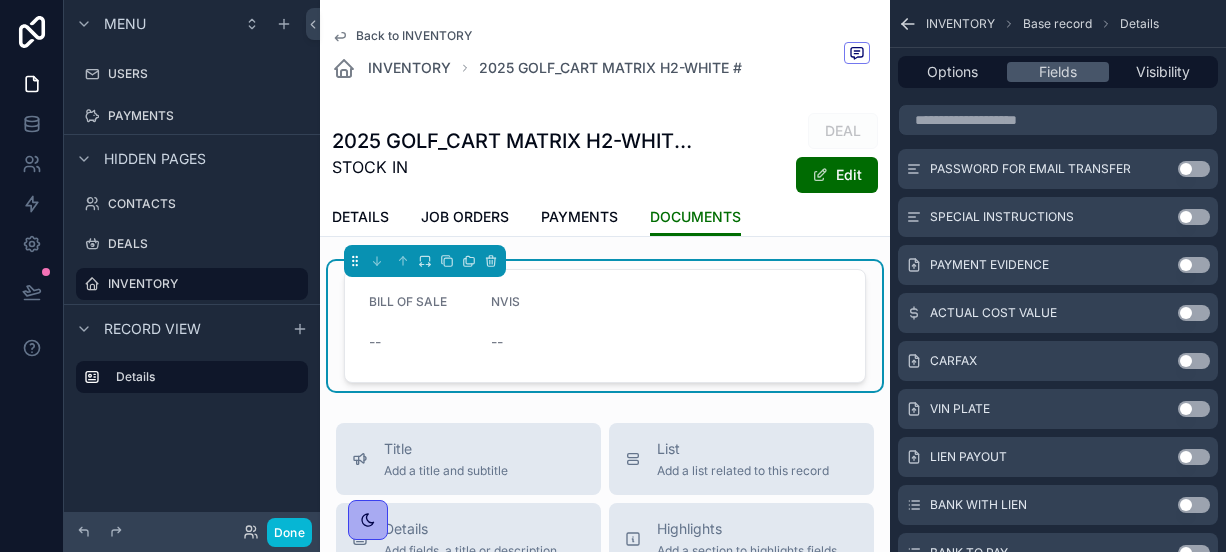 click on "Use setting" at bounding box center (1194, 361) 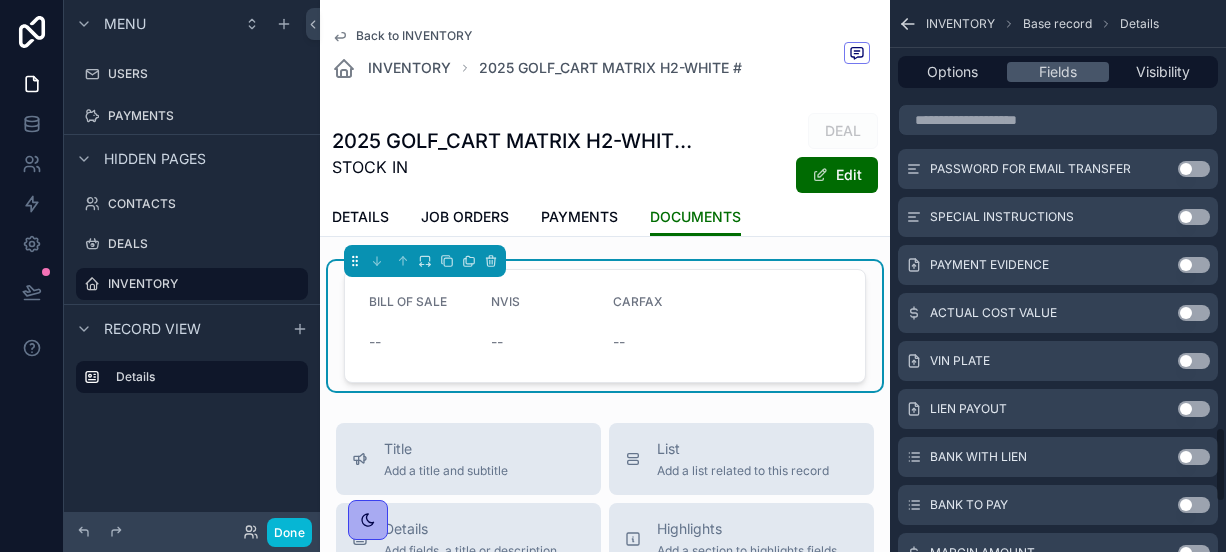 click on "Use setting" at bounding box center (1194, 361) 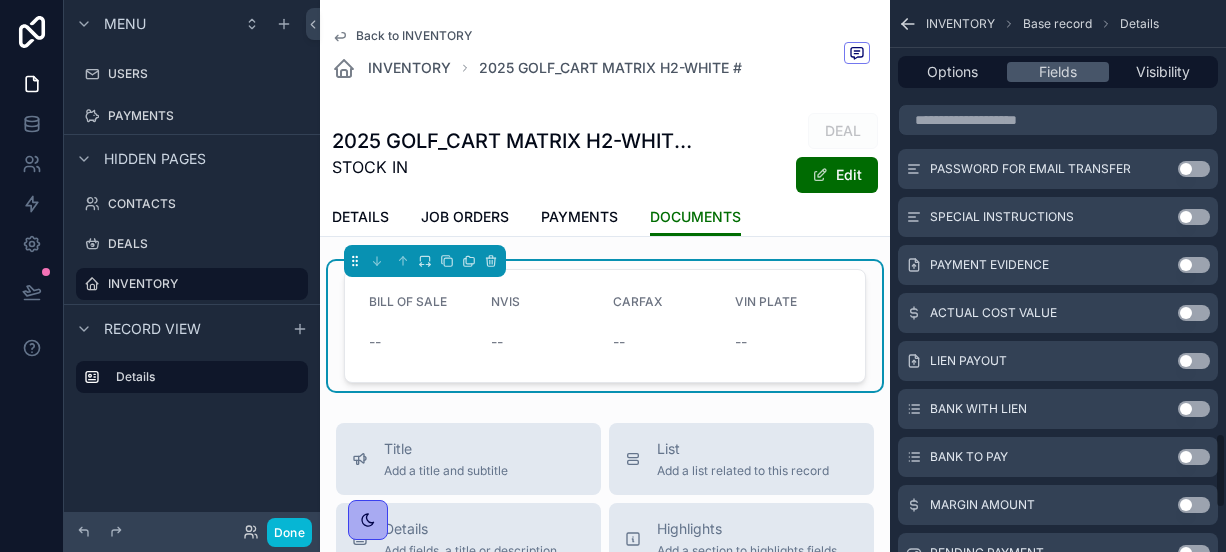 click on "Use setting" at bounding box center [1194, 361] 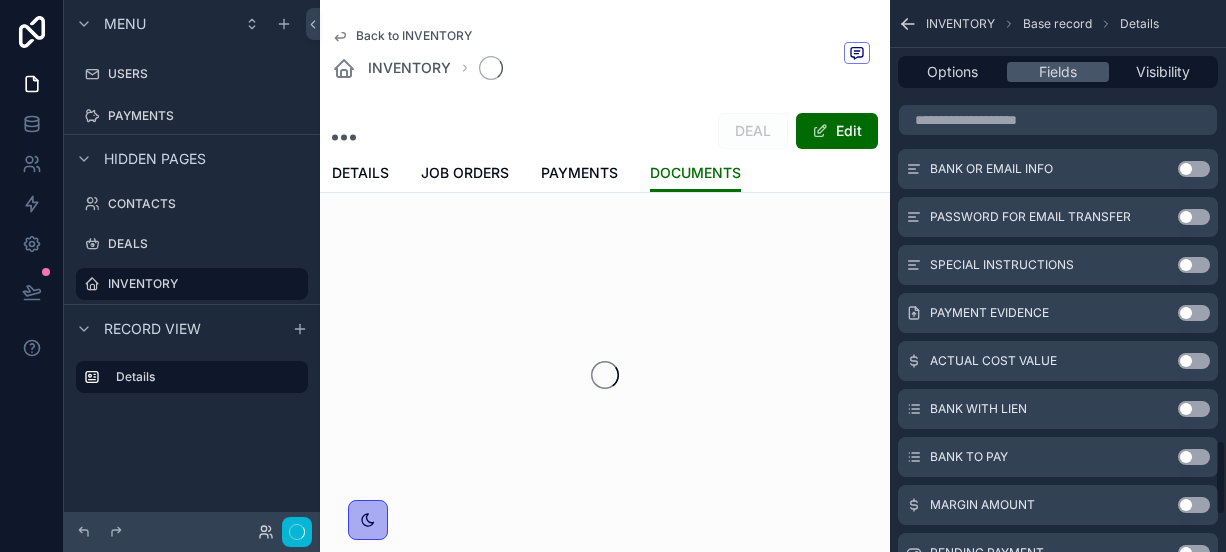 scroll, scrollTop: 3206, scrollLeft: 0, axis: vertical 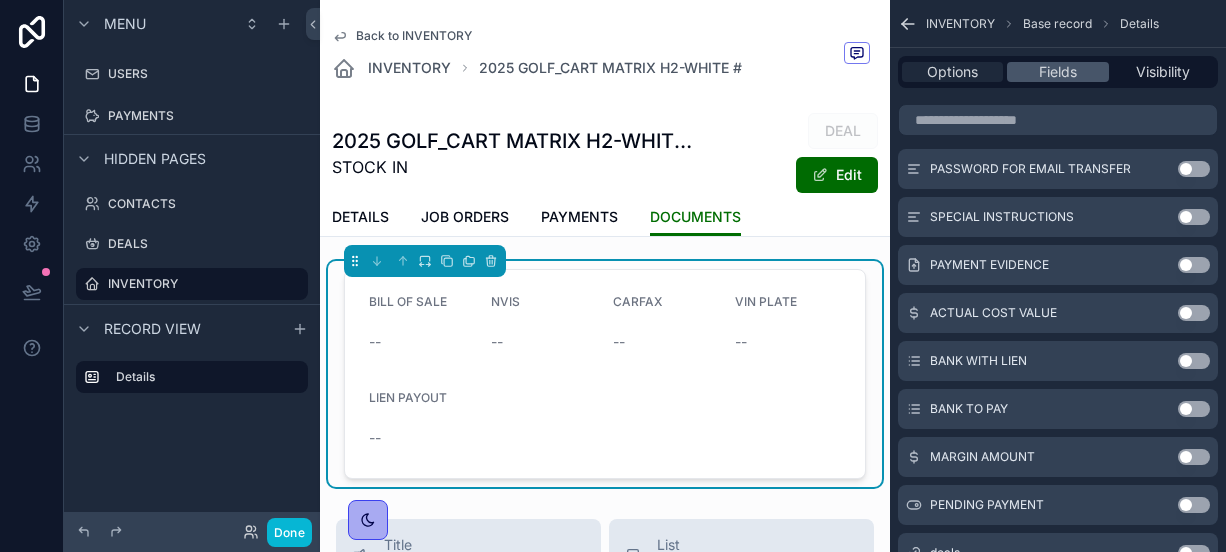 click on "Options" at bounding box center (952, 72) 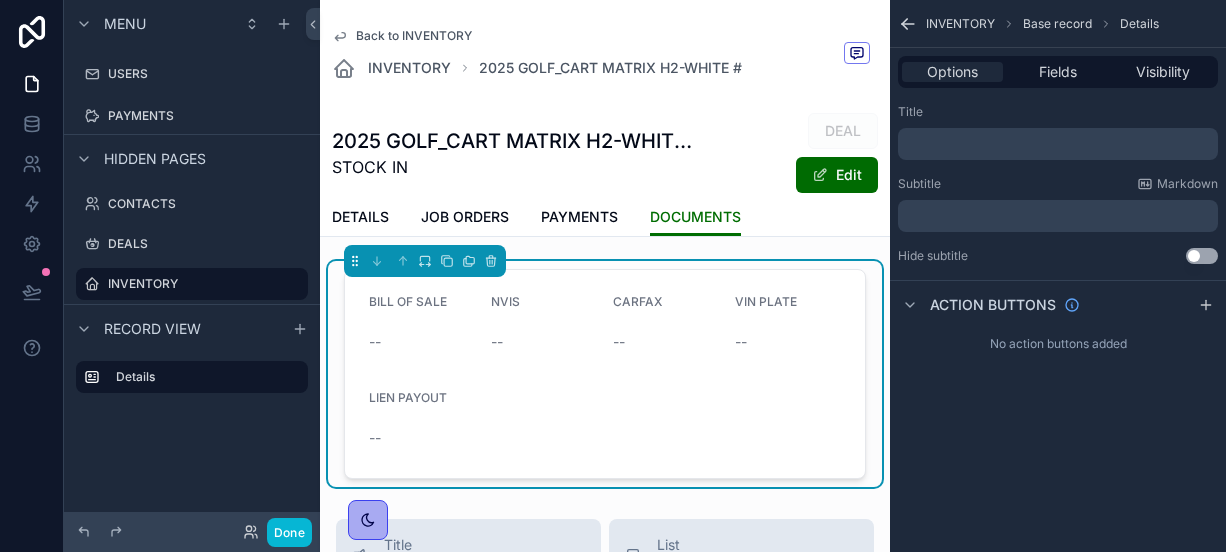 scroll, scrollTop: 0, scrollLeft: 0, axis: both 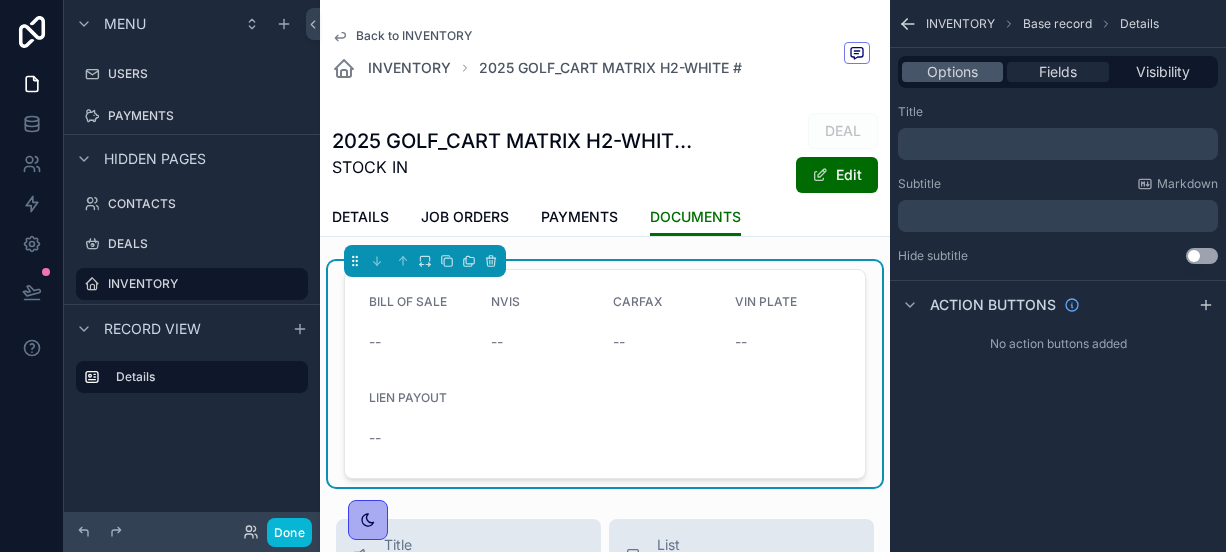 click on "Fields" at bounding box center [1058, 72] 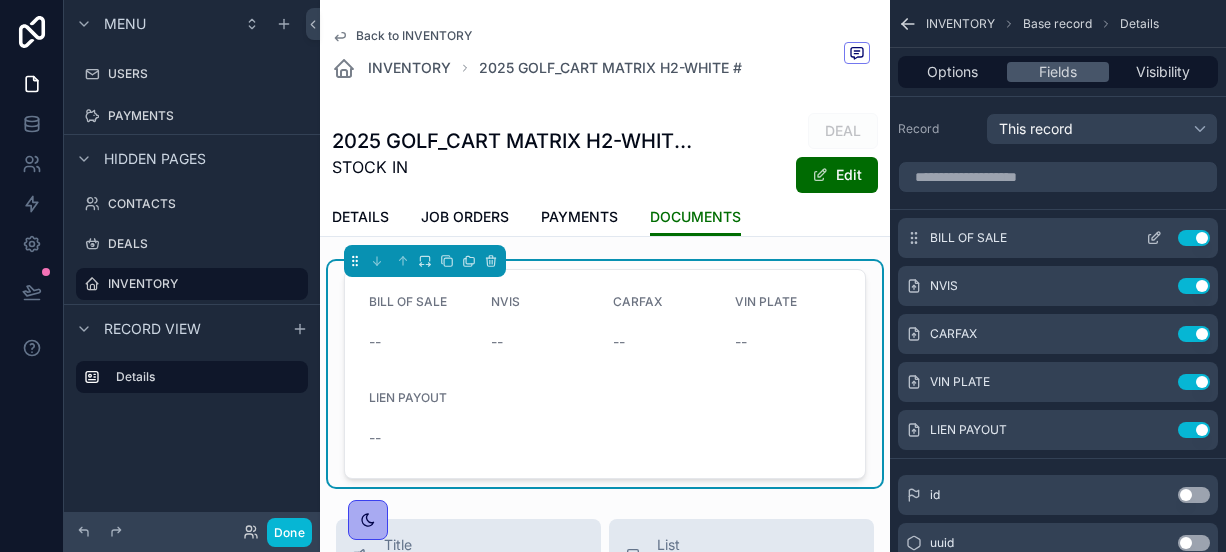 click 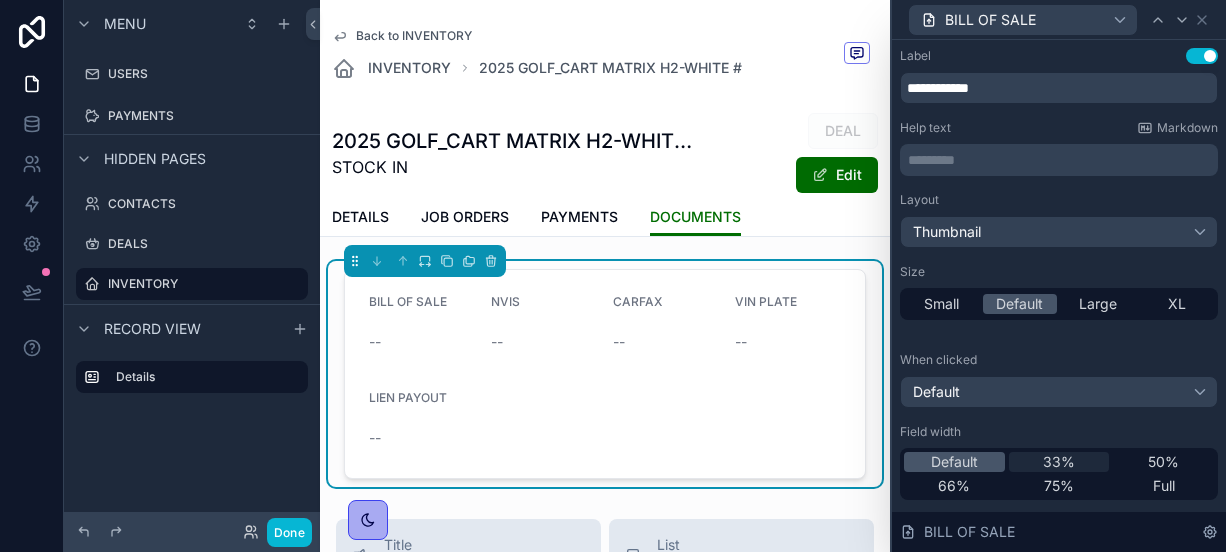click on "33%" at bounding box center (1059, 462) 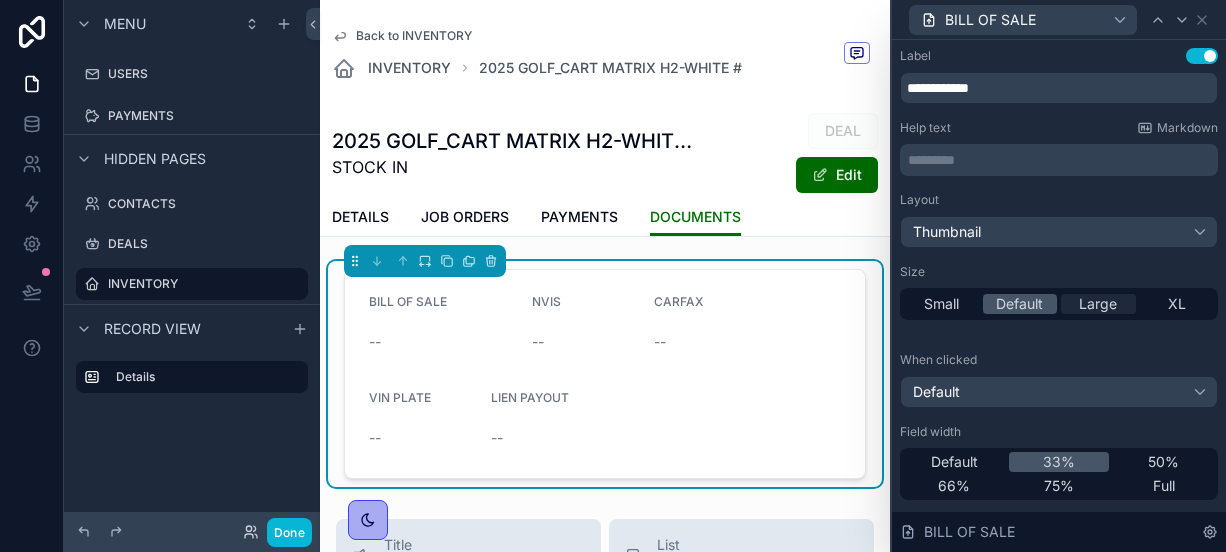 click on "Large" at bounding box center (1098, 304) 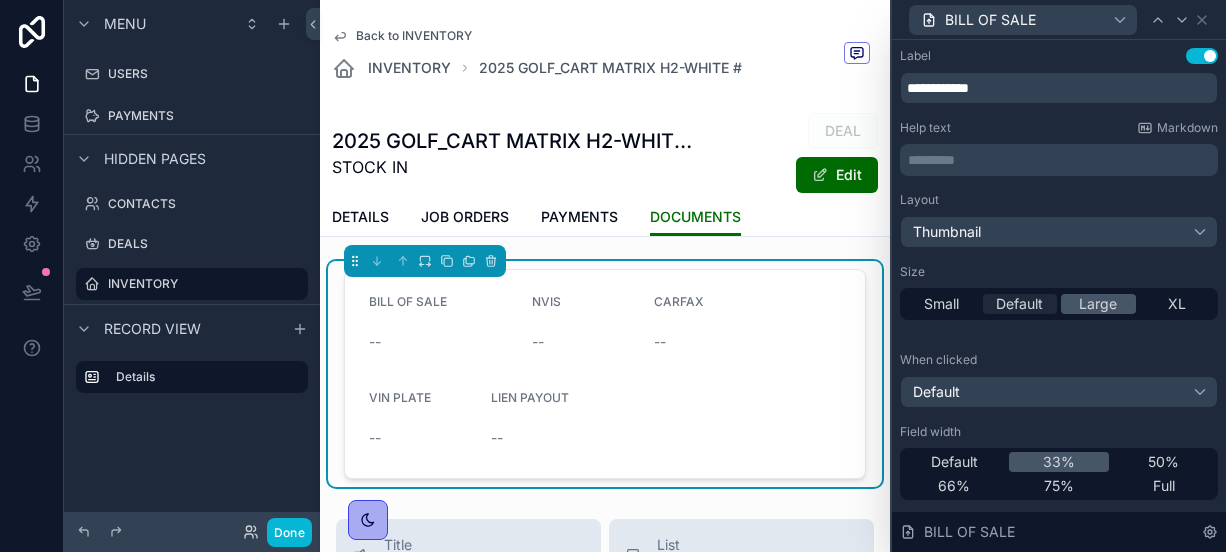 click on "Default" at bounding box center [1019, 304] 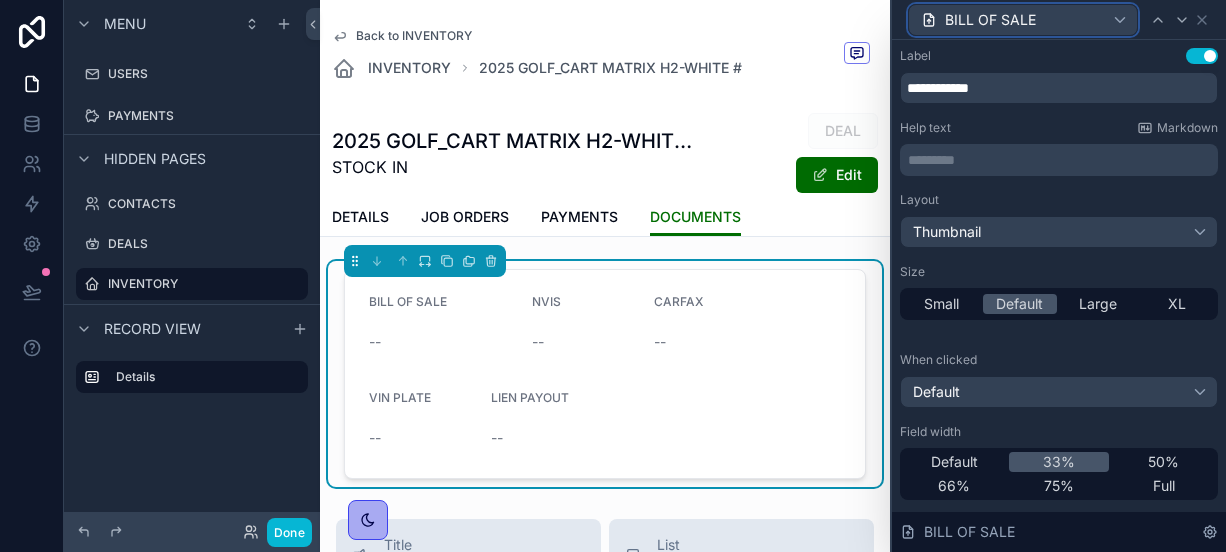 click on "BILL OF SALE" at bounding box center [990, 20] 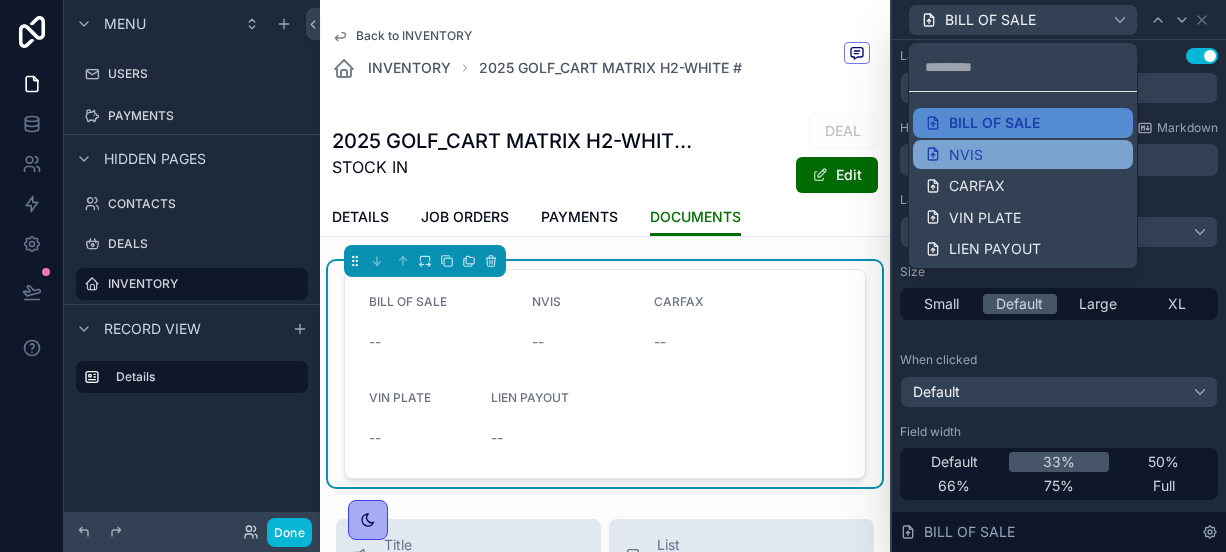 click on "NVIS" at bounding box center (1023, 155) 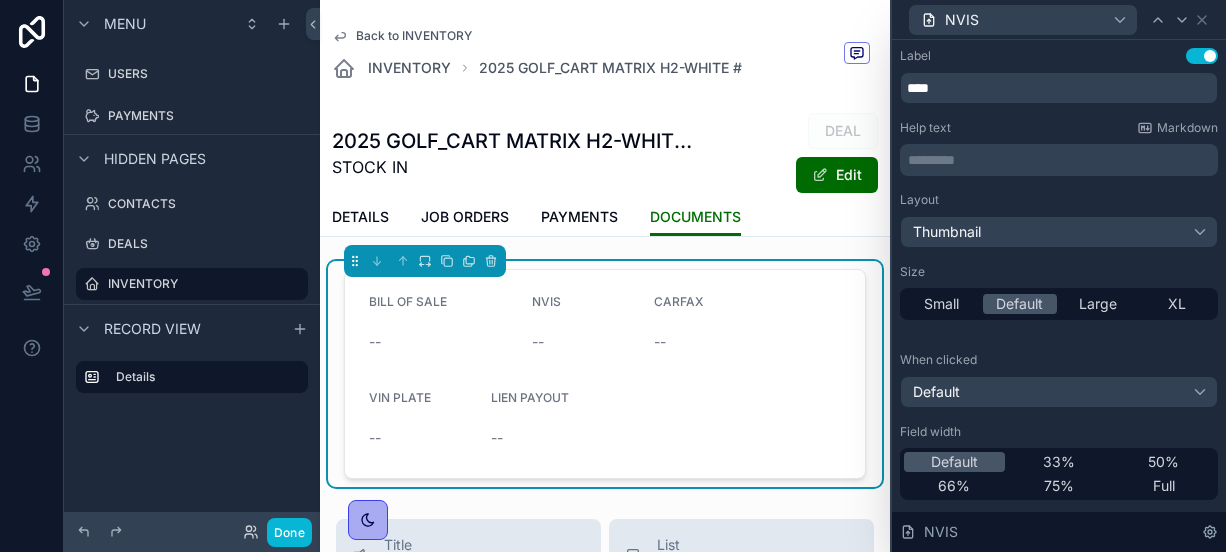 click on "Default 33% 50% 66% 75% Full" at bounding box center [1059, 474] 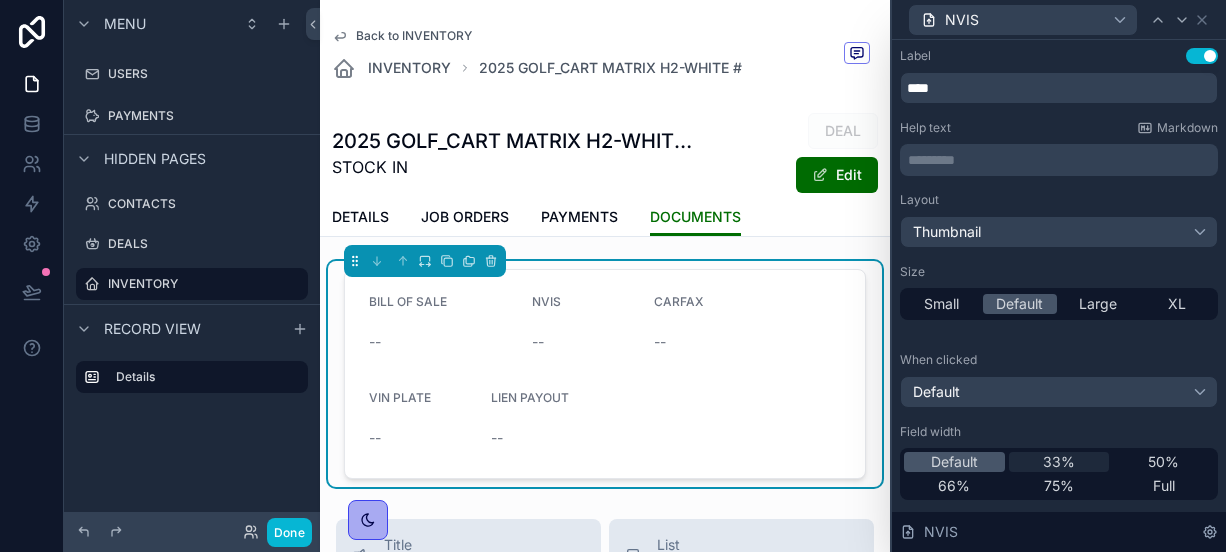 click on "33%" at bounding box center (1059, 462) 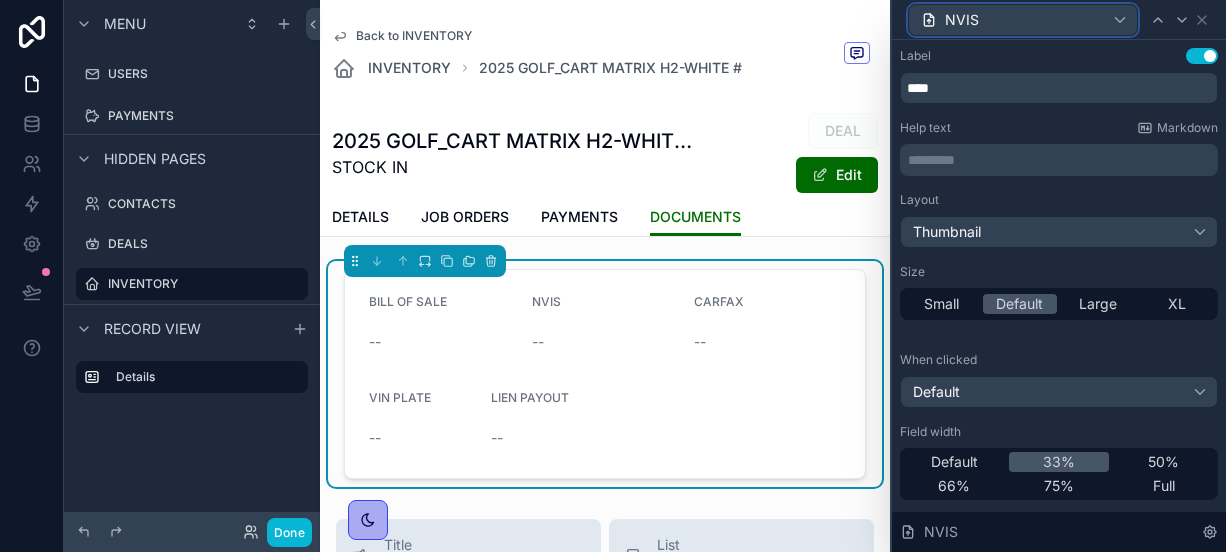 click on "NVIS" at bounding box center (1023, 20) 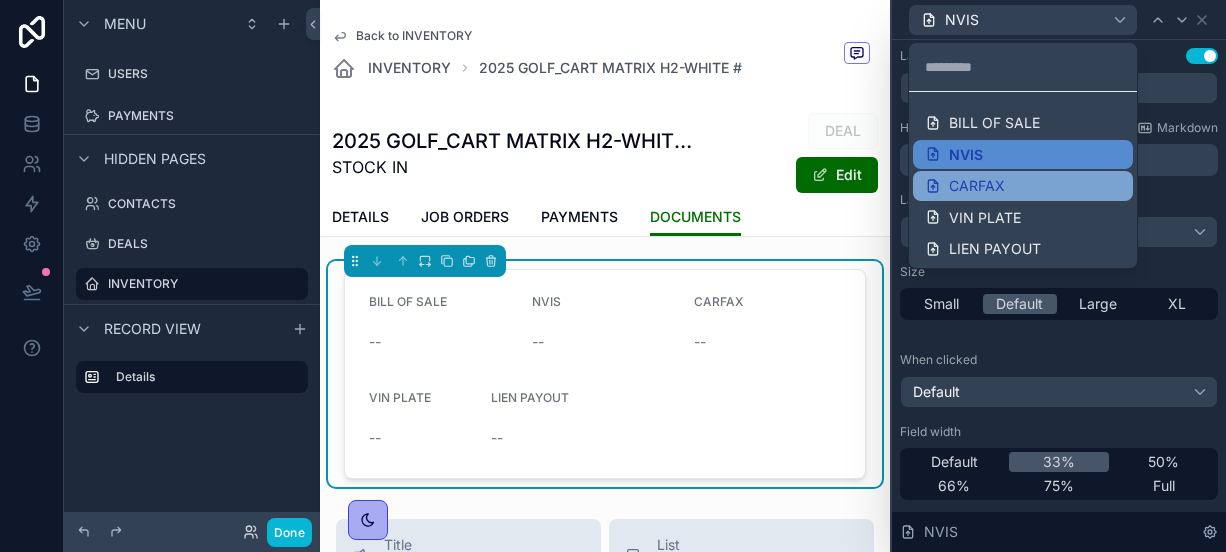 click on "CARFAX" at bounding box center [1023, 186] 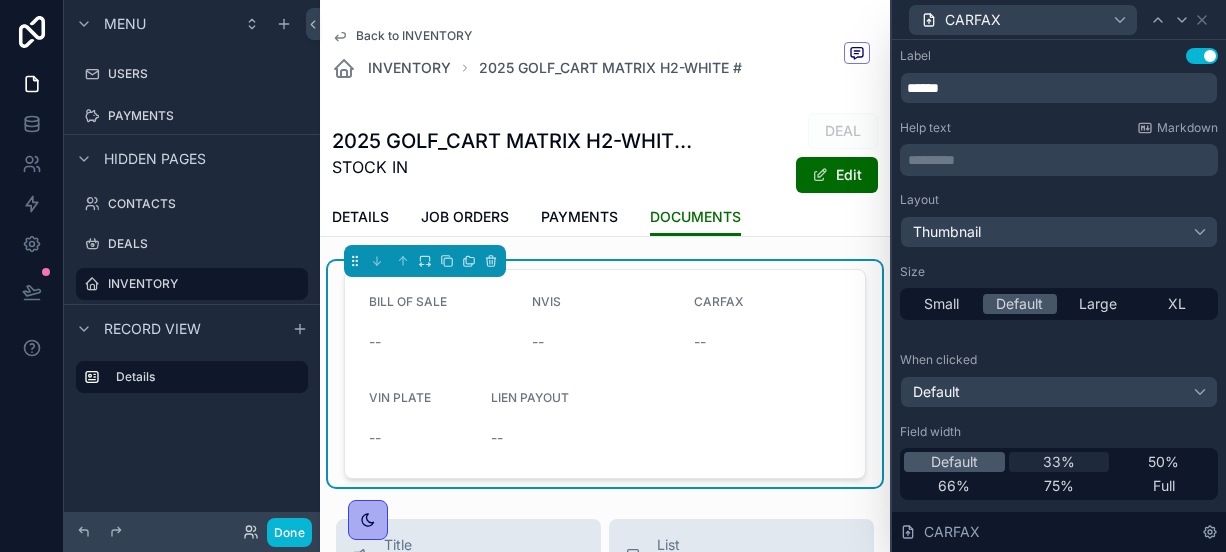 click on "33%" at bounding box center [1059, 462] 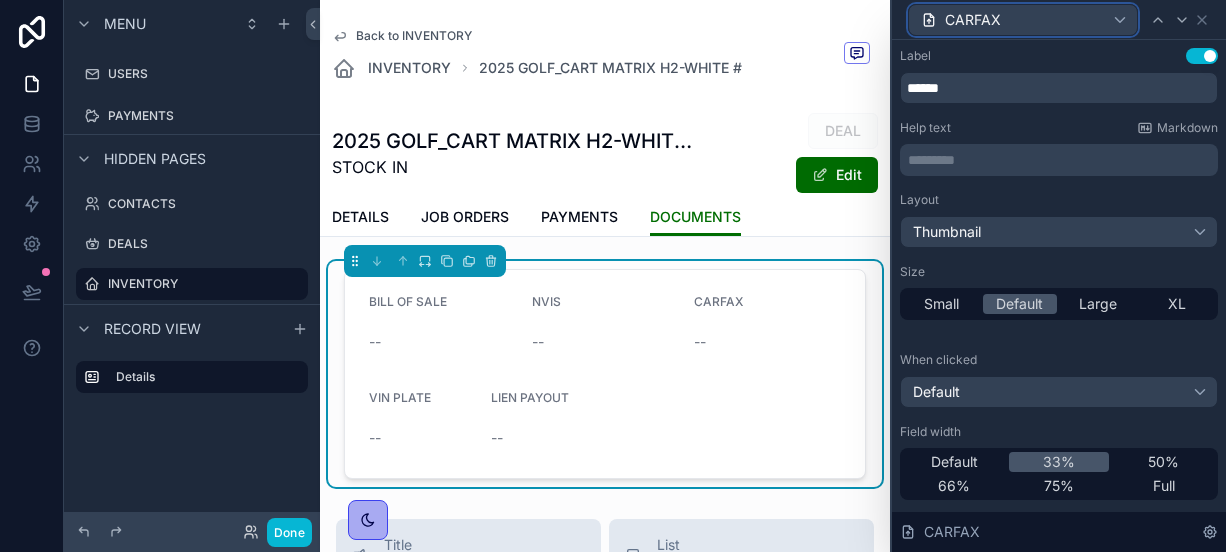 click on "CARFAX" at bounding box center (973, 20) 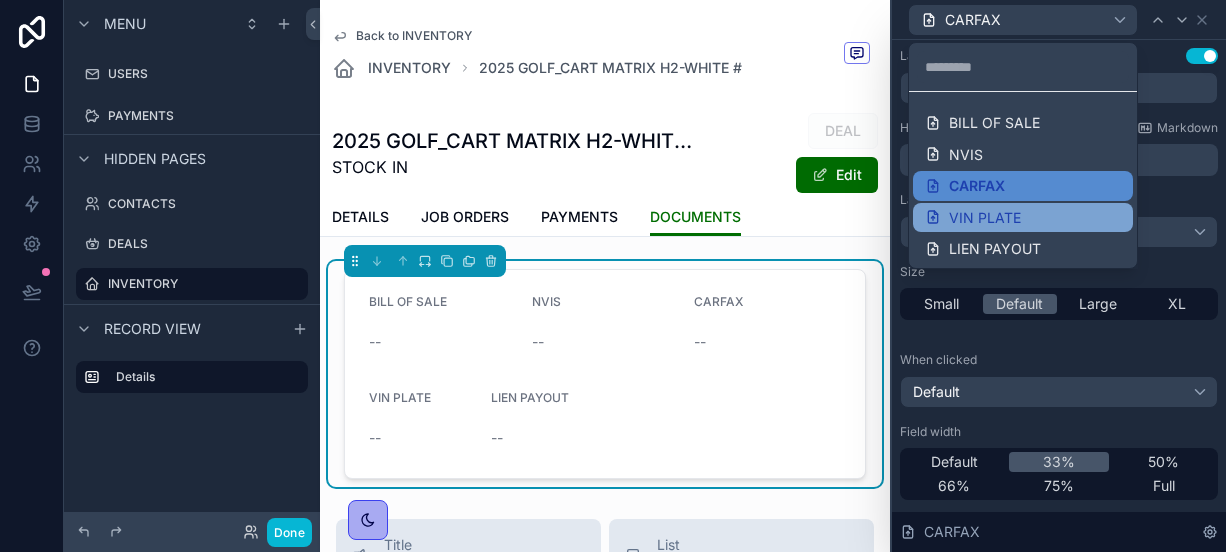 click on "VIN PLATE" at bounding box center [985, 218] 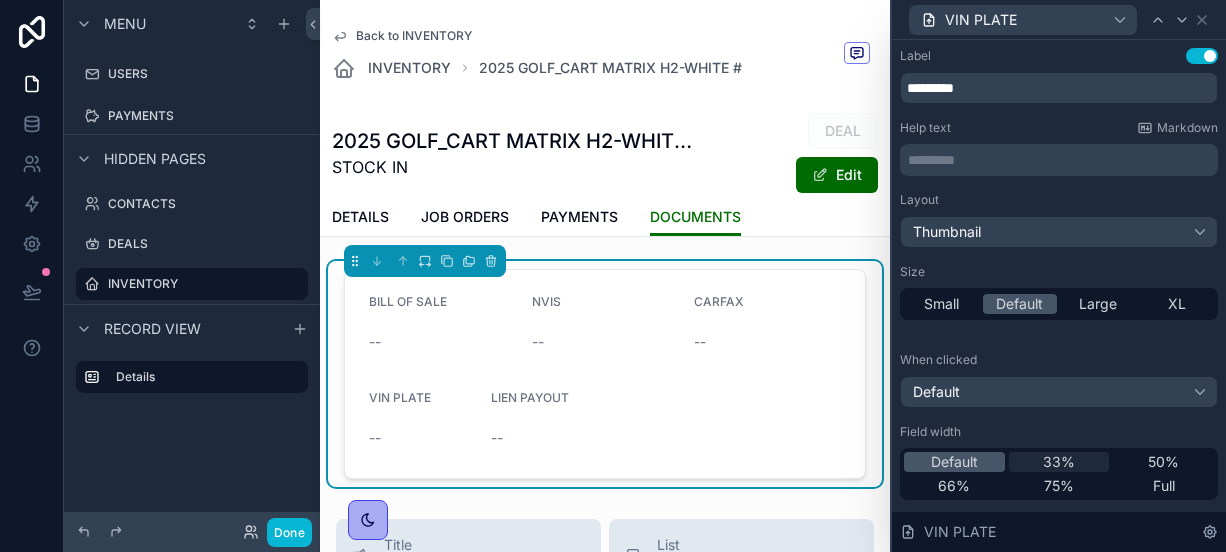 click on "33%" at bounding box center [1059, 462] 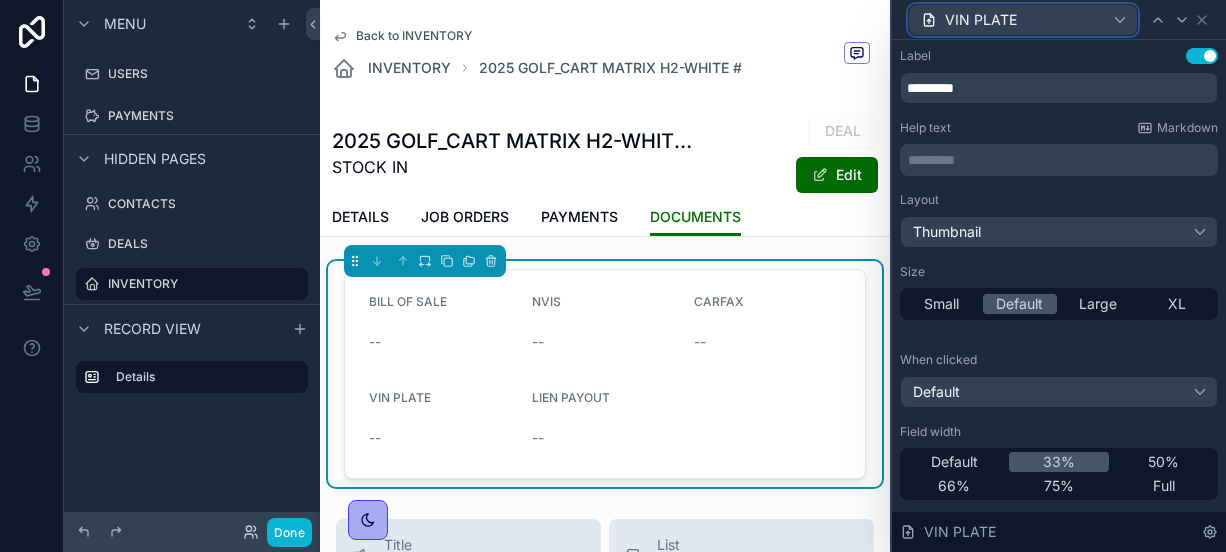 click on "VIN PLATE" at bounding box center [1023, 20] 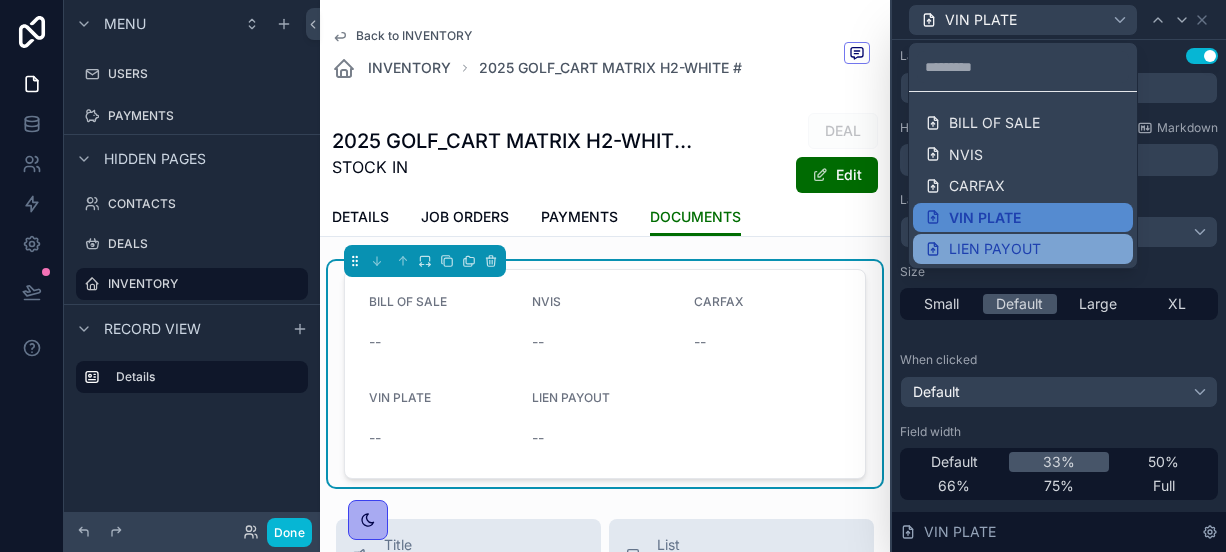 click on "LIEN PAYOUT" at bounding box center [995, 249] 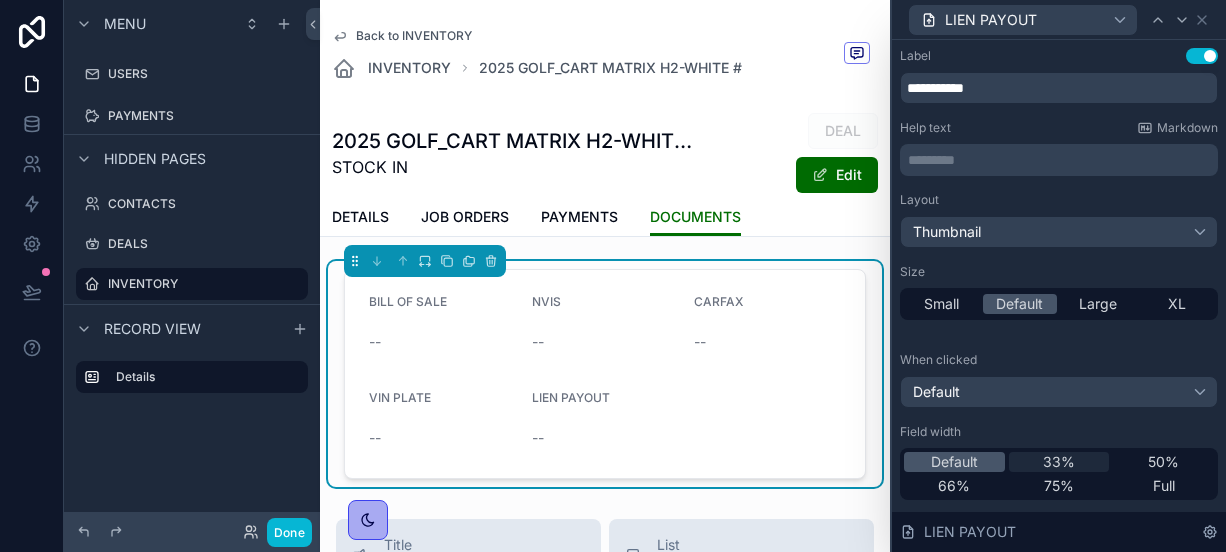 click on "33%" at bounding box center (1059, 462) 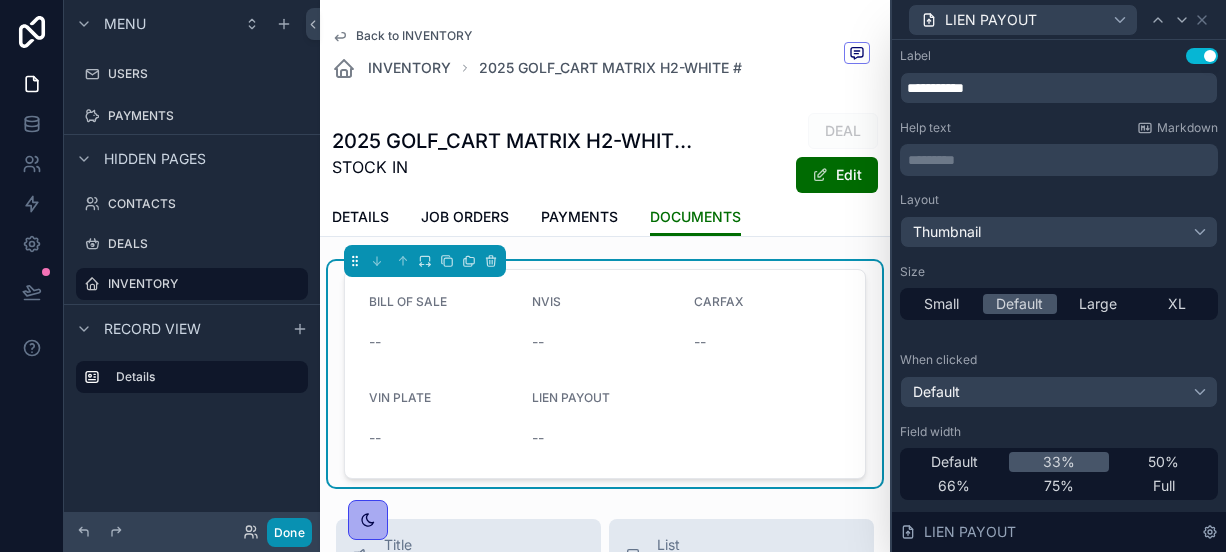 click on "Done" at bounding box center (289, 532) 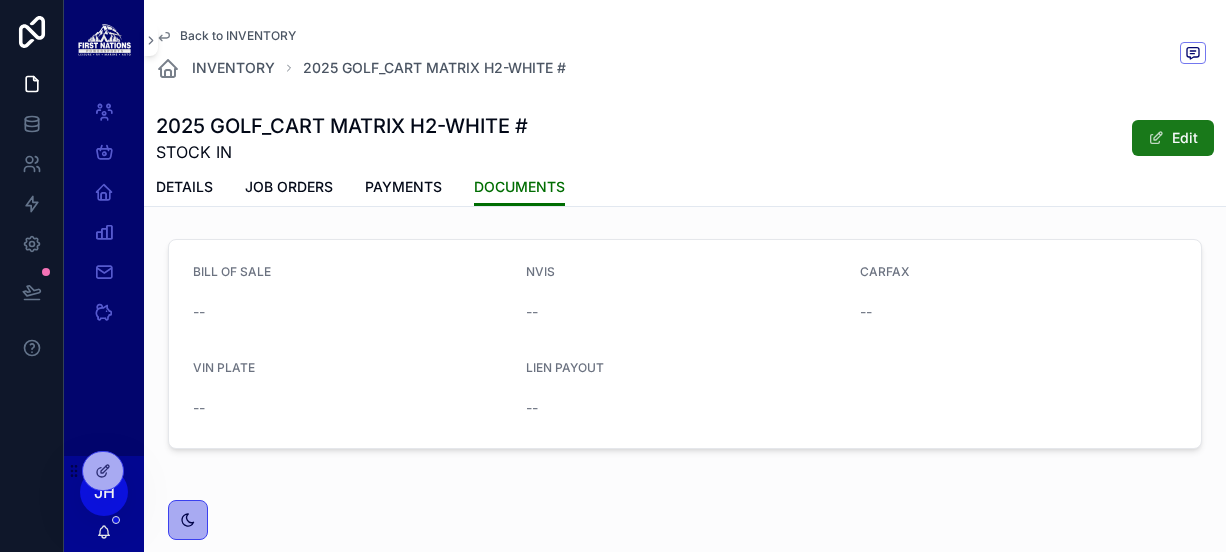 click on "Edit" at bounding box center (1173, 138) 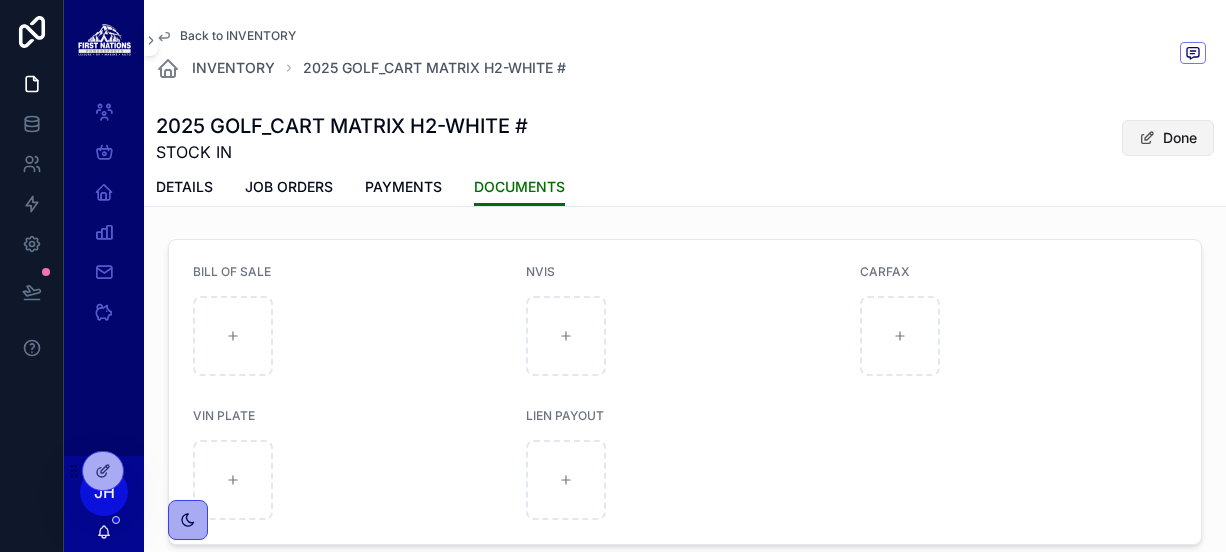 click on "Done" at bounding box center (1168, 138) 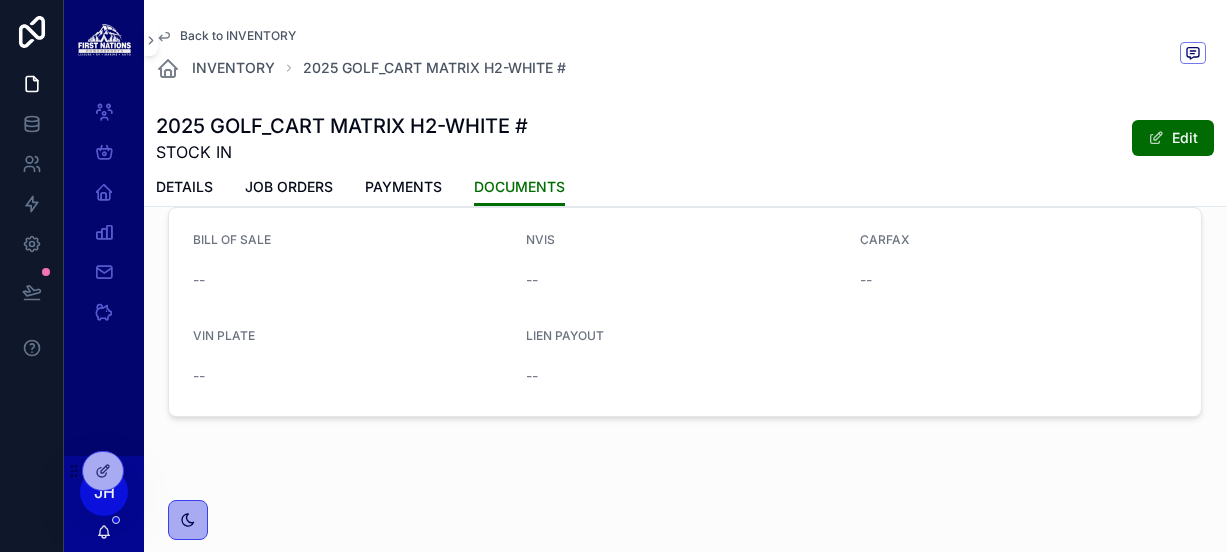 scroll, scrollTop: 0, scrollLeft: 0, axis: both 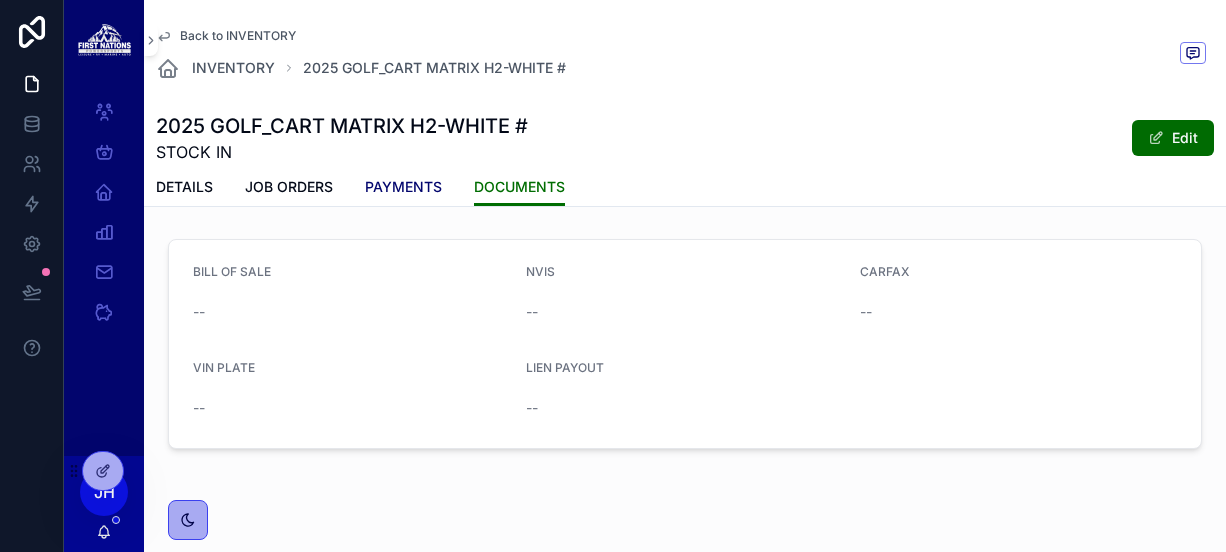click on "PAYMENTS" at bounding box center (403, 187) 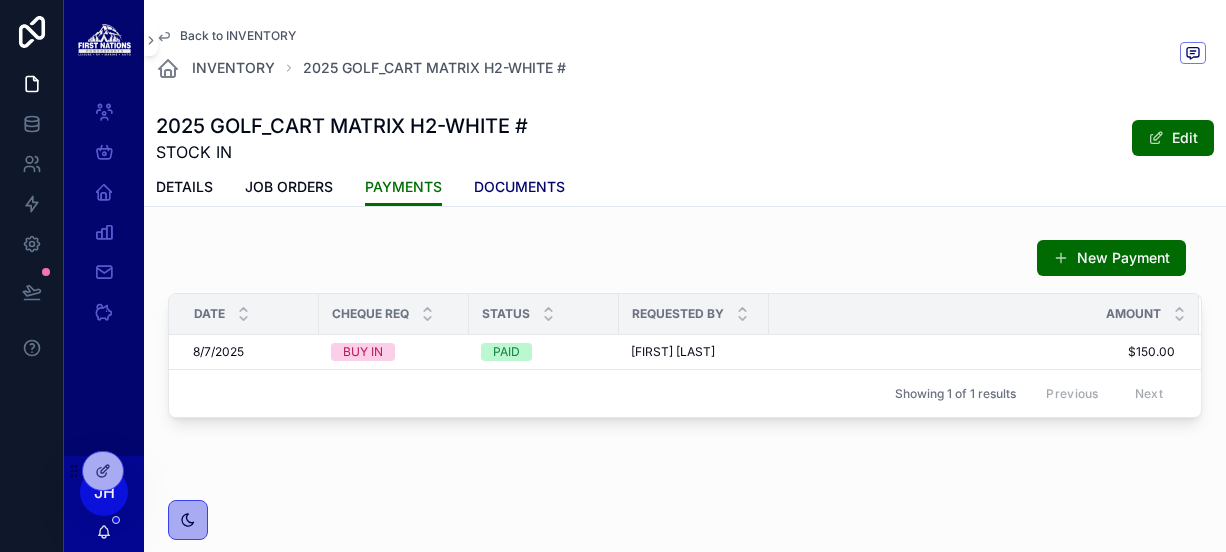 click on "DOCUMENTS" at bounding box center [519, 187] 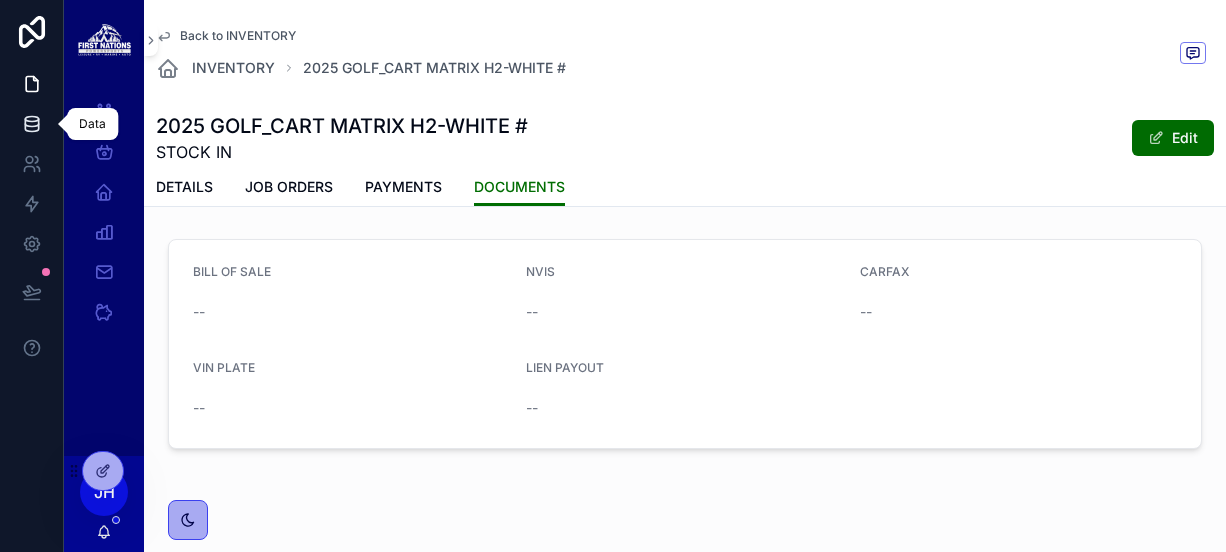 click 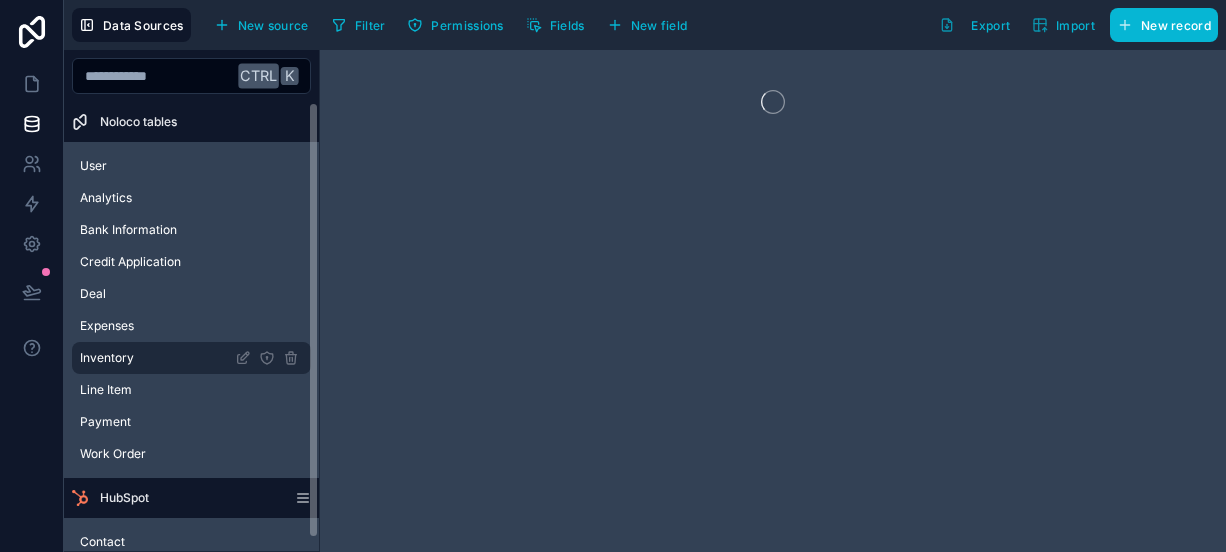click on "Inventory" at bounding box center [191, 358] 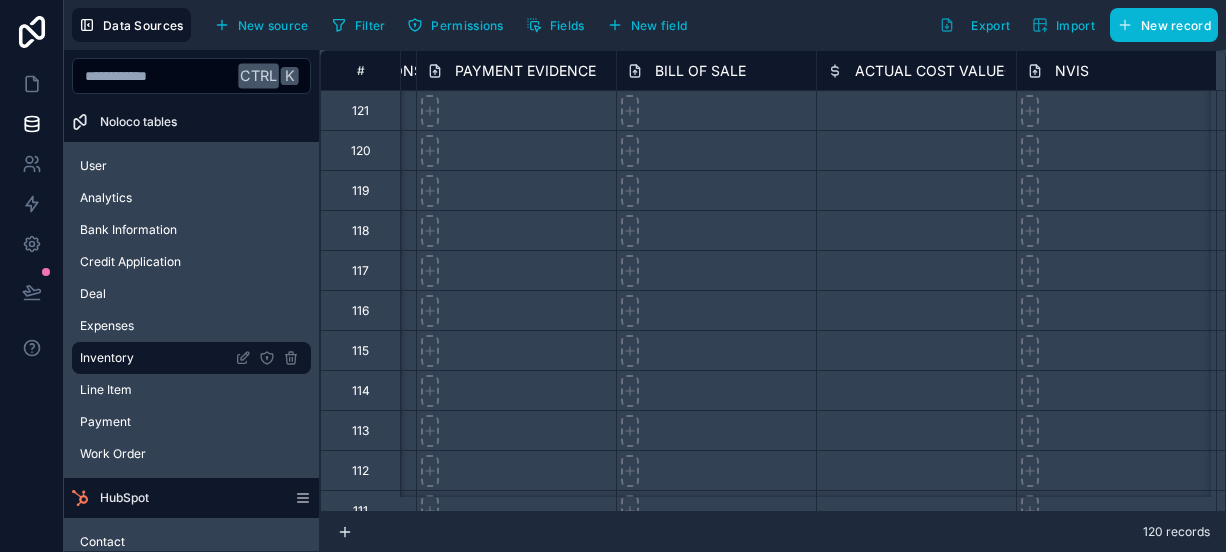 scroll, scrollTop: 0, scrollLeft: 11153, axis: horizontal 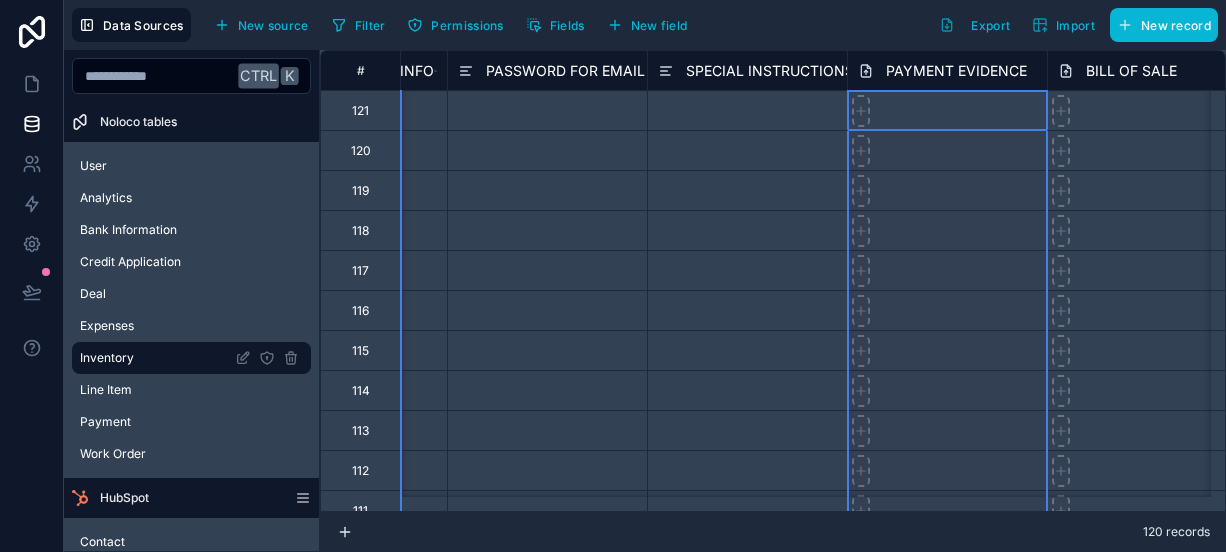 click on "PAYMENT EVIDENCE" at bounding box center [956, 71] 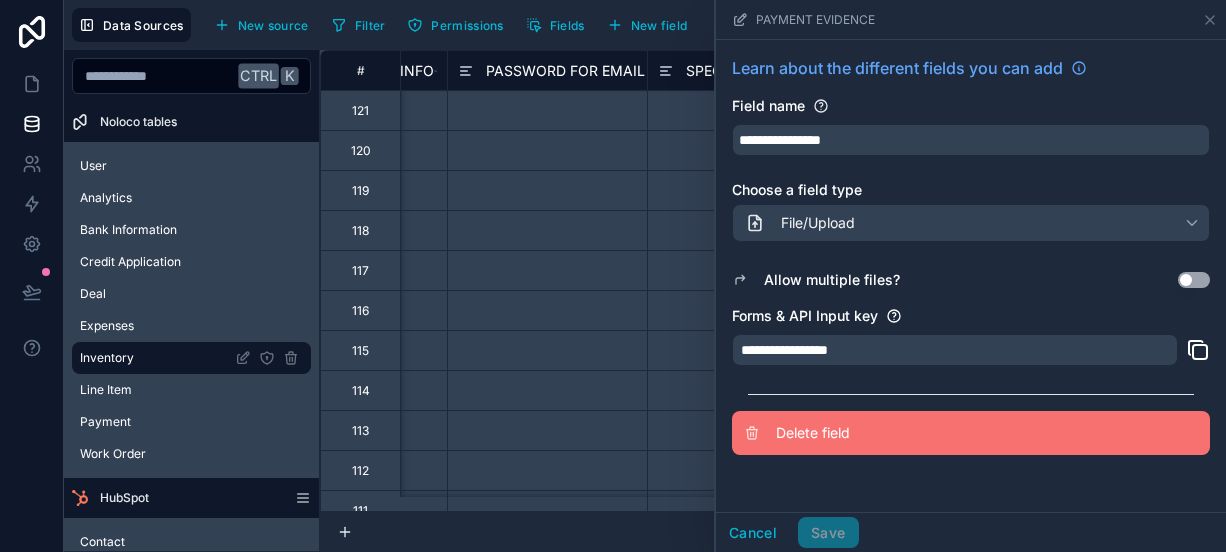 click on "Delete field" at bounding box center (920, 433) 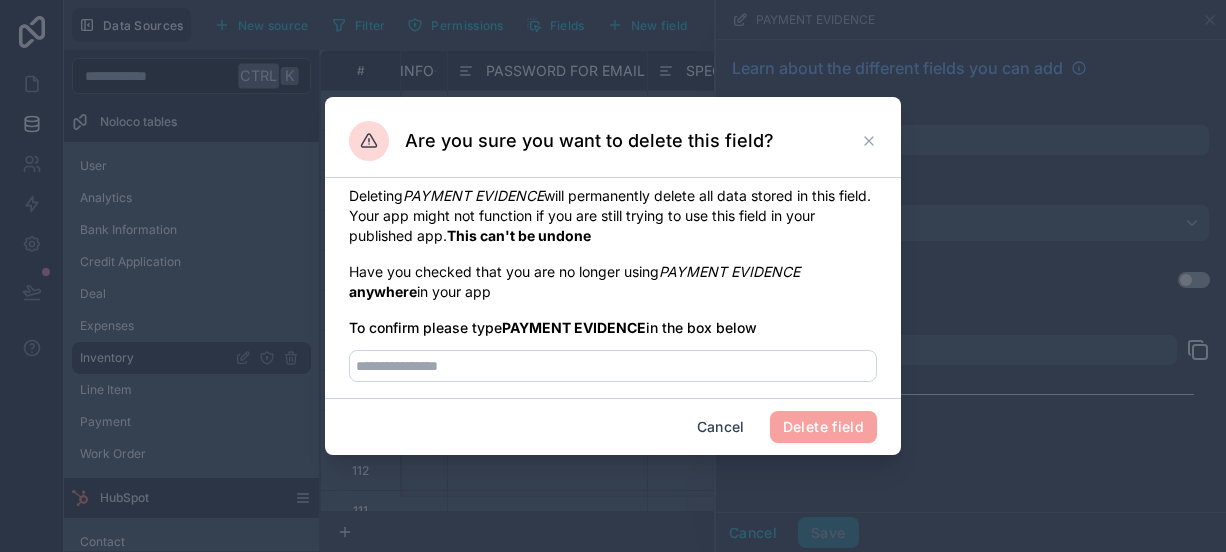 click at bounding box center [613, 360] 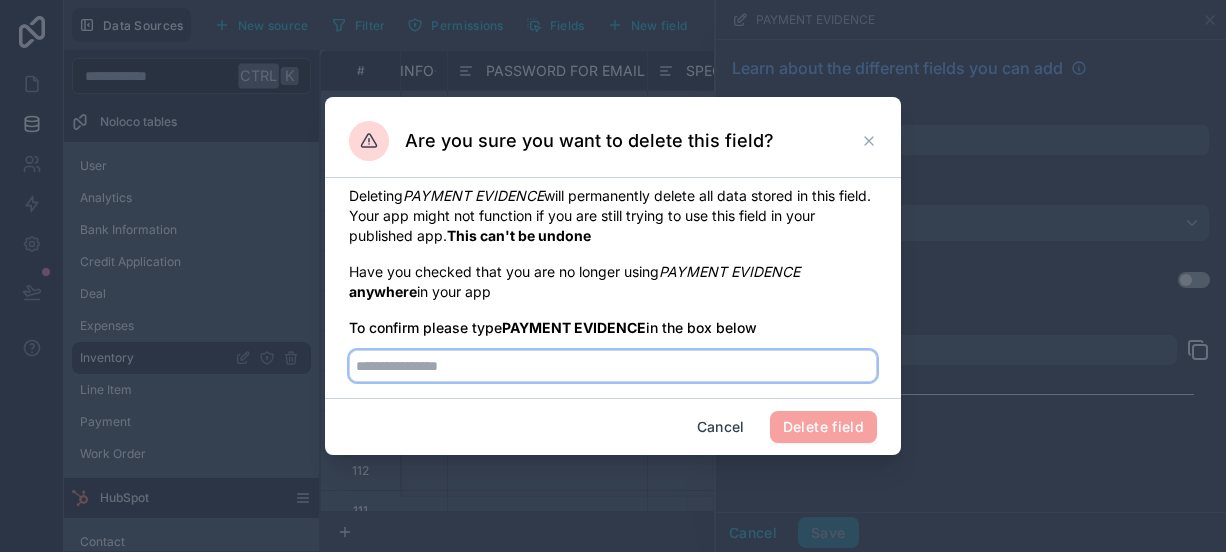click at bounding box center (613, 366) 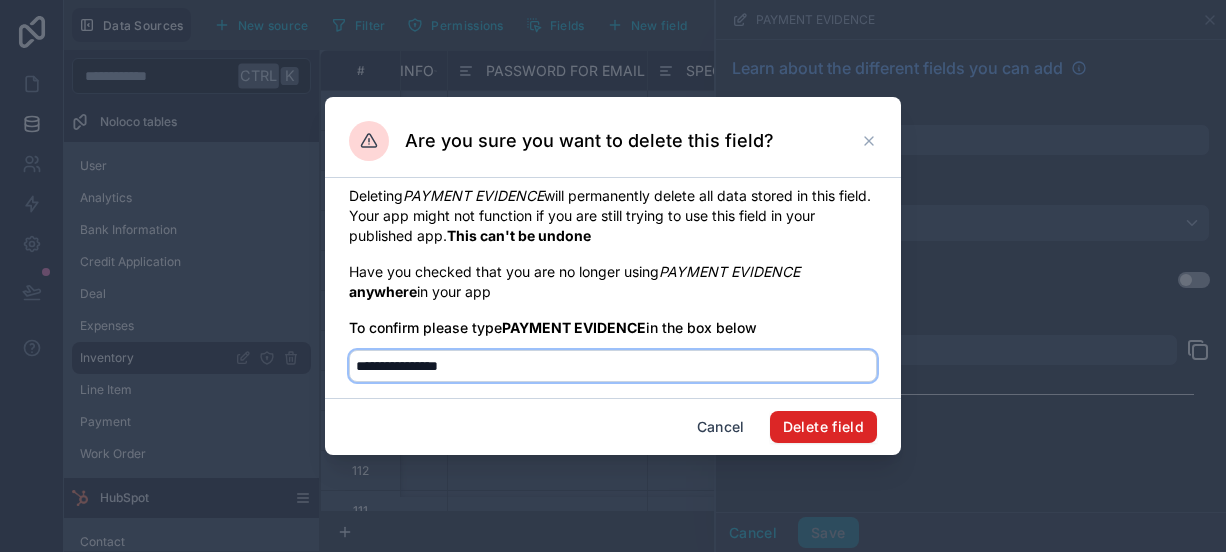 type on "**********" 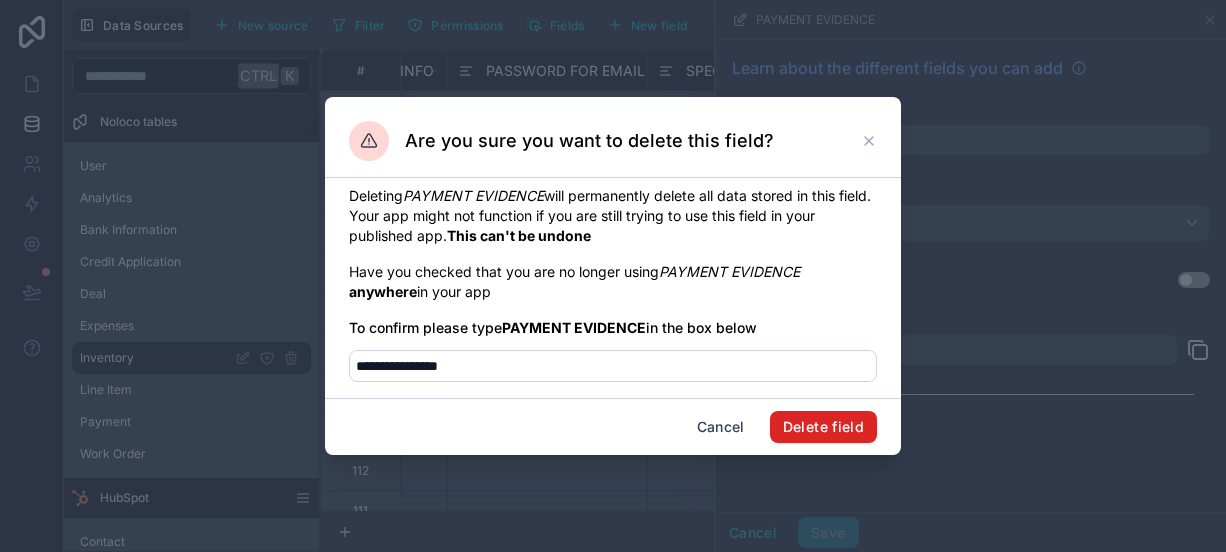 click on "Delete field" at bounding box center (823, 427) 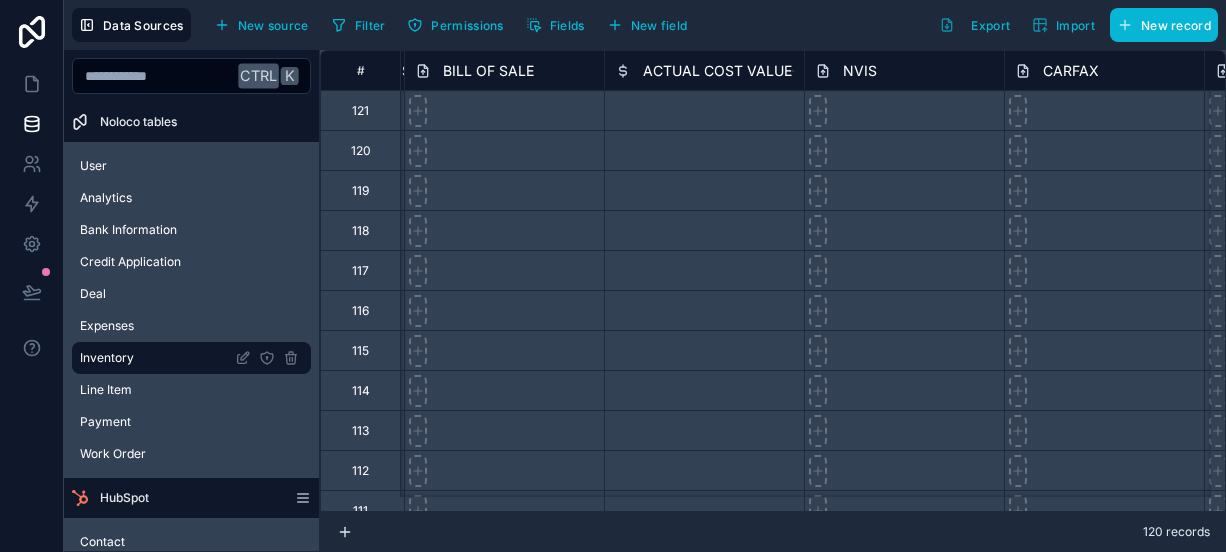 scroll, scrollTop: 0, scrollLeft: 11588, axis: horizontal 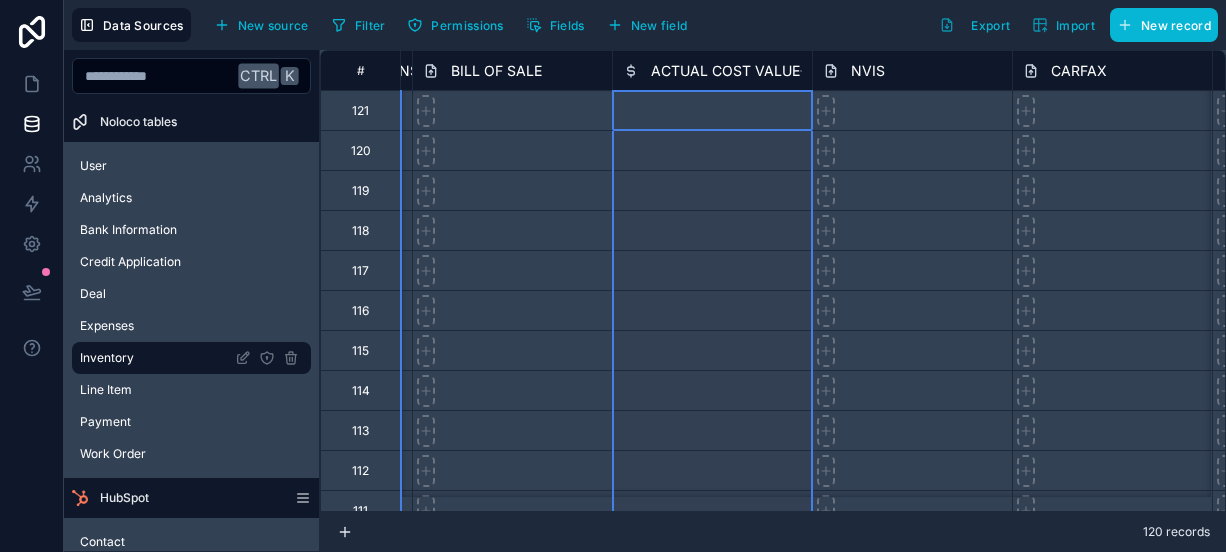 click on "ACTUAL COST VALUE" at bounding box center [725, 71] 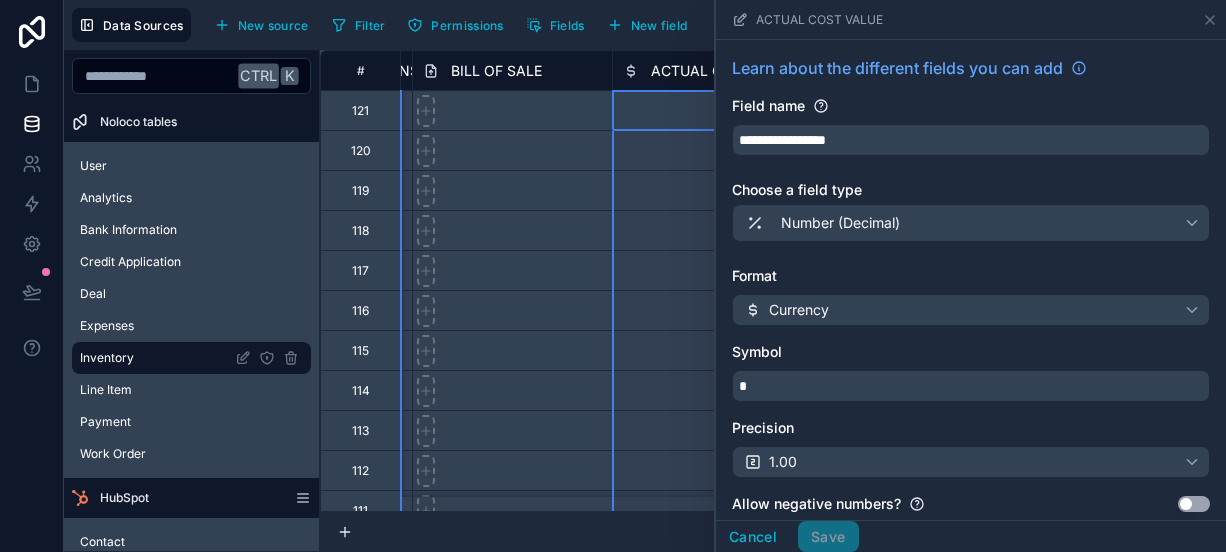 scroll, scrollTop: 229, scrollLeft: 0, axis: vertical 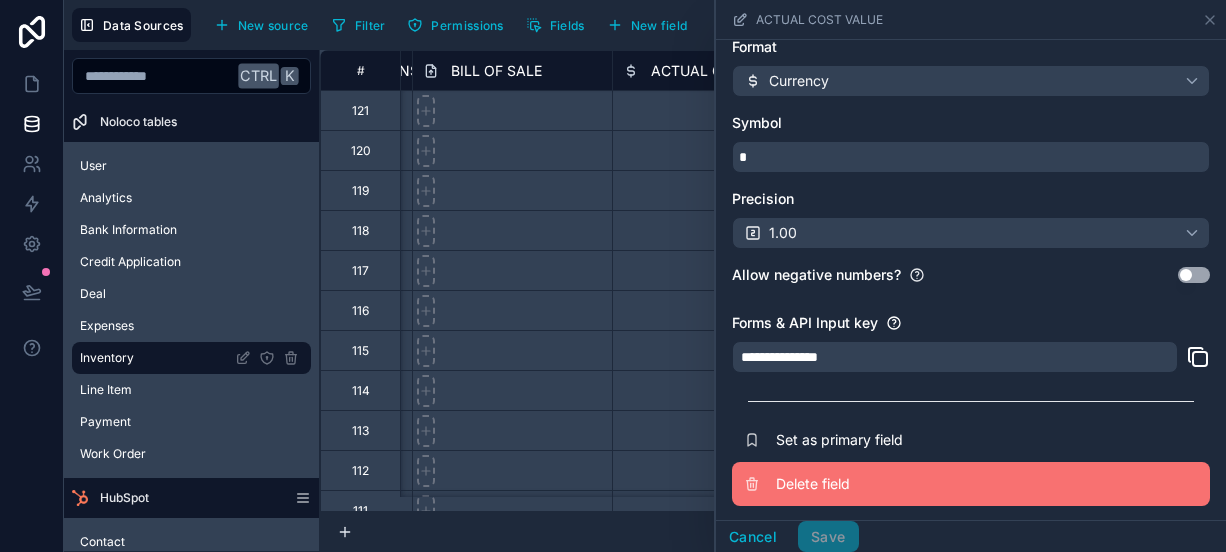 click on "Delete field" at bounding box center [920, 484] 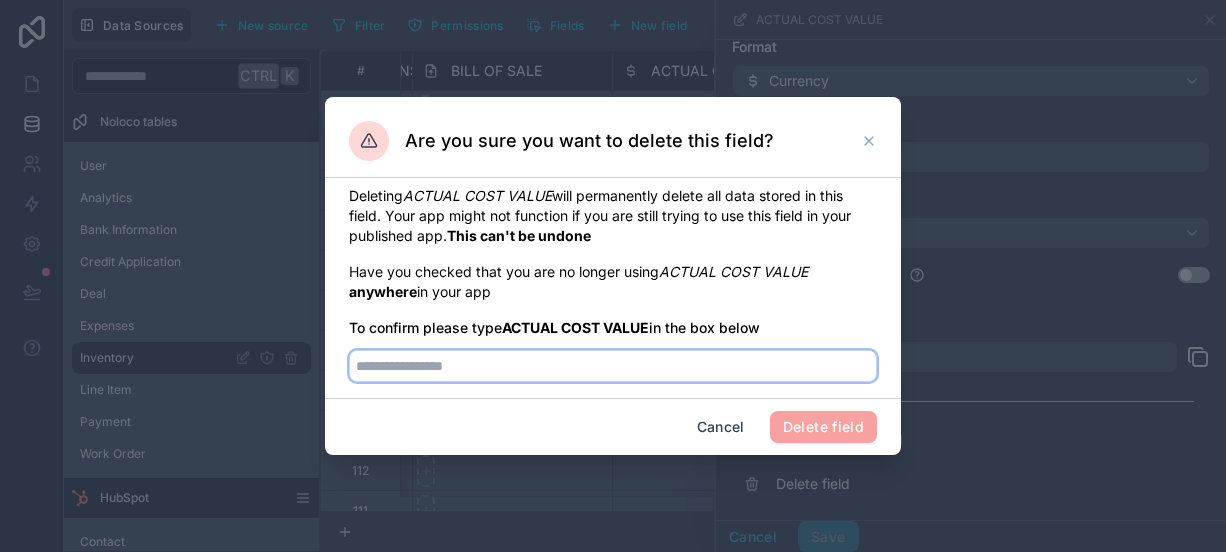 click at bounding box center [613, 366] 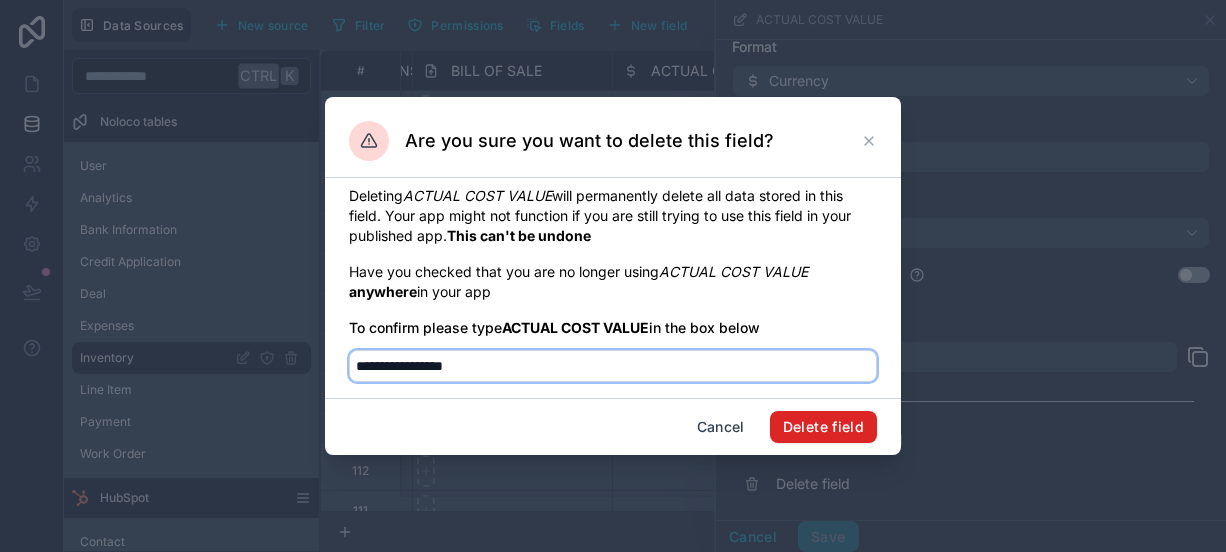 type on "**********" 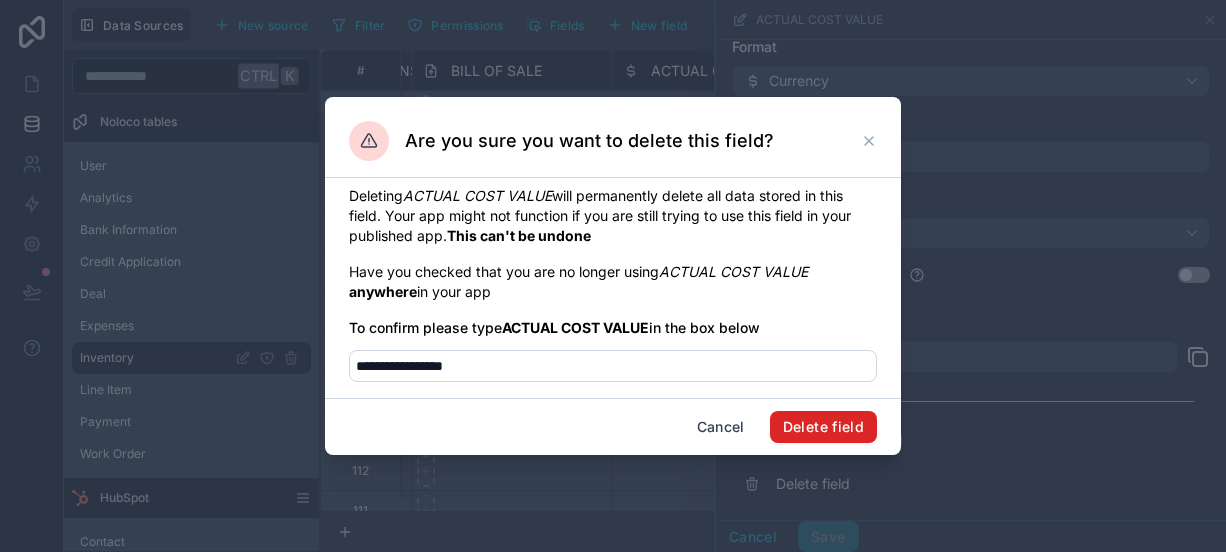 click on "Delete field" at bounding box center [823, 427] 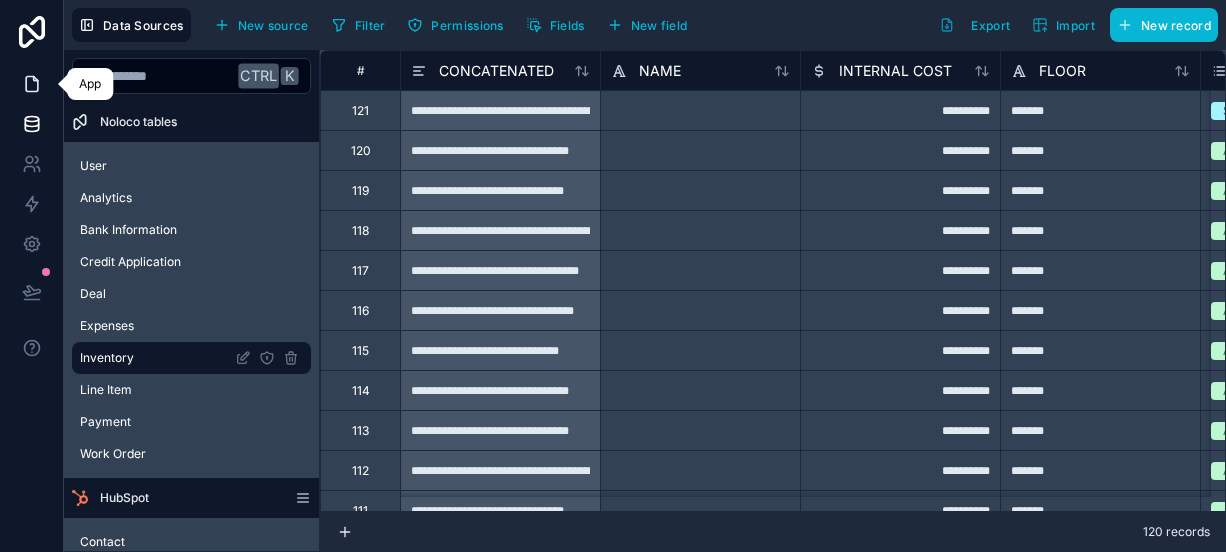 click 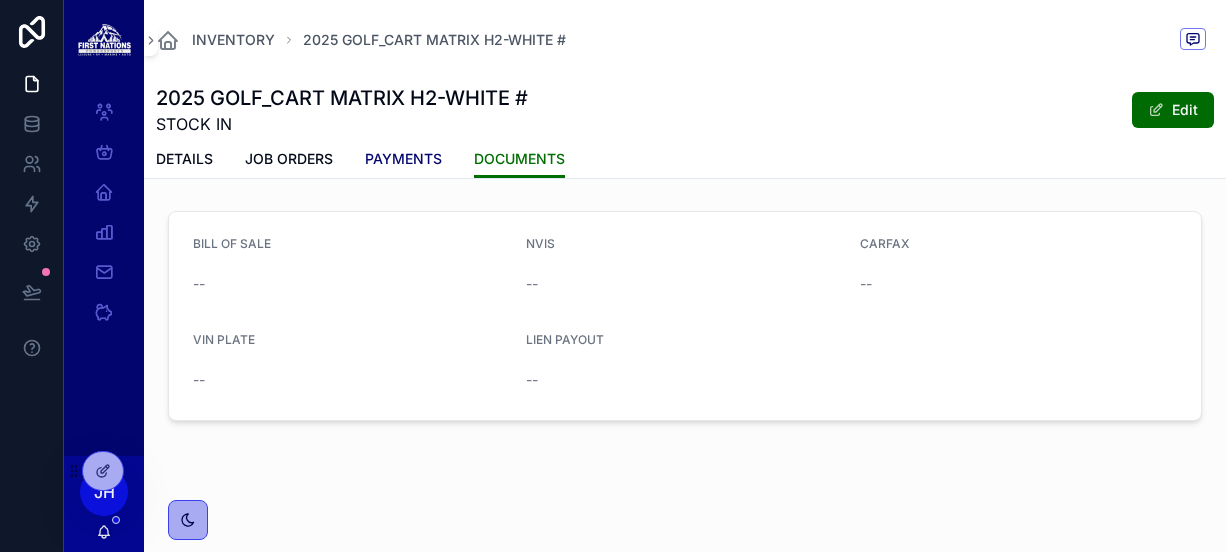 click on "PAYMENTS" at bounding box center [403, 159] 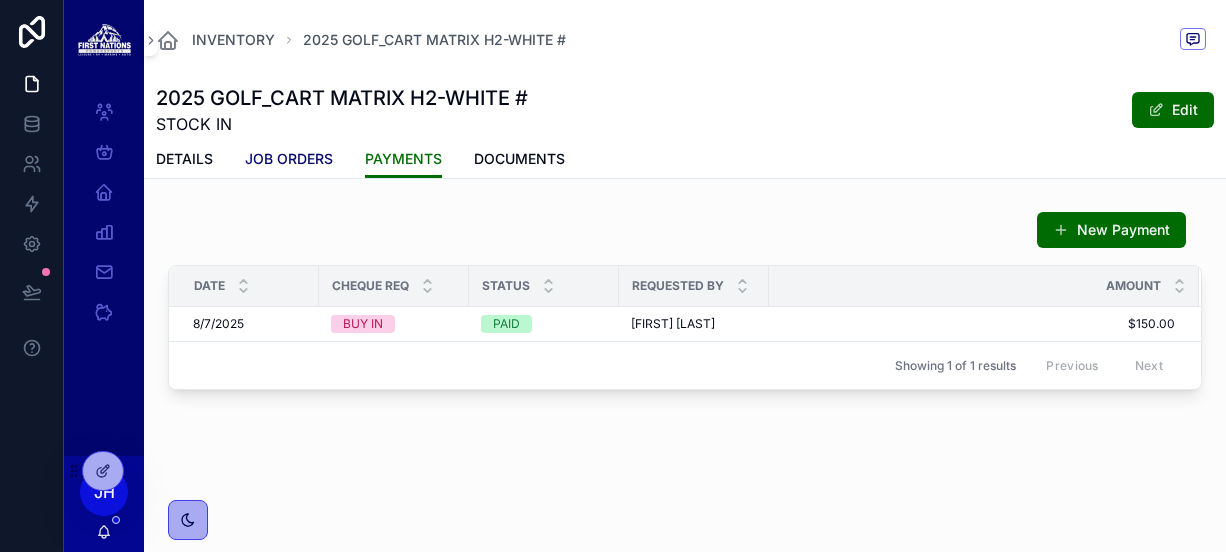 click on "JOB ORDERS" at bounding box center (289, 159) 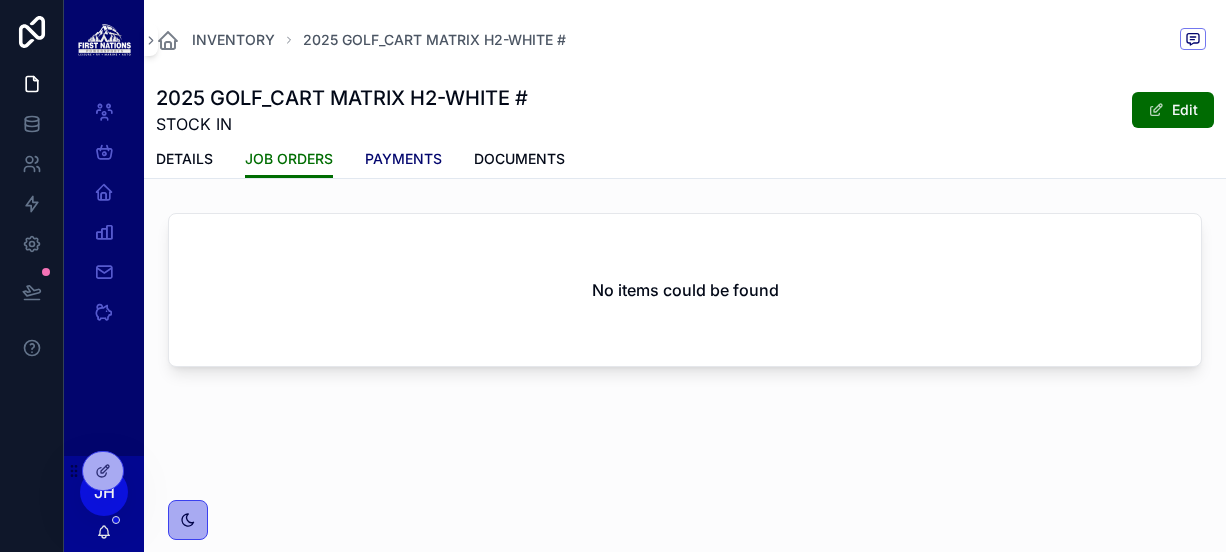 click on "PAYMENTS" at bounding box center [403, 159] 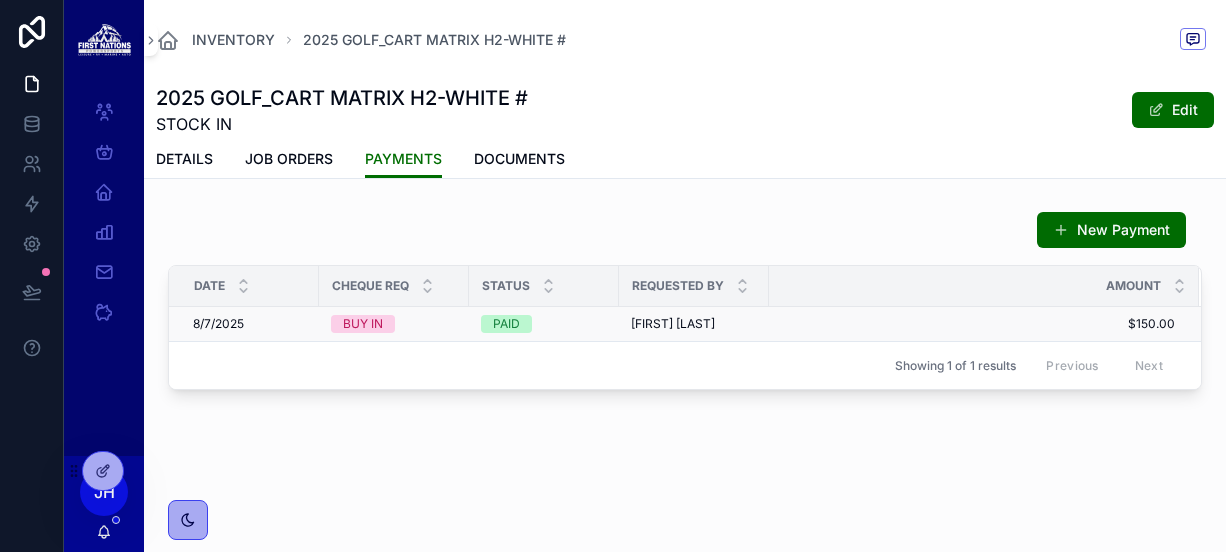 click on "BUY IN" at bounding box center [394, 324] 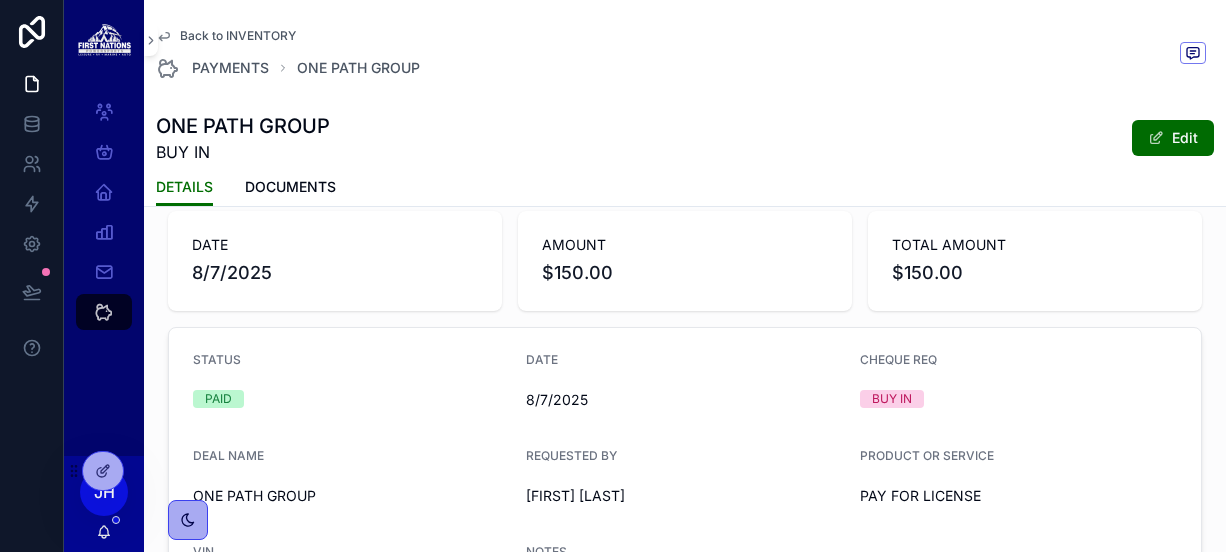 scroll, scrollTop: 0, scrollLeft: 0, axis: both 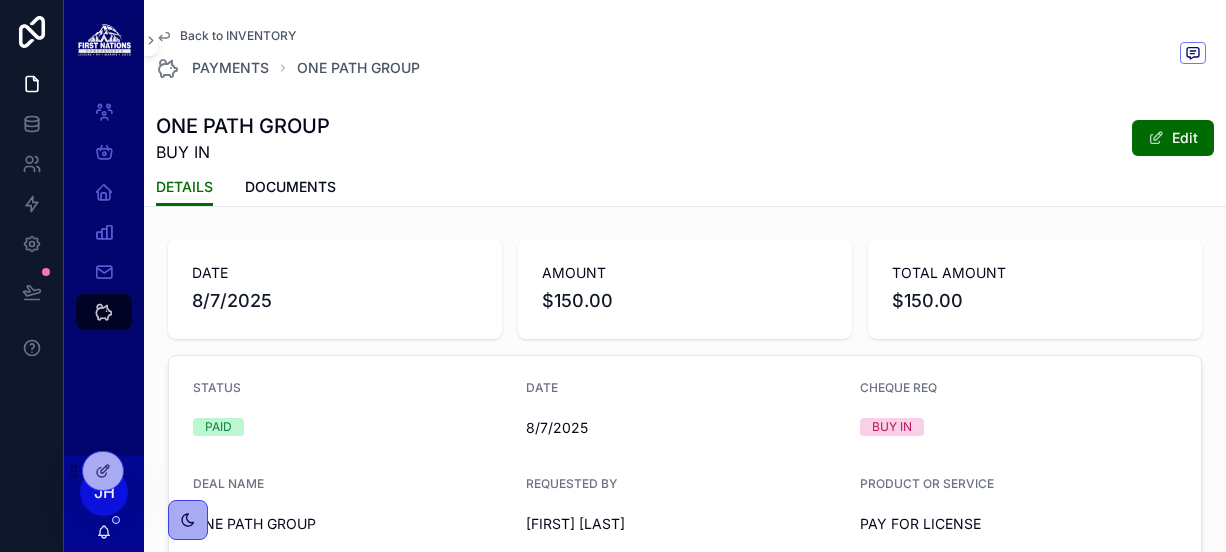 click on "Back to INVENTORY" at bounding box center (238, 36) 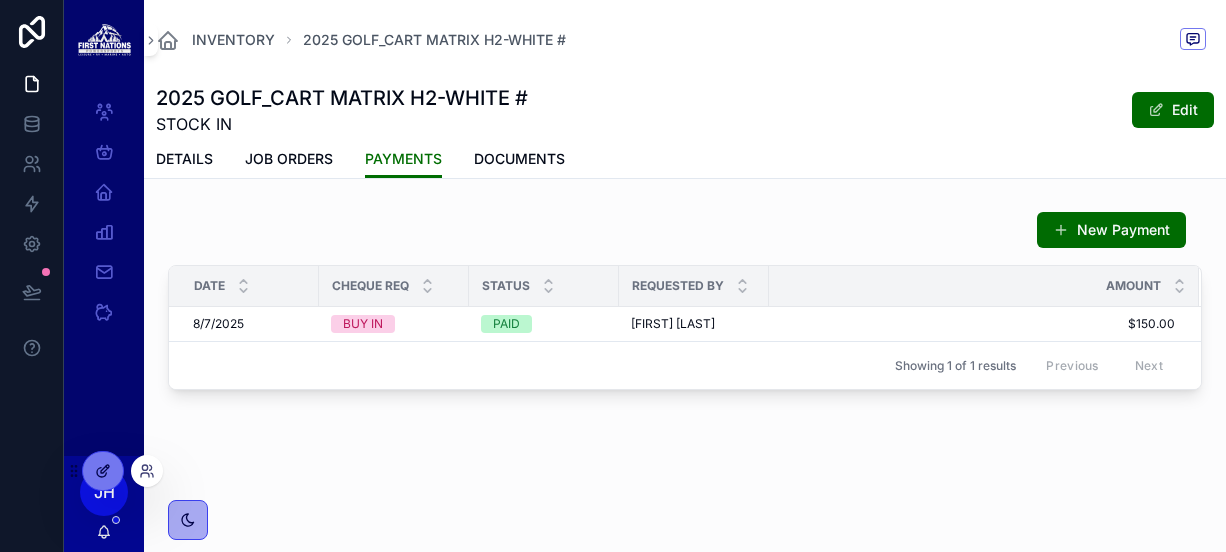 click 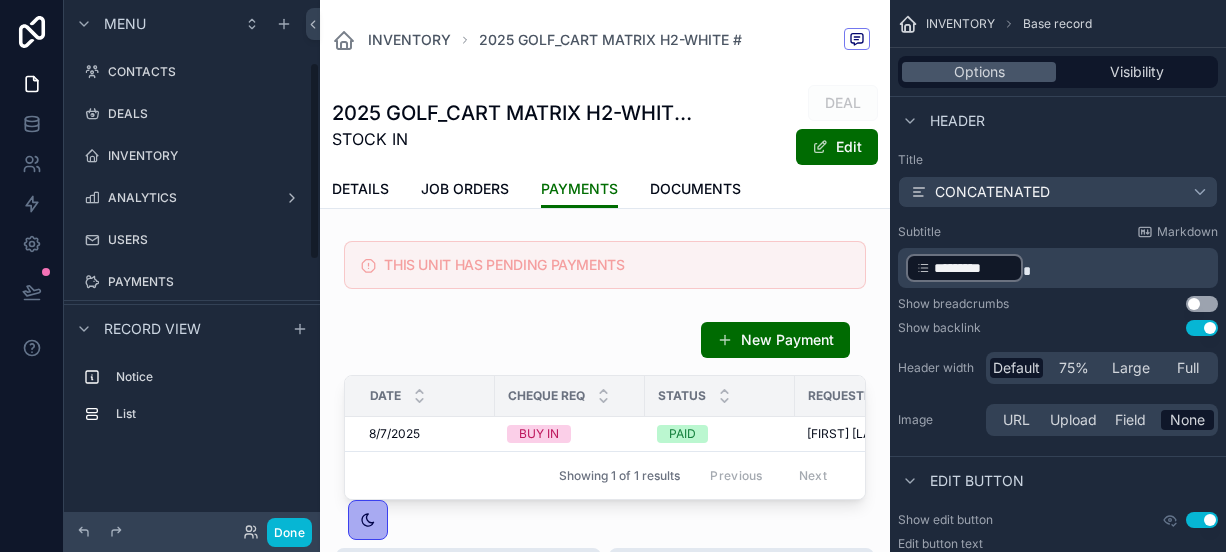 scroll, scrollTop: 166, scrollLeft: 0, axis: vertical 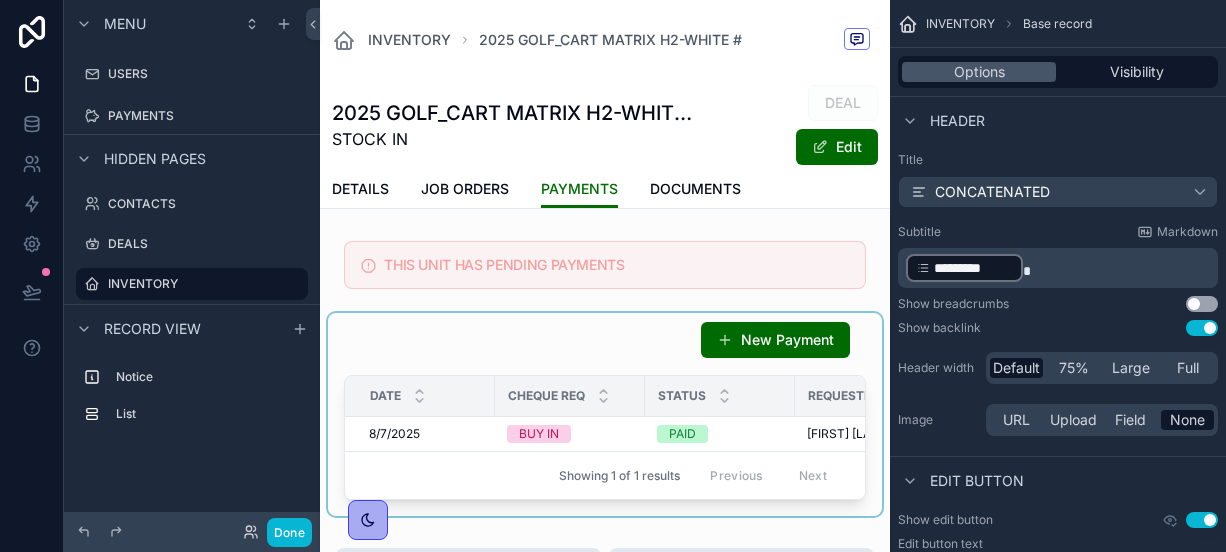 click at bounding box center (605, 414) 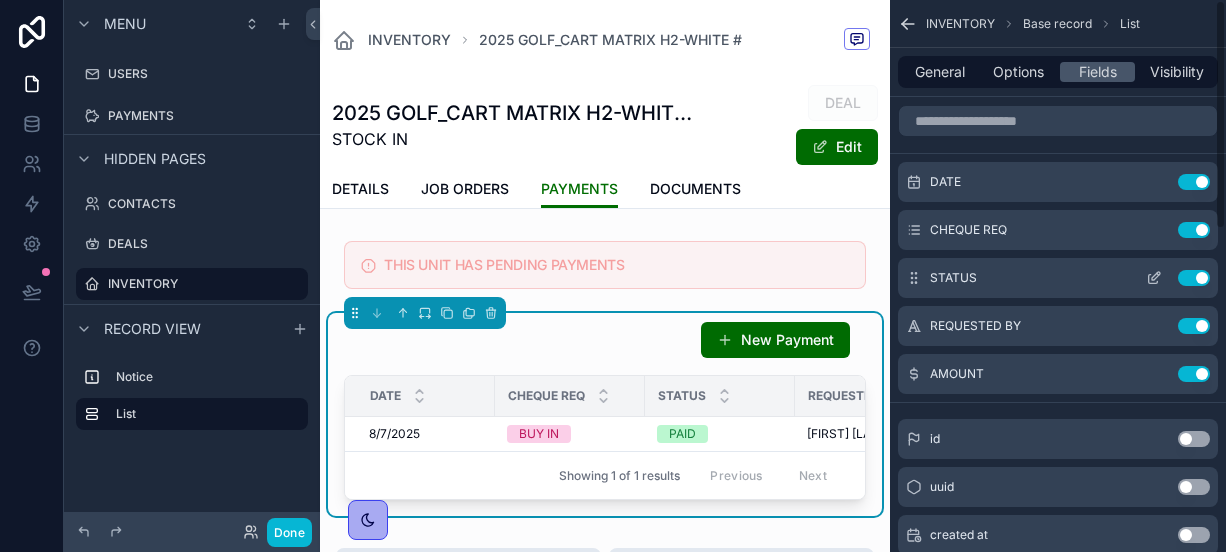 click at bounding box center [1154, 278] 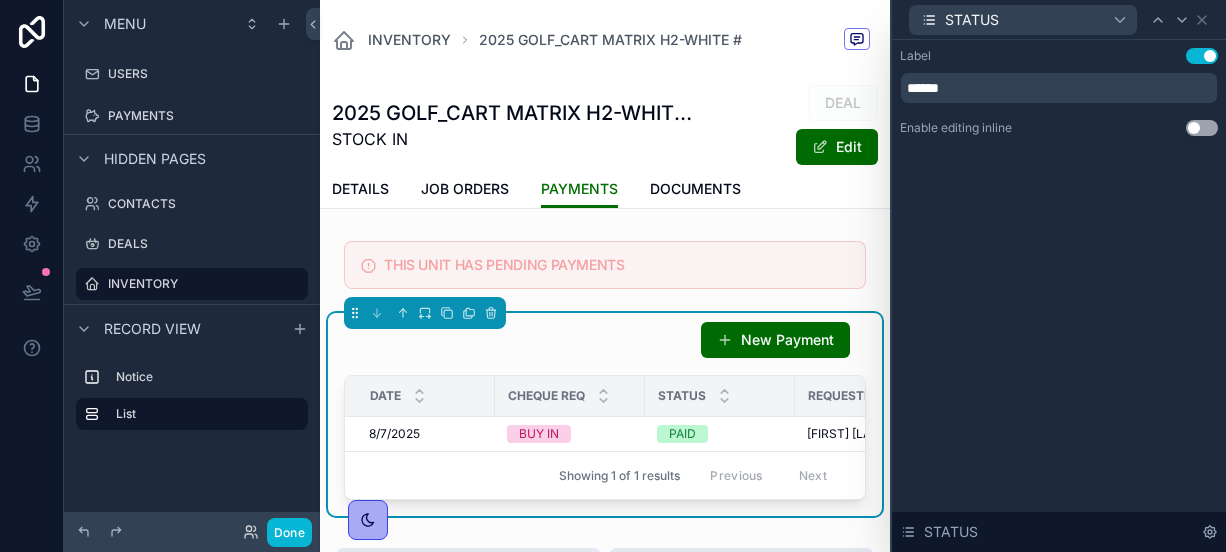 click on "Use setting" at bounding box center [1202, 128] 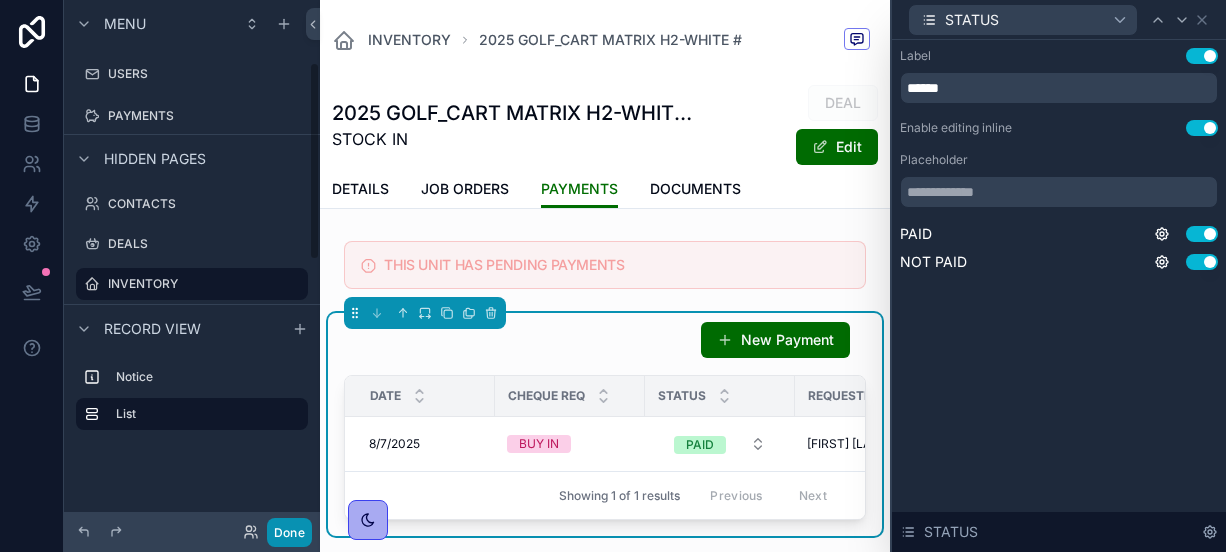 click on "Done" at bounding box center [289, 532] 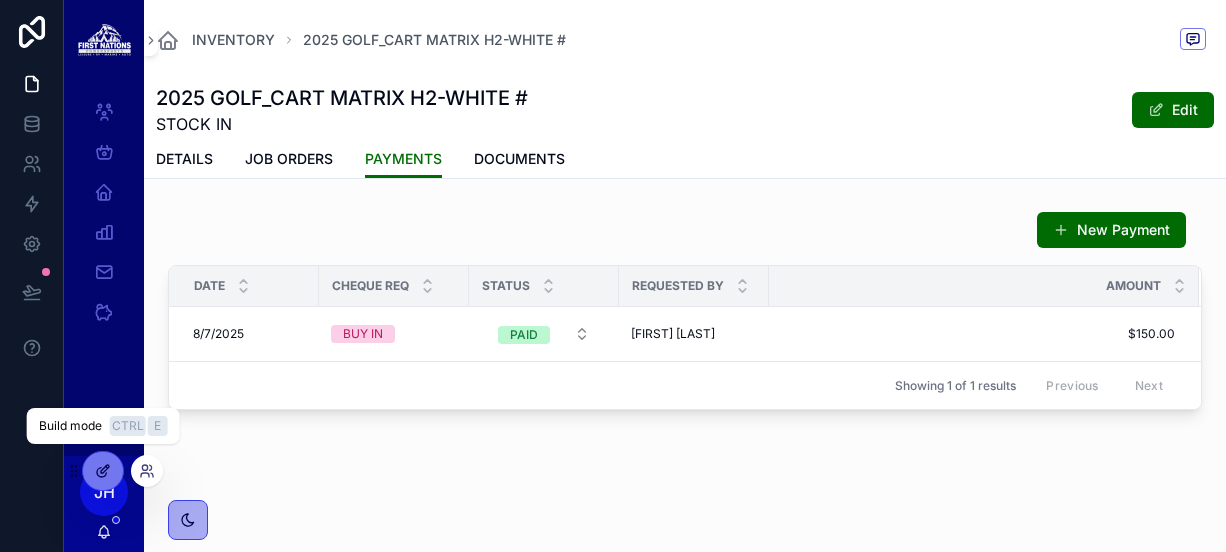 click at bounding box center [103, 471] 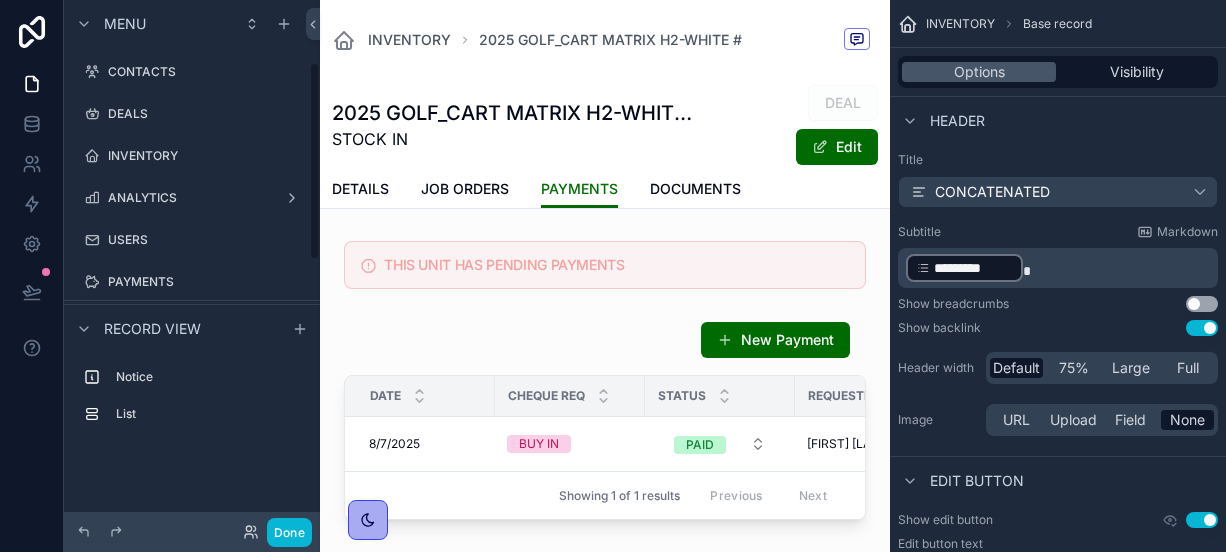 scroll, scrollTop: 166, scrollLeft: 0, axis: vertical 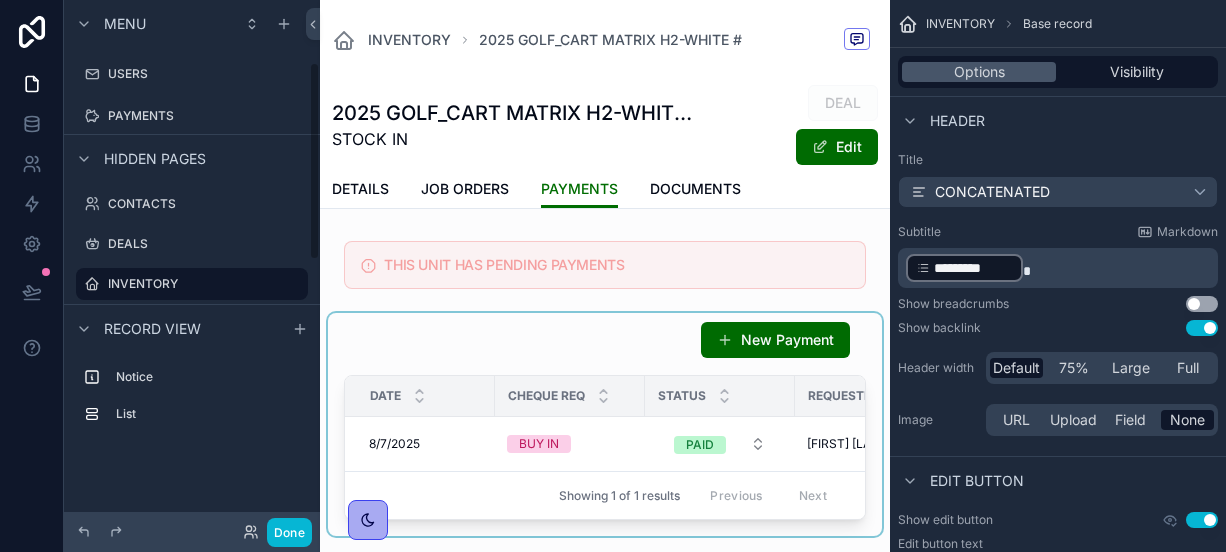click at bounding box center [605, 424] 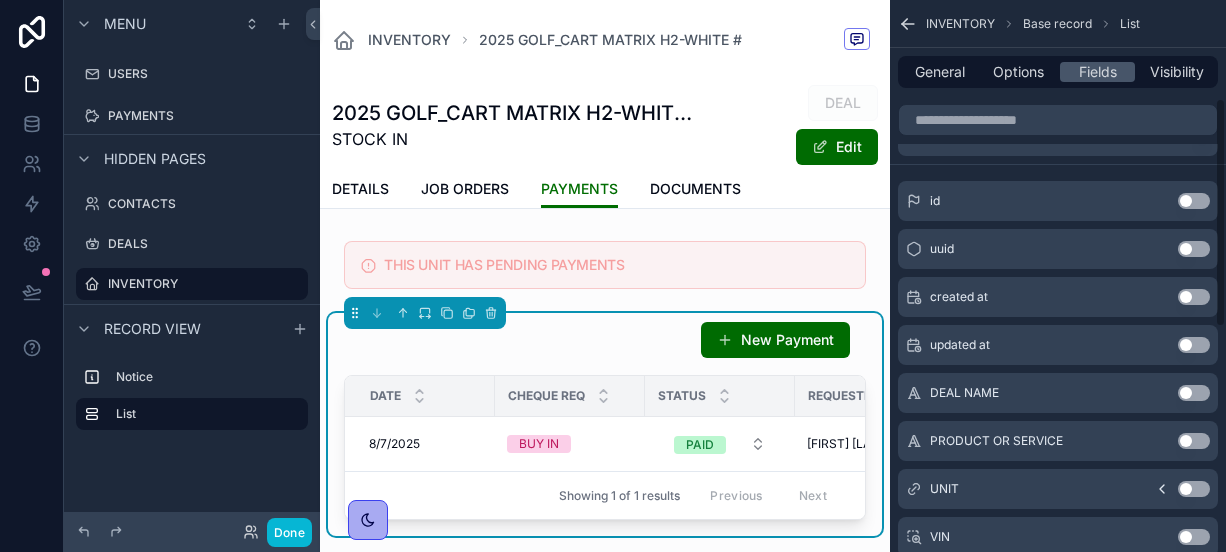 scroll, scrollTop: 290, scrollLeft: 0, axis: vertical 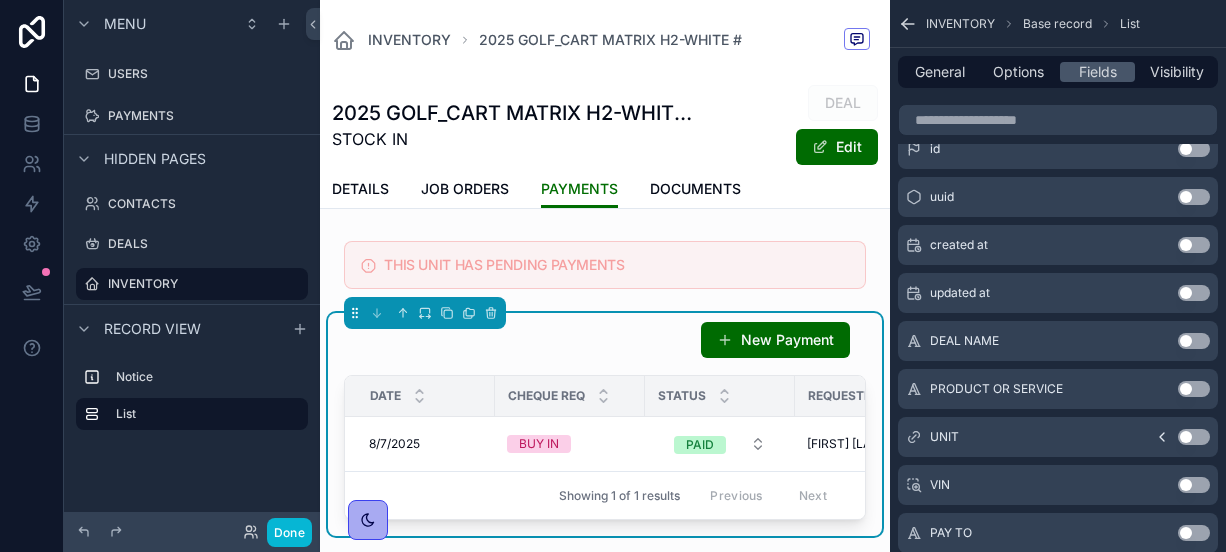 click on "Use setting" at bounding box center [1194, 389] 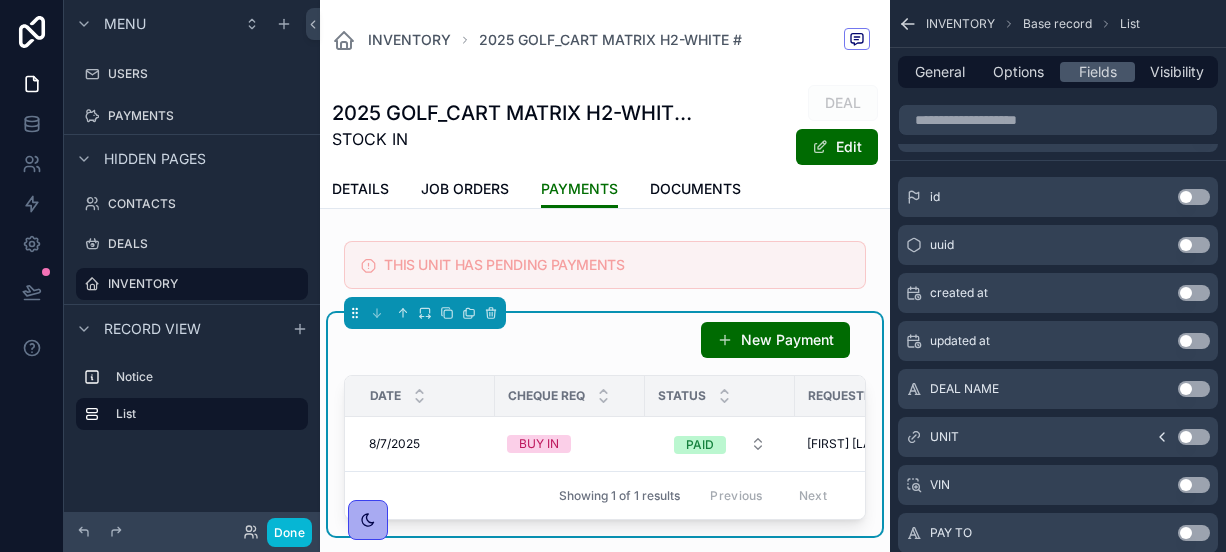 click on "Use setting" at bounding box center (1194, 485) 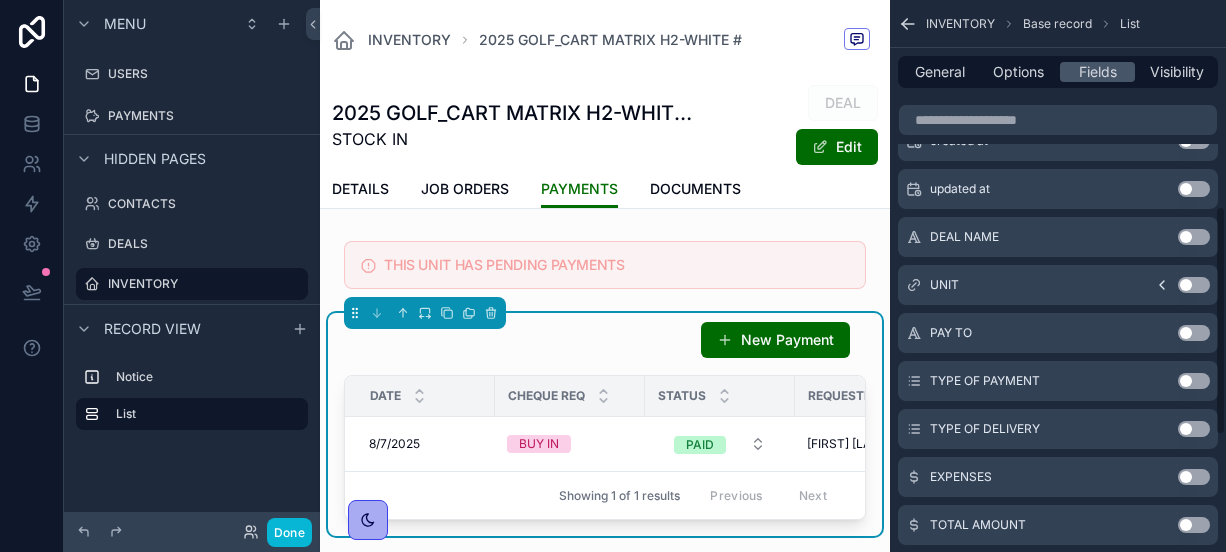 scroll, scrollTop: 498, scrollLeft: 0, axis: vertical 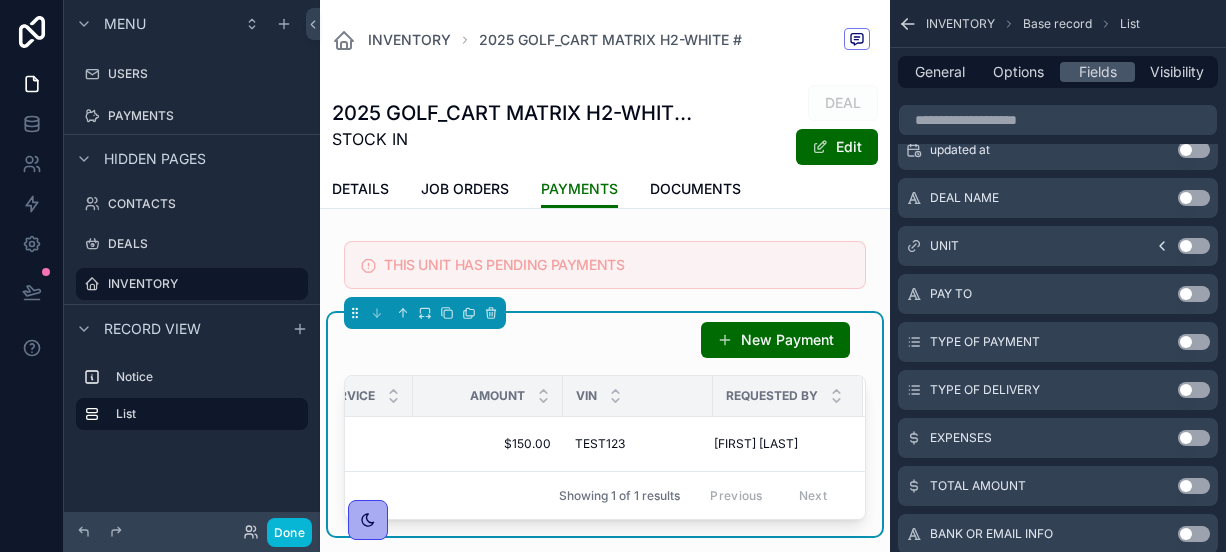 click on "Use setting" at bounding box center (1194, 342) 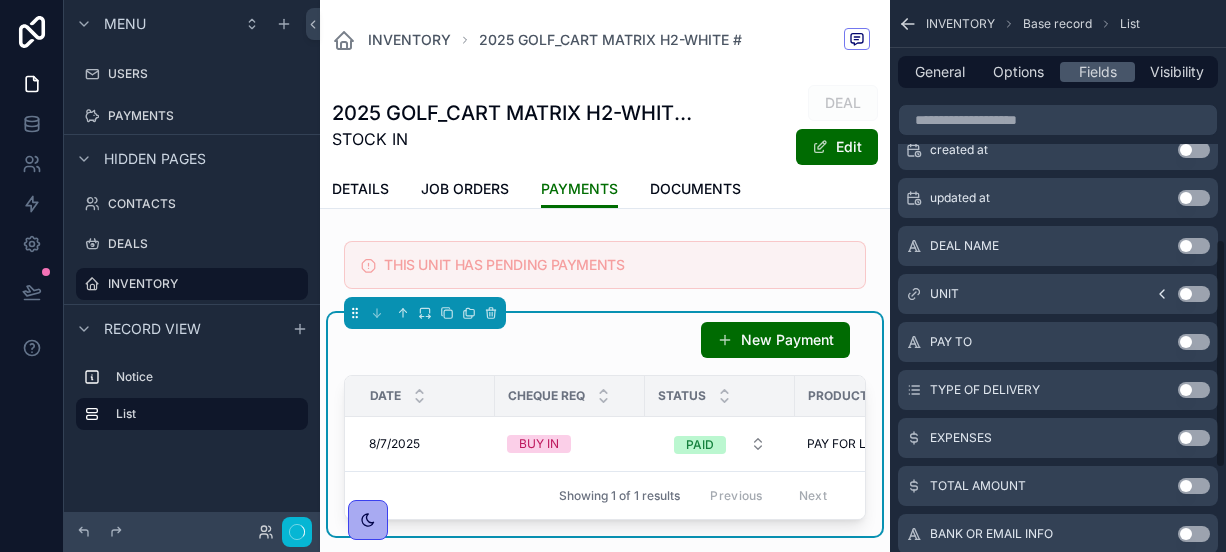 scroll, scrollTop: 577, scrollLeft: 0, axis: vertical 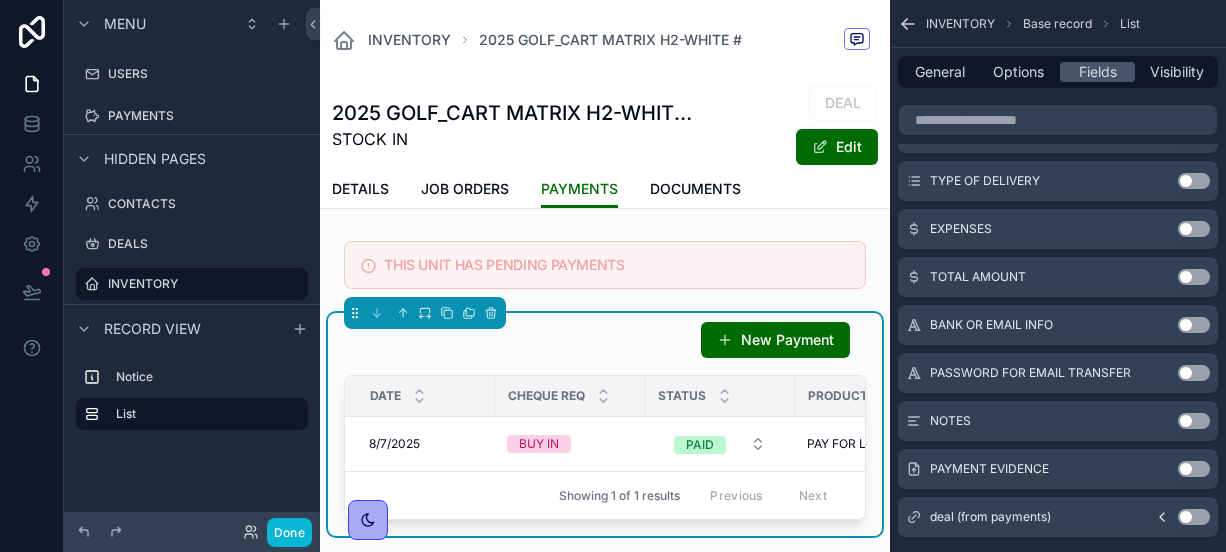 click 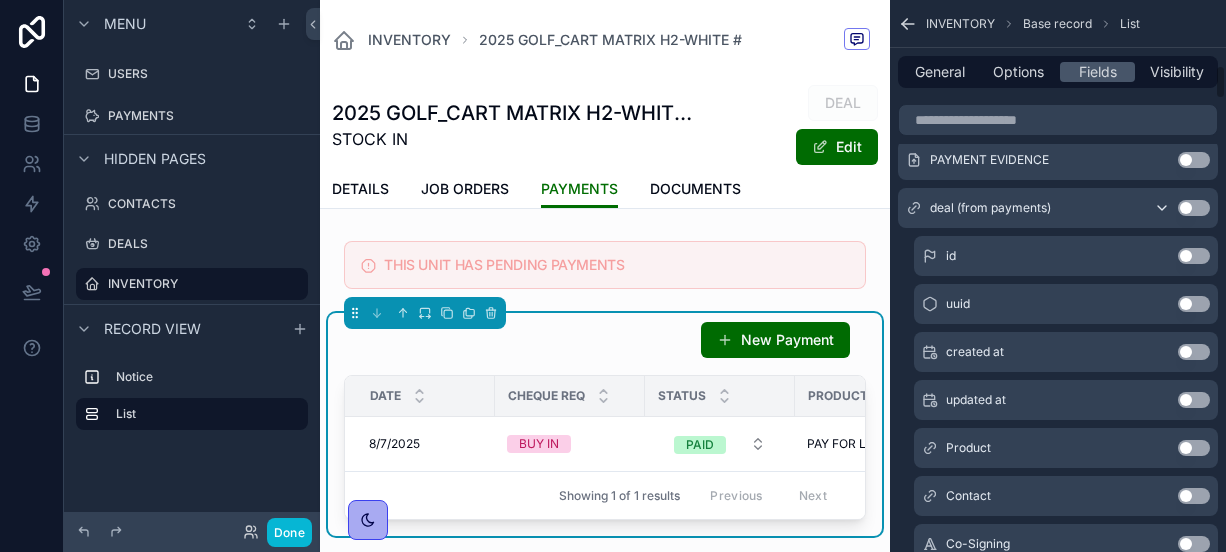 scroll, scrollTop: 1046, scrollLeft: 0, axis: vertical 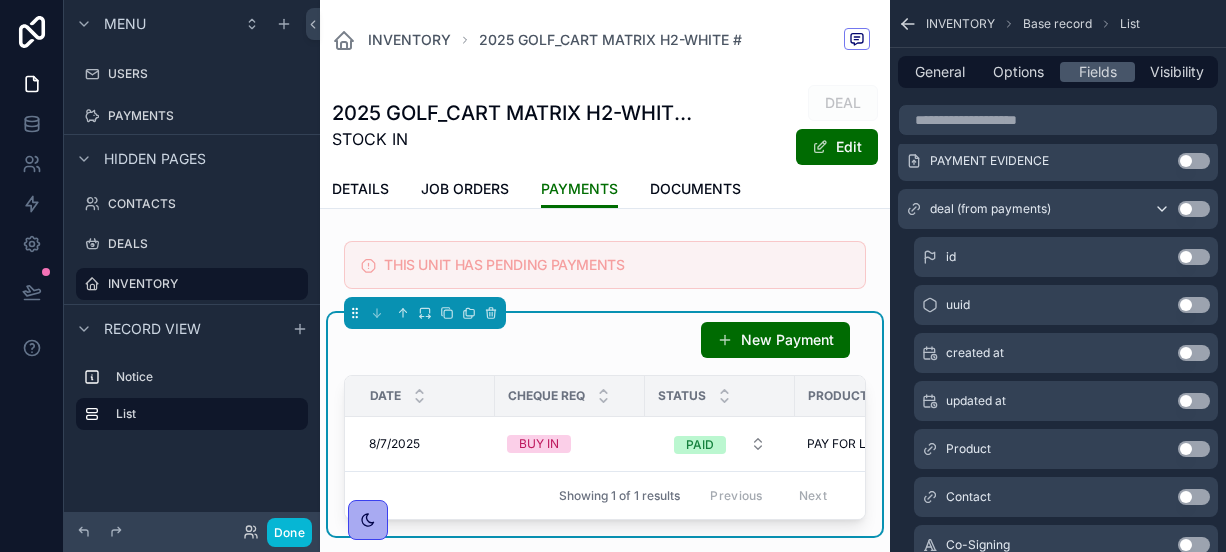 click 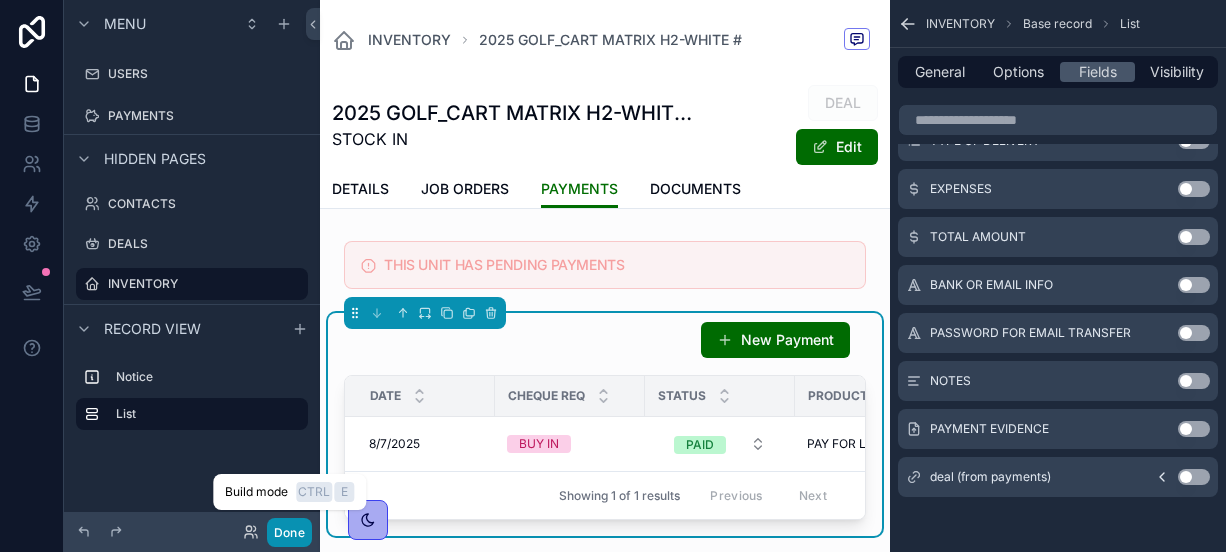 click on "Done" at bounding box center [289, 532] 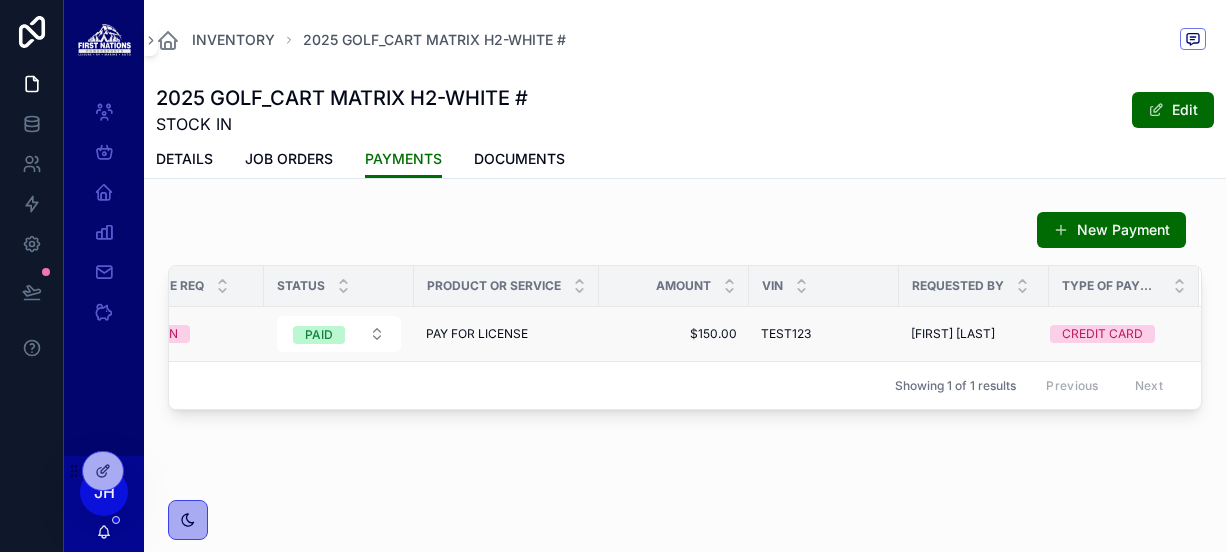 scroll, scrollTop: 0, scrollLeft: 219, axis: horizontal 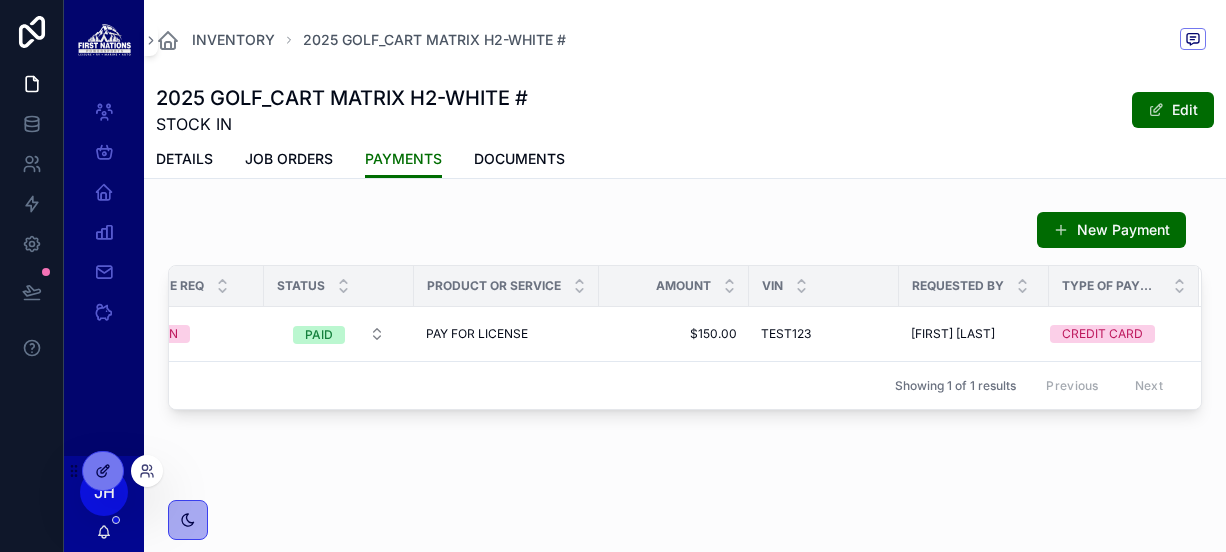 click 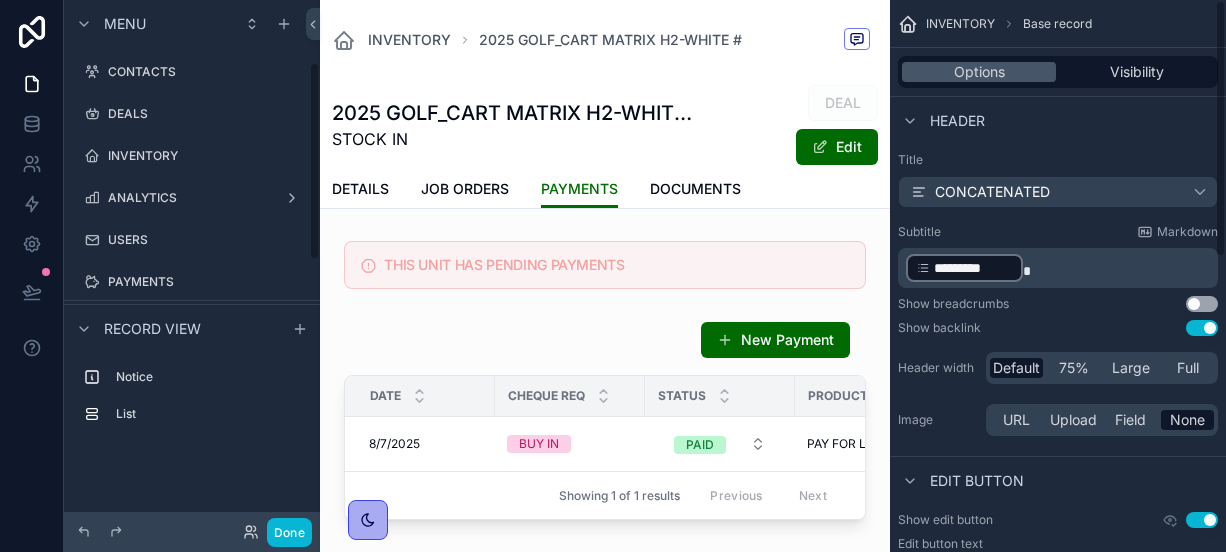 scroll, scrollTop: 166, scrollLeft: 0, axis: vertical 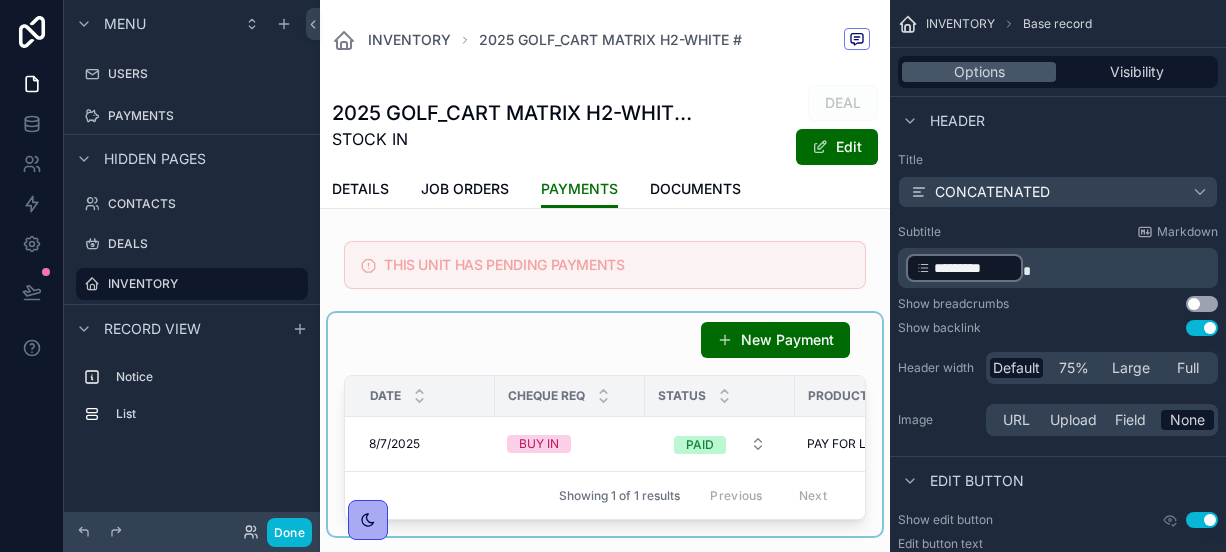 click at bounding box center [605, 424] 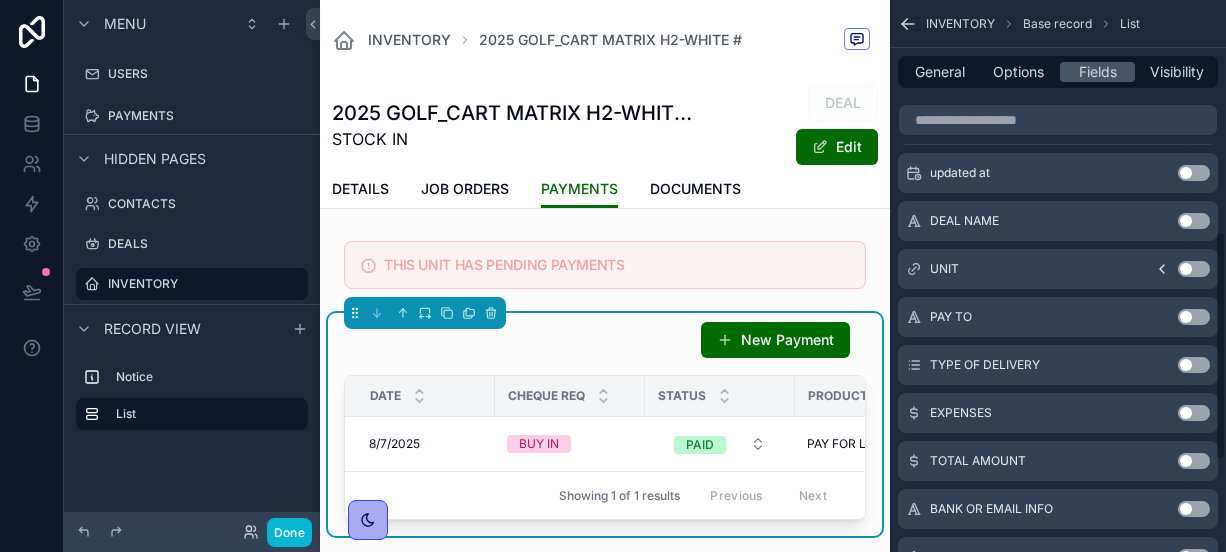 scroll, scrollTop: 560, scrollLeft: 0, axis: vertical 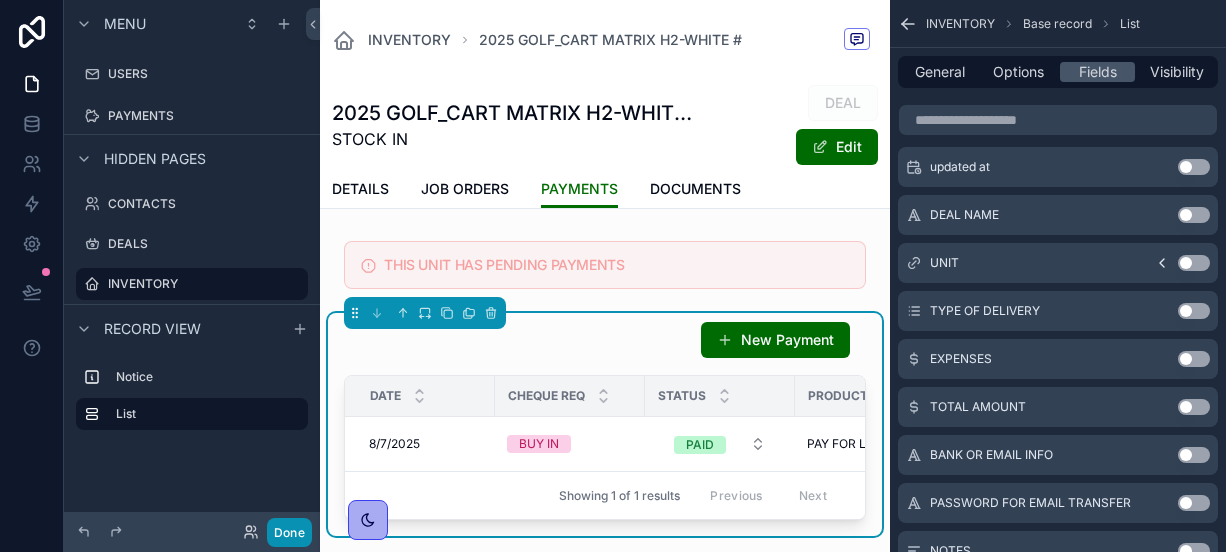 click on "Done" at bounding box center [289, 532] 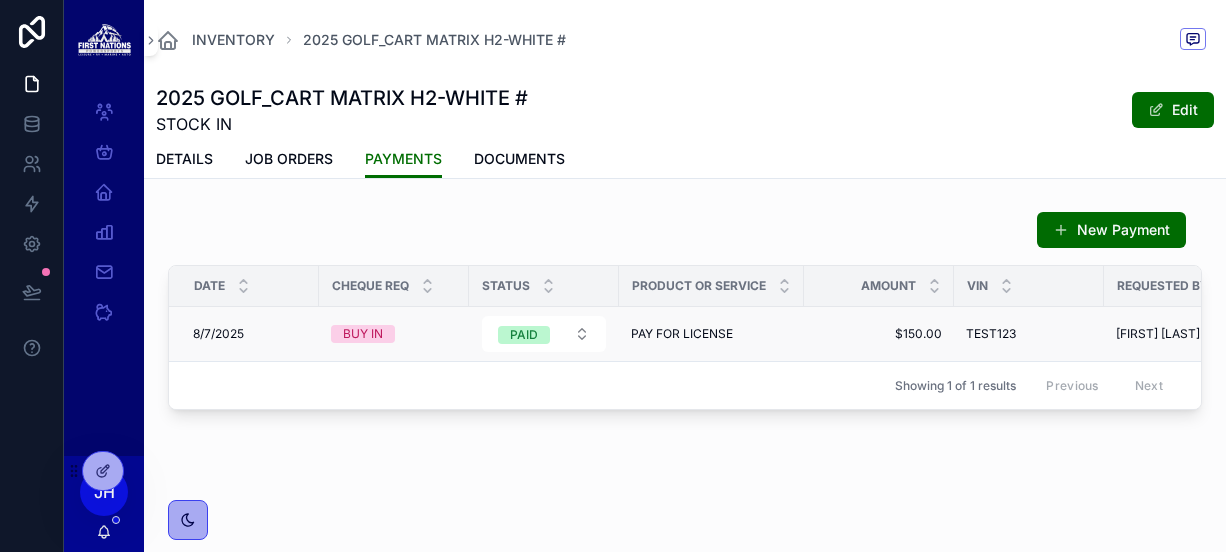 scroll, scrollTop: 0, scrollLeft: 399, axis: horizontal 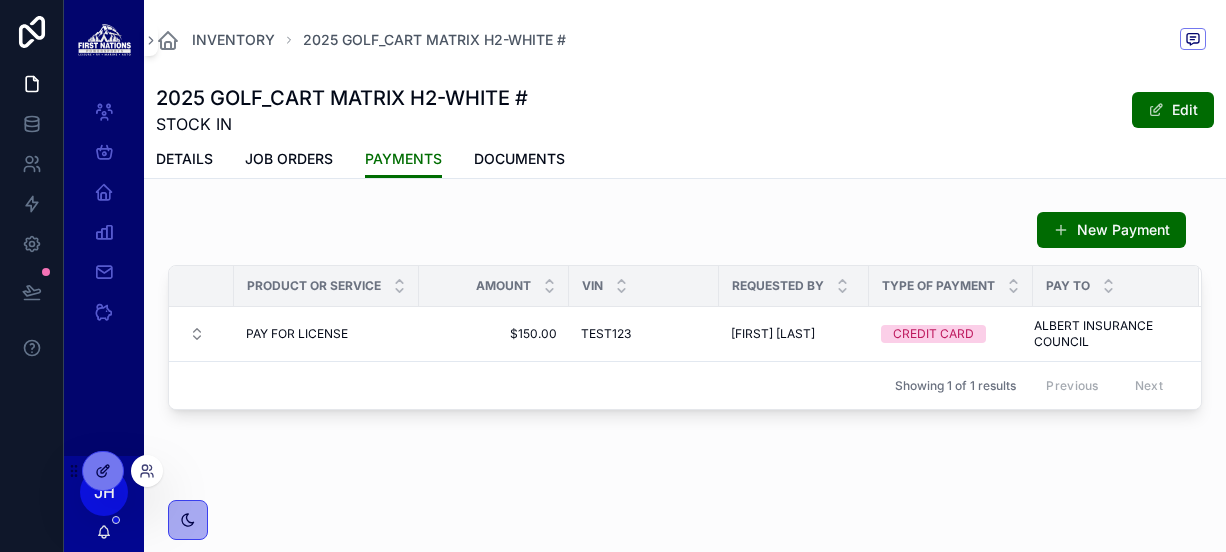 click at bounding box center [103, 471] 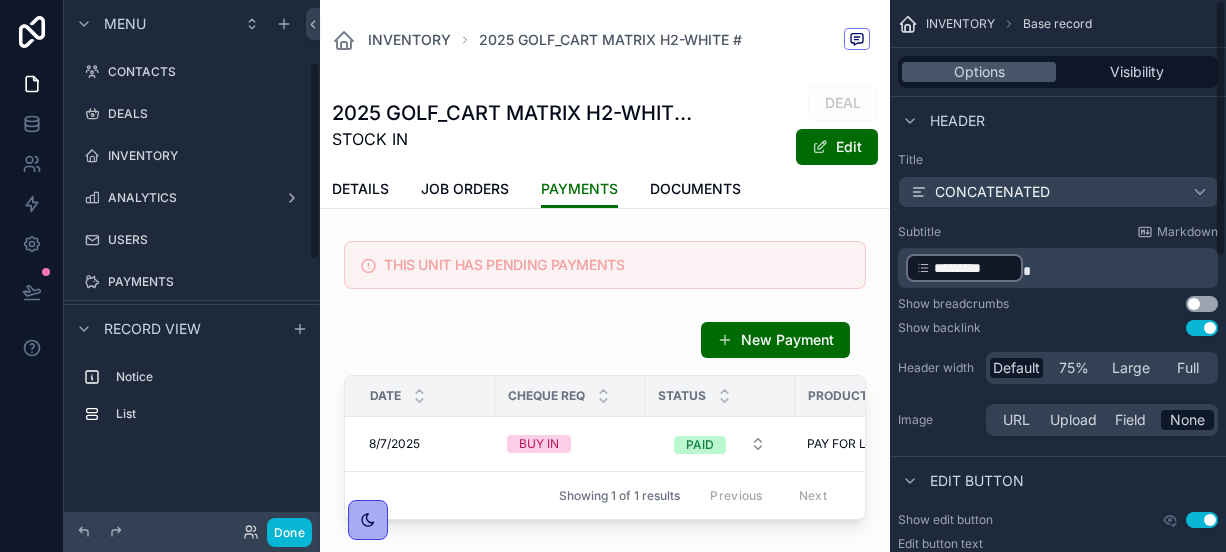 scroll, scrollTop: 166, scrollLeft: 0, axis: vertical 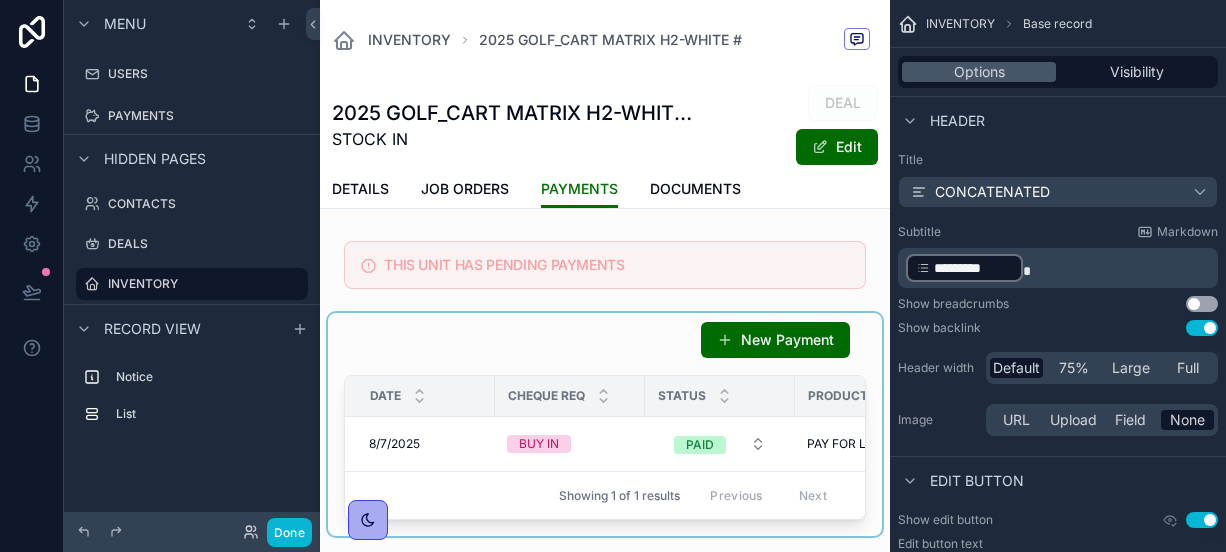 click at bounding box center [605, 424] 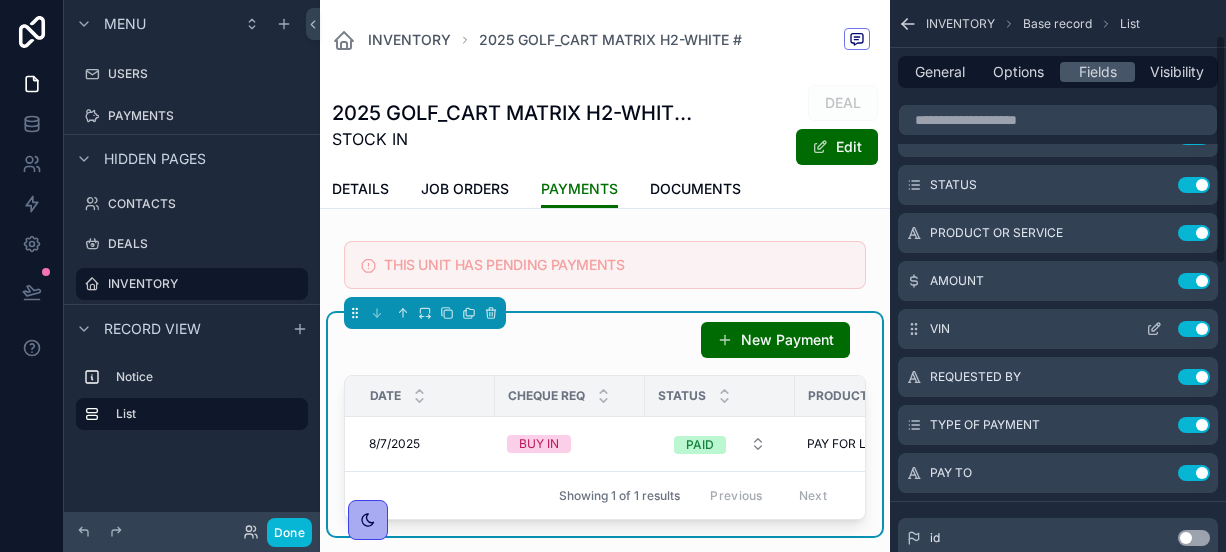 scroll, scrollTop: 86, scrollLeft: 0, axis: vertical 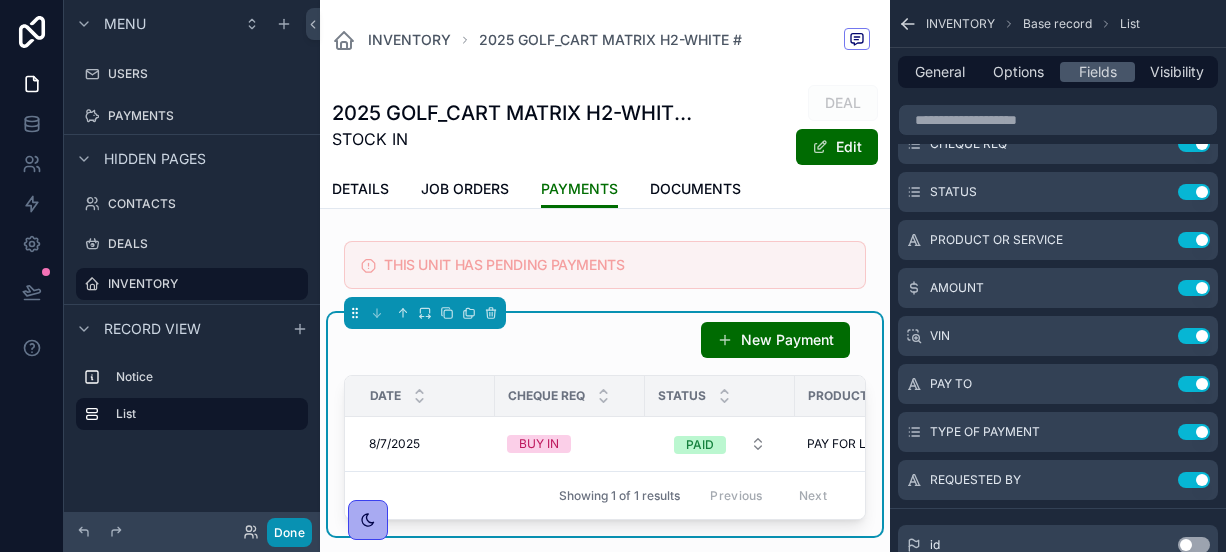 click on "Done" at bounding box center (289, 532) 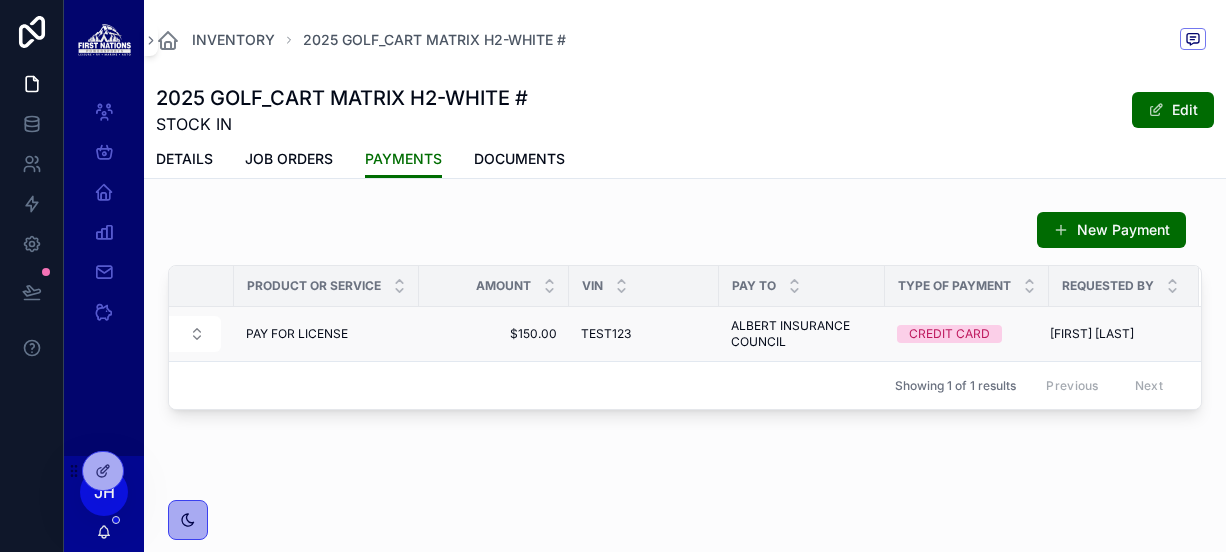 scroll, scrollTop: 0, scrollLeft: 400, axis: horizontal 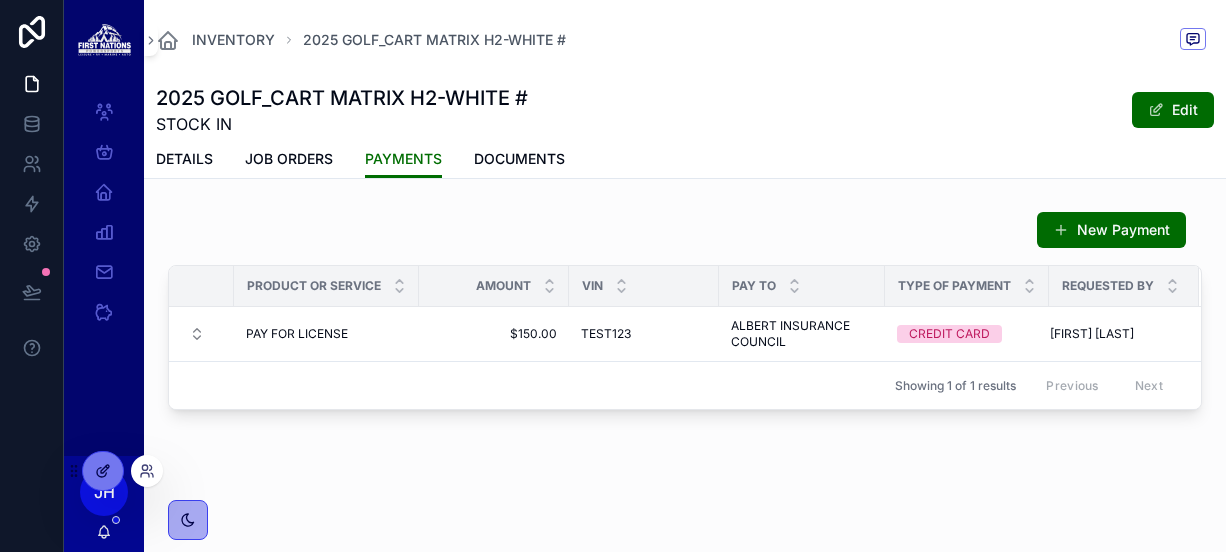 click at bounding box center [103, 471] 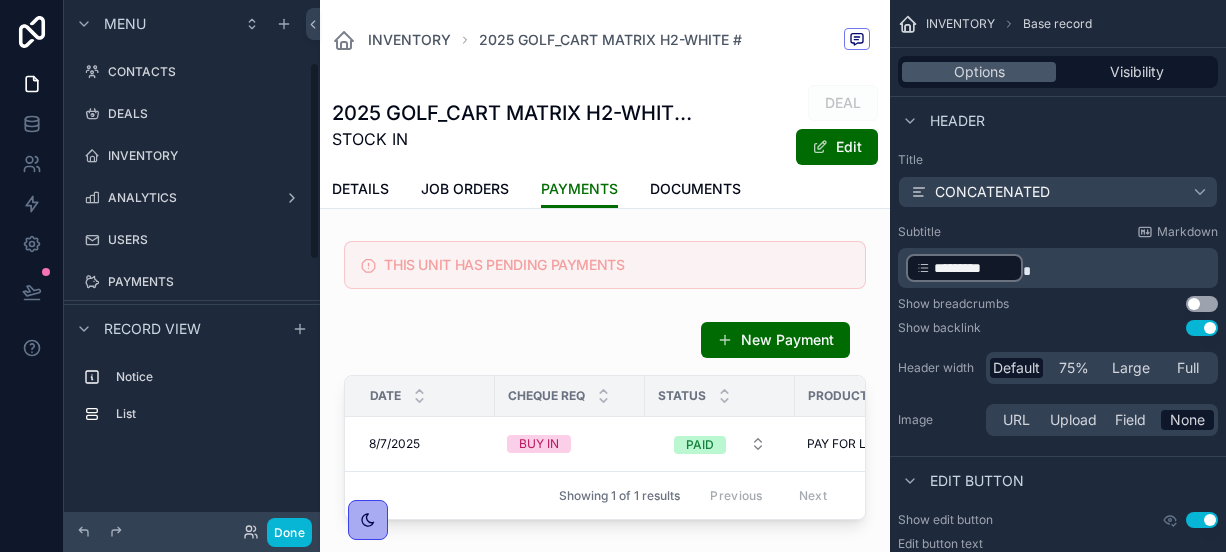 scroll, scrollTop: 166, scrollLeft: 0, axis: vertical 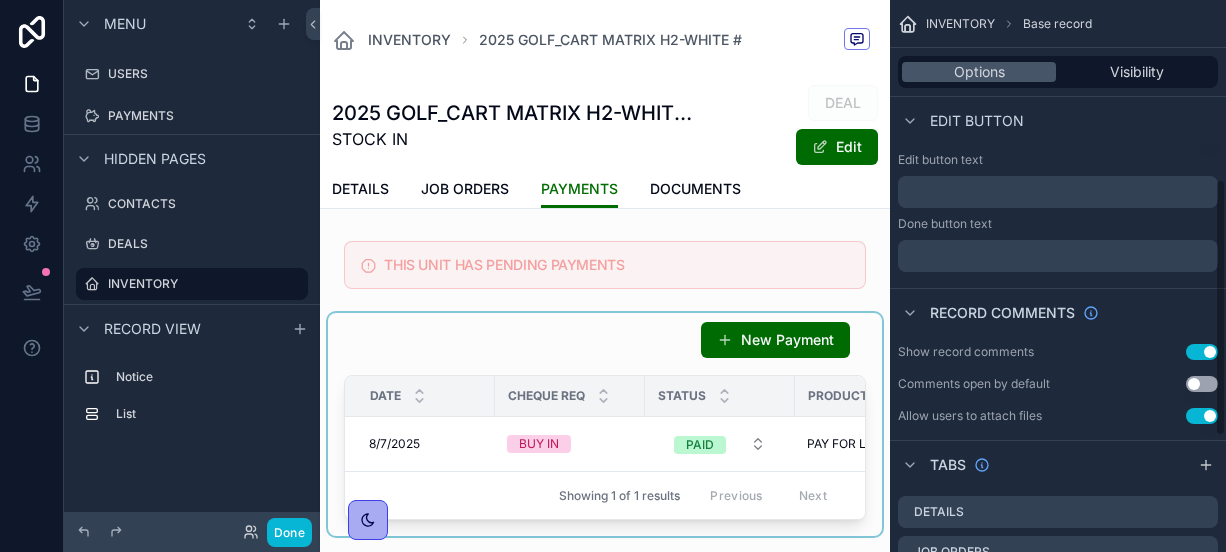 click at bounding box center [605, 424] 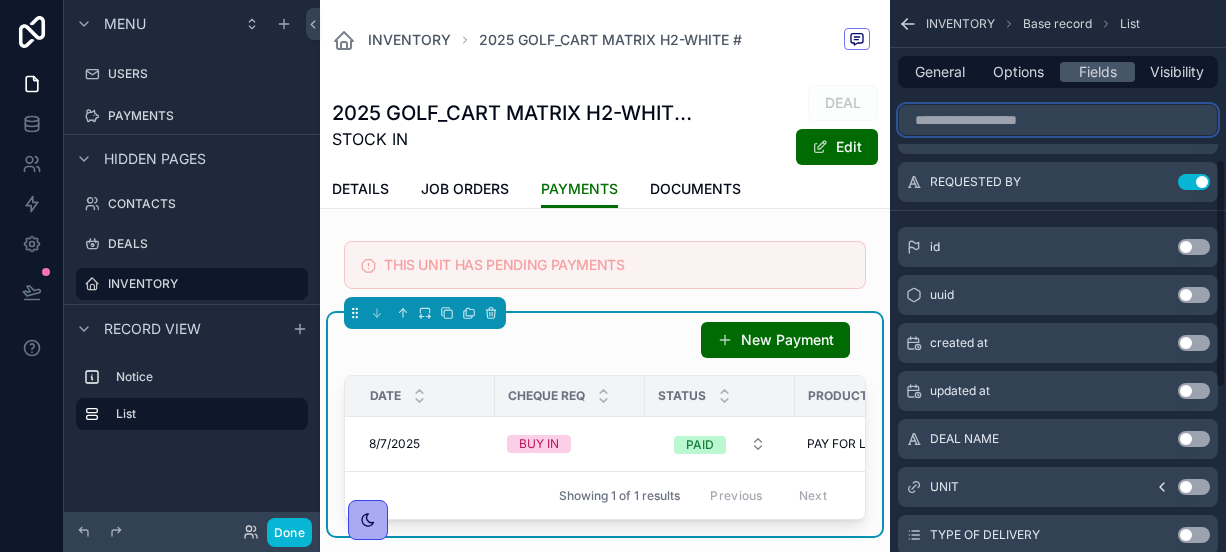 click at bounding box center (1058, 120) 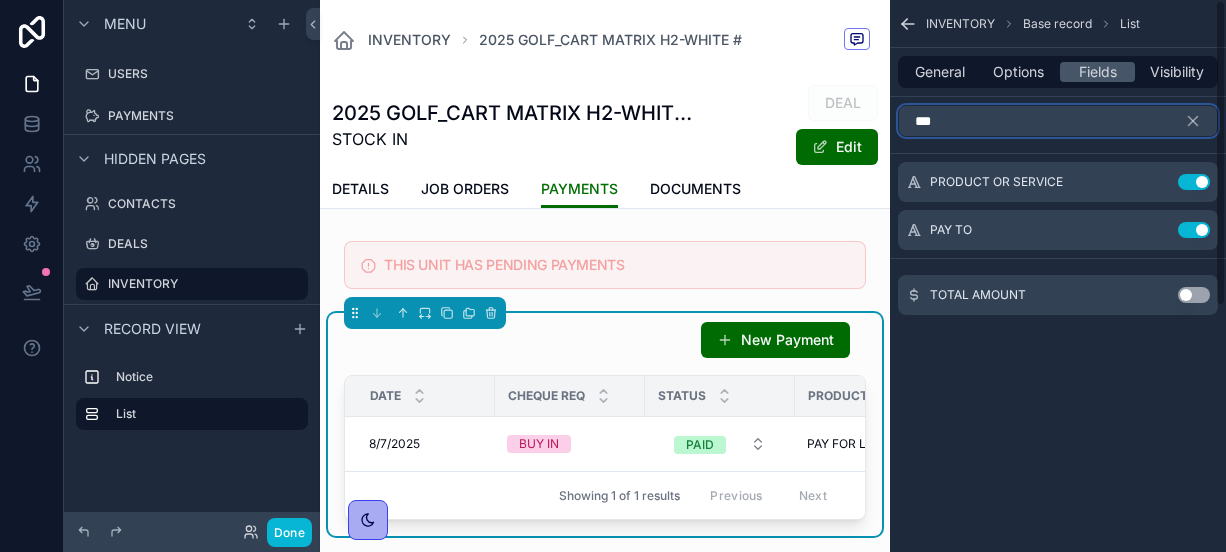 scroll, scrollTop: 0, scrollLeft: 0, axis: both 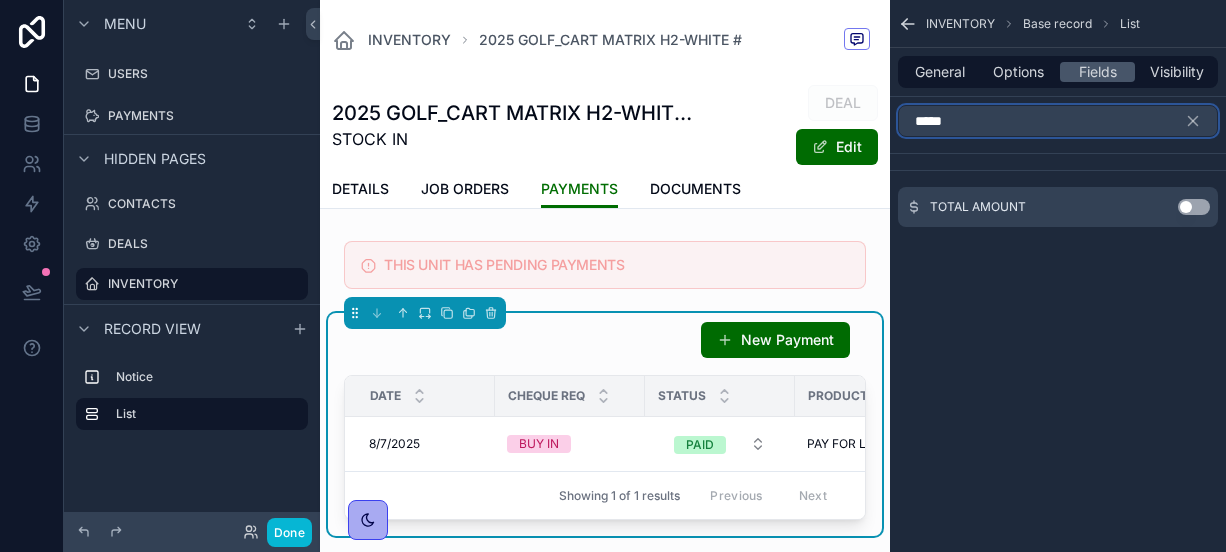 type on "*****" 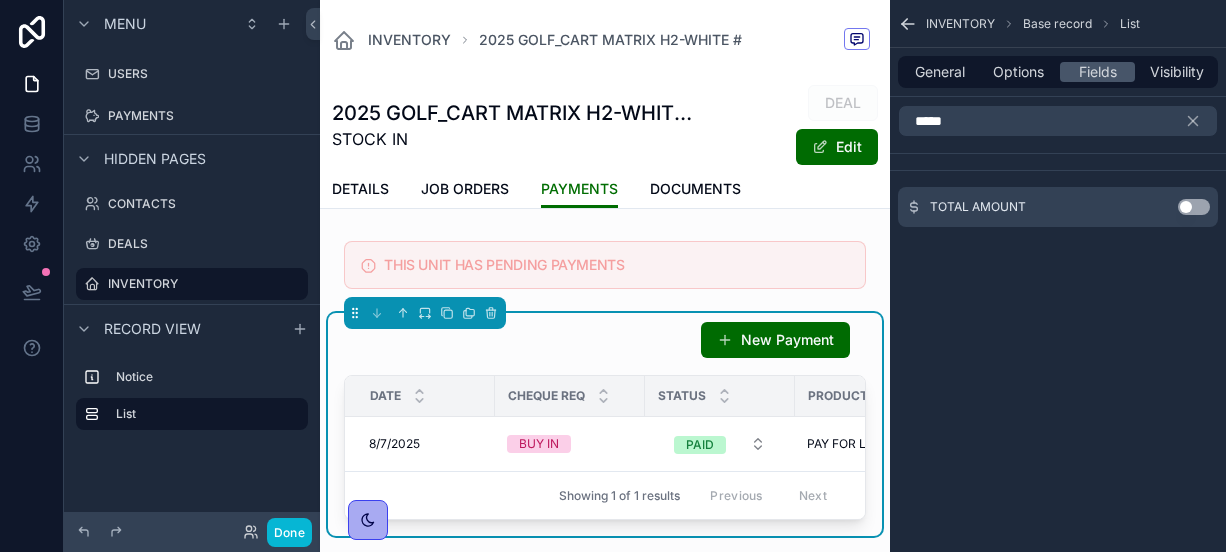 click on "Use setting" at bounding box center [1194, 207] 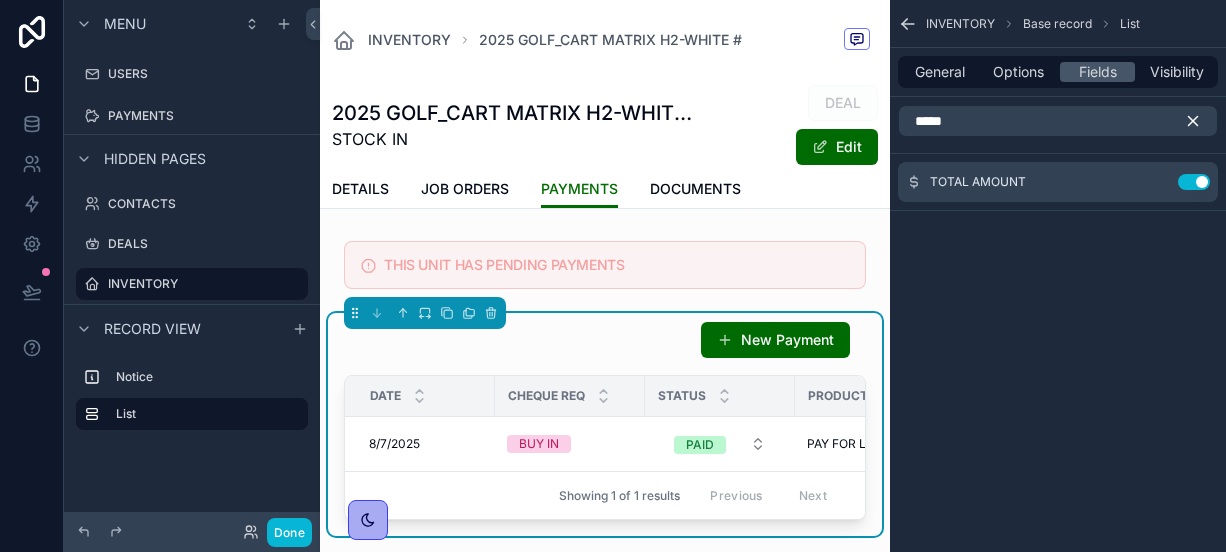 click 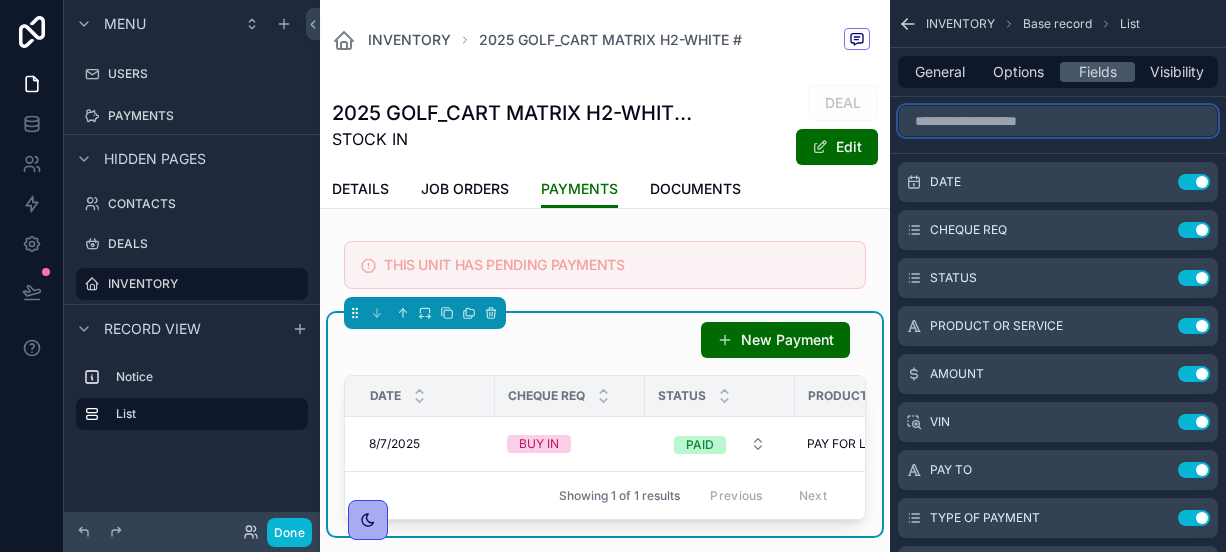 click at bounding box center (1058, 121) 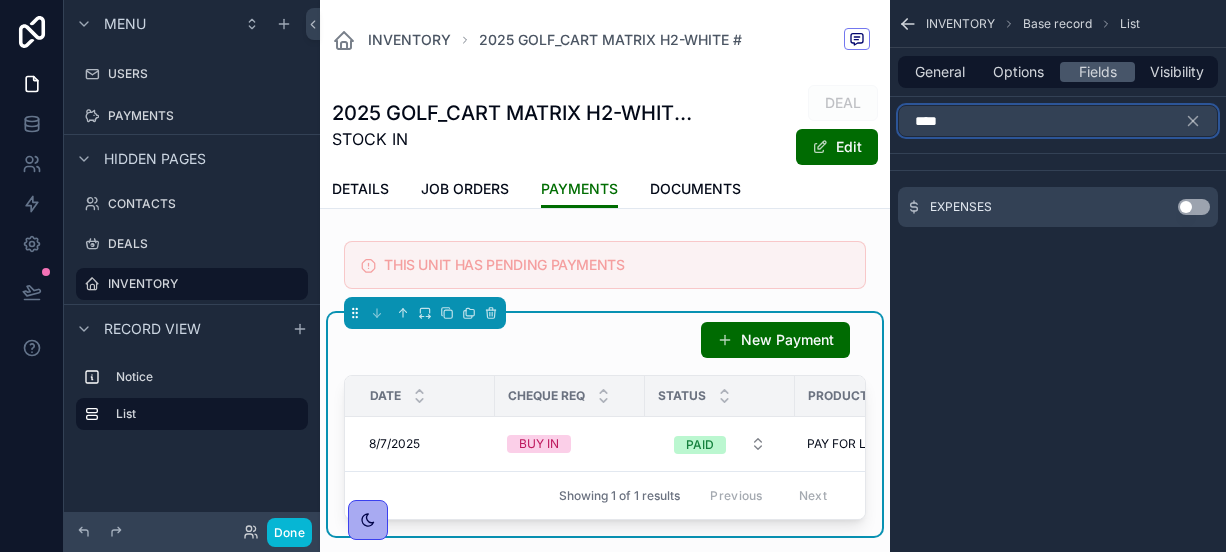 type on "****" 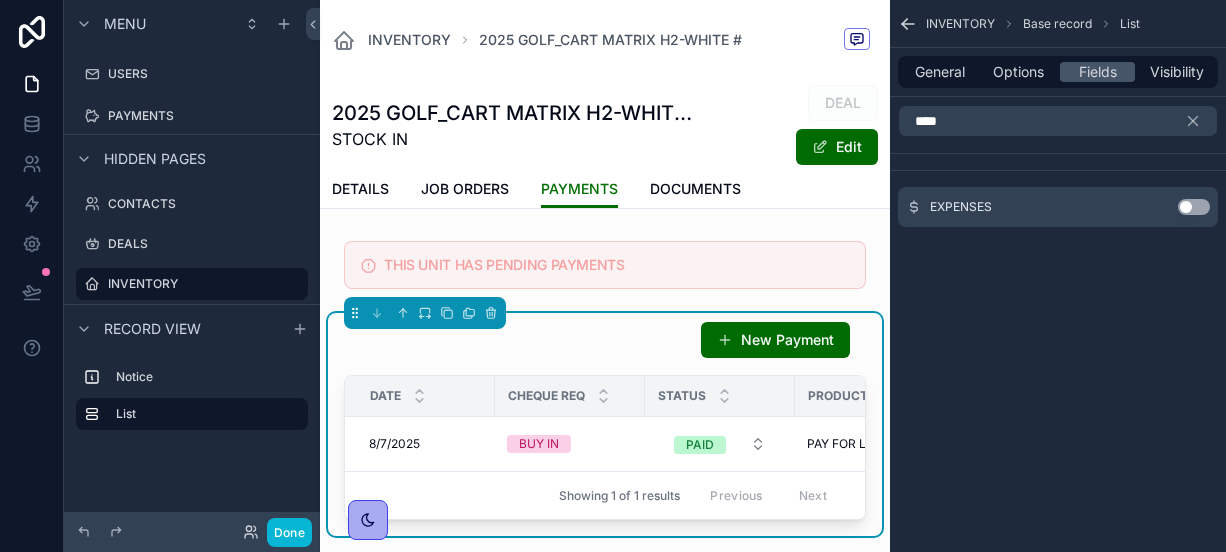 click on "Use setting" at bounding box center [1194, 207] 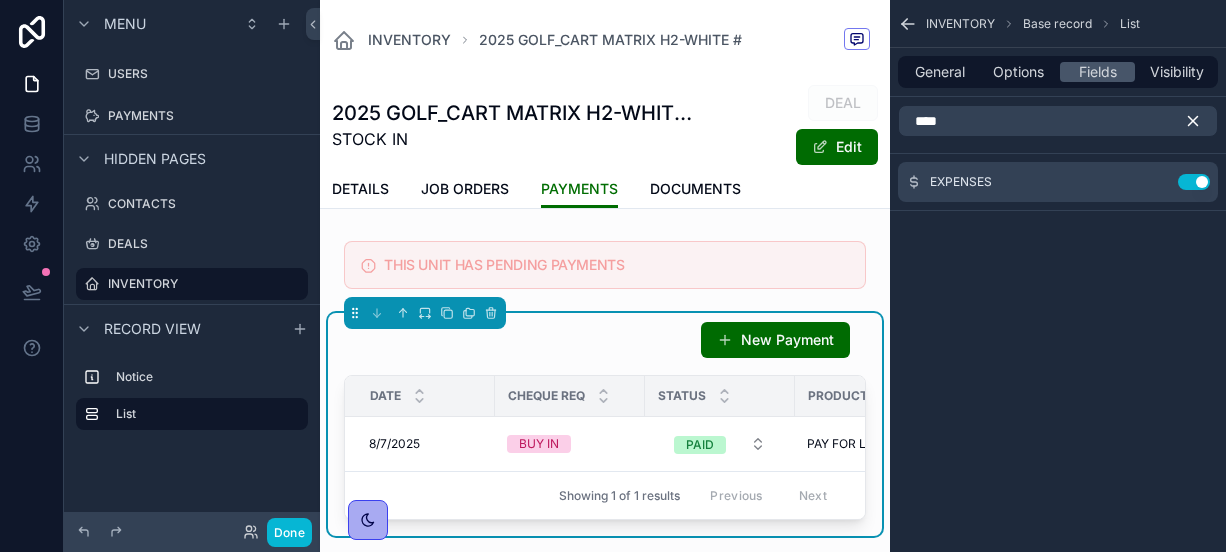 click 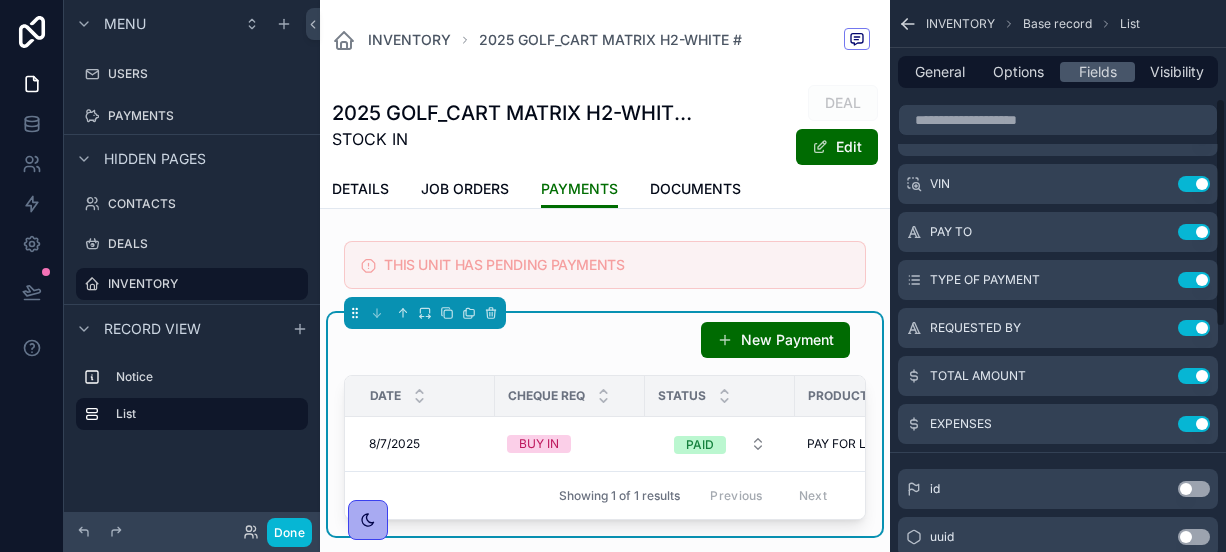 scroll, scrollTop: 176, scrollLeft: 0, axis: vertical 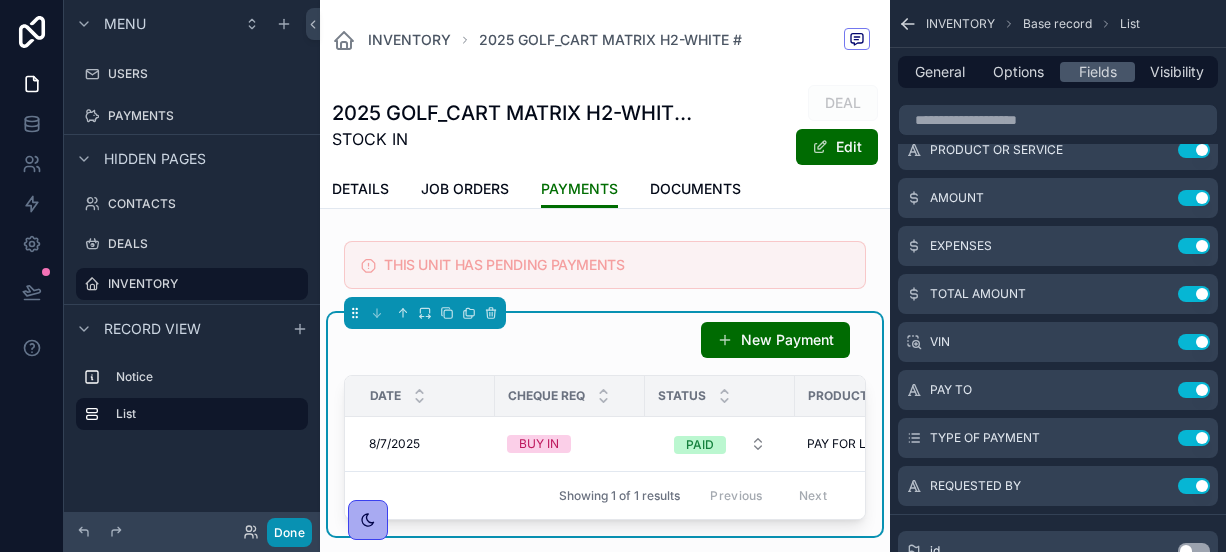 click on "Done" at bounding box center (289, 532) 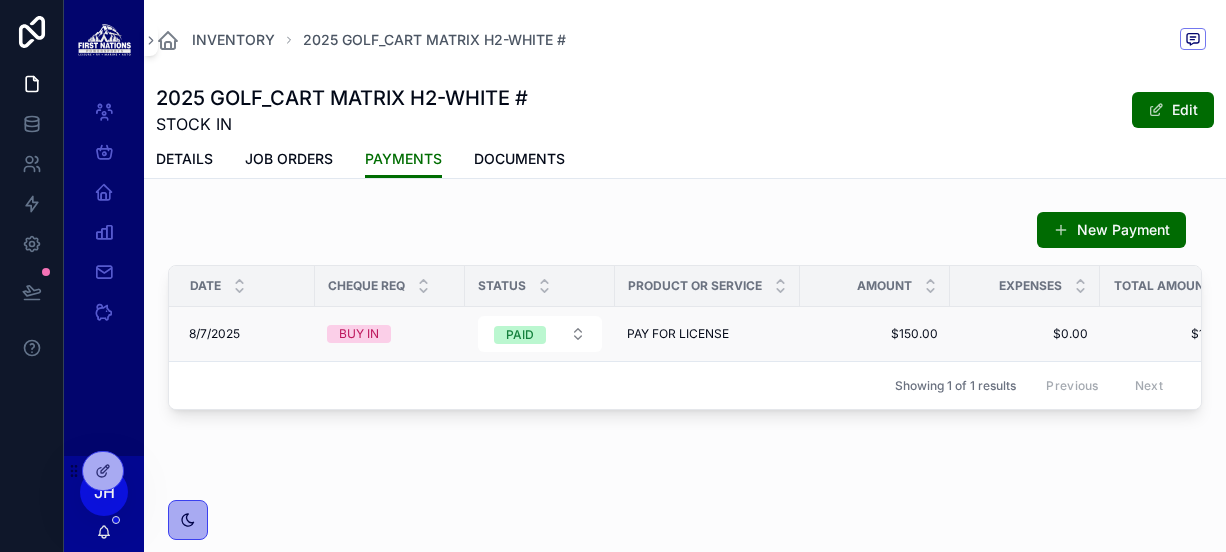 scroll, scrollTop: 0, scrollLeft: 0, axis: both 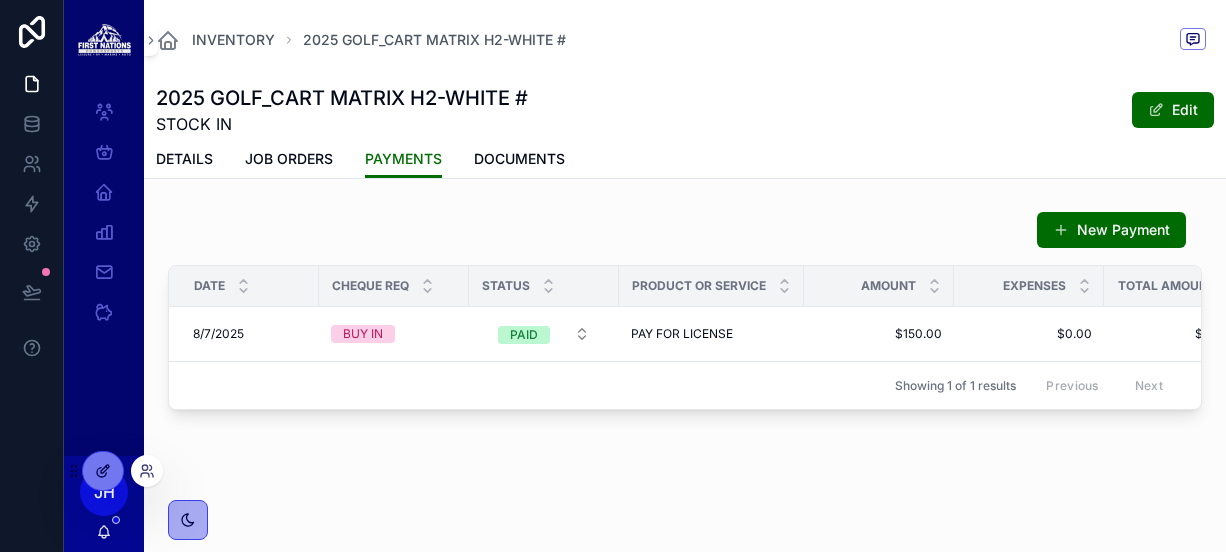 click at bounding box center (103, 471) 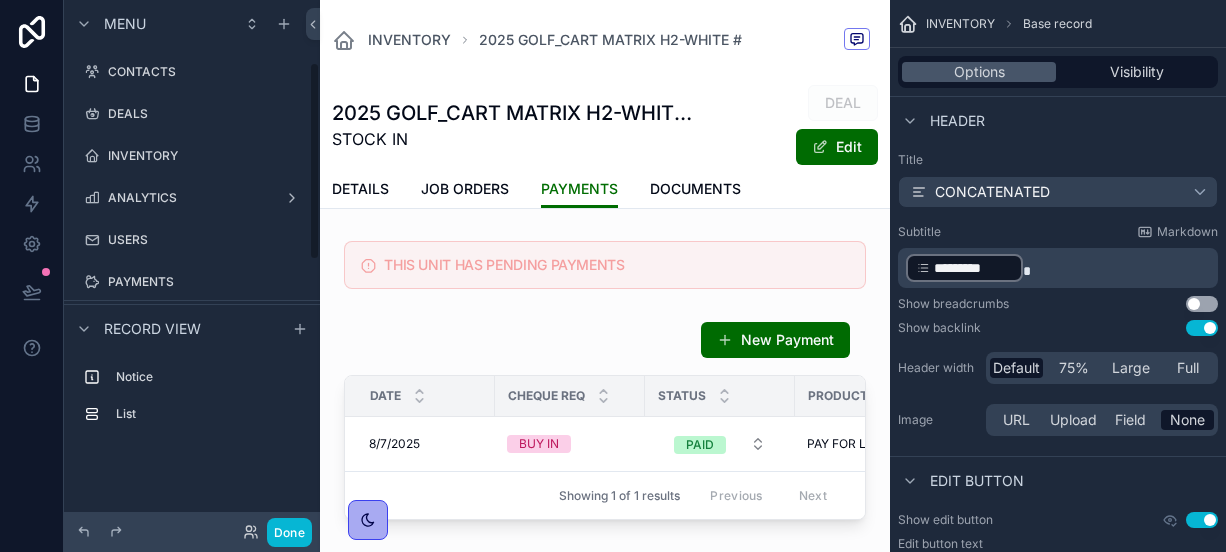 scroll, scrollTop: 166, scrollLeft: 0, axis: vertical 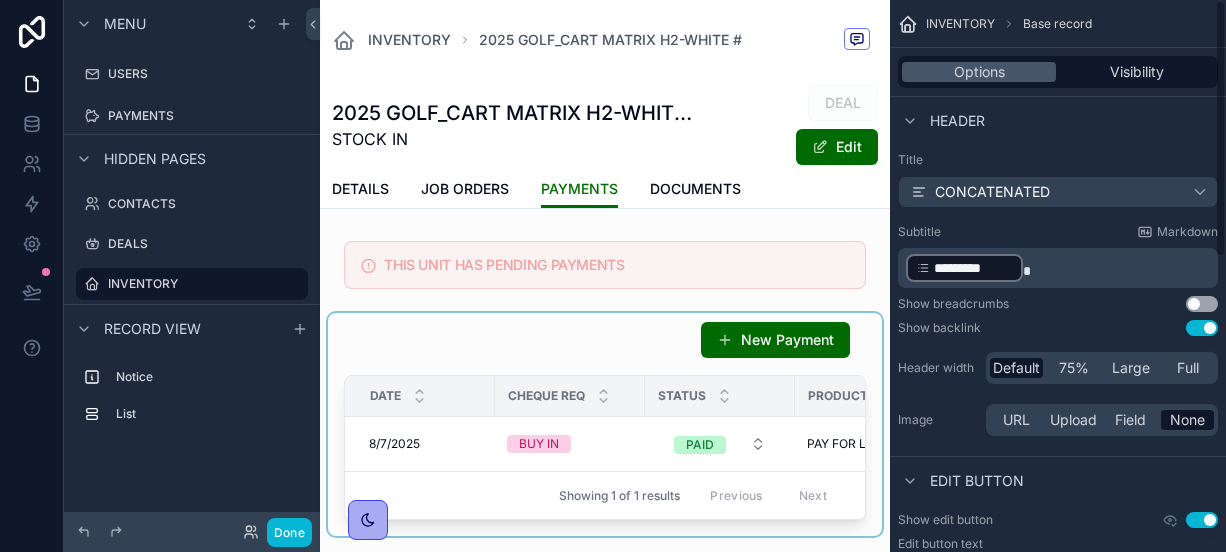 click at bounding box center (605, 424) 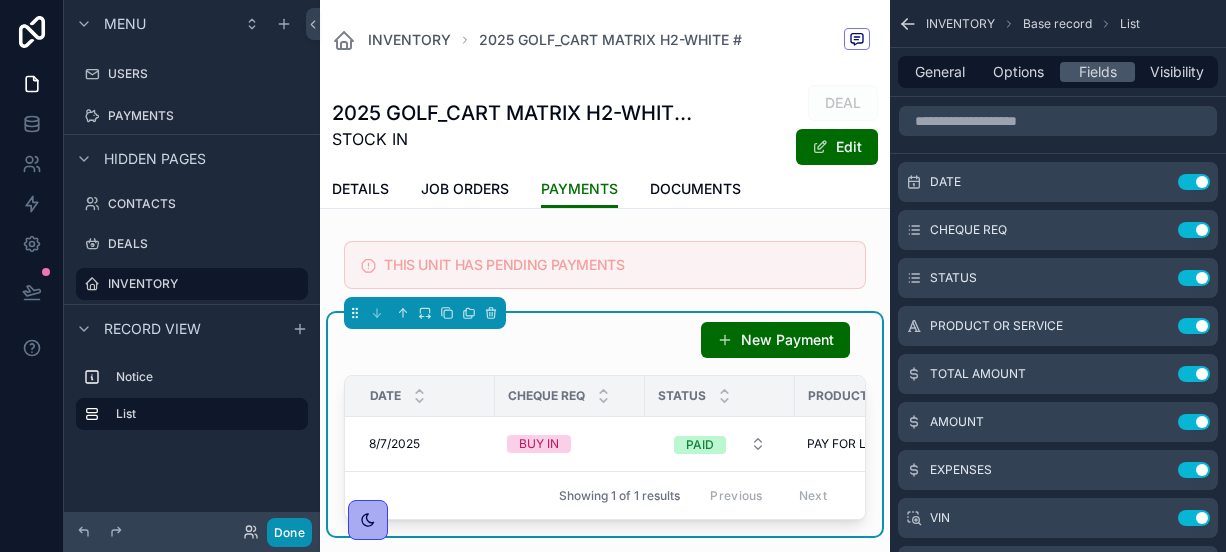 click on "Done" at bounding box center (289, 532) 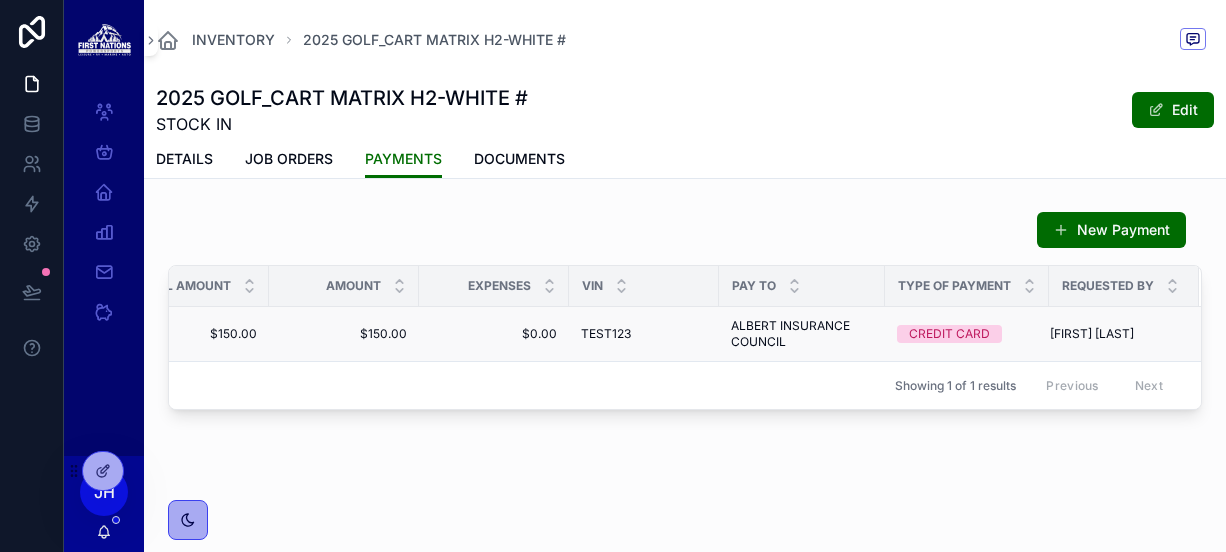 scroll, scrollTop: 0, scrollLeft: 0, axis: both 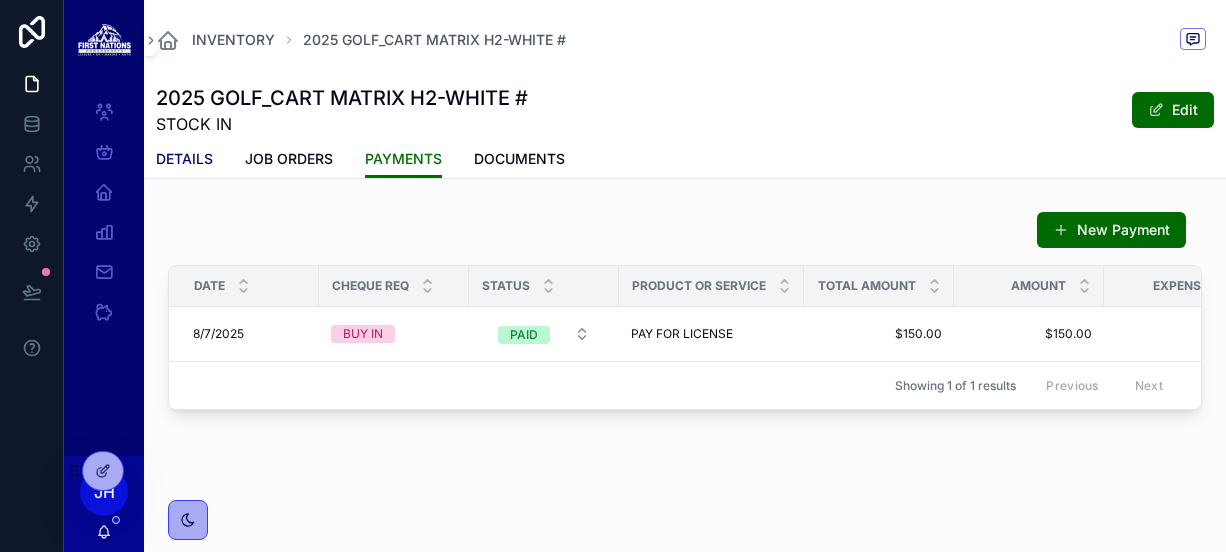 click on "DETAILS" at bounding box center [184, 159] 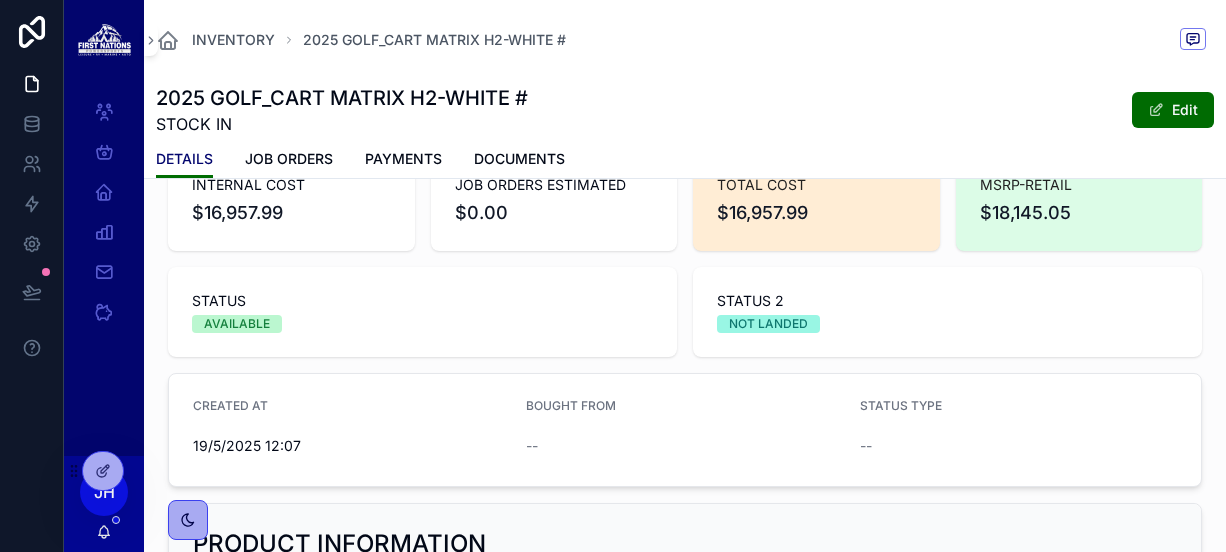 scroll, scrollTop: 0, scrollLeft: 0, axis: both 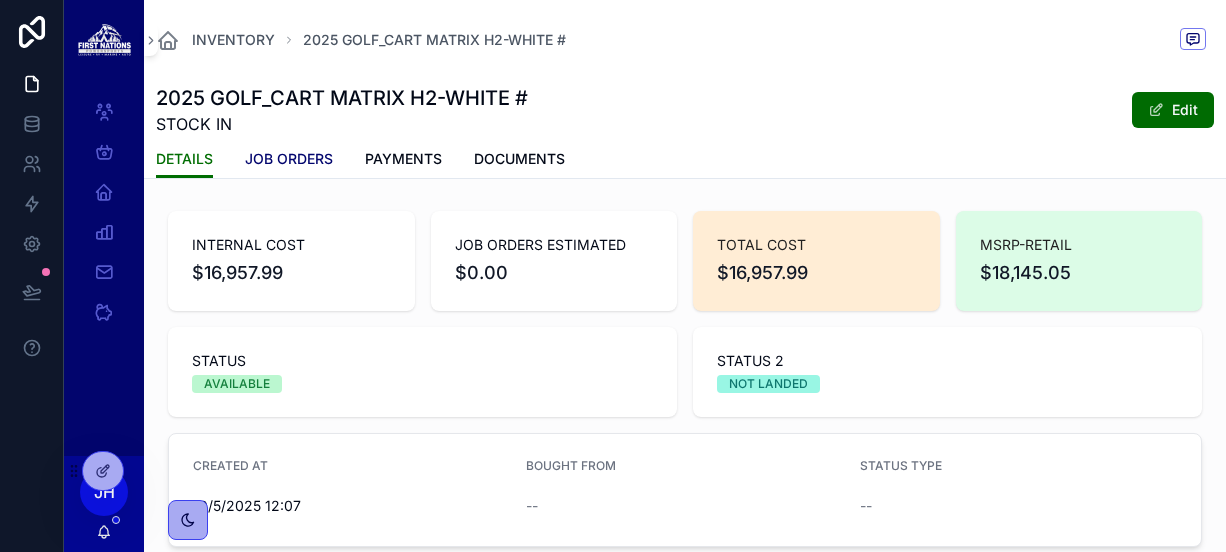 click on "JOB ORDERS" at bounding box center (289, 159) 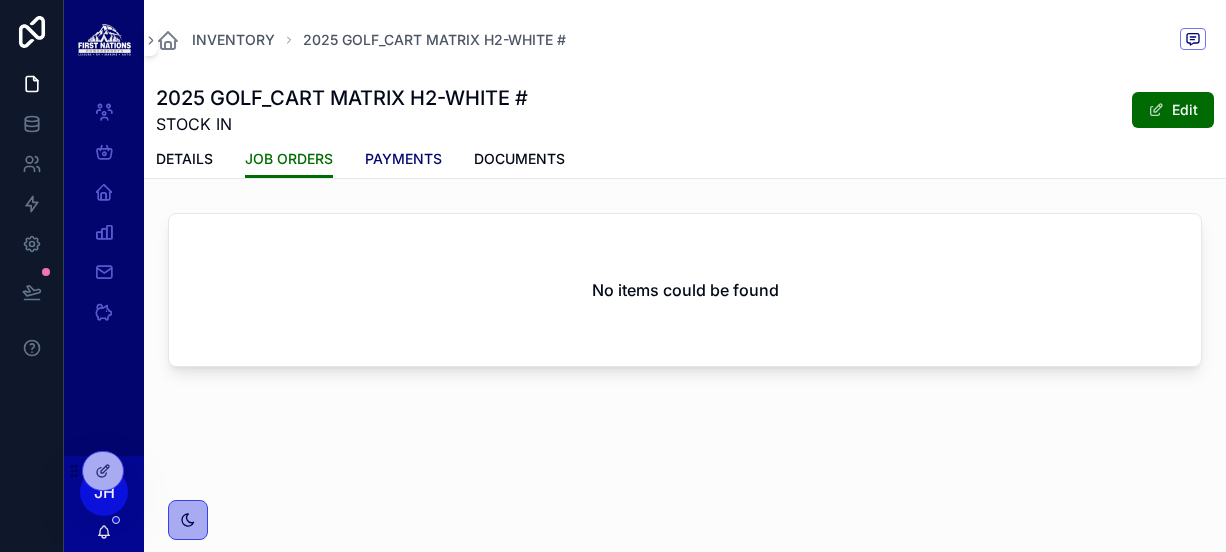 click on "PAYMENTS" at bounding box center [403, 159] 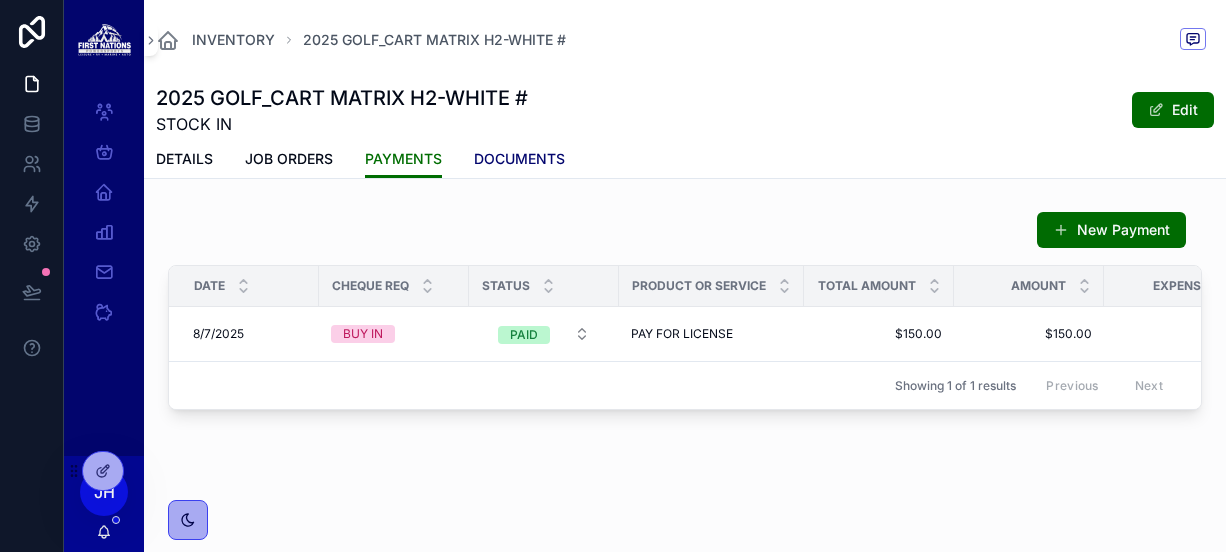 click on "DOCUMENTS" at bounding box center [519, 159] 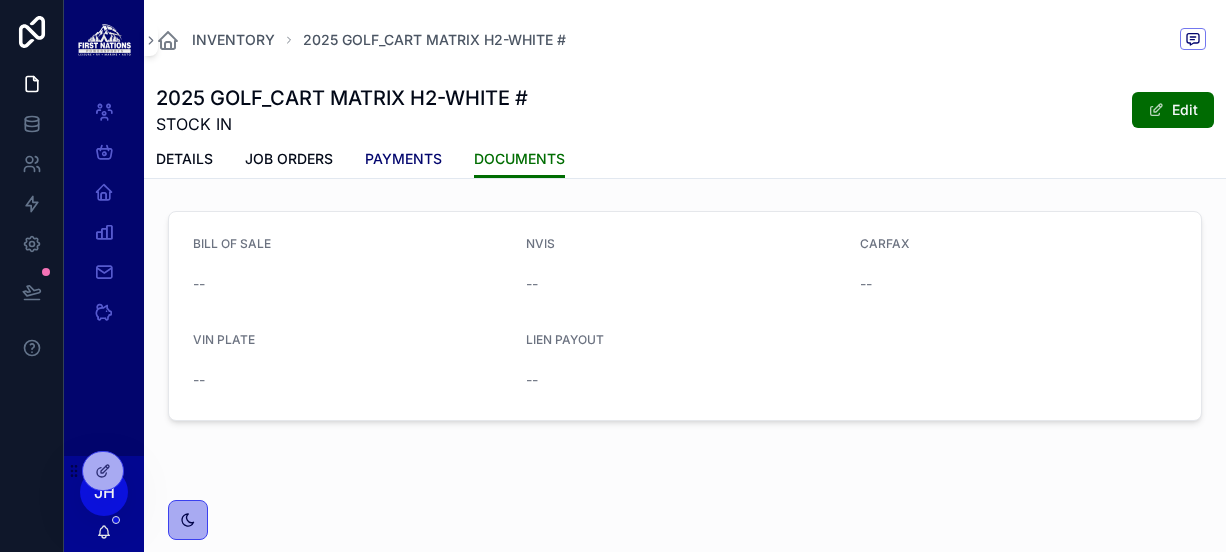 click on "PAYMENTS" at bounding box center [403, 159] 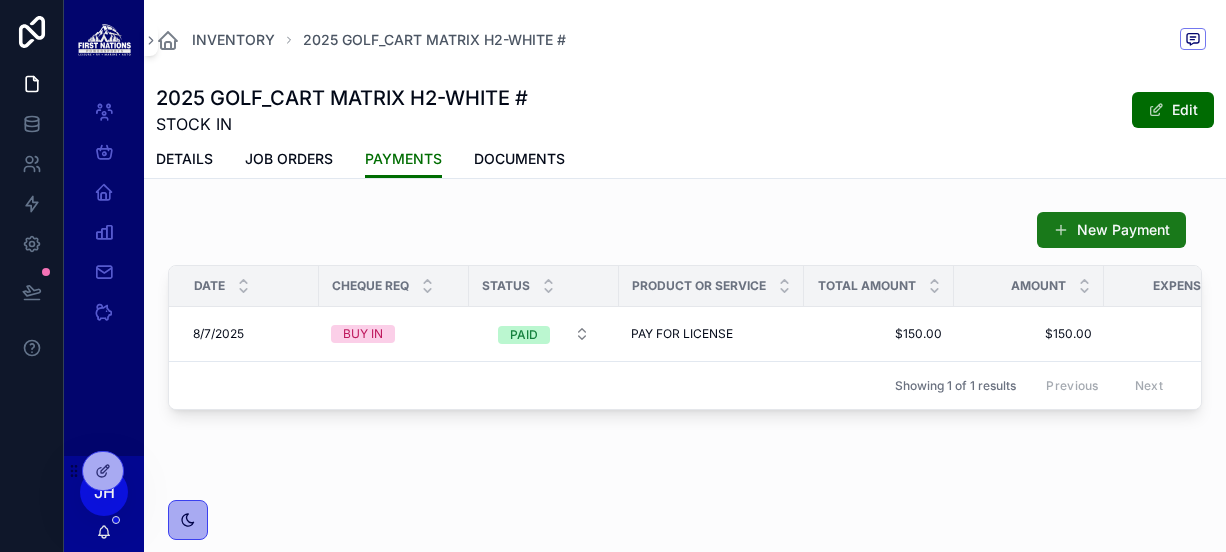 click on "New Payment" at bounding box center [1111, 230] 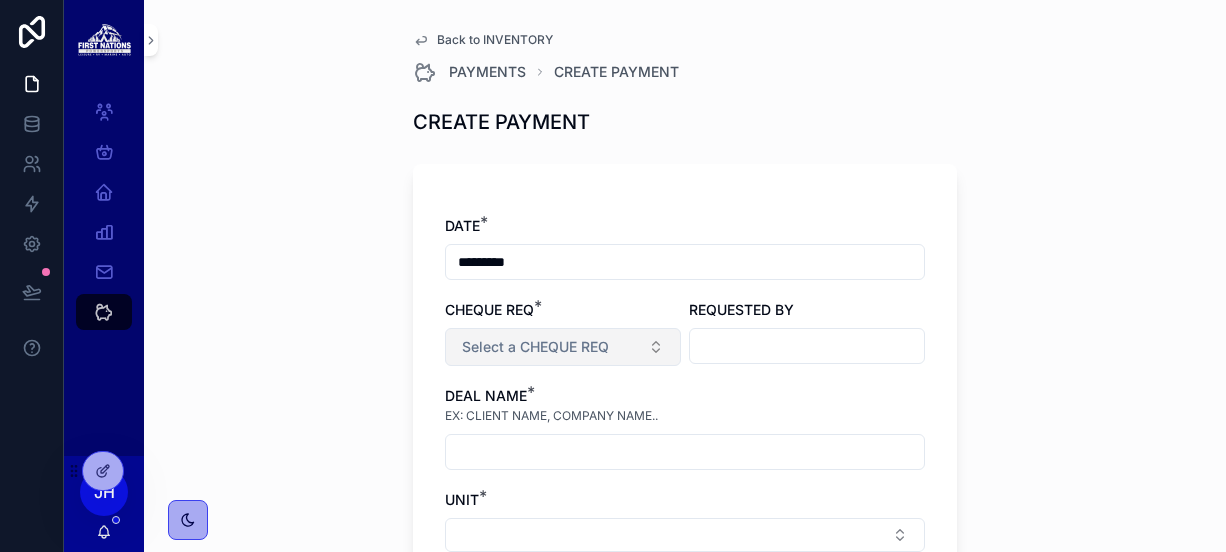 click on "Select a CHEQUE REQ" at bounding box center (535, 347) 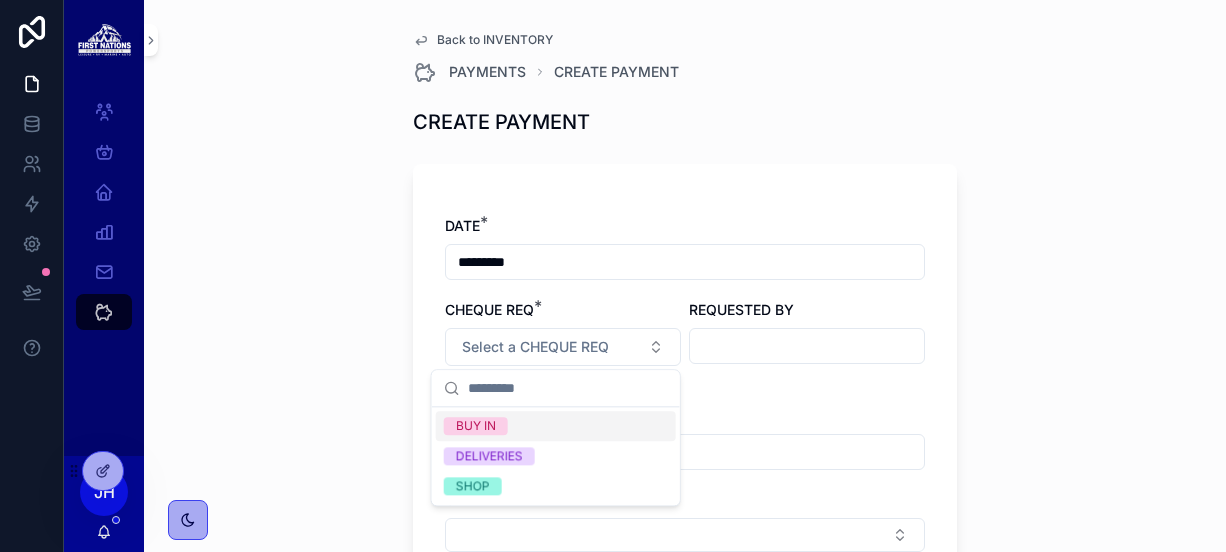 click on "Back to INVENTORY PAYMENTS CREATE PAYMENT CREATE PAYMENT DATE * ********* CHEQUE REQ * Select a CHEQUE REQ REQUESTED BY DEAL NAME * EX: CLIENT NAME, COMPANY NAME.. UNIT * PAYMENT INFO AMOUNT STATUS NOT PAID PAY TO * BANK OR EMAIL INFO TRANSIT- INSTITUTION - ACCOUNT PASSWORD FOR EMAIL TRANSFER NOTES TYPE OF PAYMENT * Select a TYPE OF PAYMENT PAYMENT EVIDENCE Save" at bounding box center (685, 276) 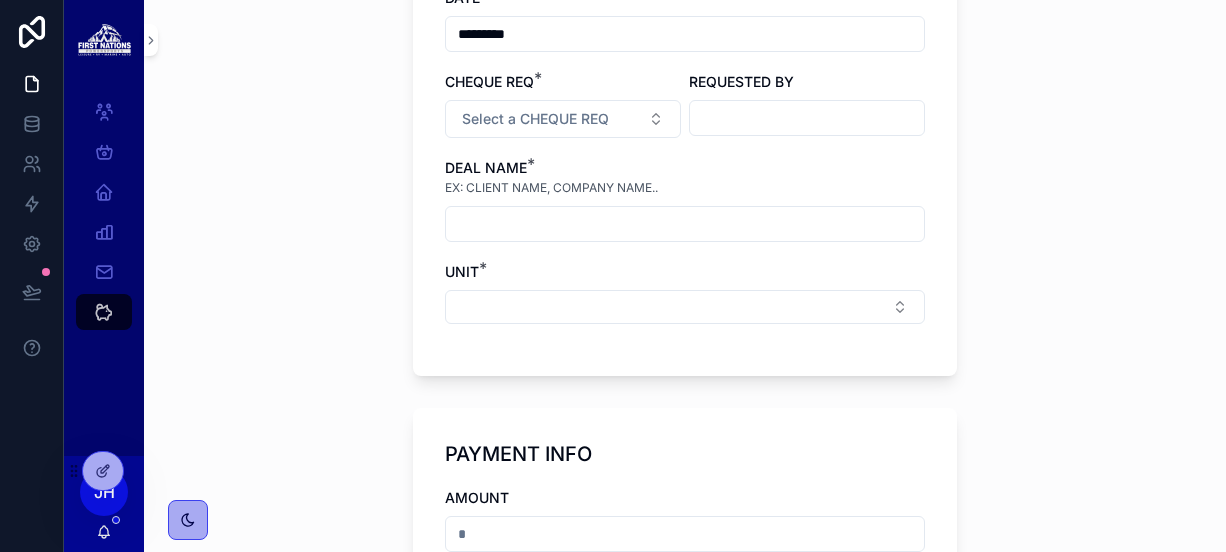 scroll, scrollTop: 0, scrollLeft: 0, axis: both 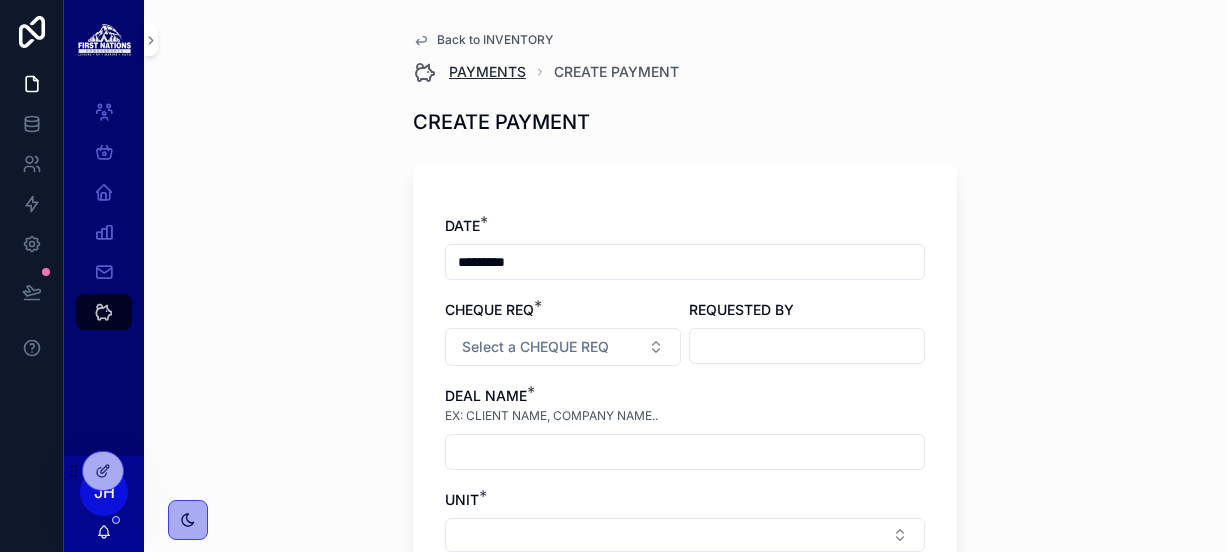 click on "PAYMENTS" at bounding box center (487, 72) 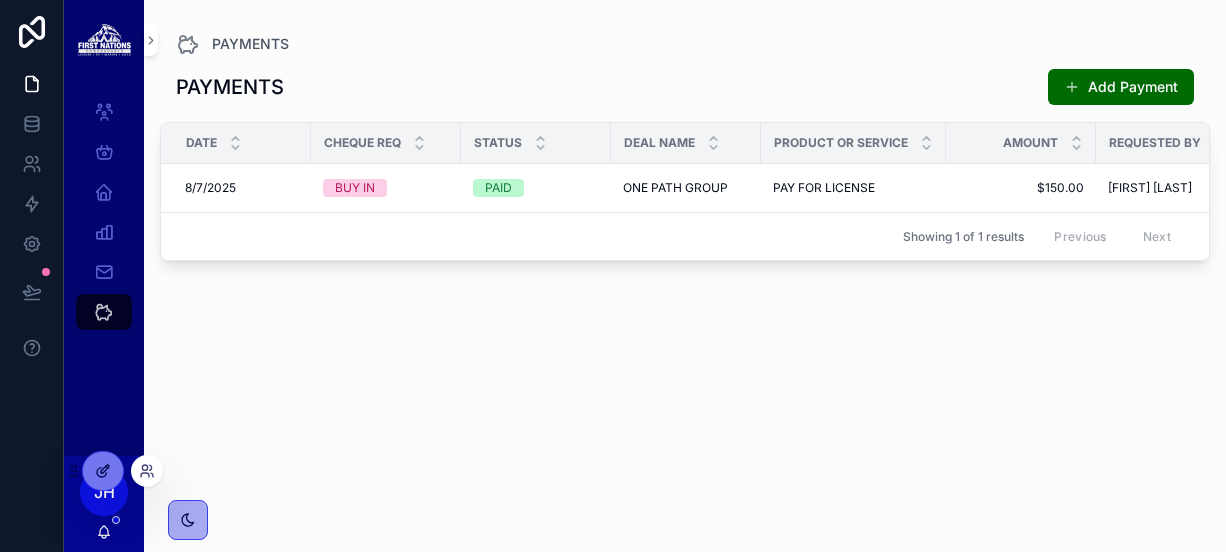 click 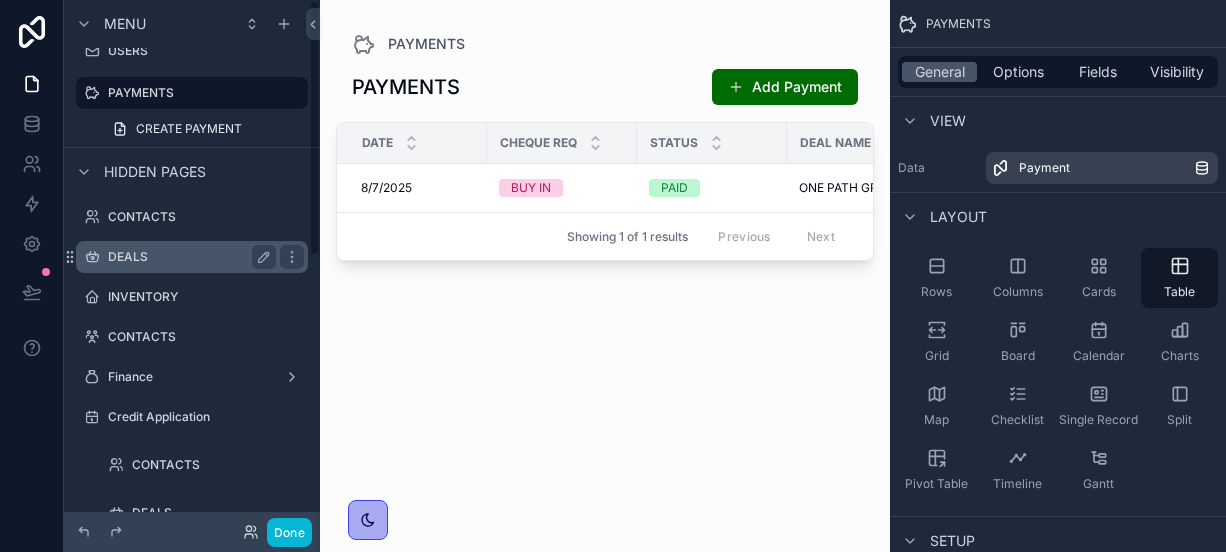 scroll, scrollTop: 0, scrollLeft: 0, axis: both 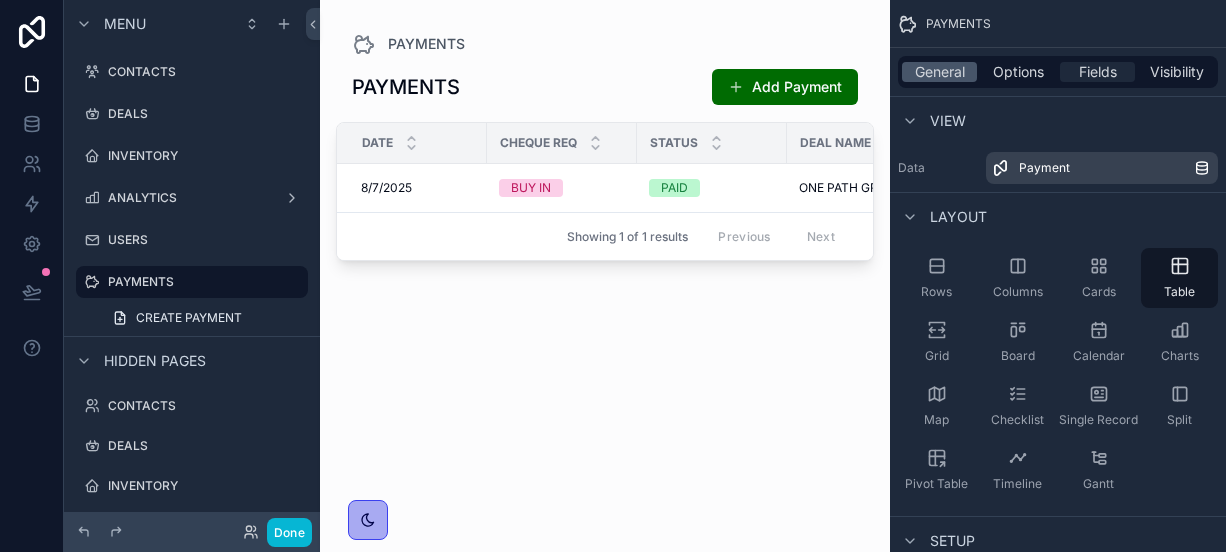 click on "Fields" at bounding box center (1098, 72) 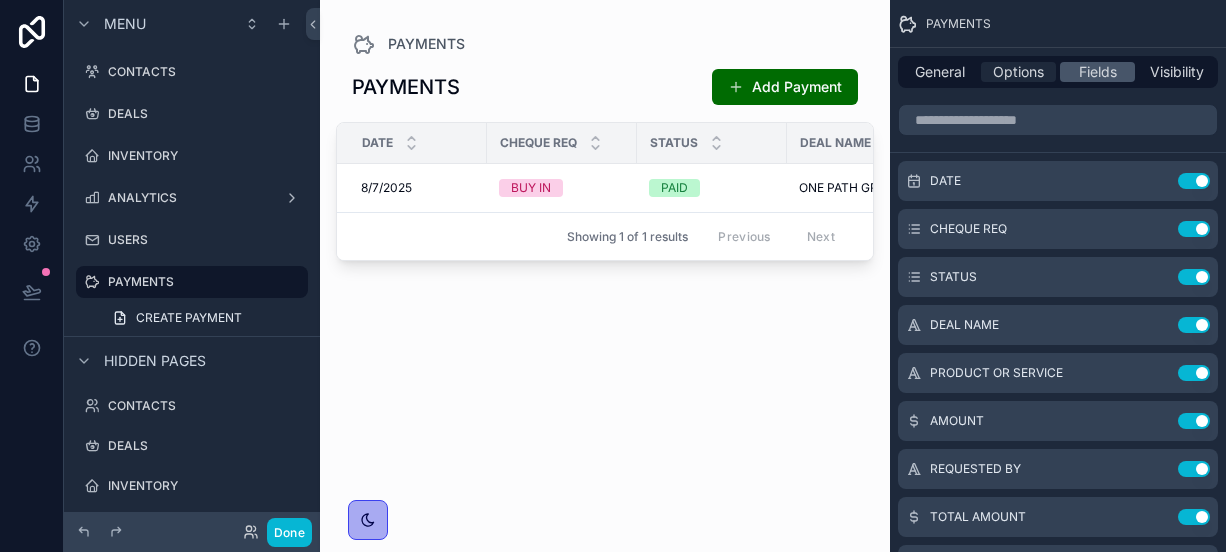 click on "Options" at bounding box center [1018, 72] 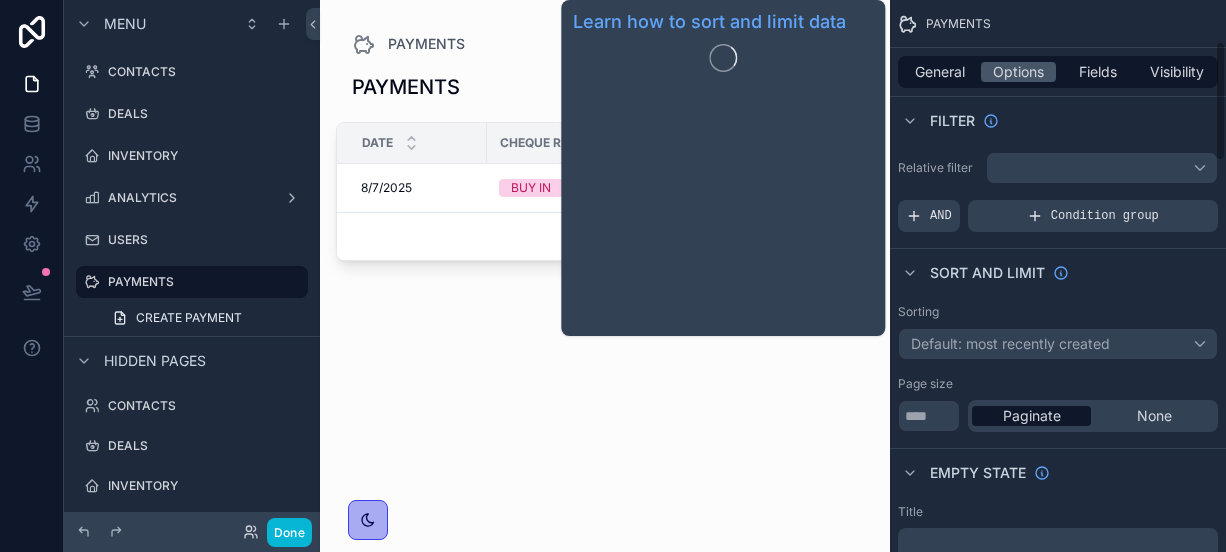 scroll, scrollTop: 203, scrollLeft: 0, axis: vertical 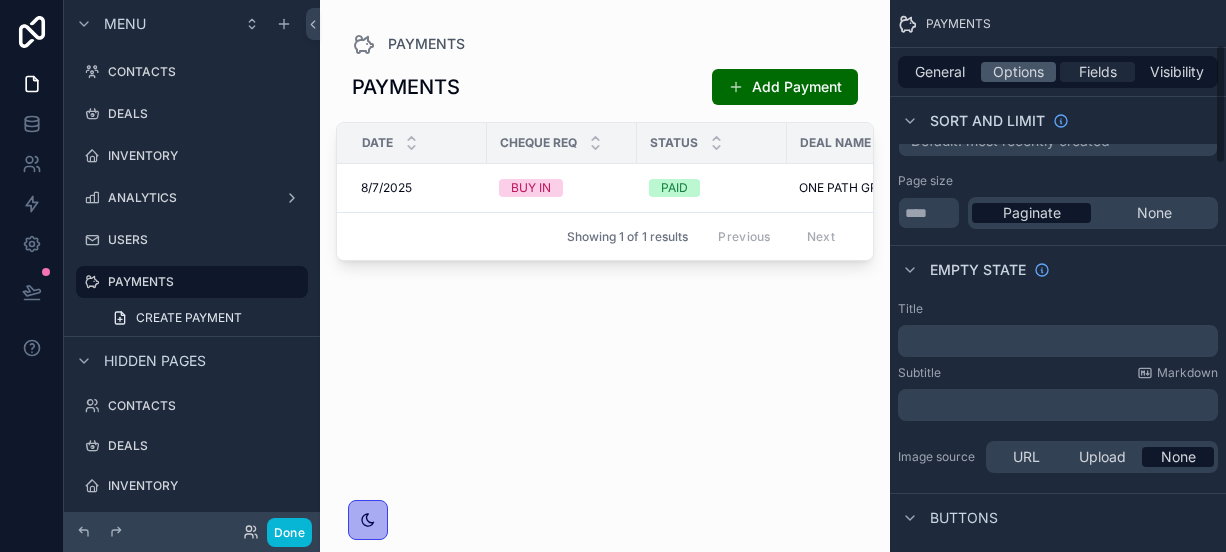 click on "Fields" at bounding box center [1098, 72] 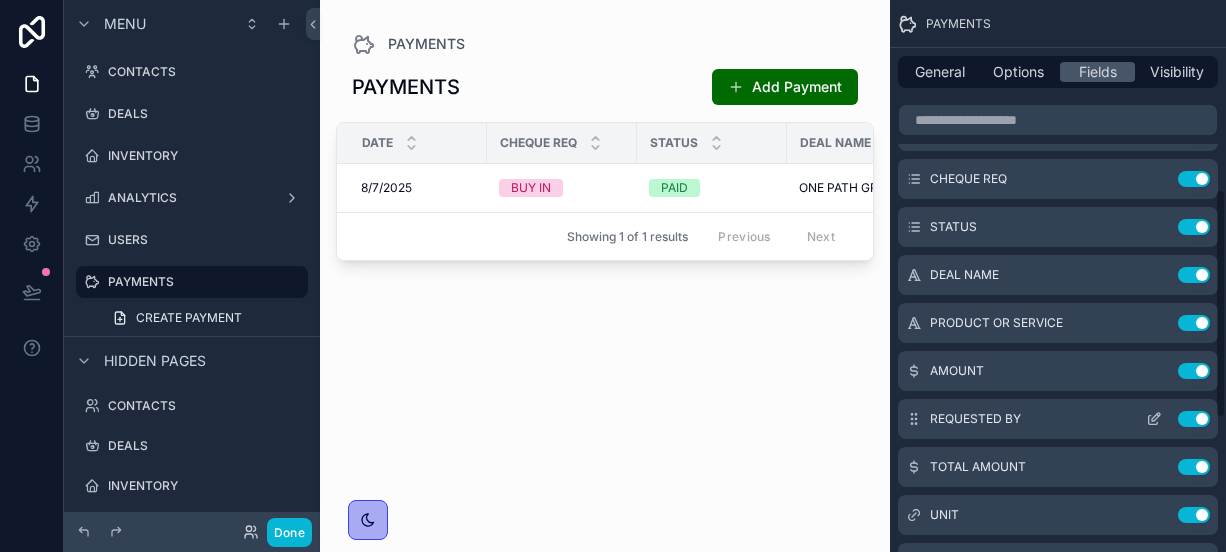 scroll, scrollTop: 0, scrollLeft: 0, axis: both 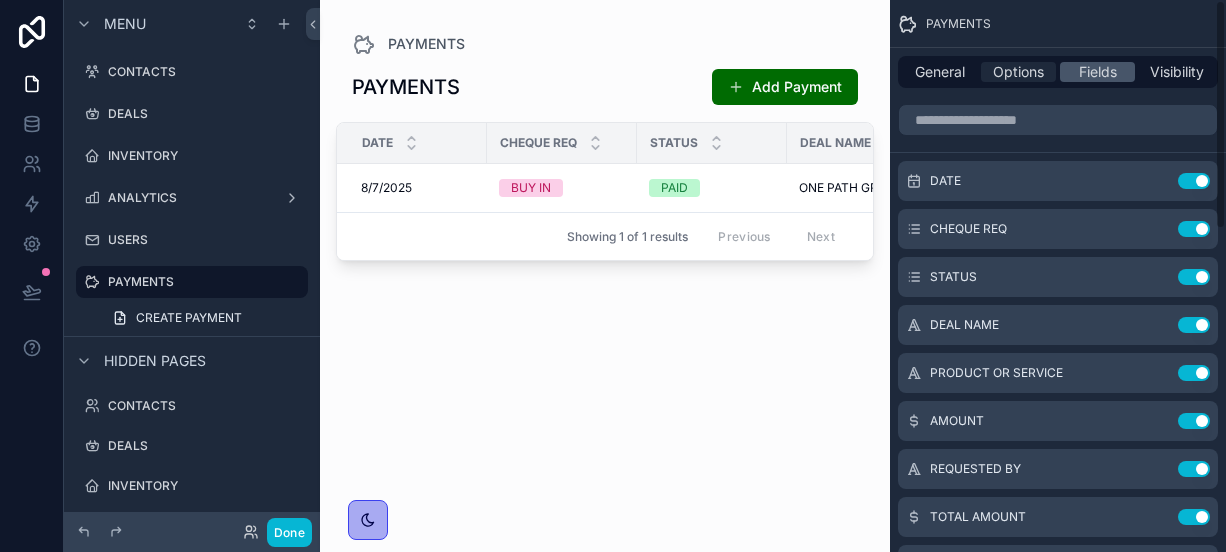 click on "Options" at bounding box center (1018, 72) 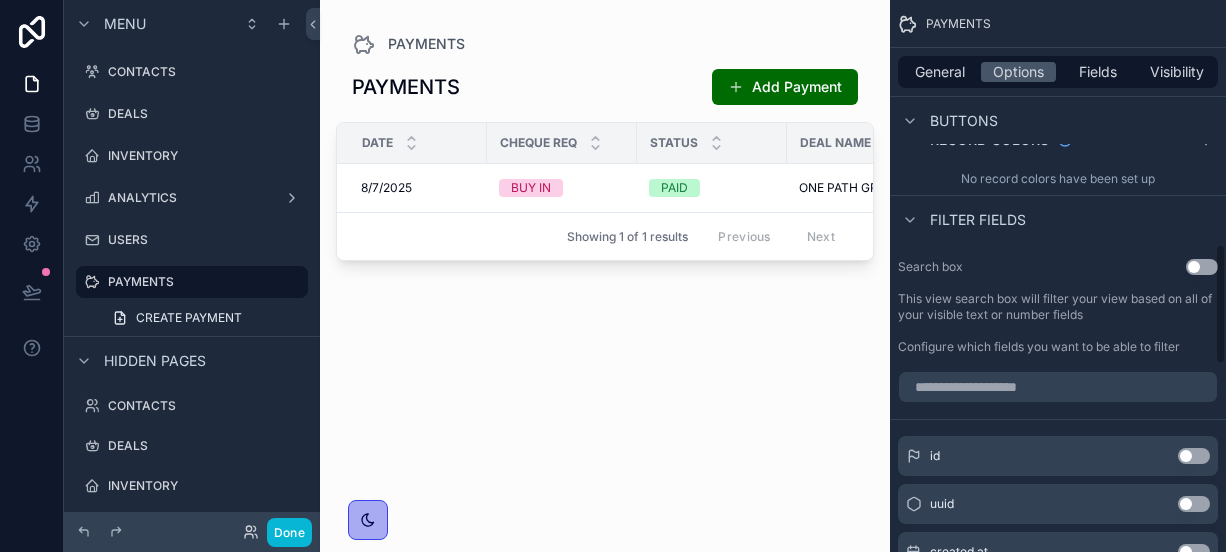 scroll, scrollTop: 1121, scrollLeft: 0, axis: vertical 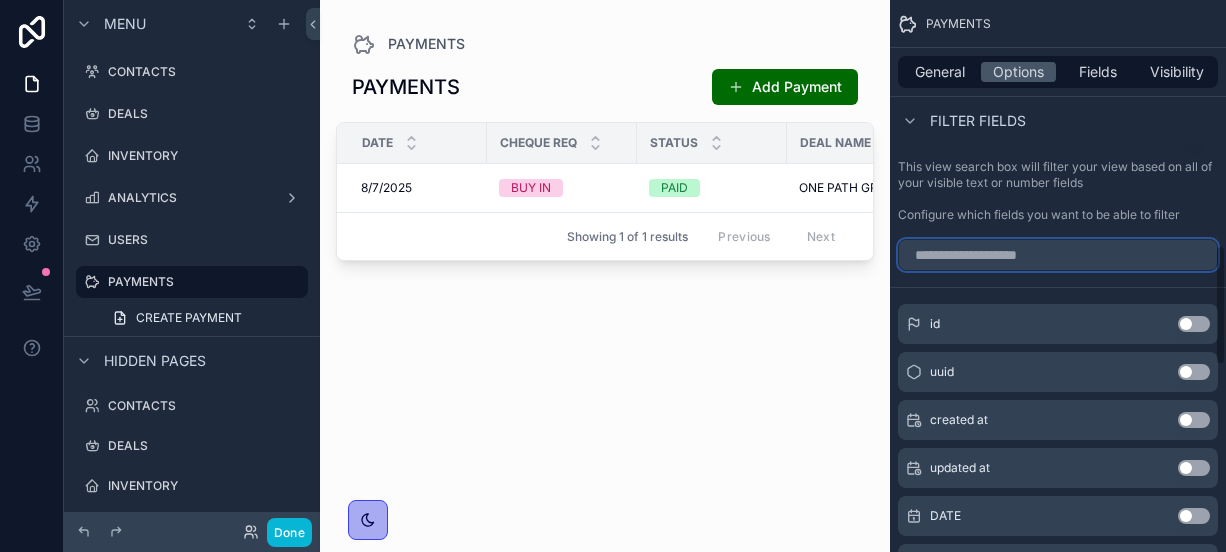 click at bounding box center (1058, 255) 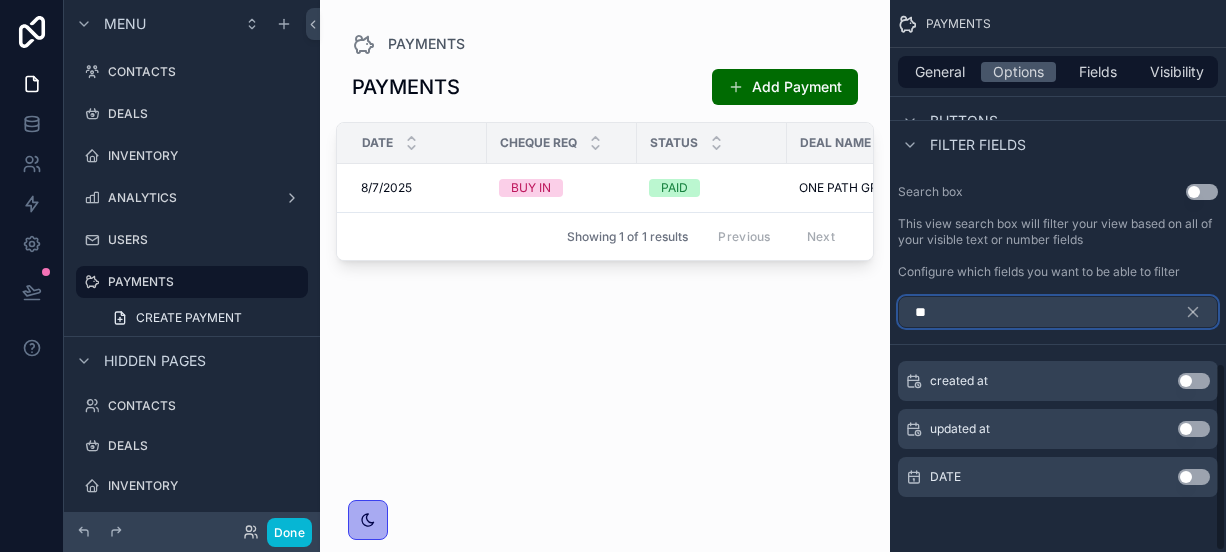 type on "*" 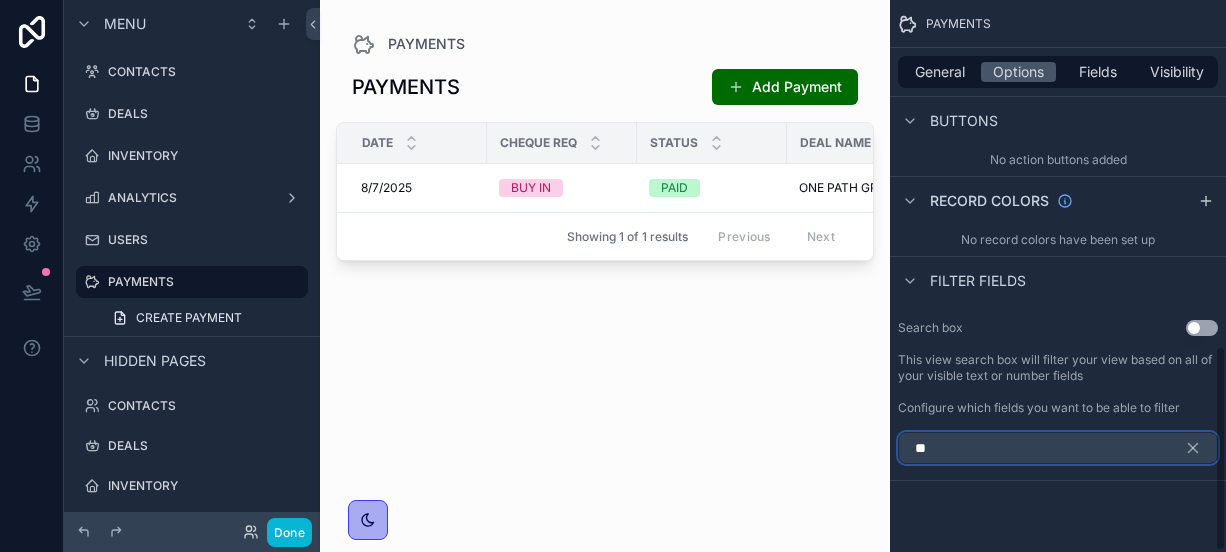 type on "*" 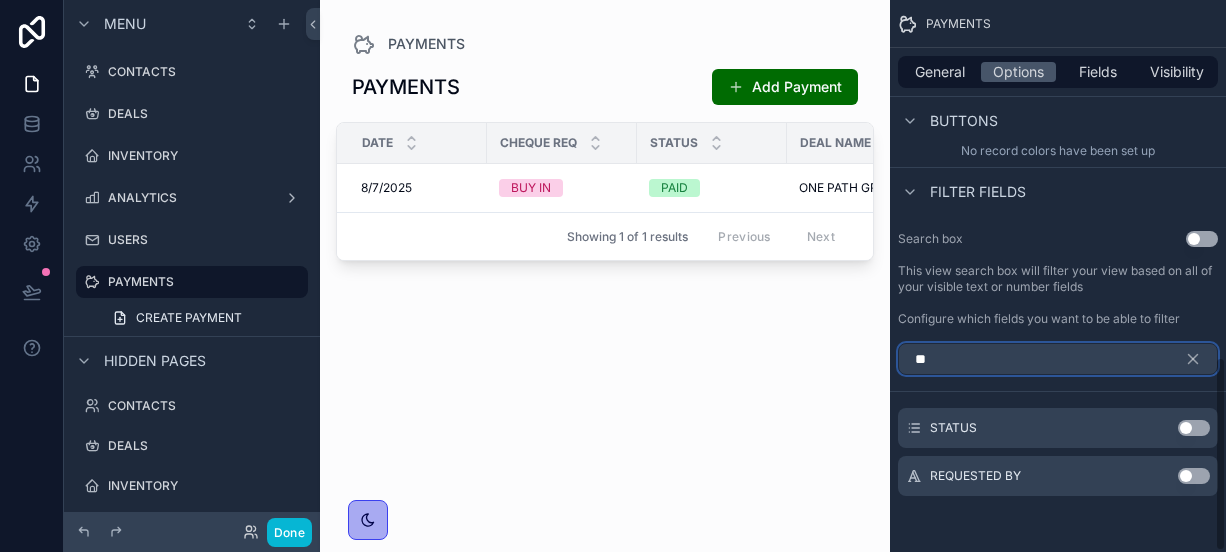 scroll, scrollTop: 1016, scrollLeft: 0, axis: vertical 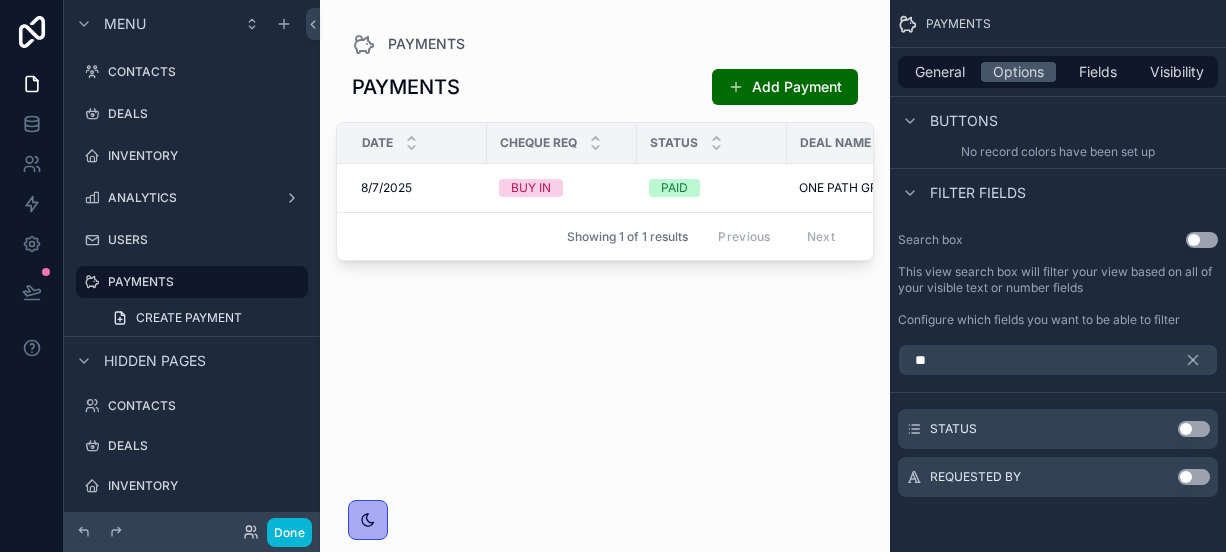 click on "Use setting" at bounding box center [1194, 429] 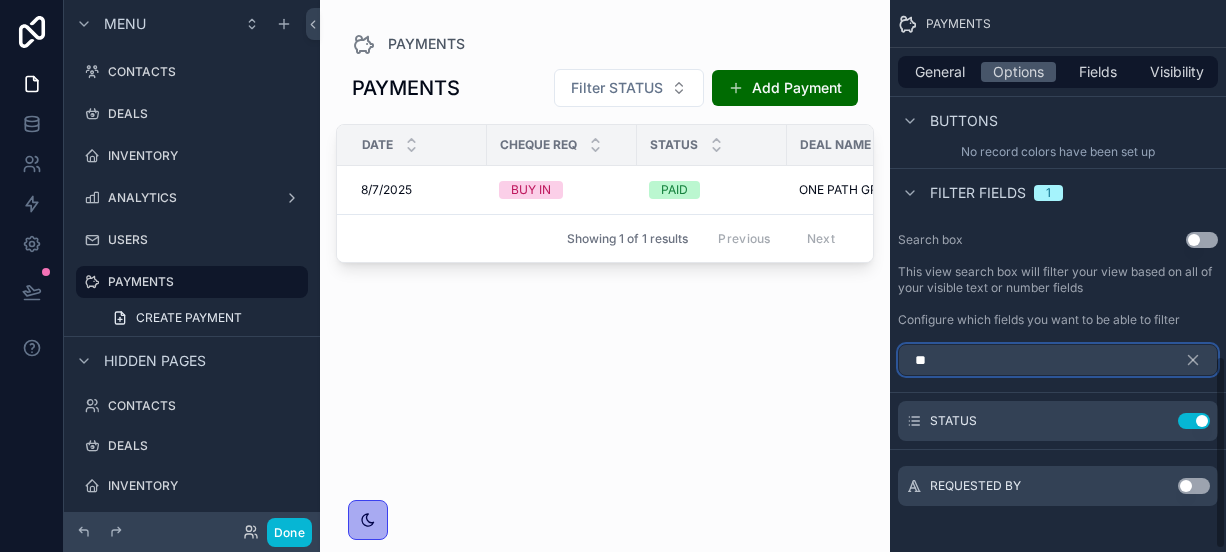click on "**" at bounding box center (1058, 360) 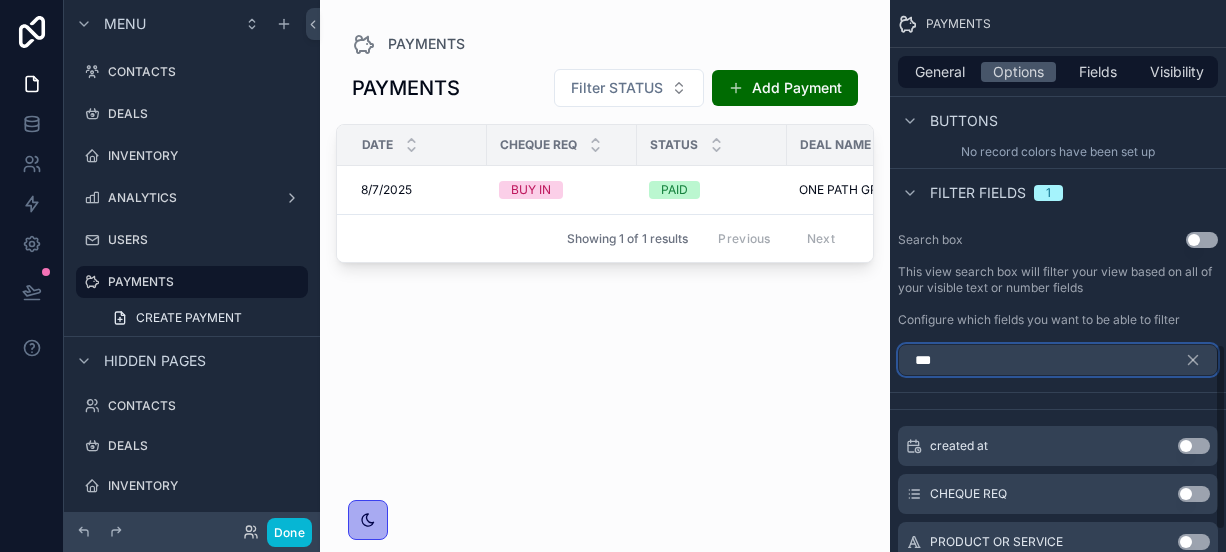 scroll, scrollTop: 985, scrollLeft: 0, axis: vertical 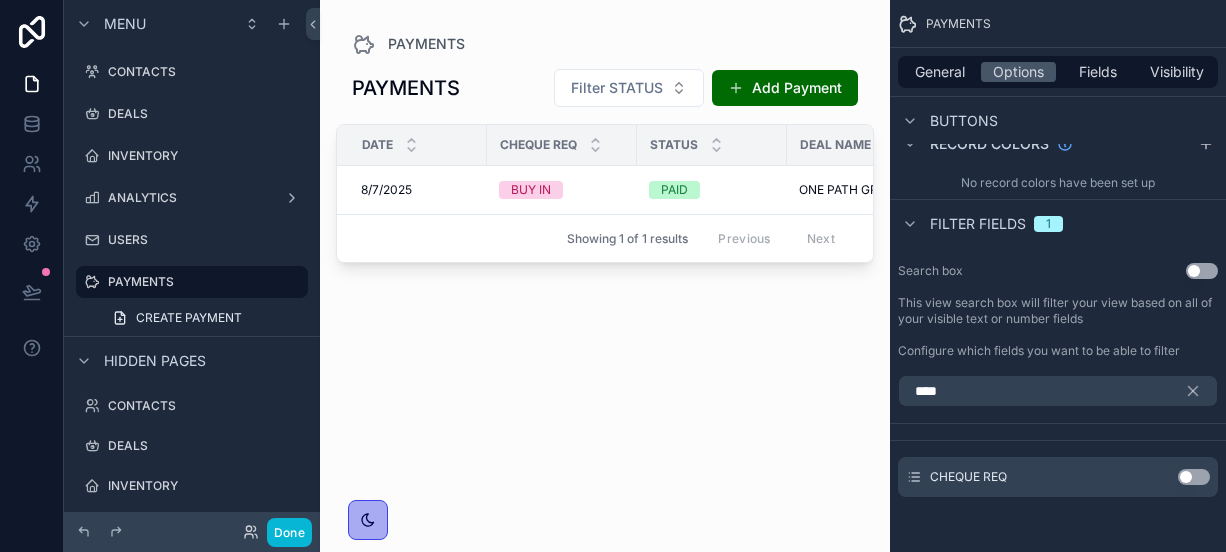 click on "Use setting" at bounding box center (1194, 477) 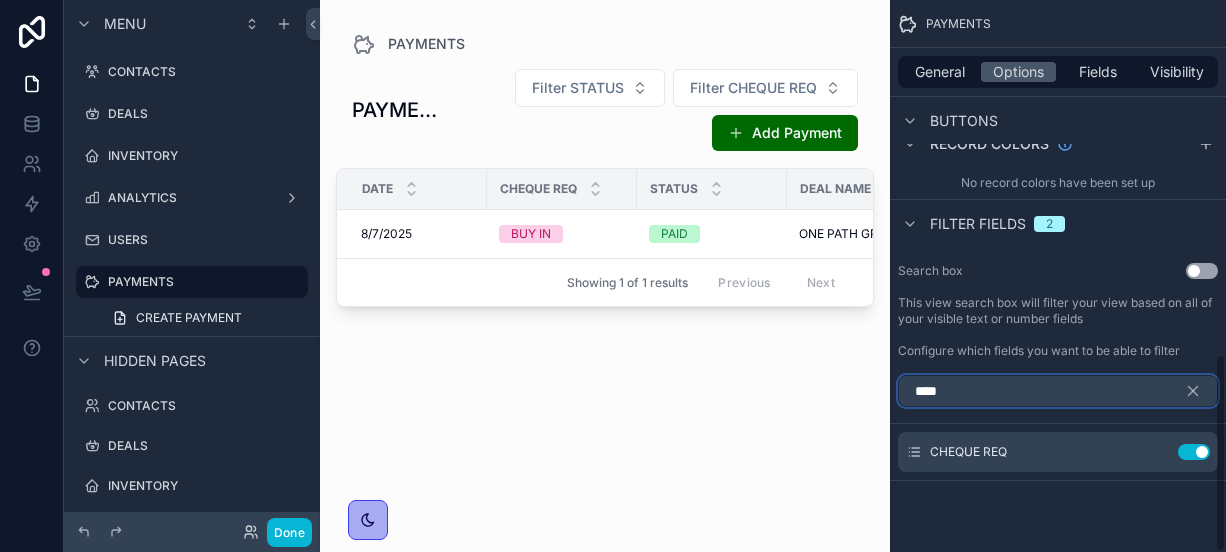 click on "****" at bounding box center [1058, 391] 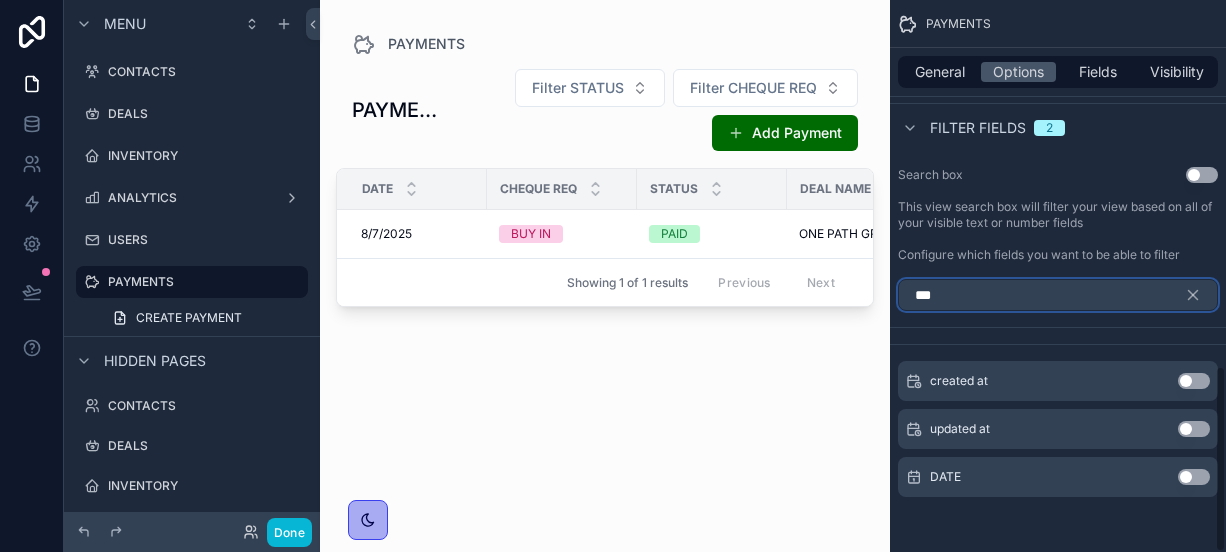 type on "***" 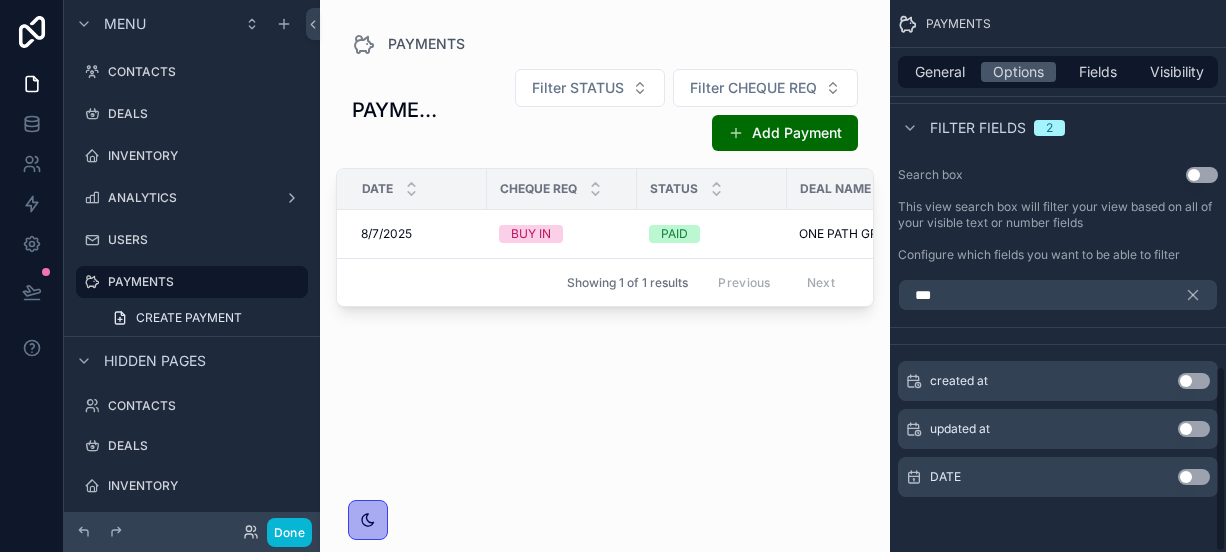 click on "Use setting" at bounding box center (1194, 477) 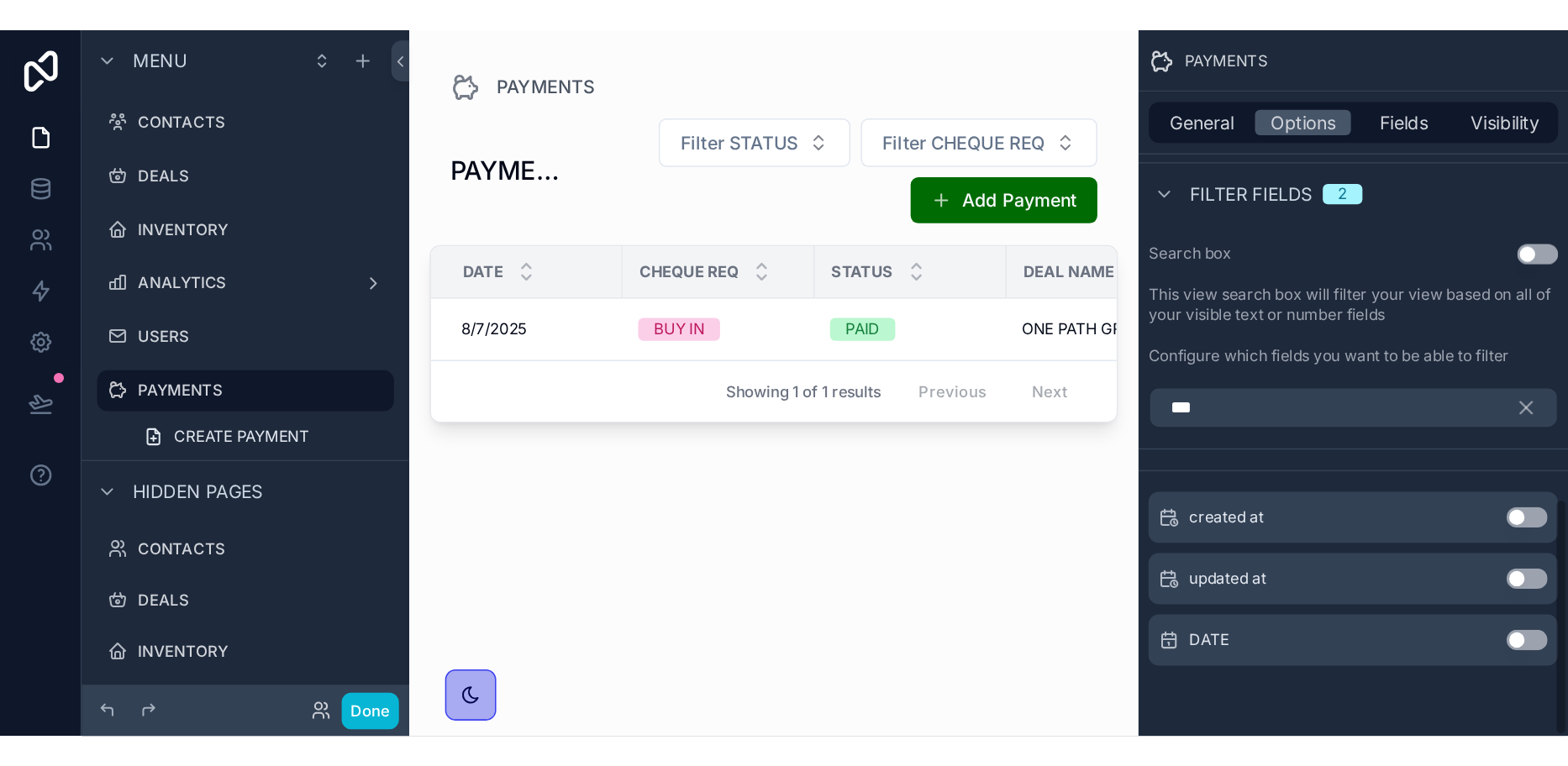 scroll, scrollTop: 901, scrollLeft: 0, axis: vertical 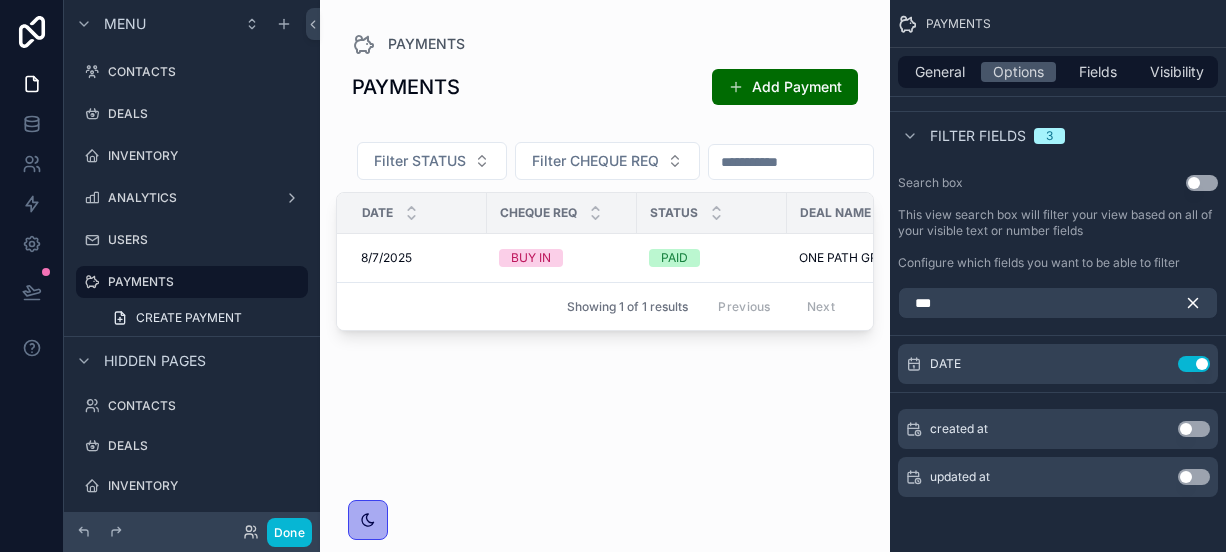 click 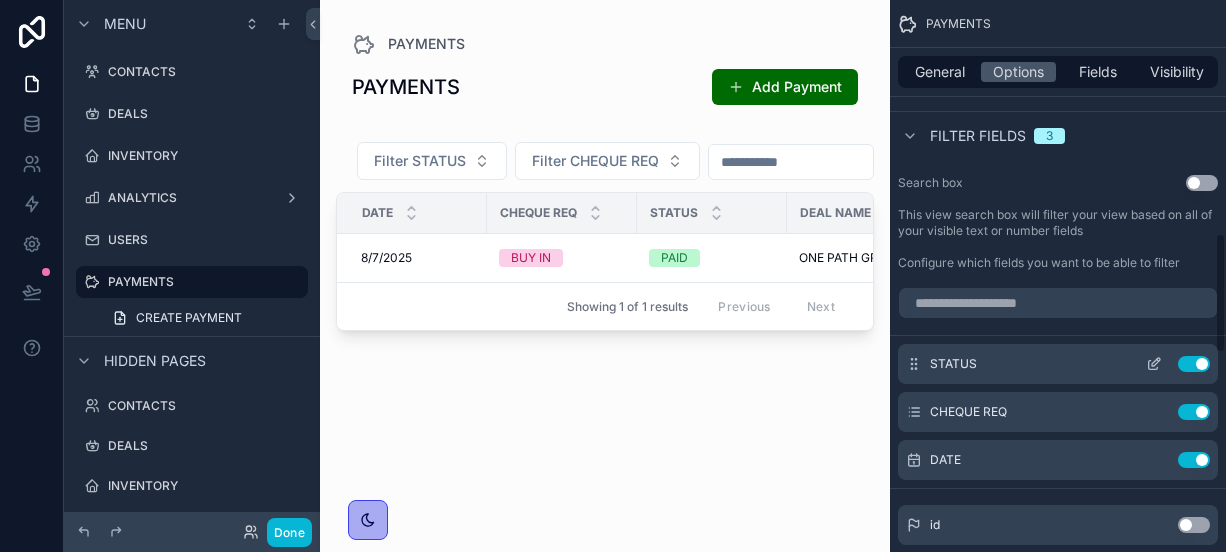 click at bounding box center [1154, 364] 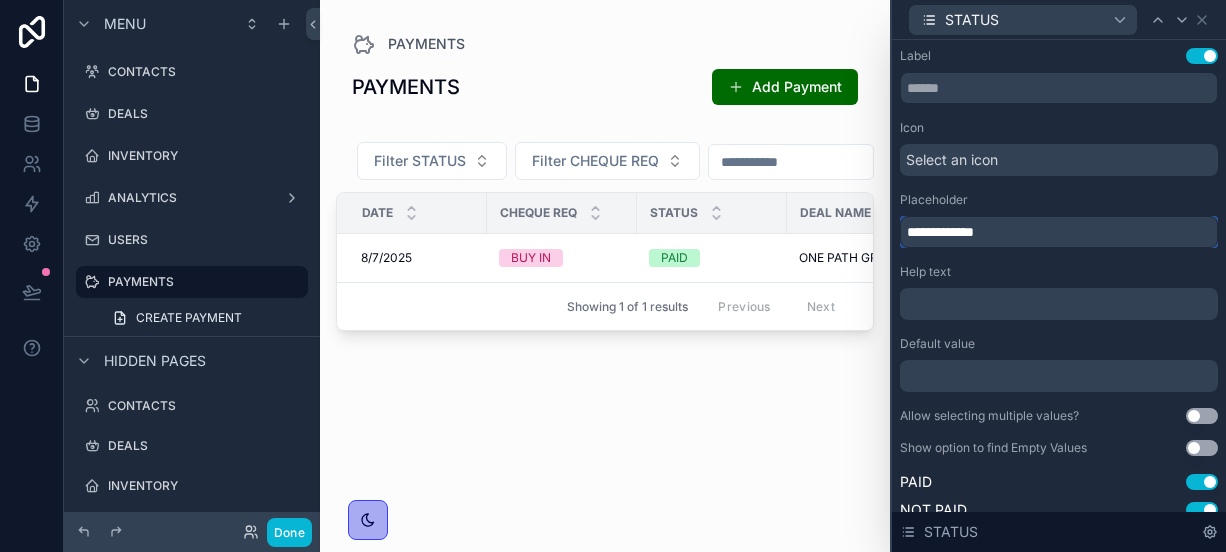 click on "**********" at bounding box center (1059, 232) 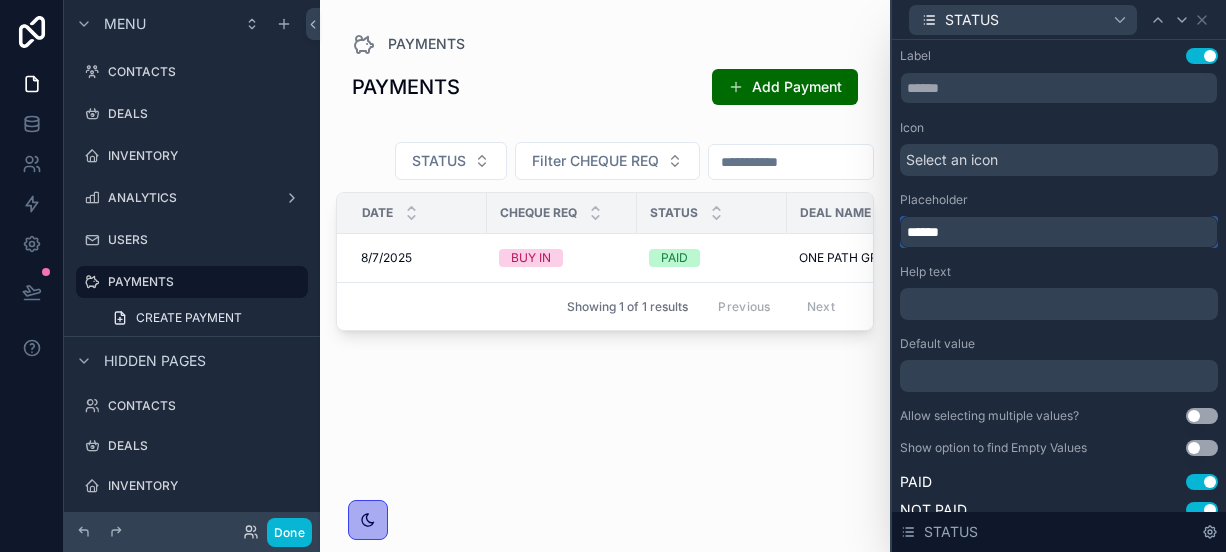 type on "******" 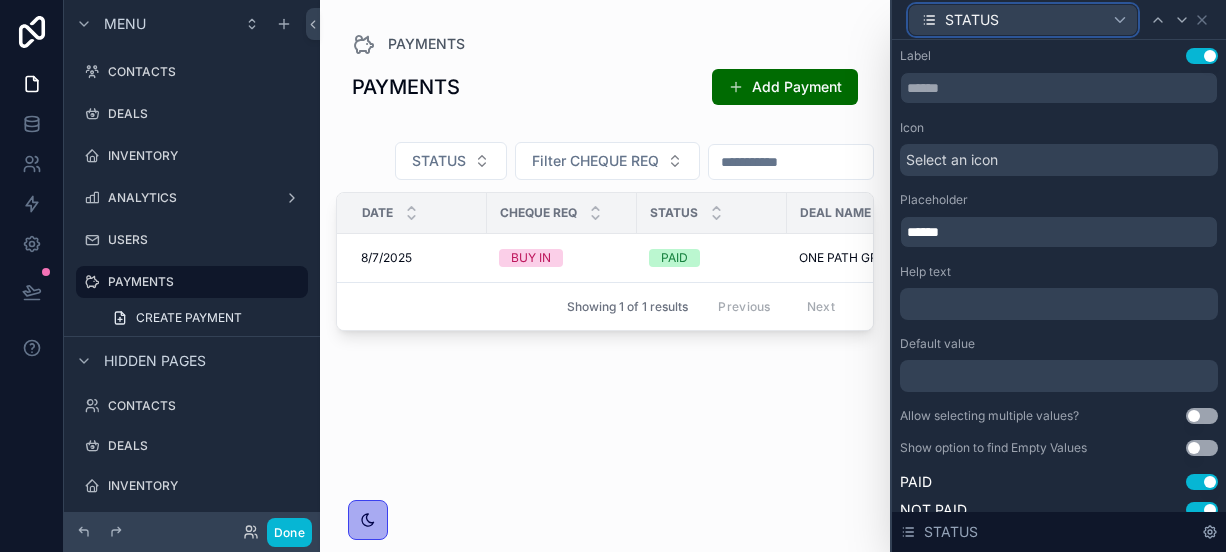 click on "STATUS" at bounding box center [1023, 20] 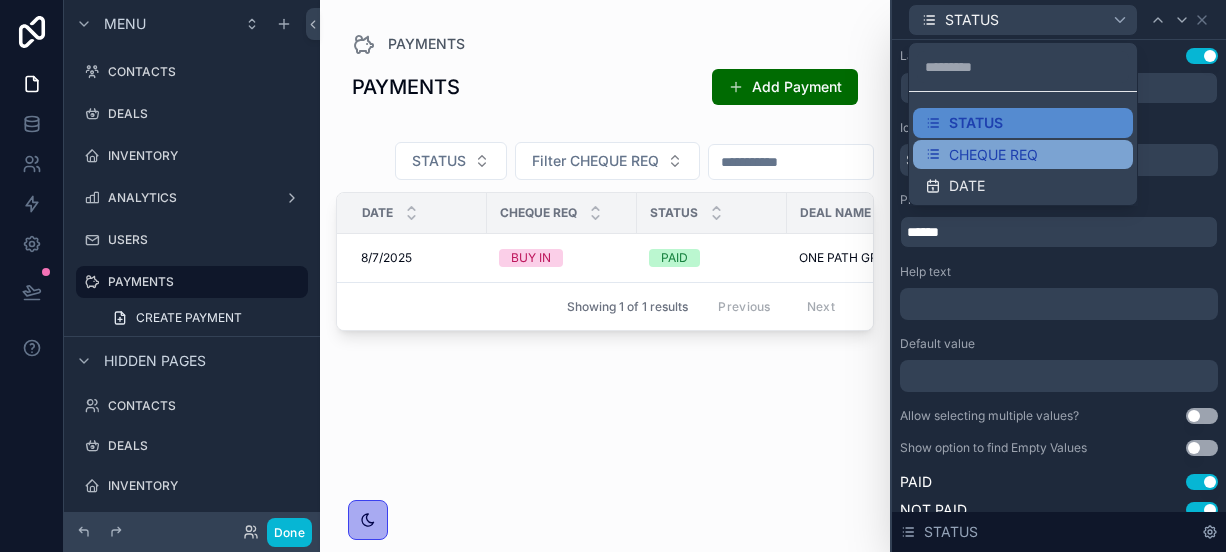 click on "CHEQUE REQ" at bounding box center [1023, 155] 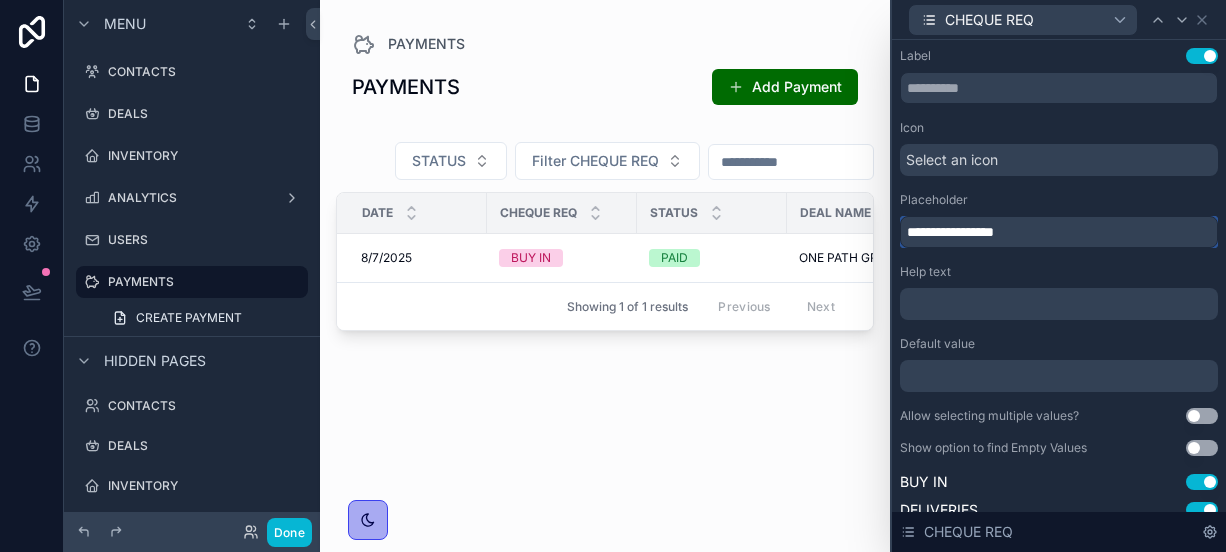 click on "**********" at bounding box center [1059, 232] 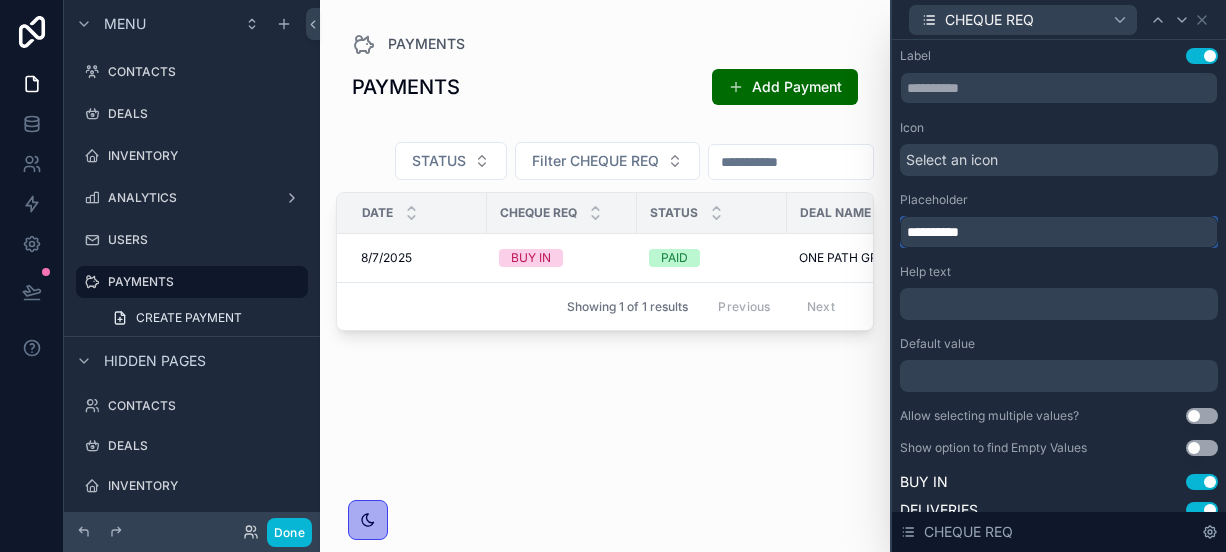 type on "**********" 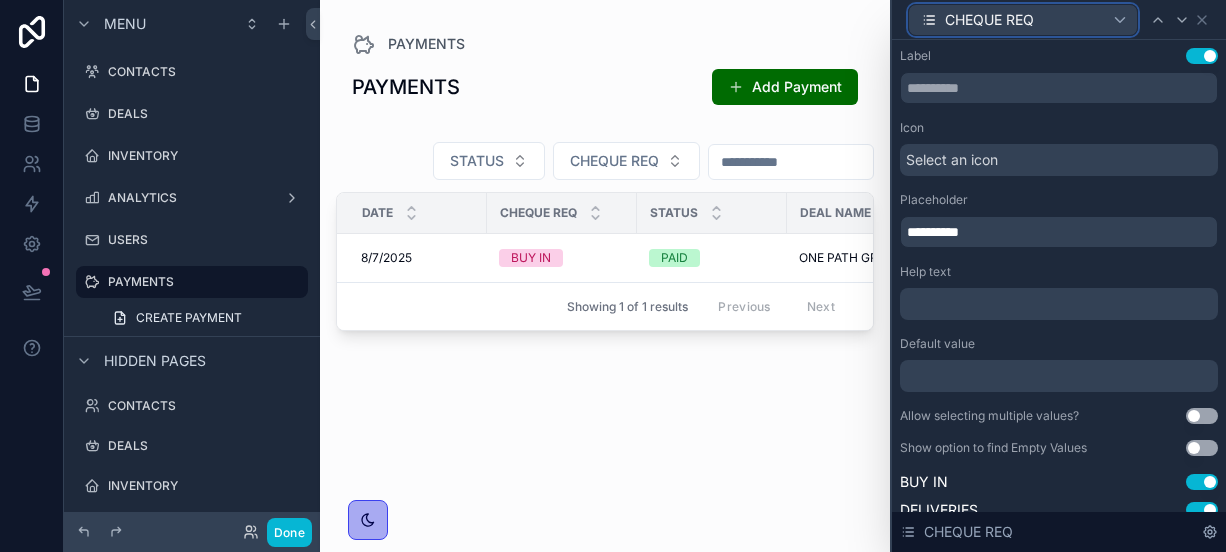click on "CHEQUE REQ" at bounding box center (989, 20) 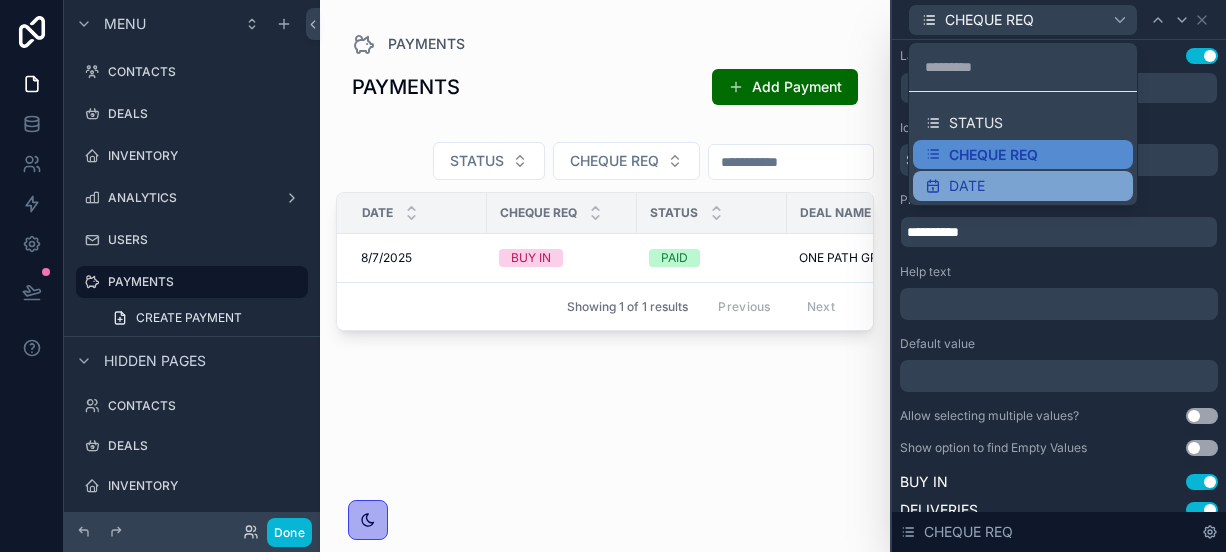 click on "DATE" at bounding box center (1023, 186) 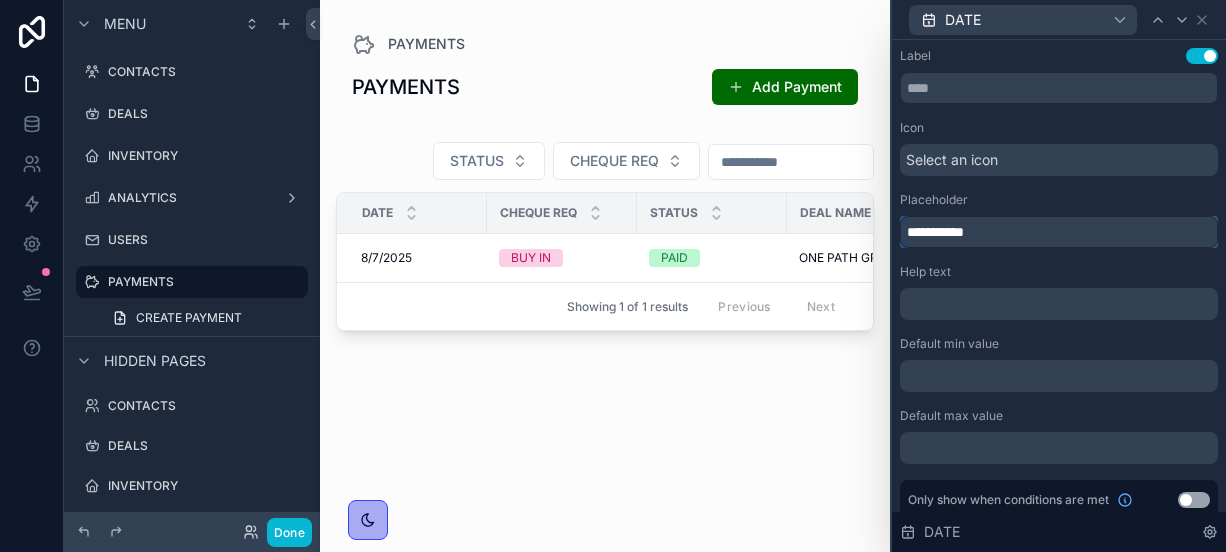 click on "**********" at bounding box center (1059, 232) 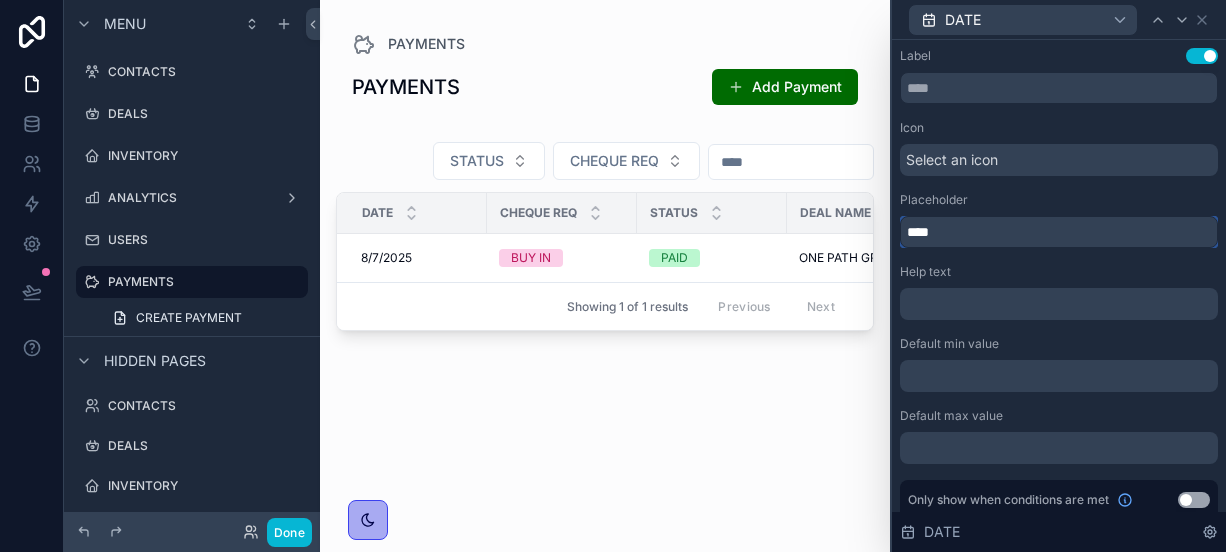 type on "****" 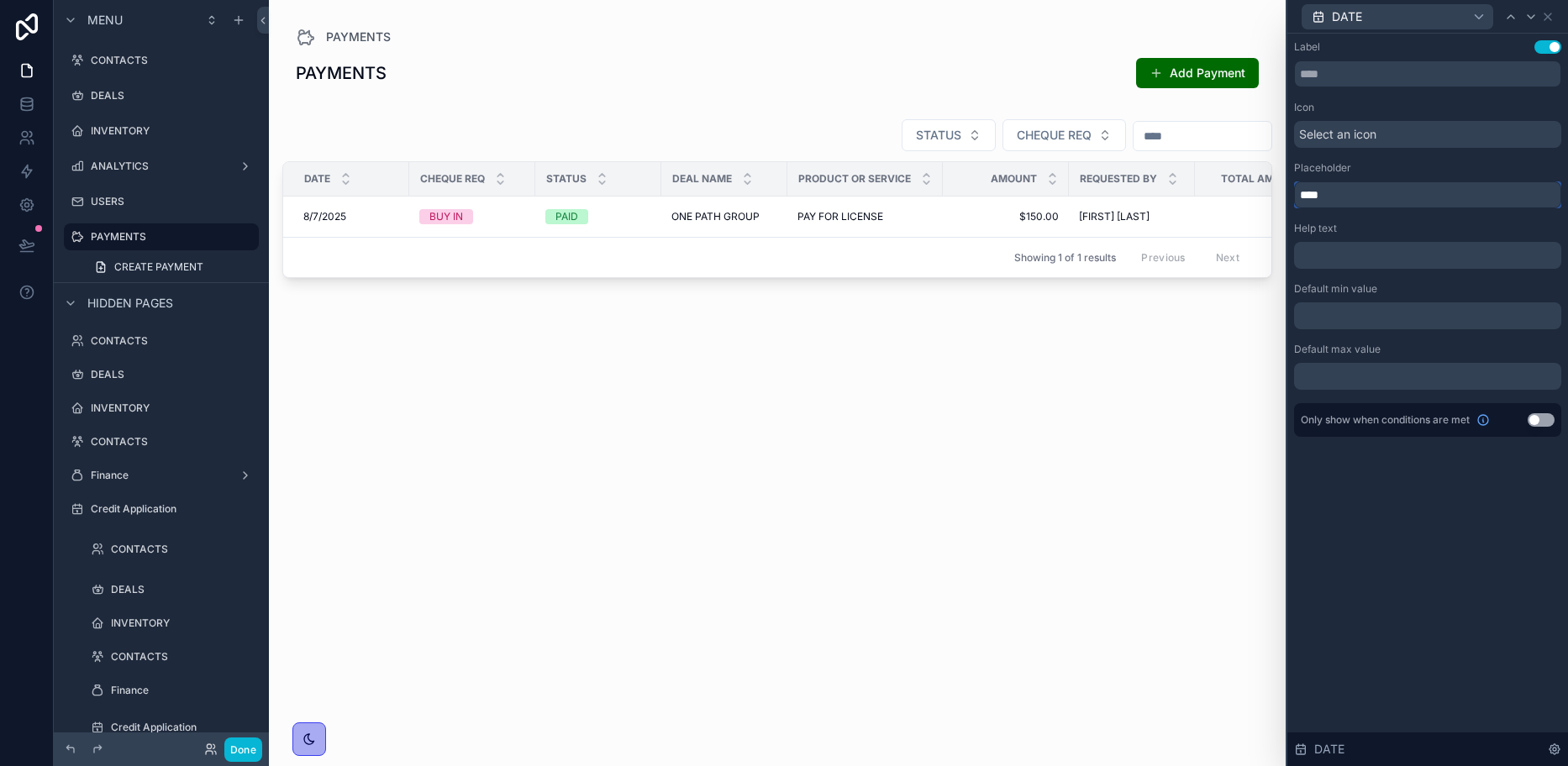 scroll, scrollTop: 868, scrollLeft: 0, axis: vertical 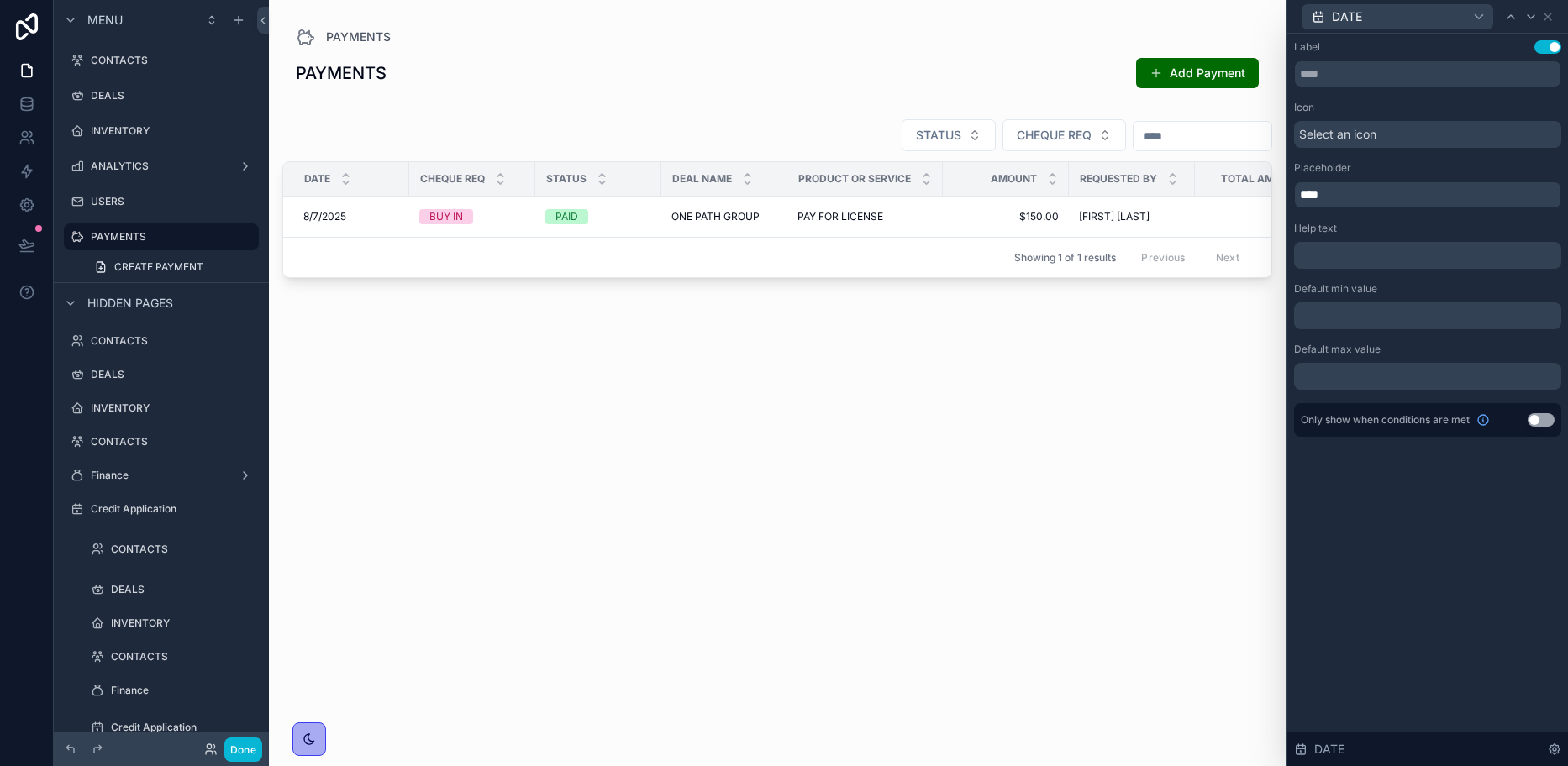 click at bounding box center [777, 373] 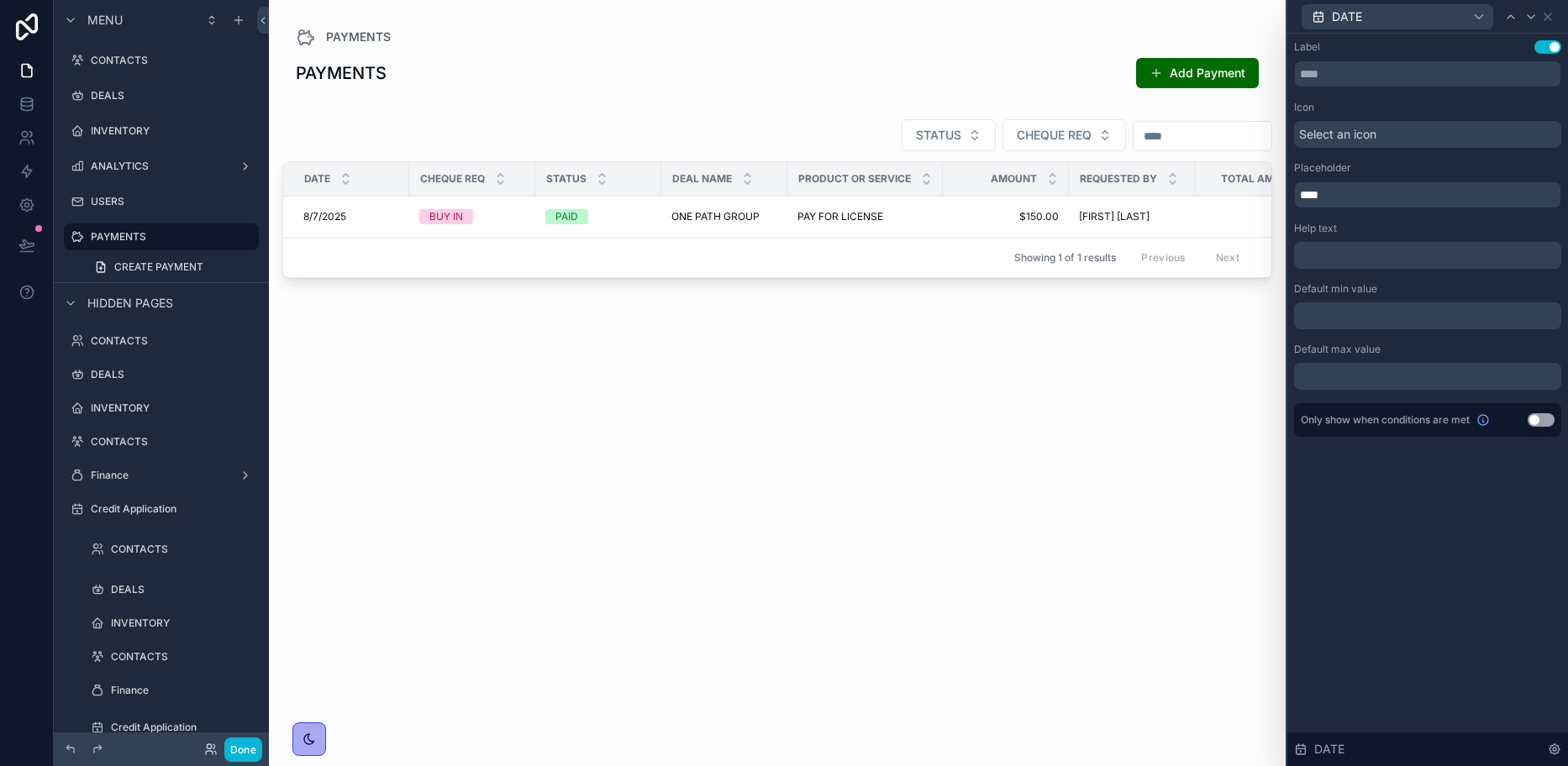 click at bounding box center [1156, 73] 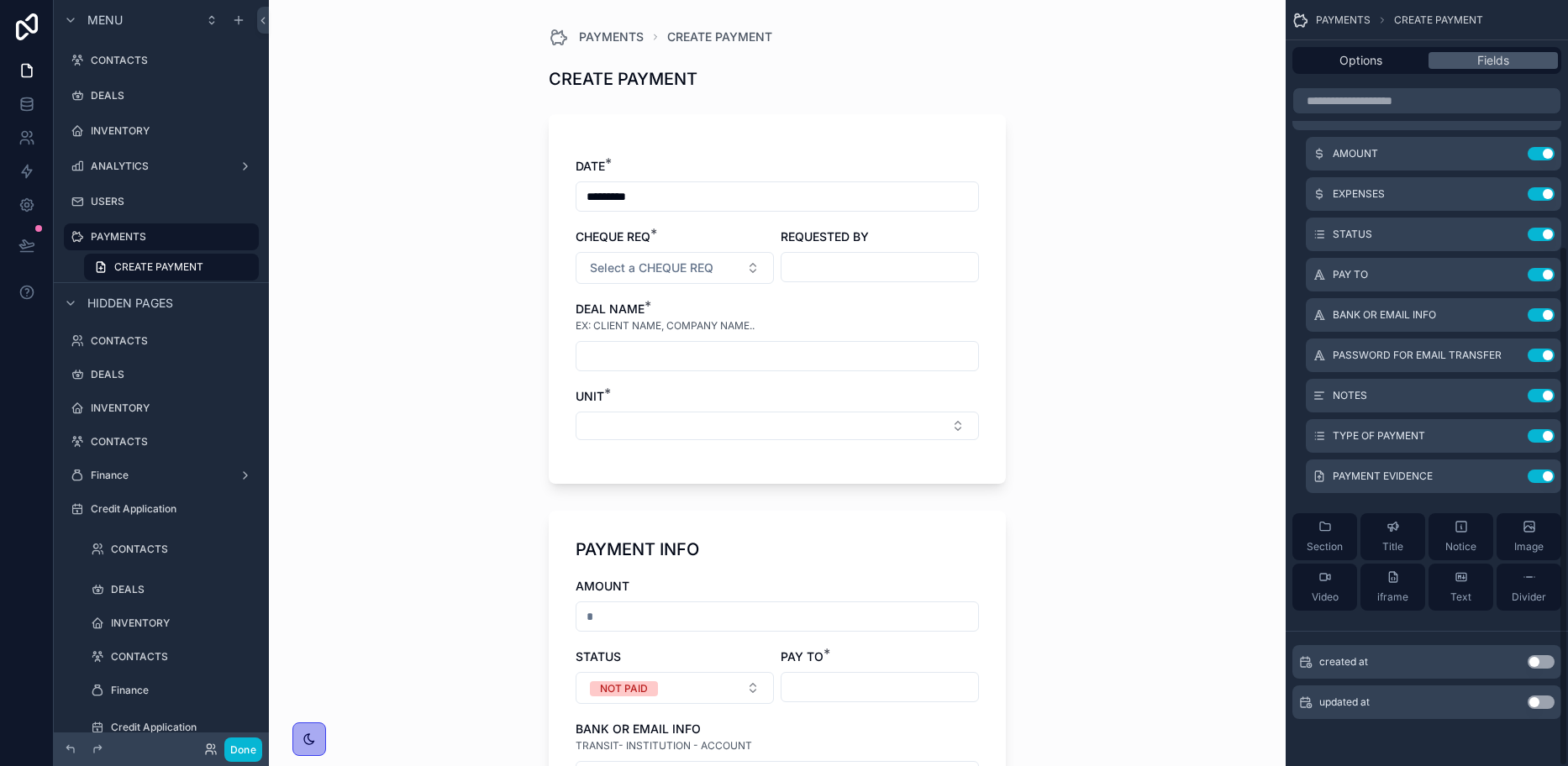 scroll, scrollTop: 361, scrollLeft: 0, axis: vertical 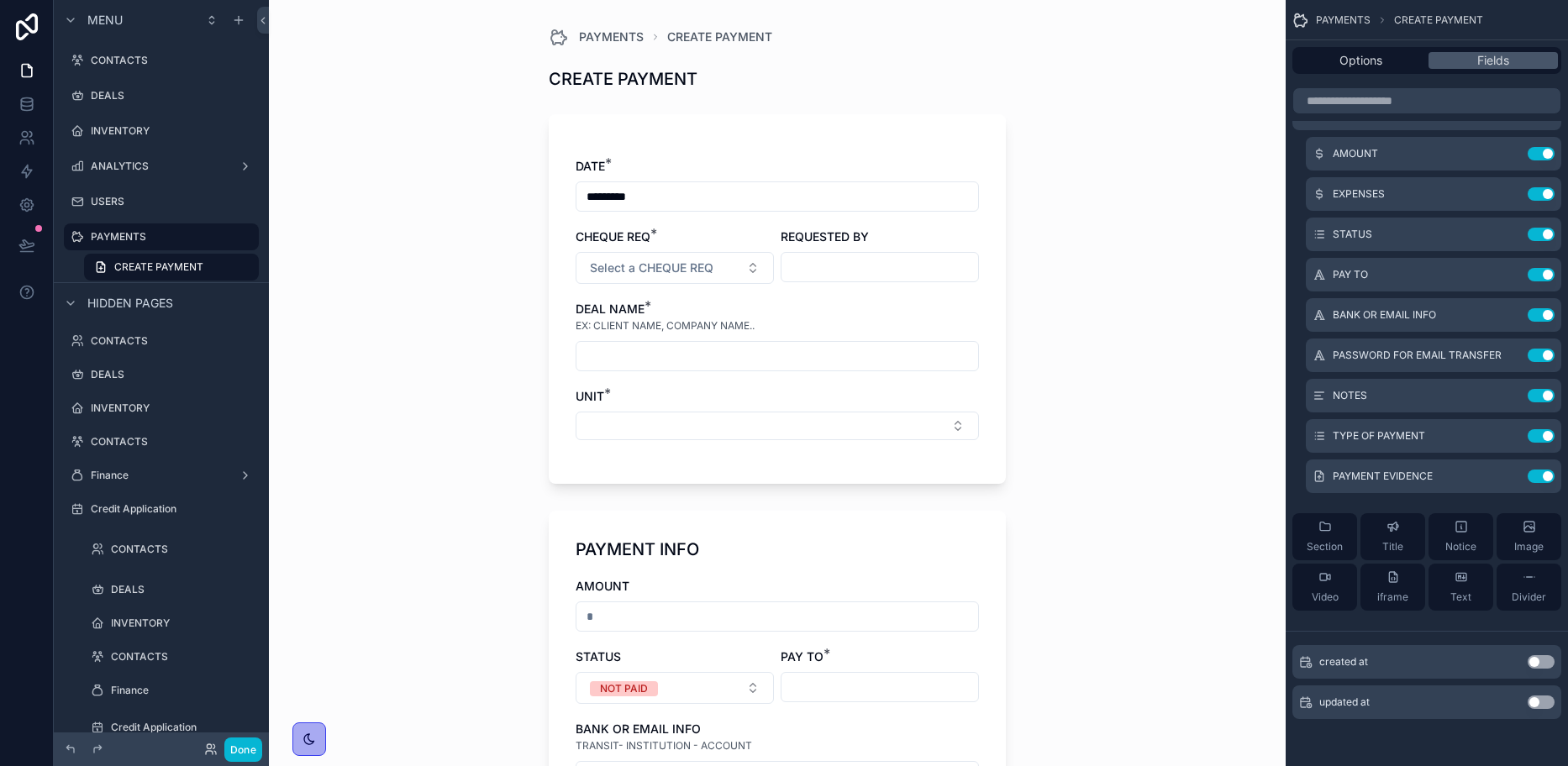 drag, startPoint x: 453, startPoint y: 50, endPoint x: 549, endPoint y: 154, distance: 141.5344 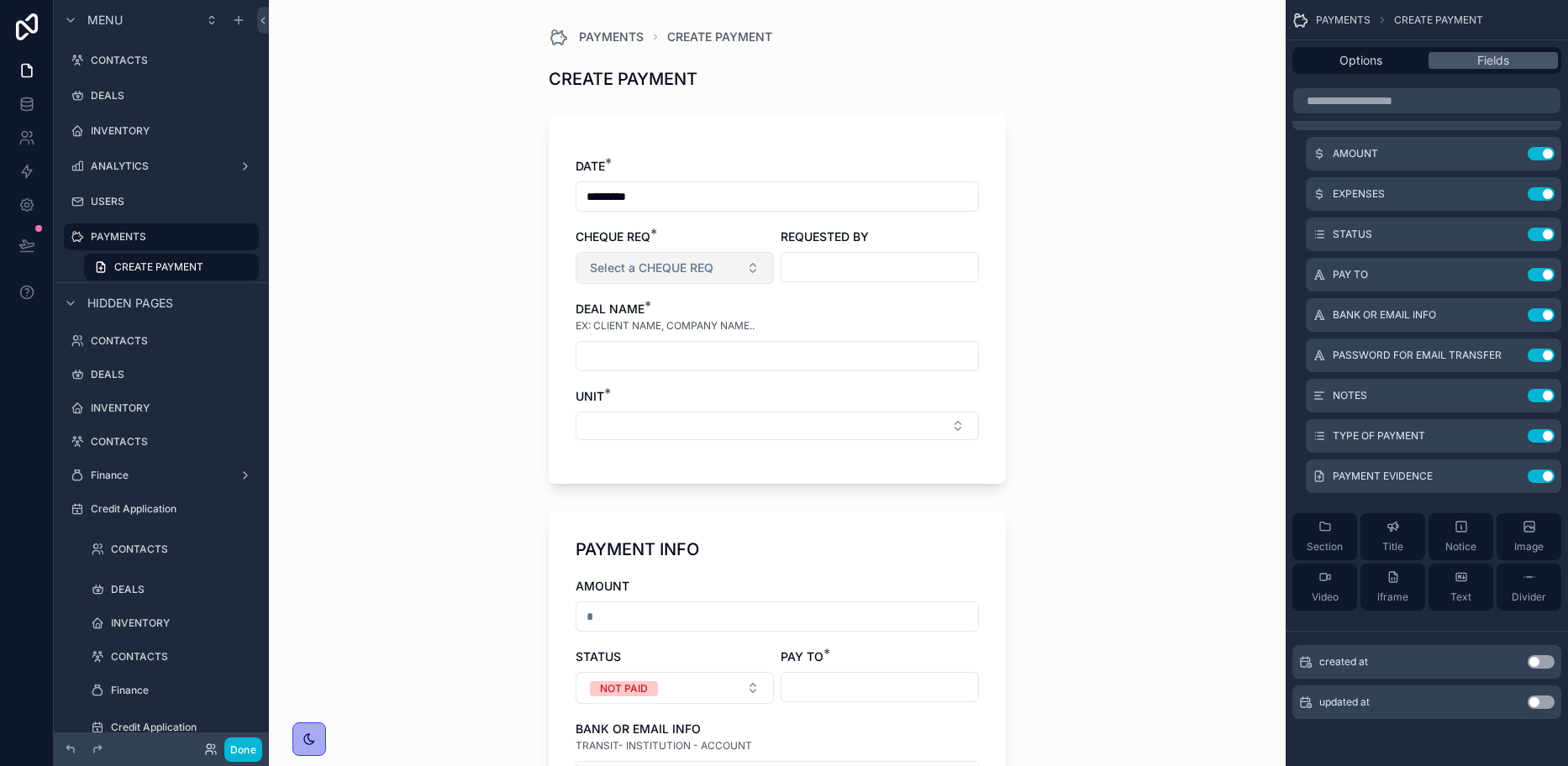 click on "Select a CHEQUE REQ" at bounding box center (651, 268) 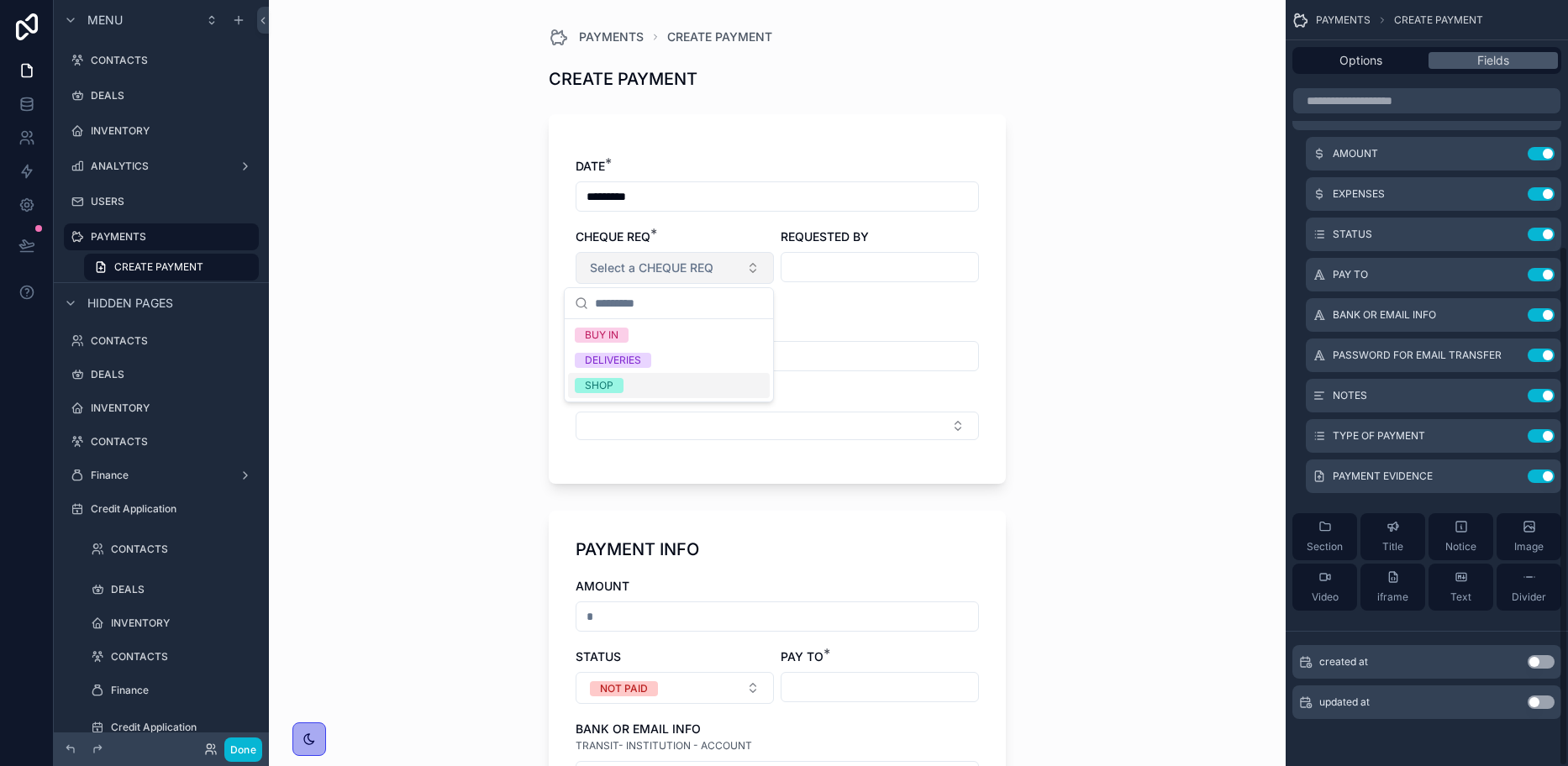 scroll, scrollTop: 361, scrollLeft: 0, axis: vertical 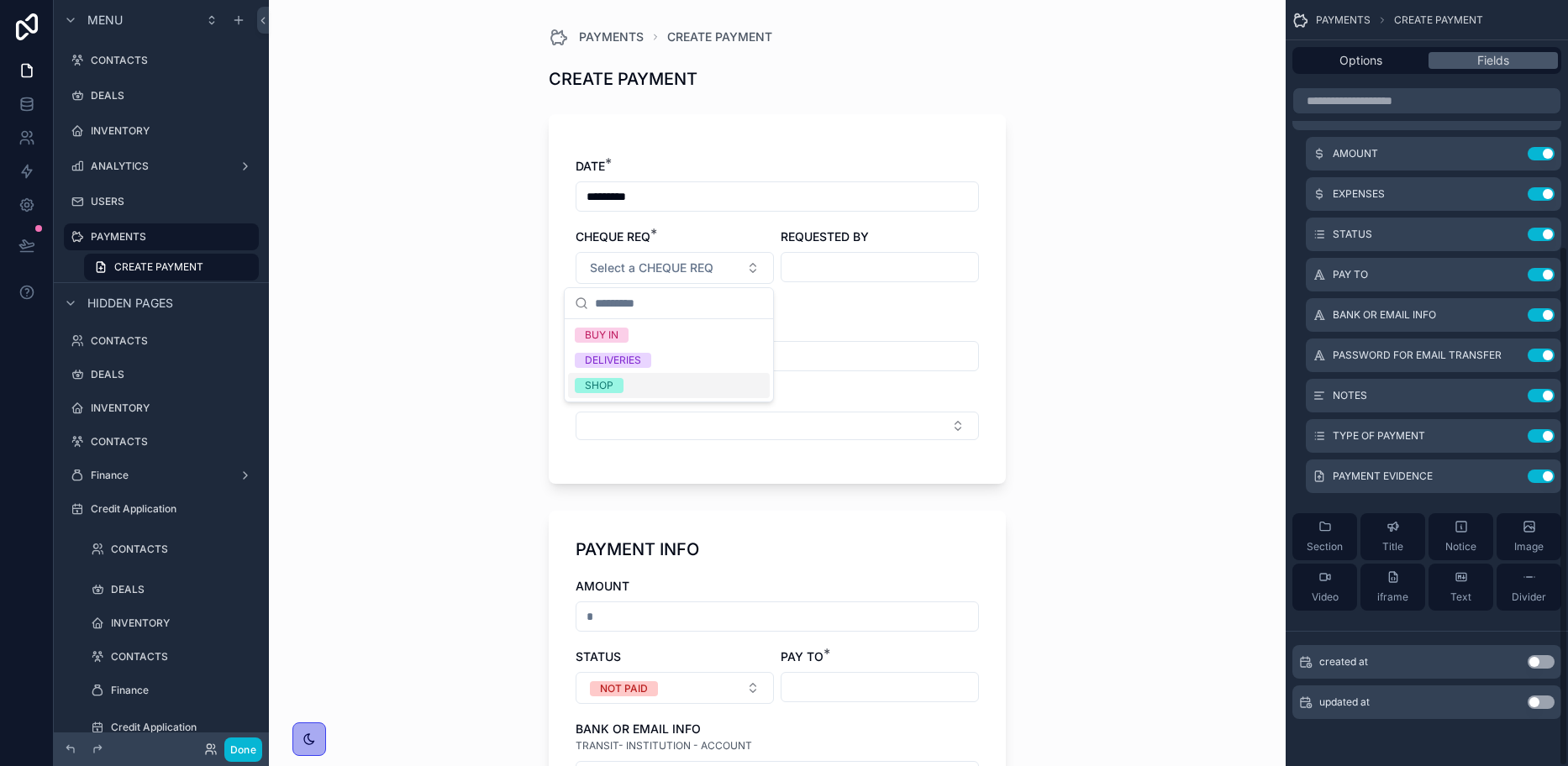click on "PAYMENTS CREATE PAYMENT CREATE PAYMENT DATE * ********* CHEQUE REQ * Select a CHEQUE REQ REQUESTED BY DEAL NAME * EX: CLIENT NAME, COMPANY NAME.. UNIT * PAYMENT INFO AMOUNT STATUS NOT PAID PAY TO * BANK OR EMAIL INFO TRANSIT- INSTITUTION - ACCOUNT PASSWORD FOR EMAIL TRANSFER NOTES TYPE OF PAYMENT * Select a TYPE OF PAYMENT PAYMENT EVIDENCE Save" at bounding box center [777, 383] 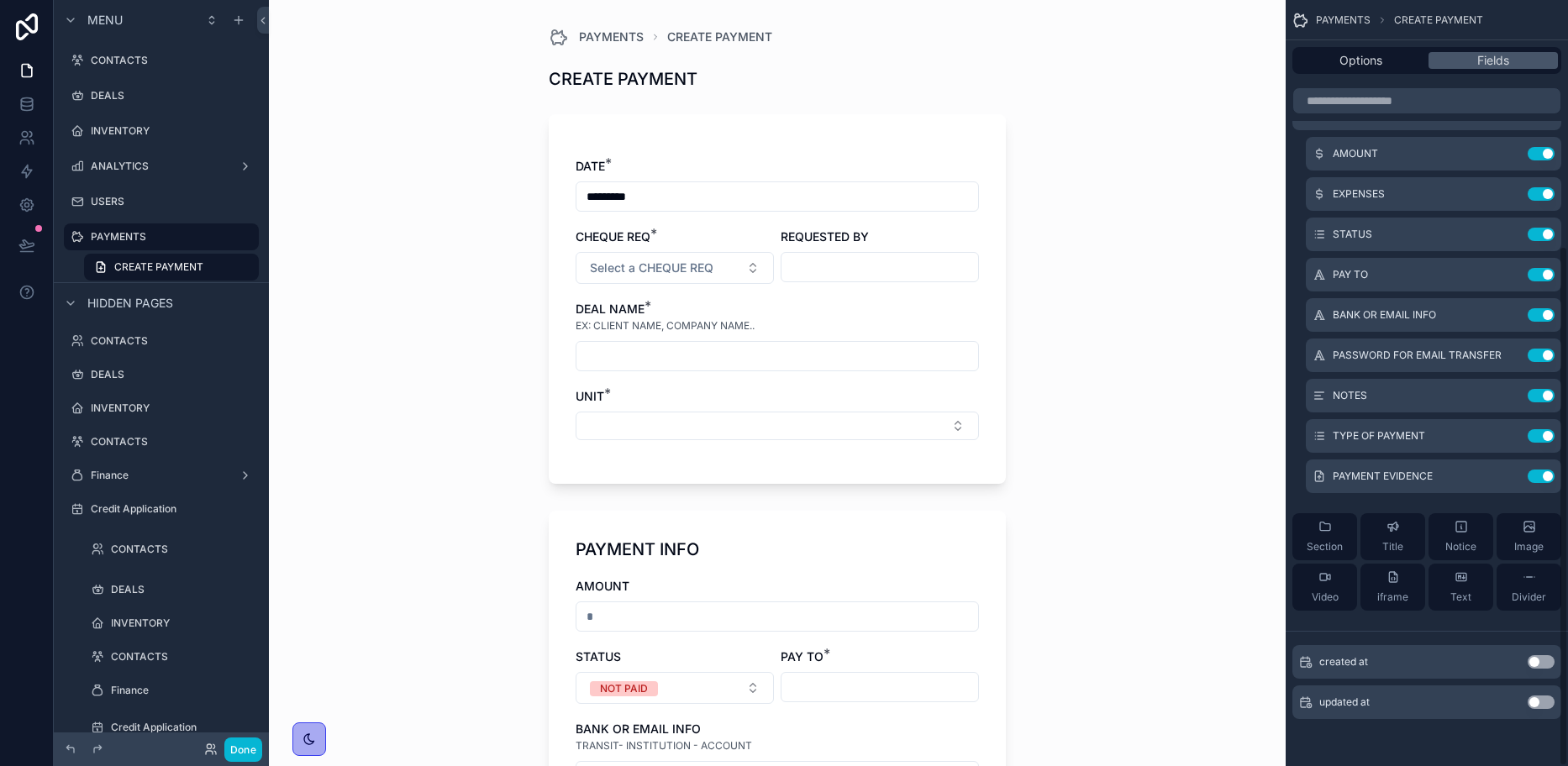 scroll, scrollTop: 84, scrollLeft: 0, axis: vertical 